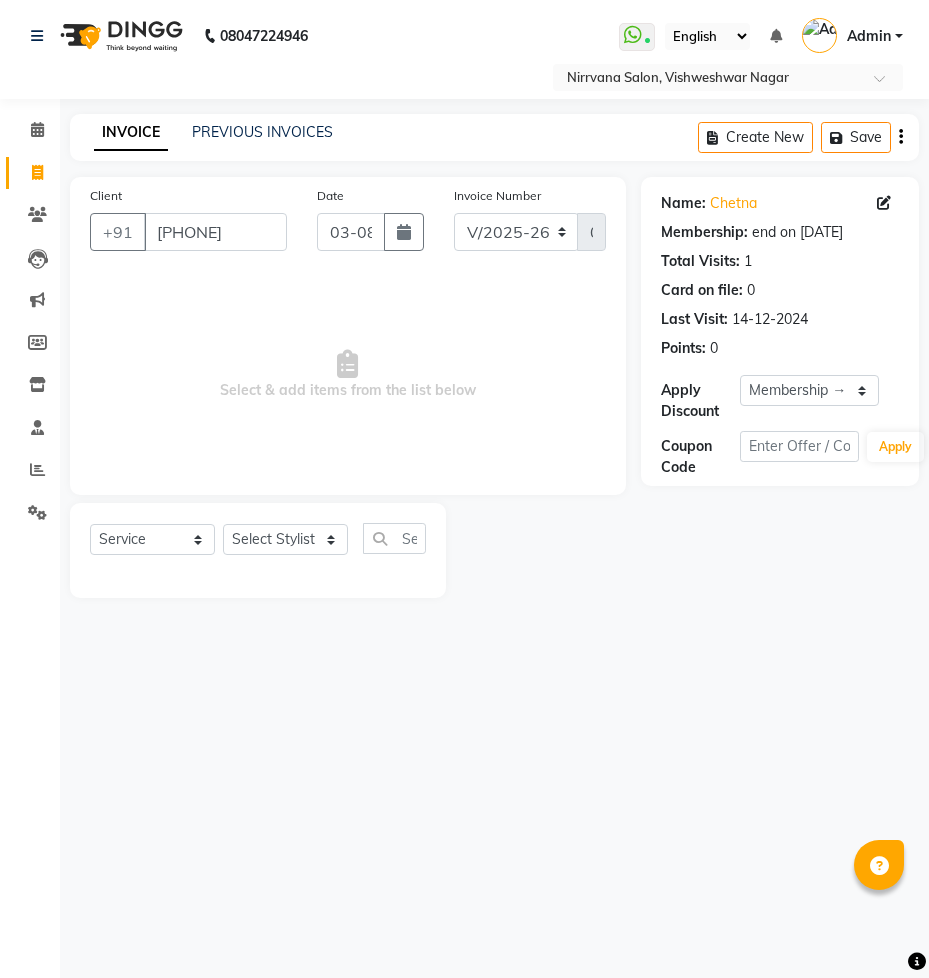 select on "7167" 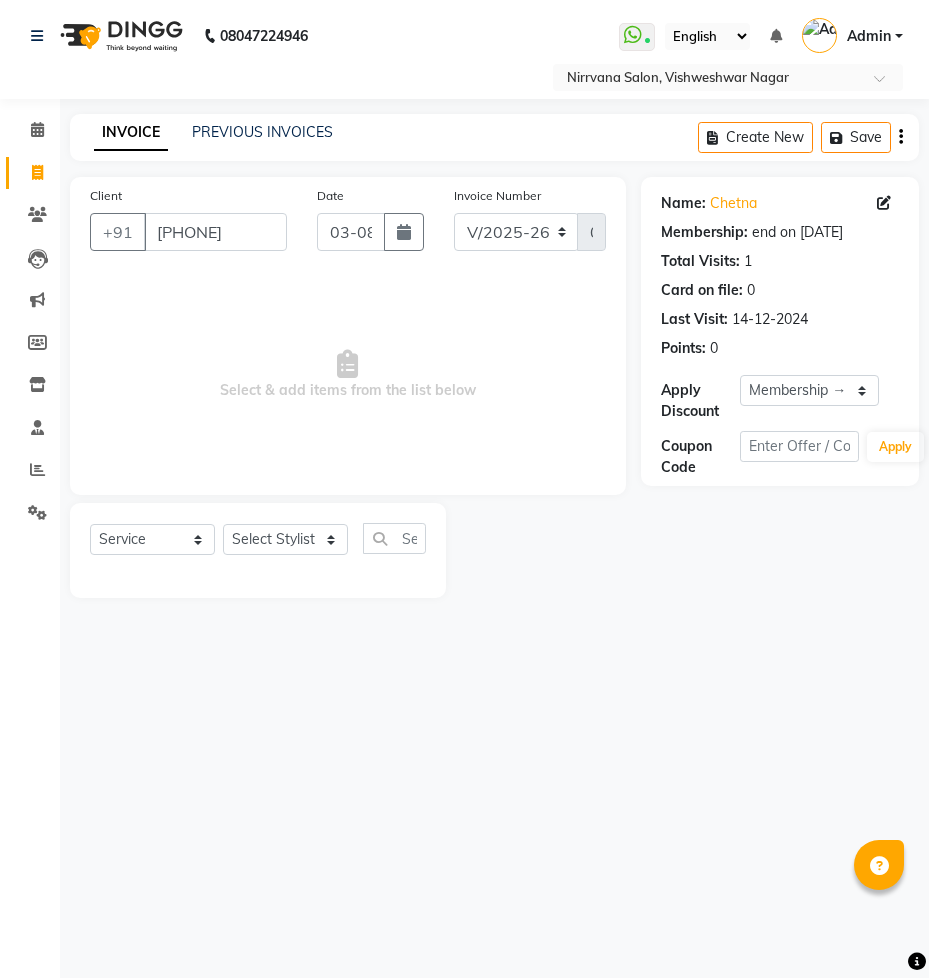 scroll, scrollTop: 0, scrollLeft: 0, axis: both 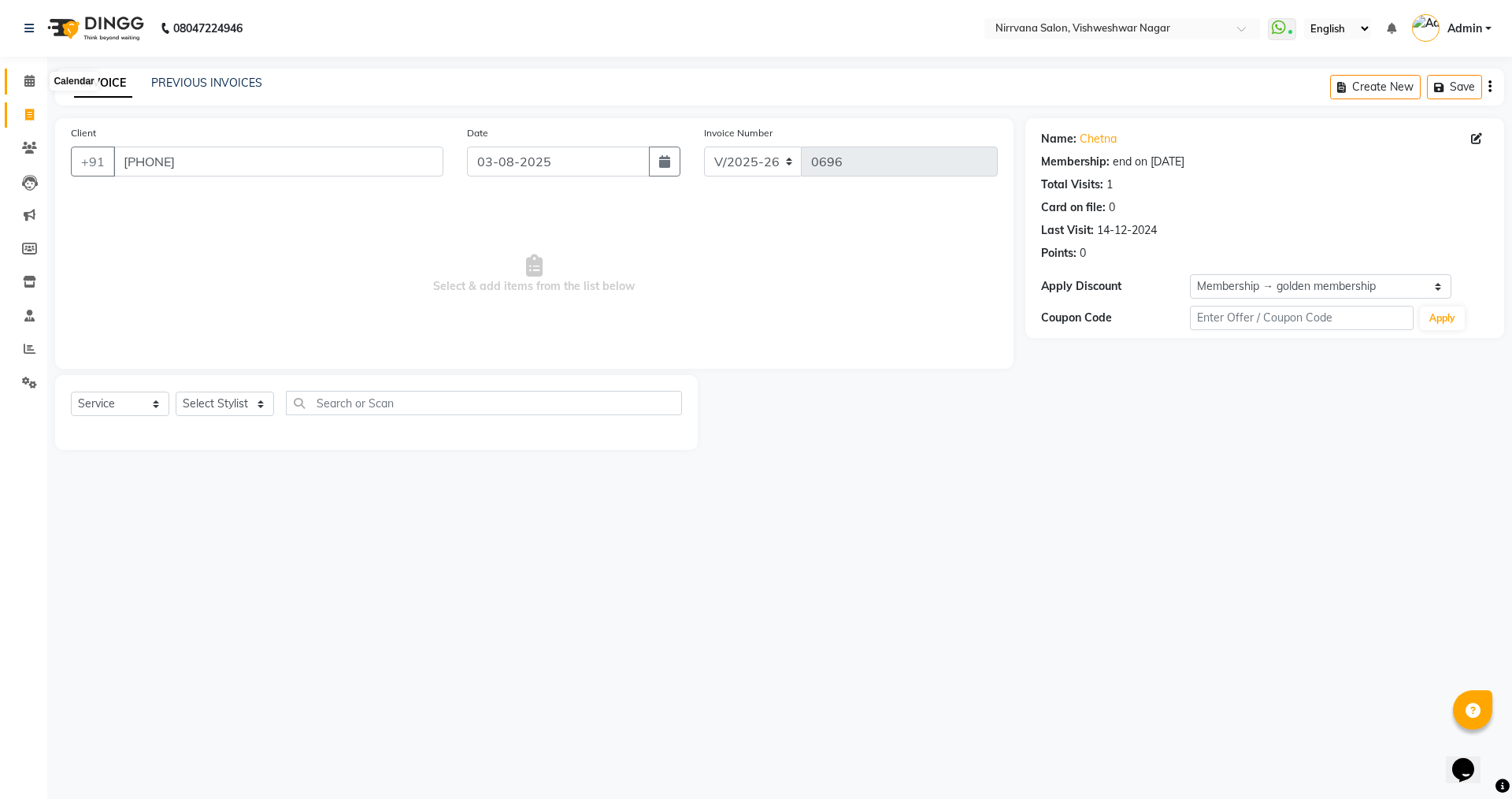 click 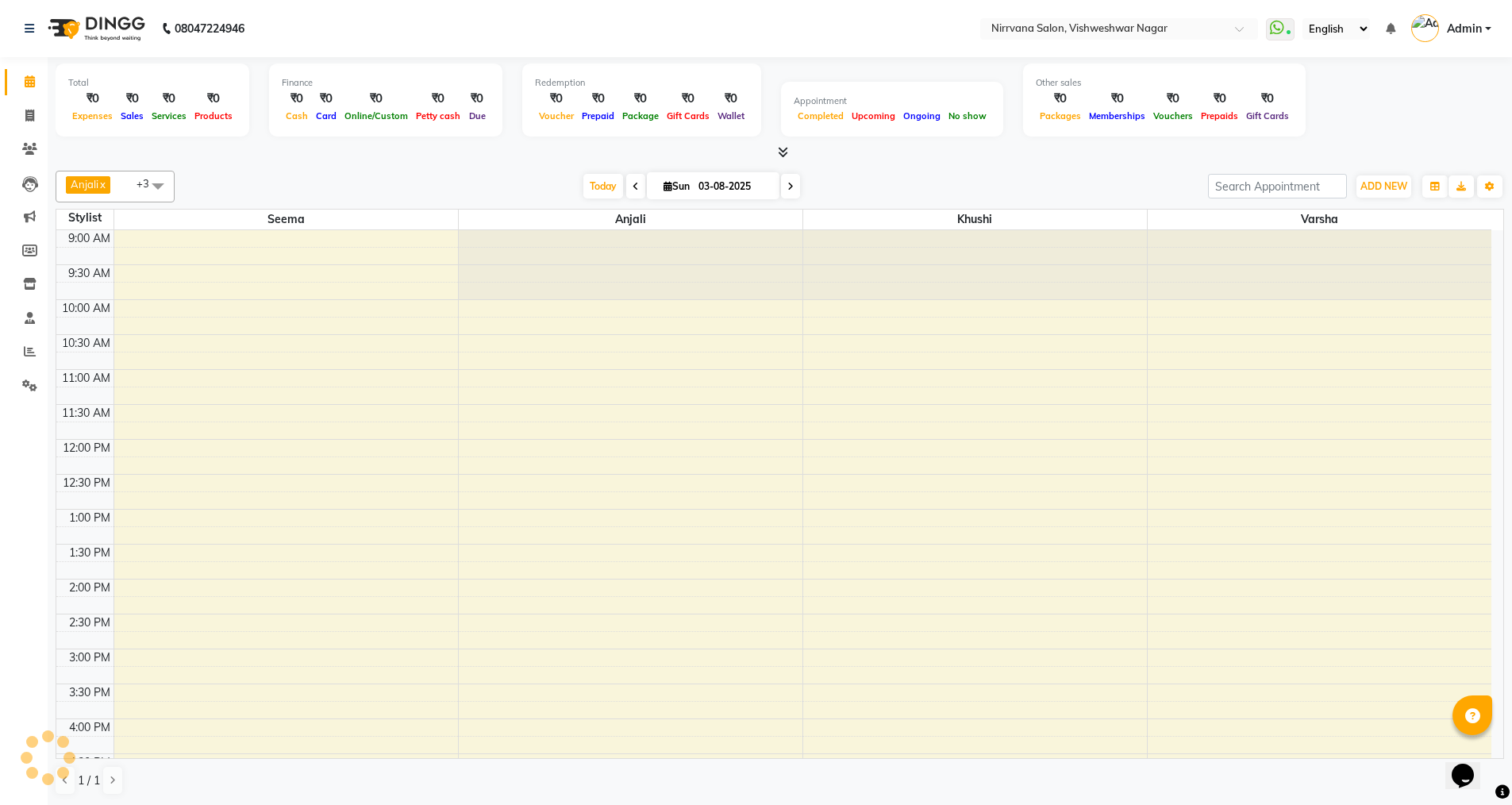 scroll, scrollTop: 349, scrollLeft: 0, axis: vertical 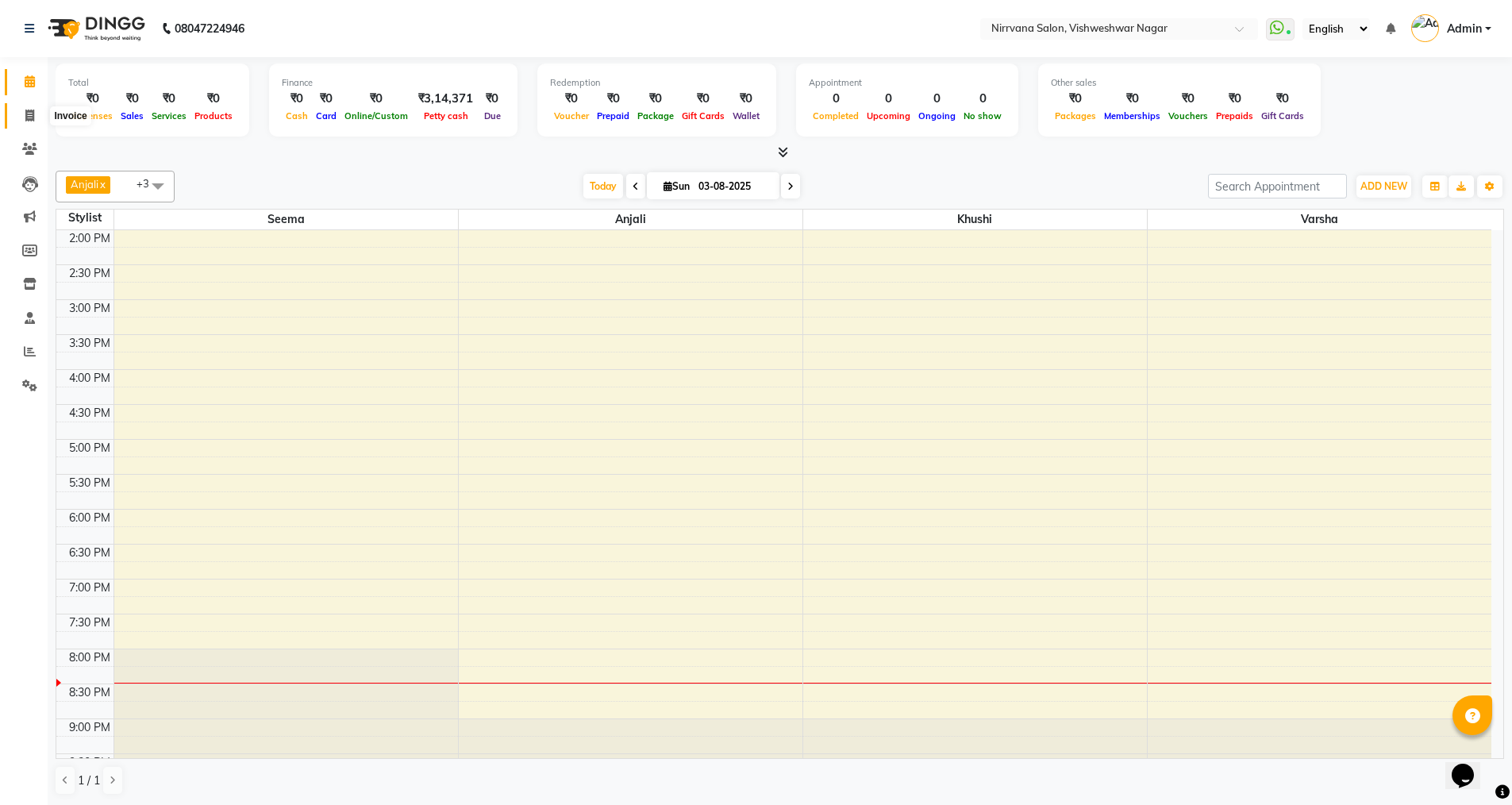 click 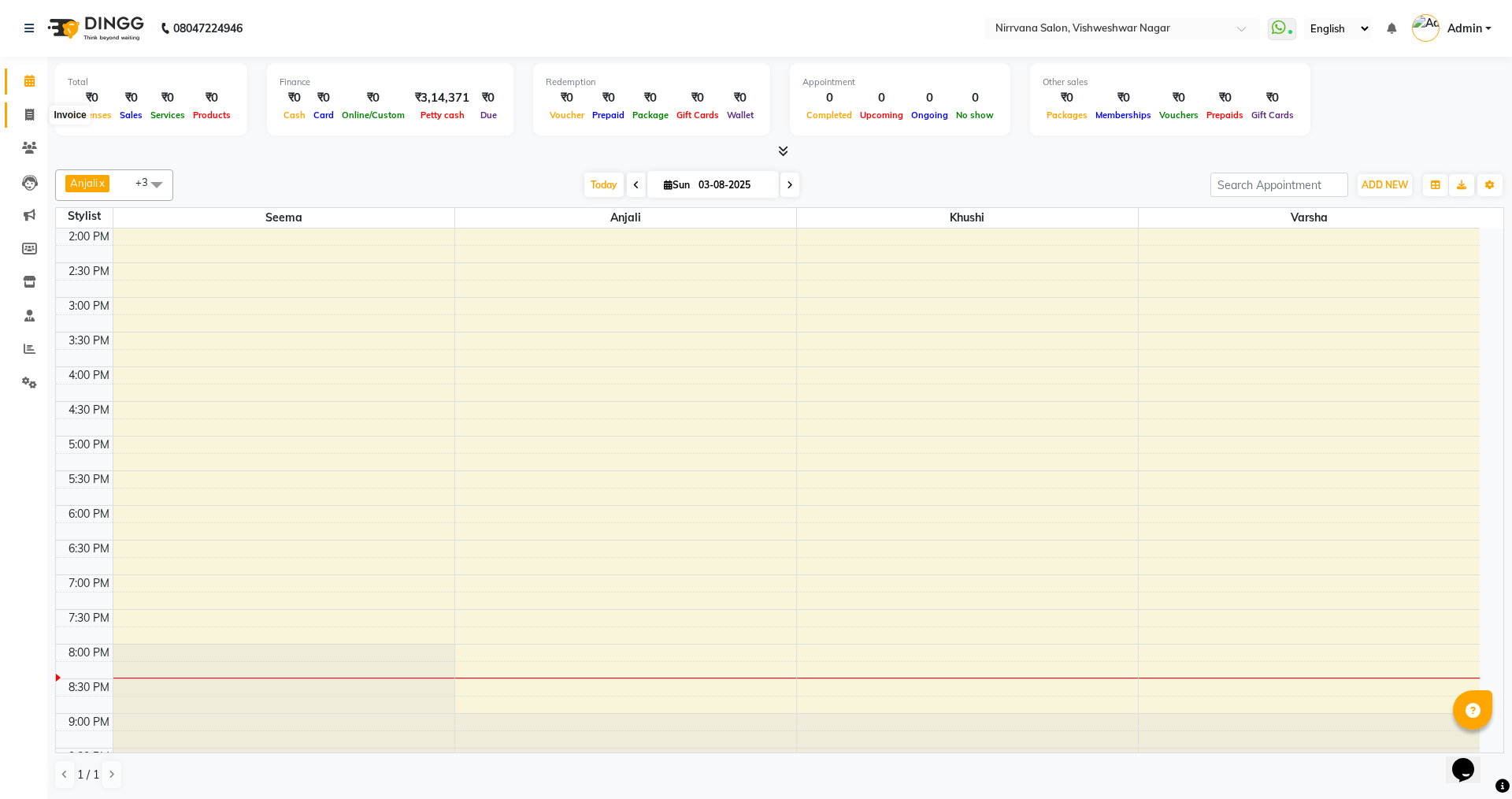 select on "7167" 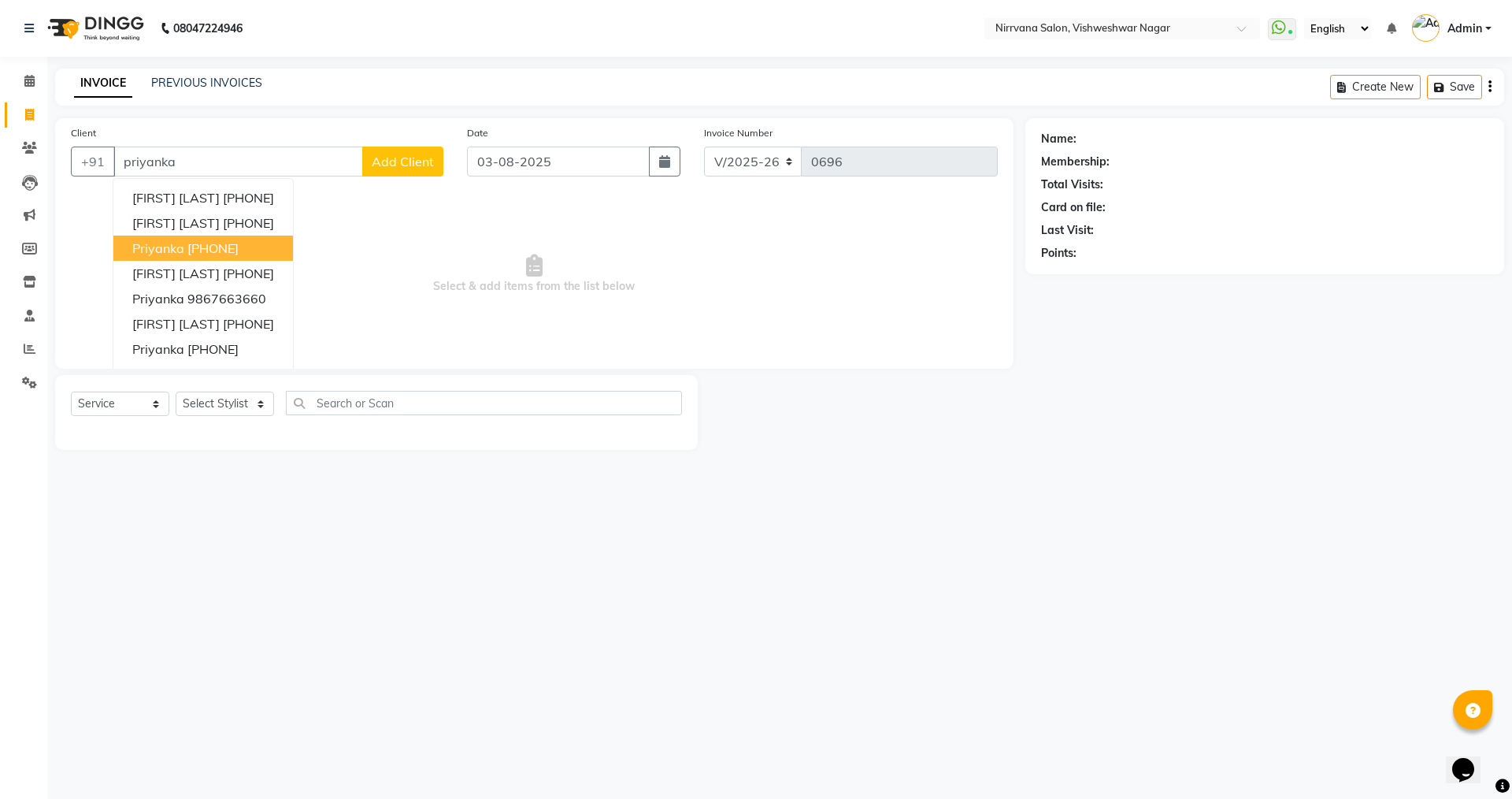 click on "[FIRST] [NUMBER]" at bounding box center (203, 248) 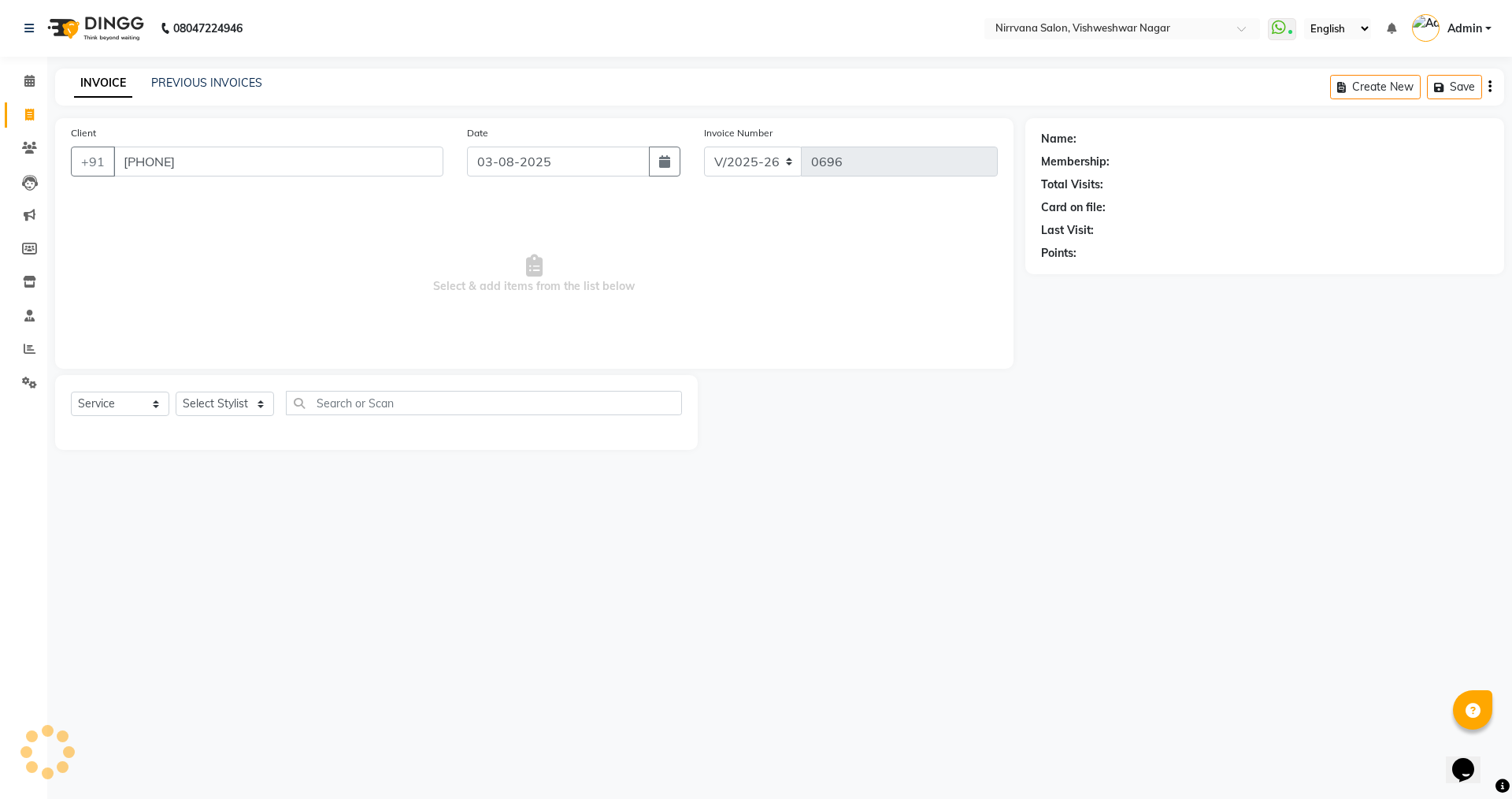 type on "[PHONE]" 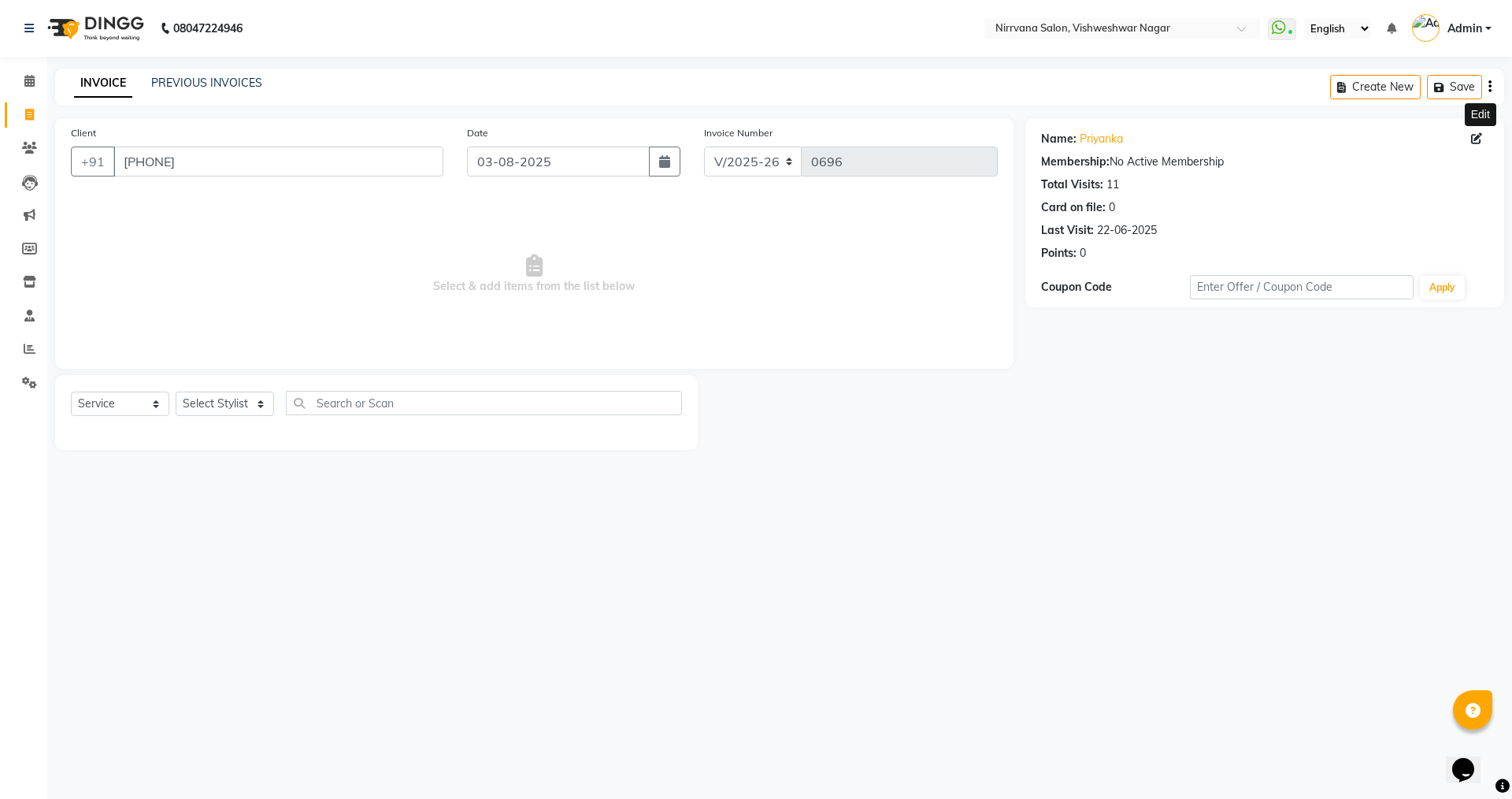 click 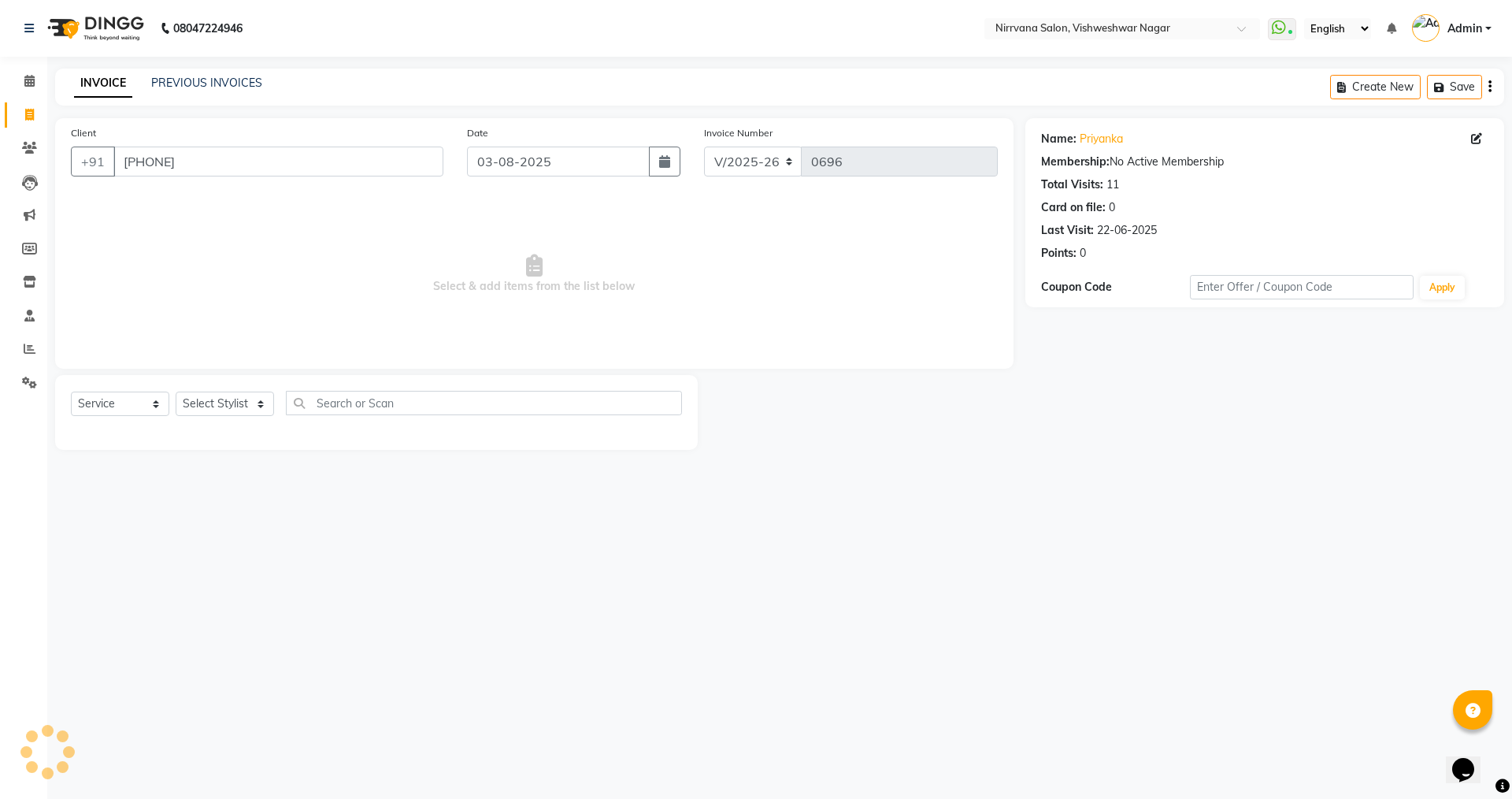 select on "female" 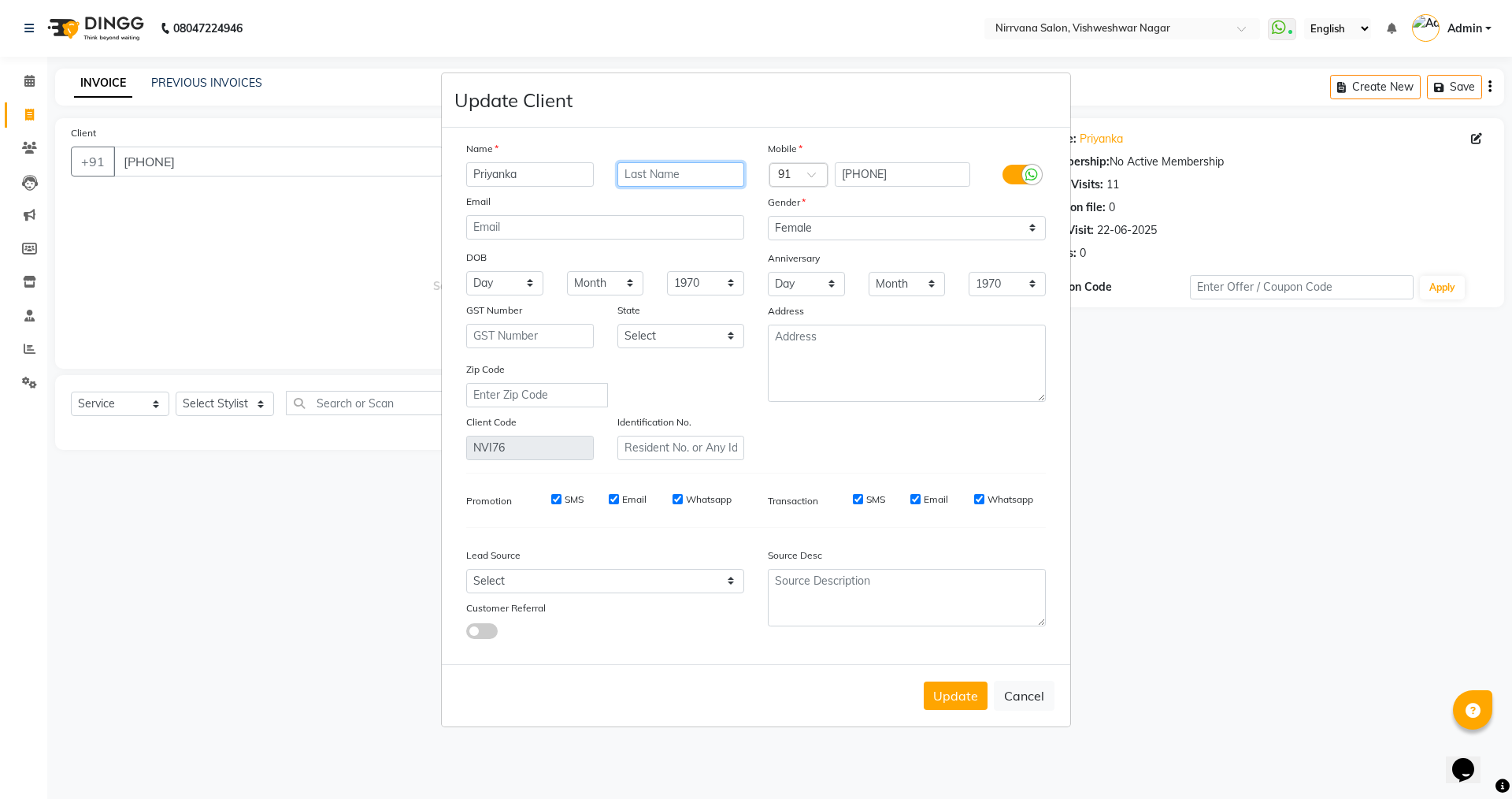 click at bounding box center (681, 174) 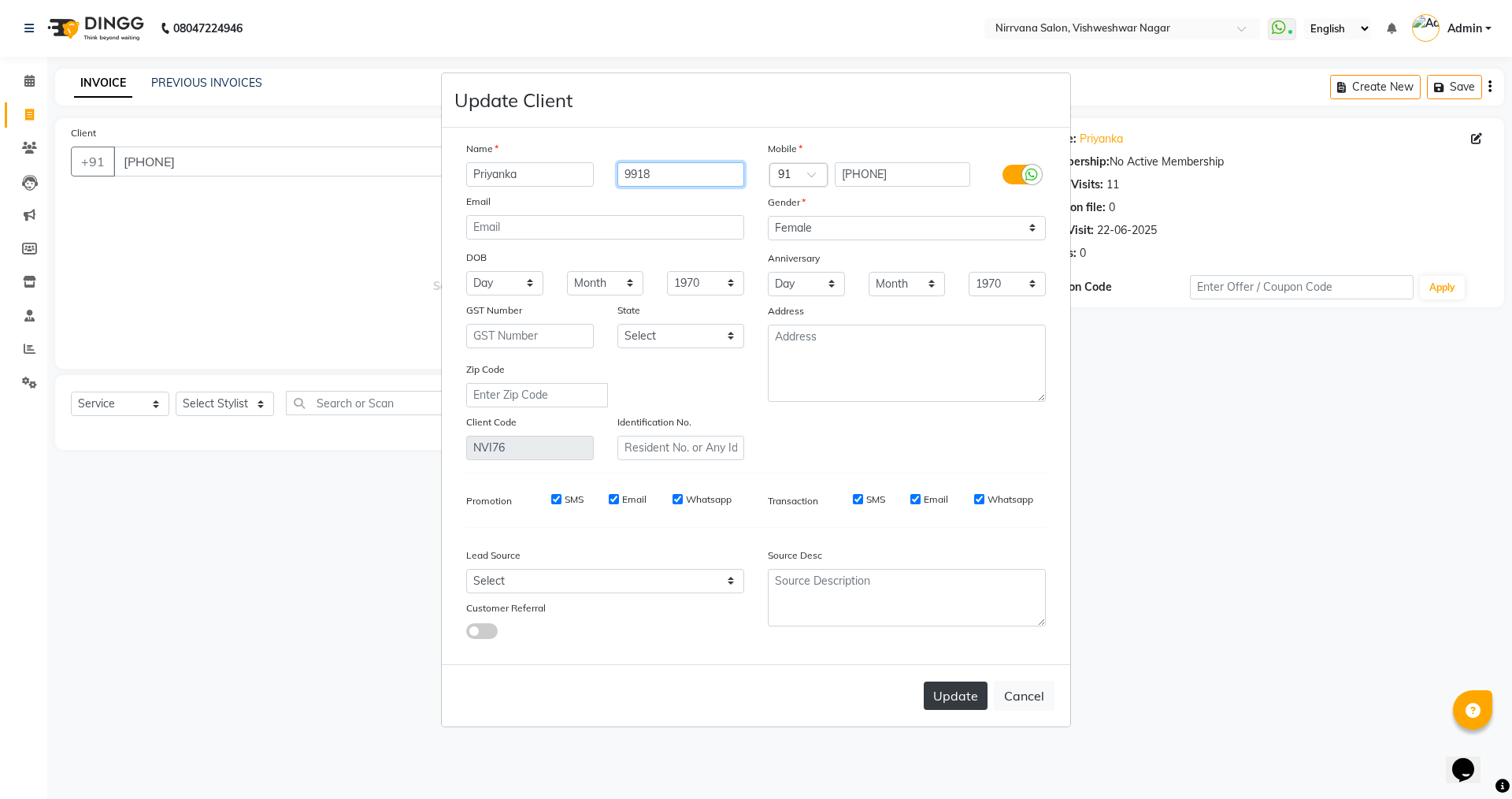 type on "9918" 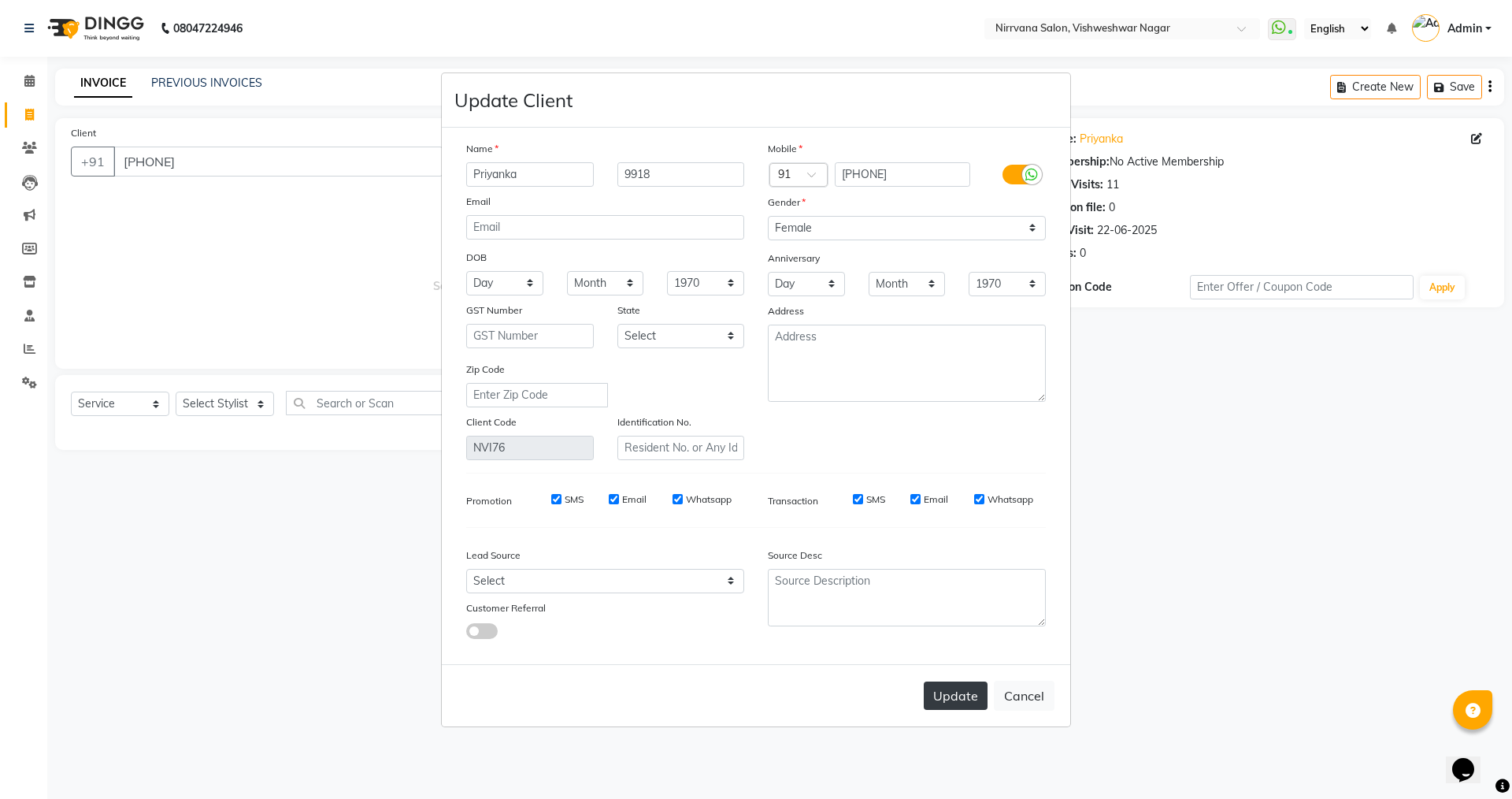 click on "Update" at bounding box center [955, 696] 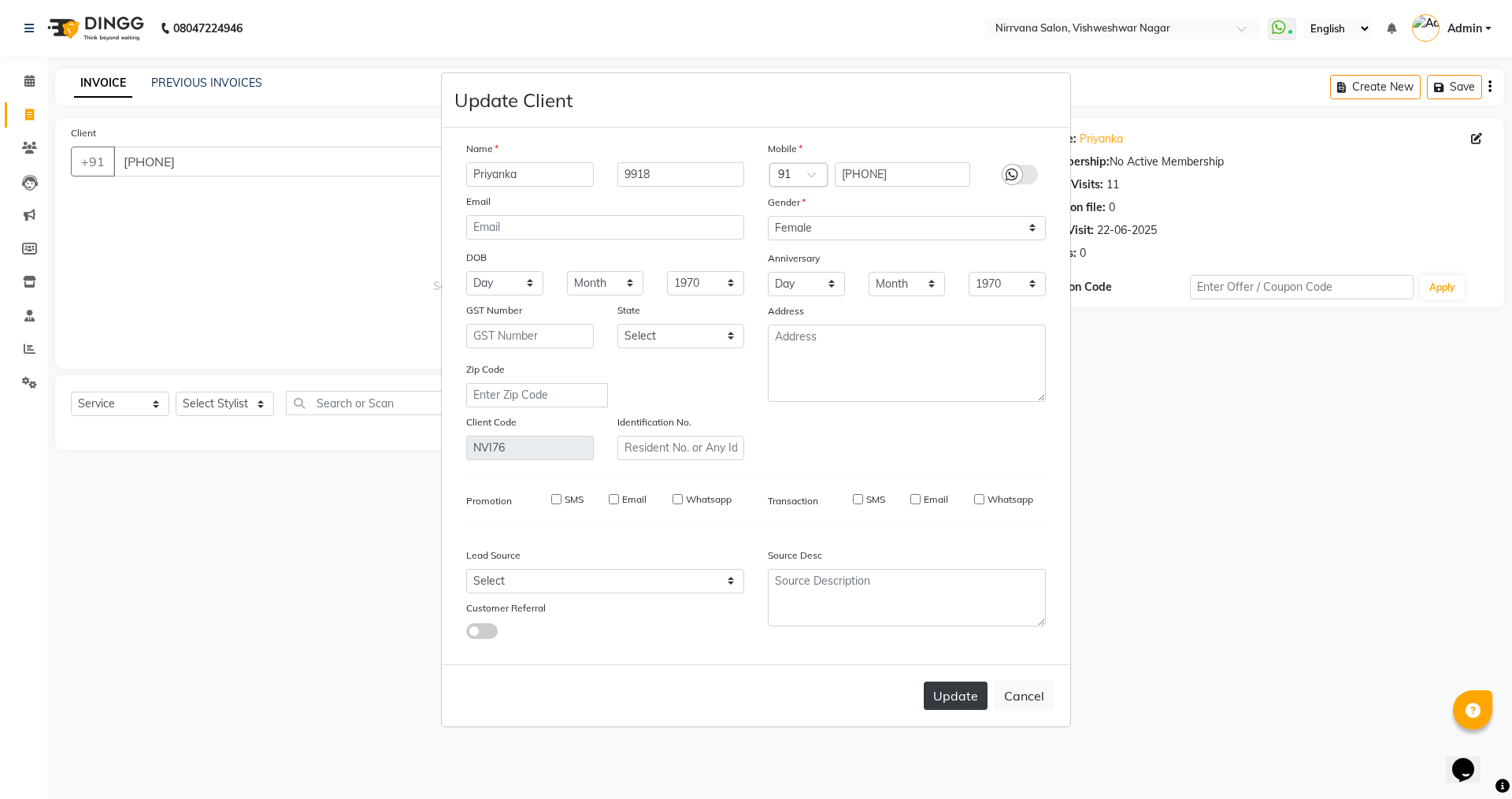 type 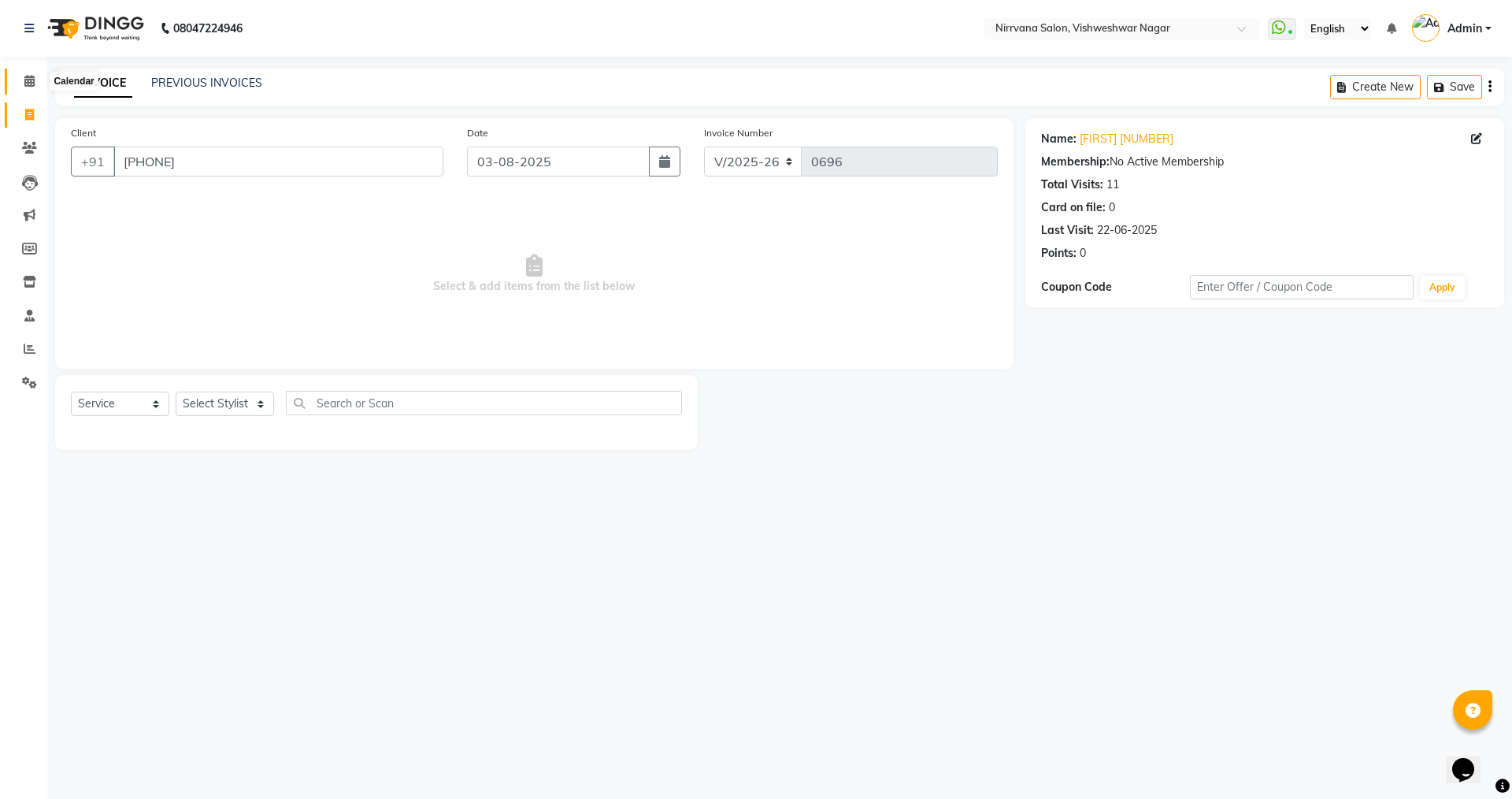 click 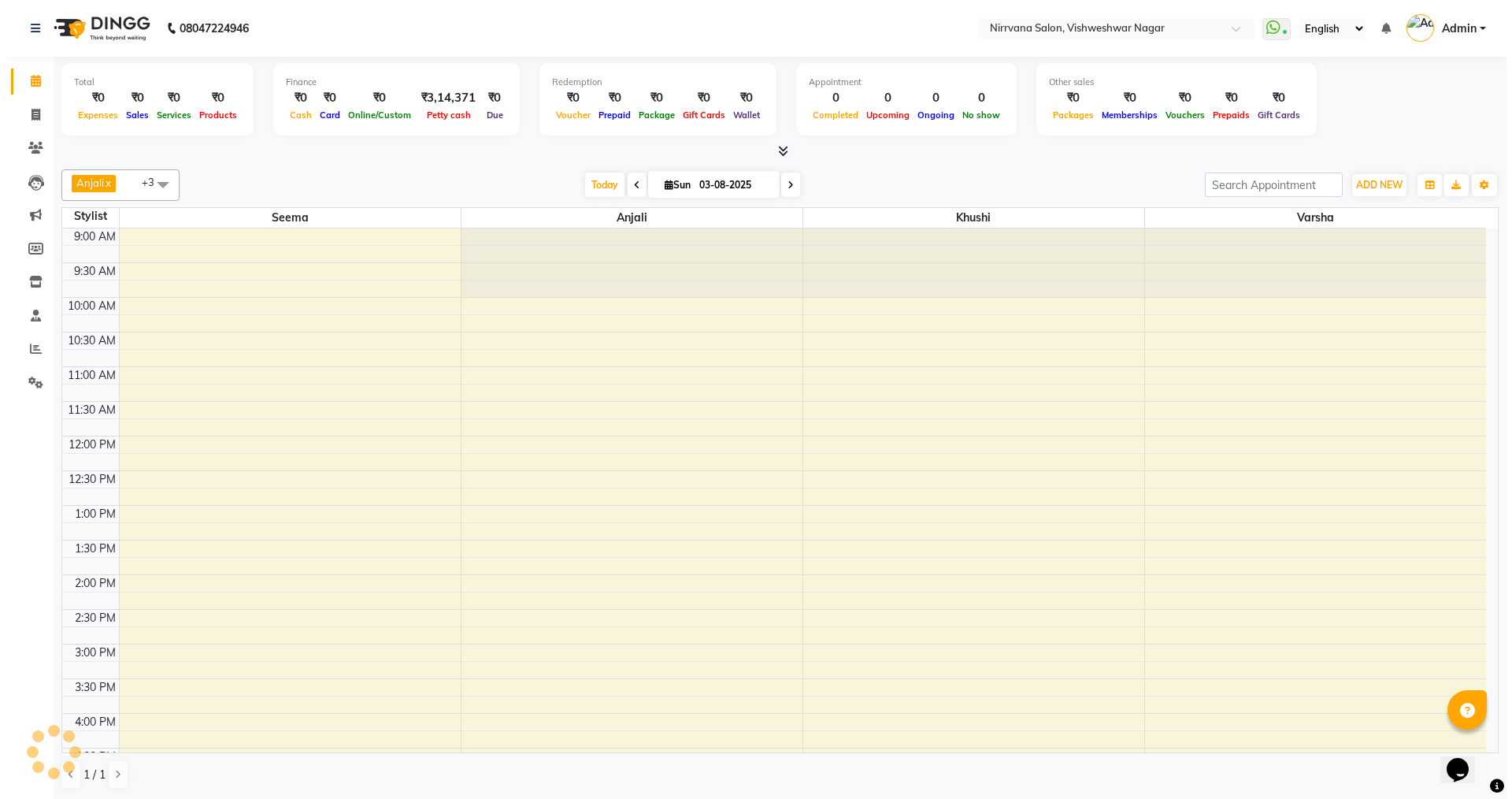 scroll, scrollTop: 347, scrollLeft: 0, axis: vertical 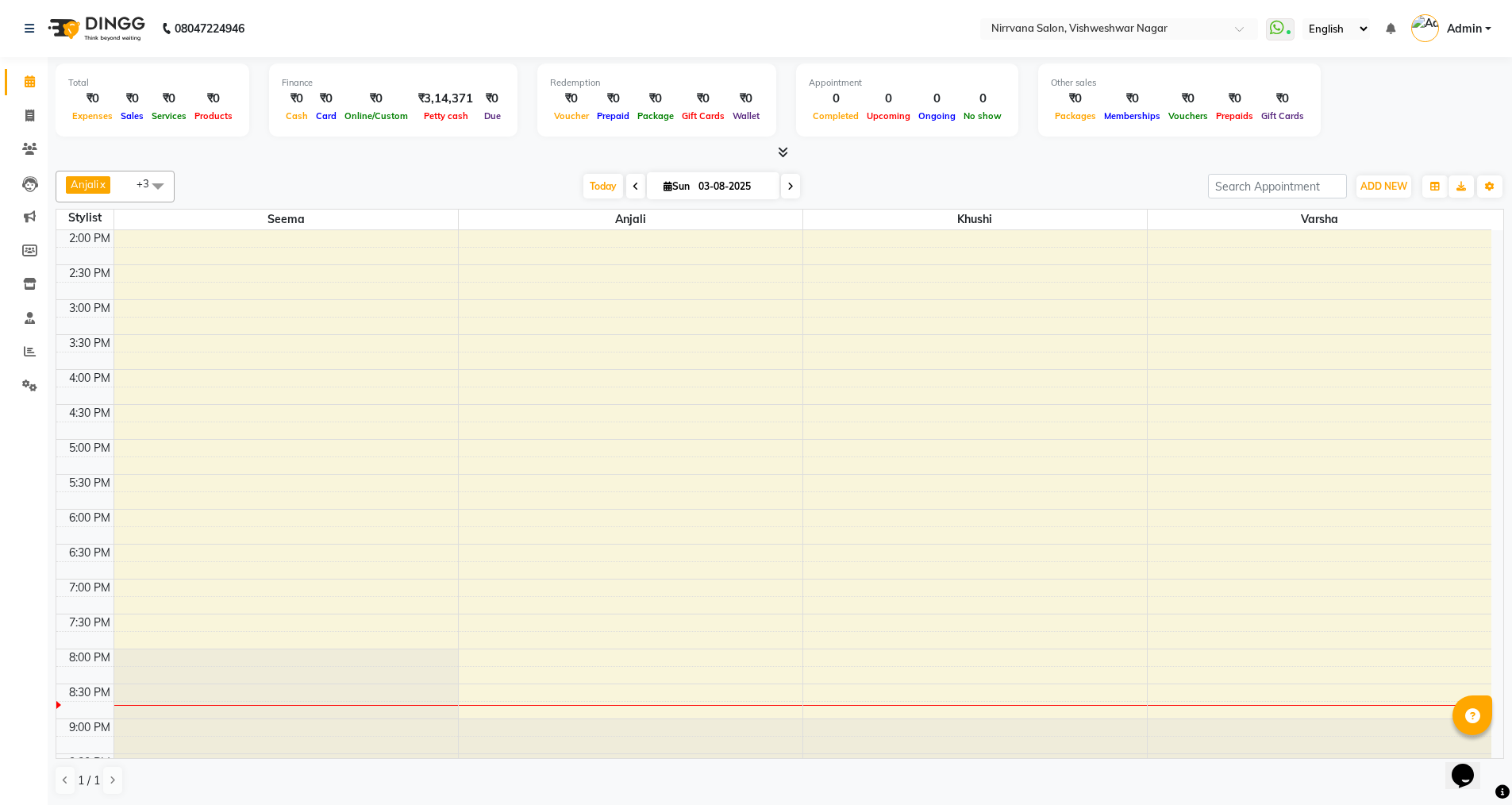 click at bounding box center (783, 152) 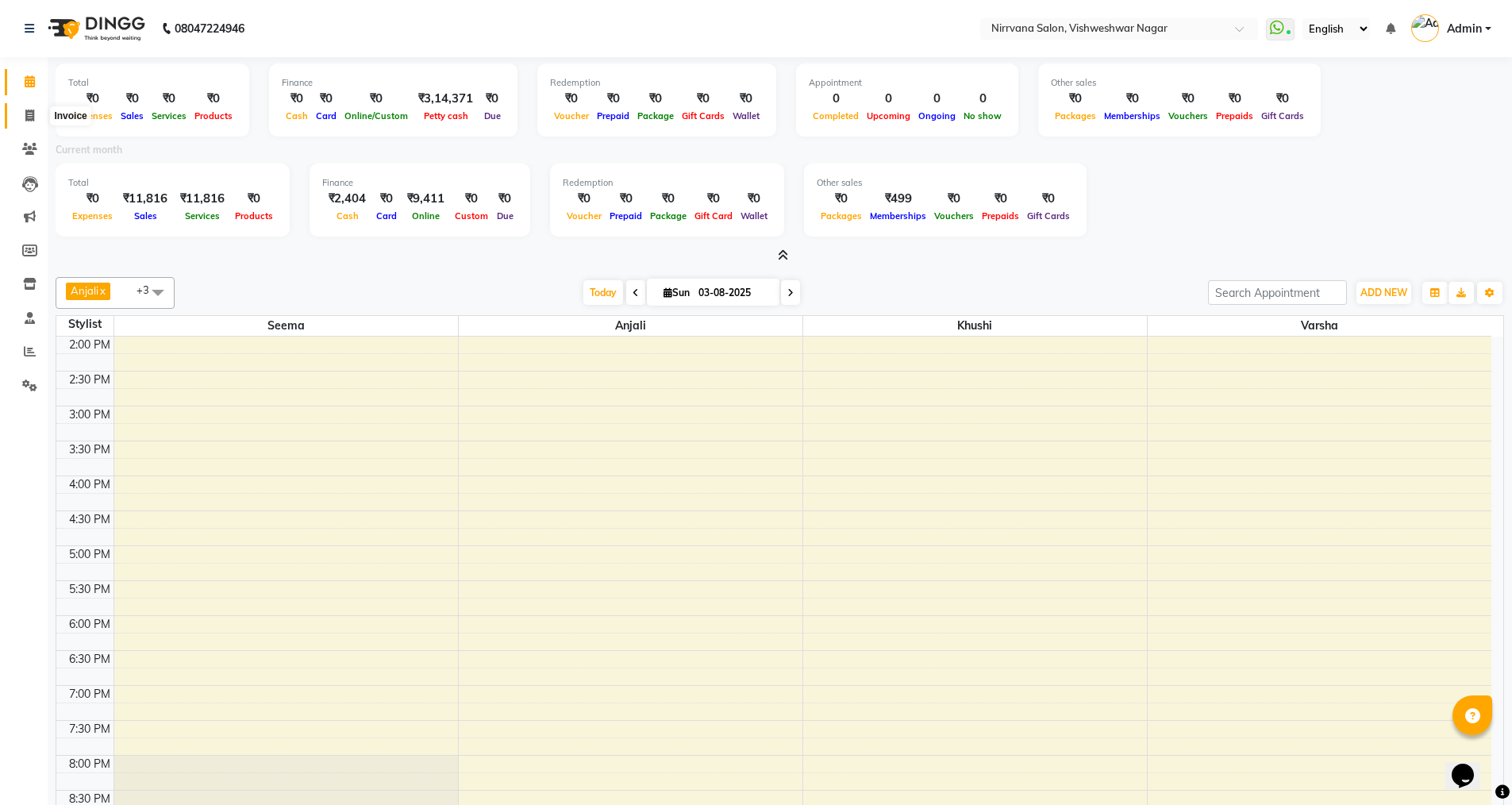 click 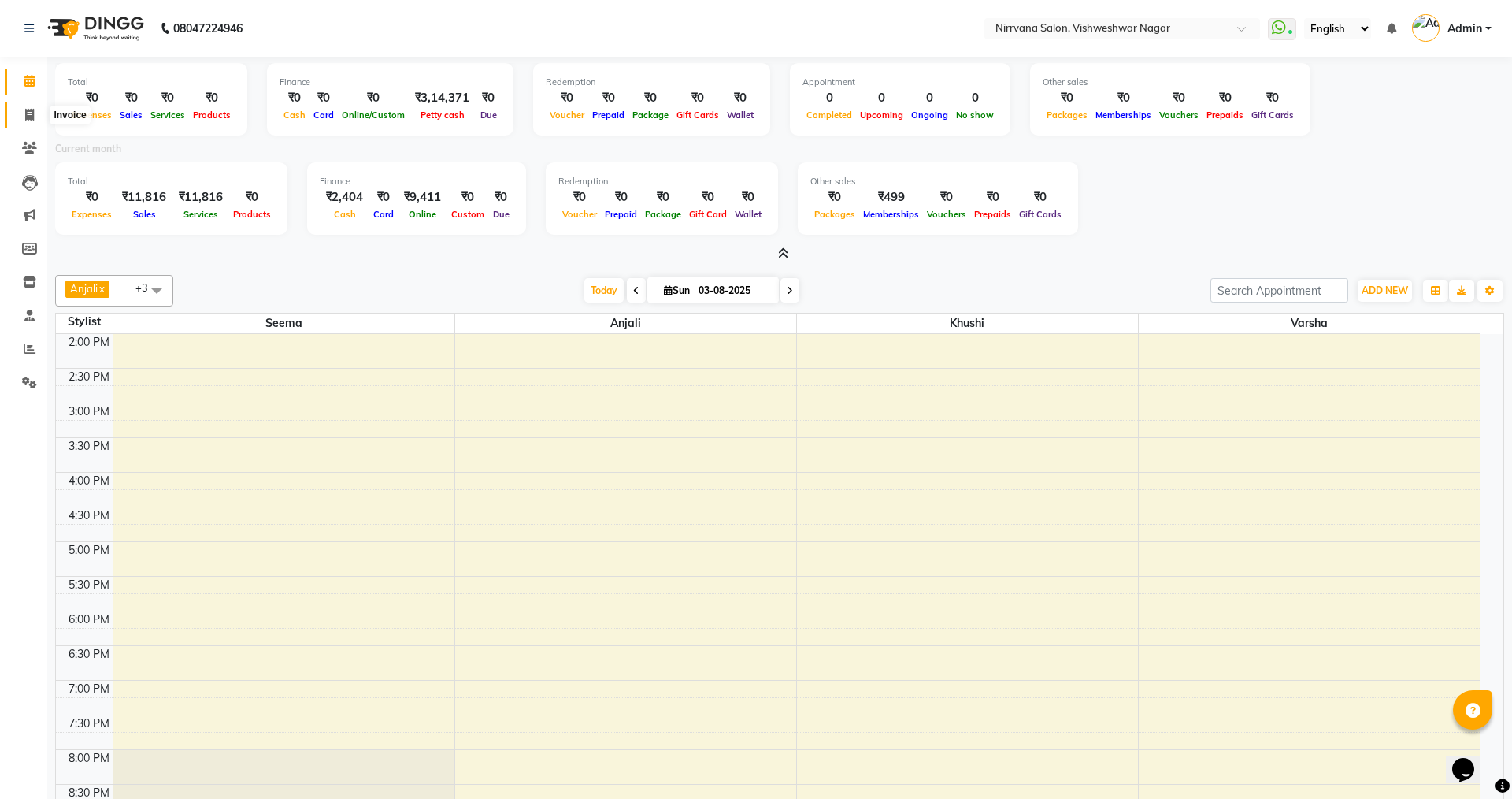 select on "7167" 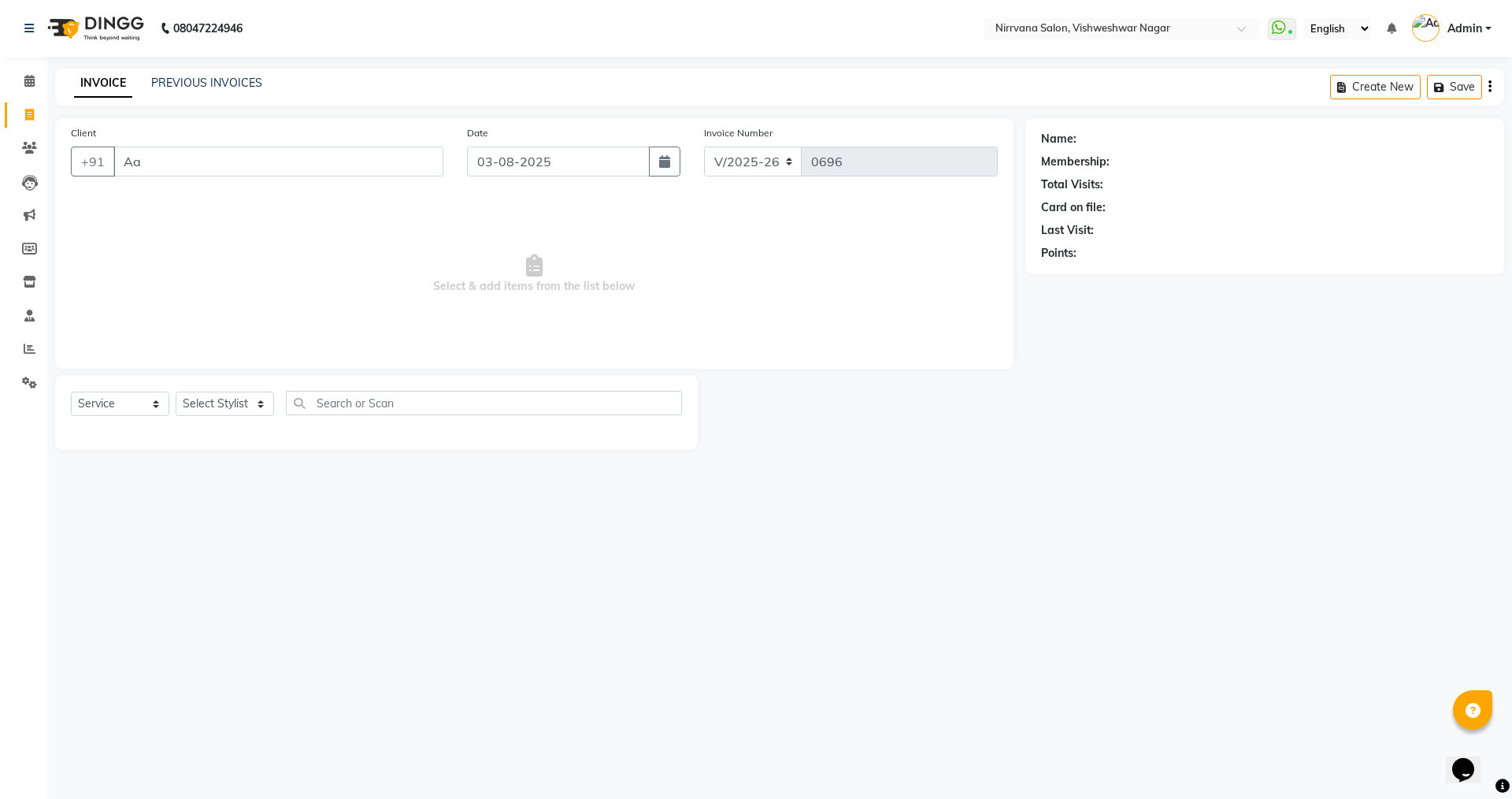 type on "A" 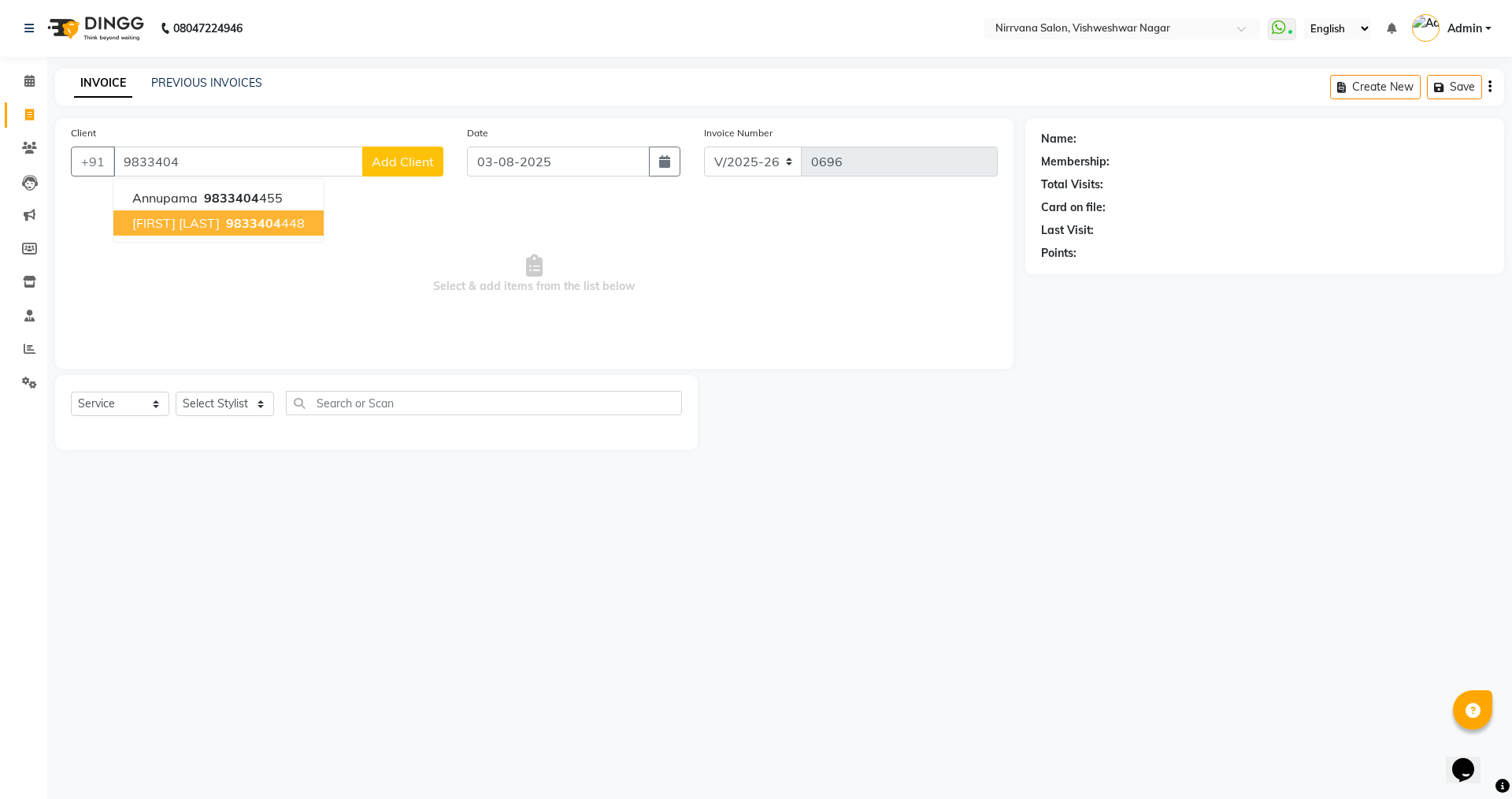 click on "Anandi Menon   9833404 448" at bounding box center (218, 223) 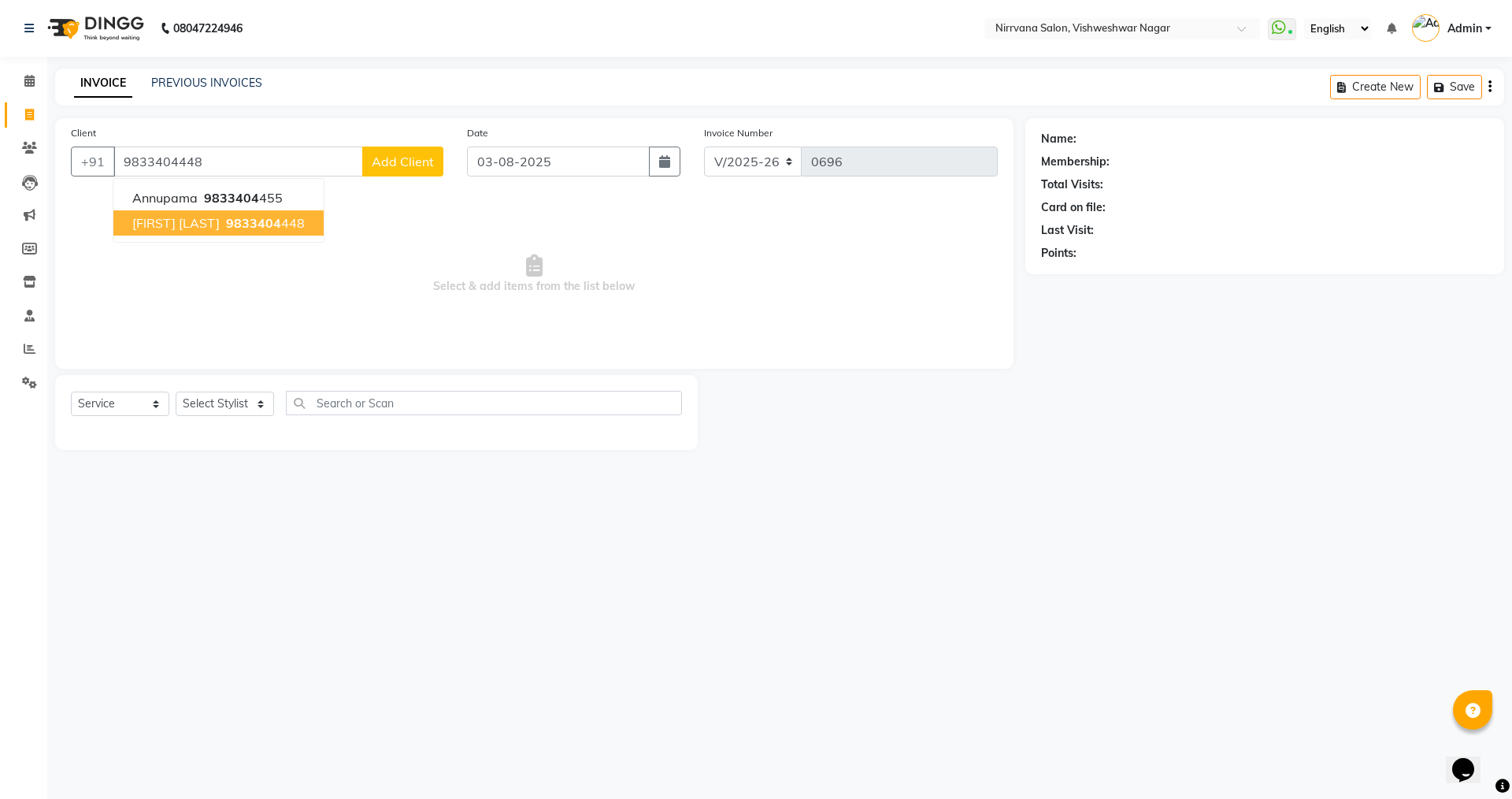 type on "9833404448" 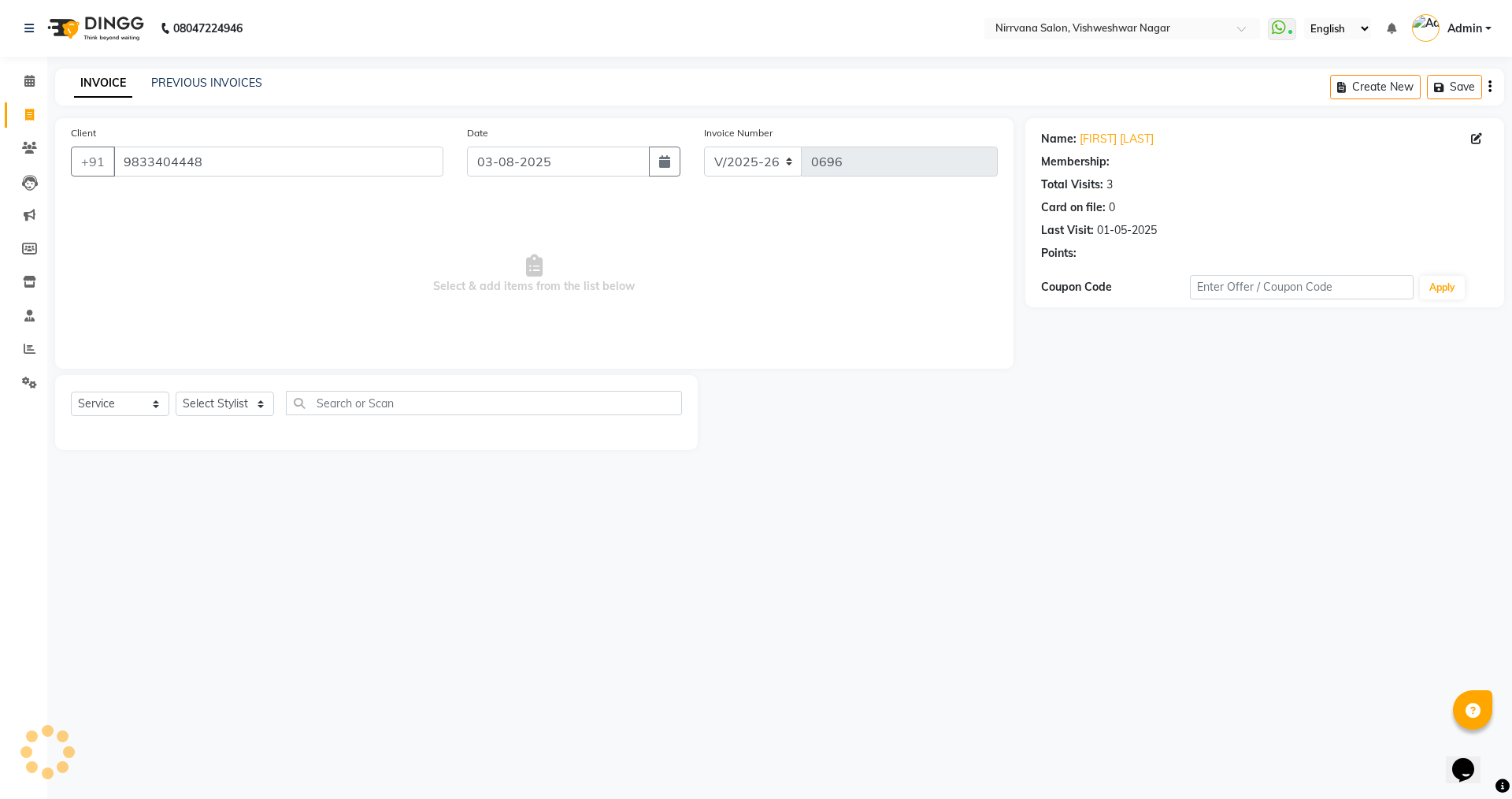 select on "1: Object" 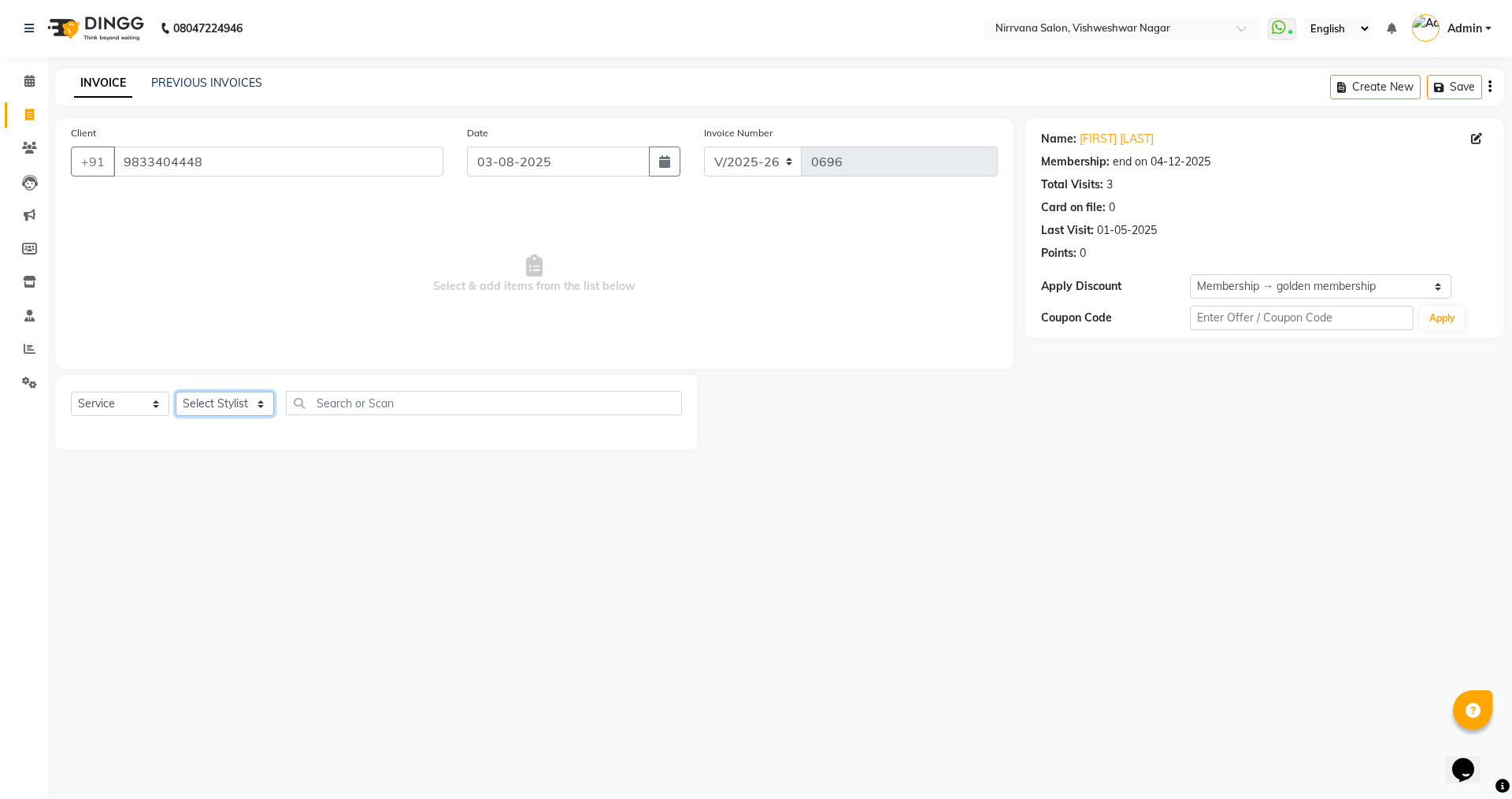 click on "Select Stylist [FIRST] [FIRST] [FIRST] [FIRST]" 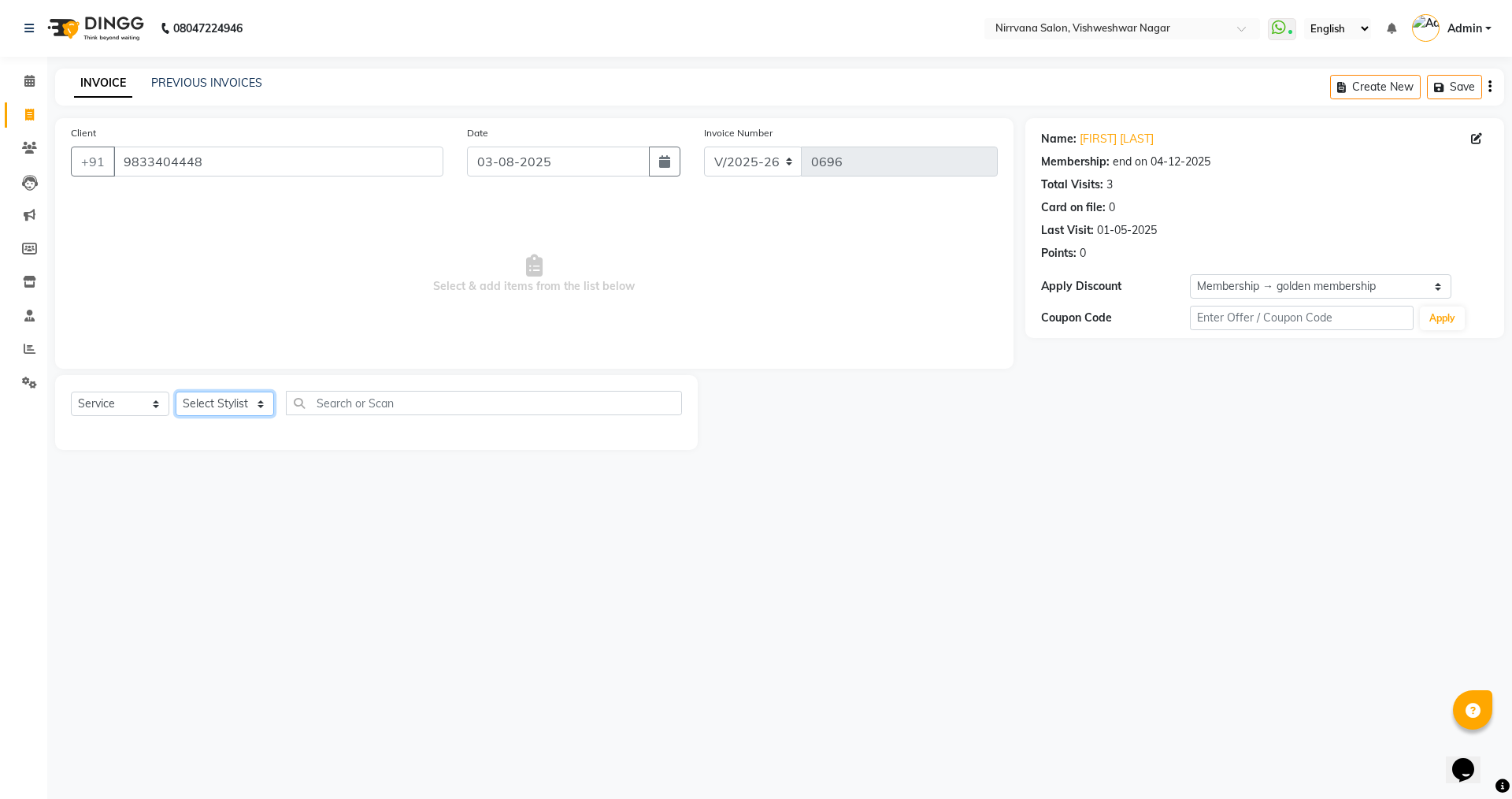 select on "66294" 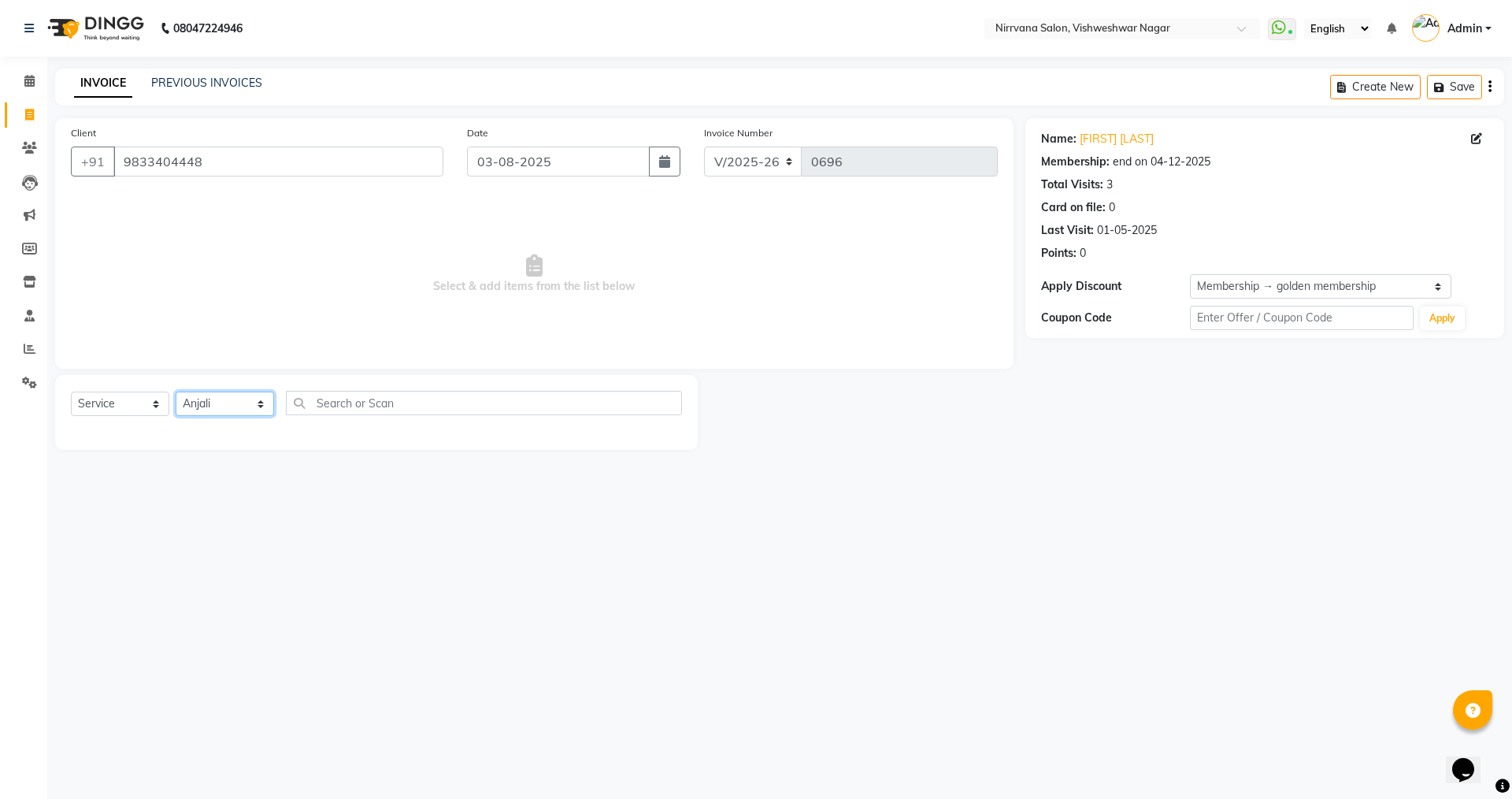 click on "Select Stylist [FIRST] [FIRST] [FIRST] [FIRST]" 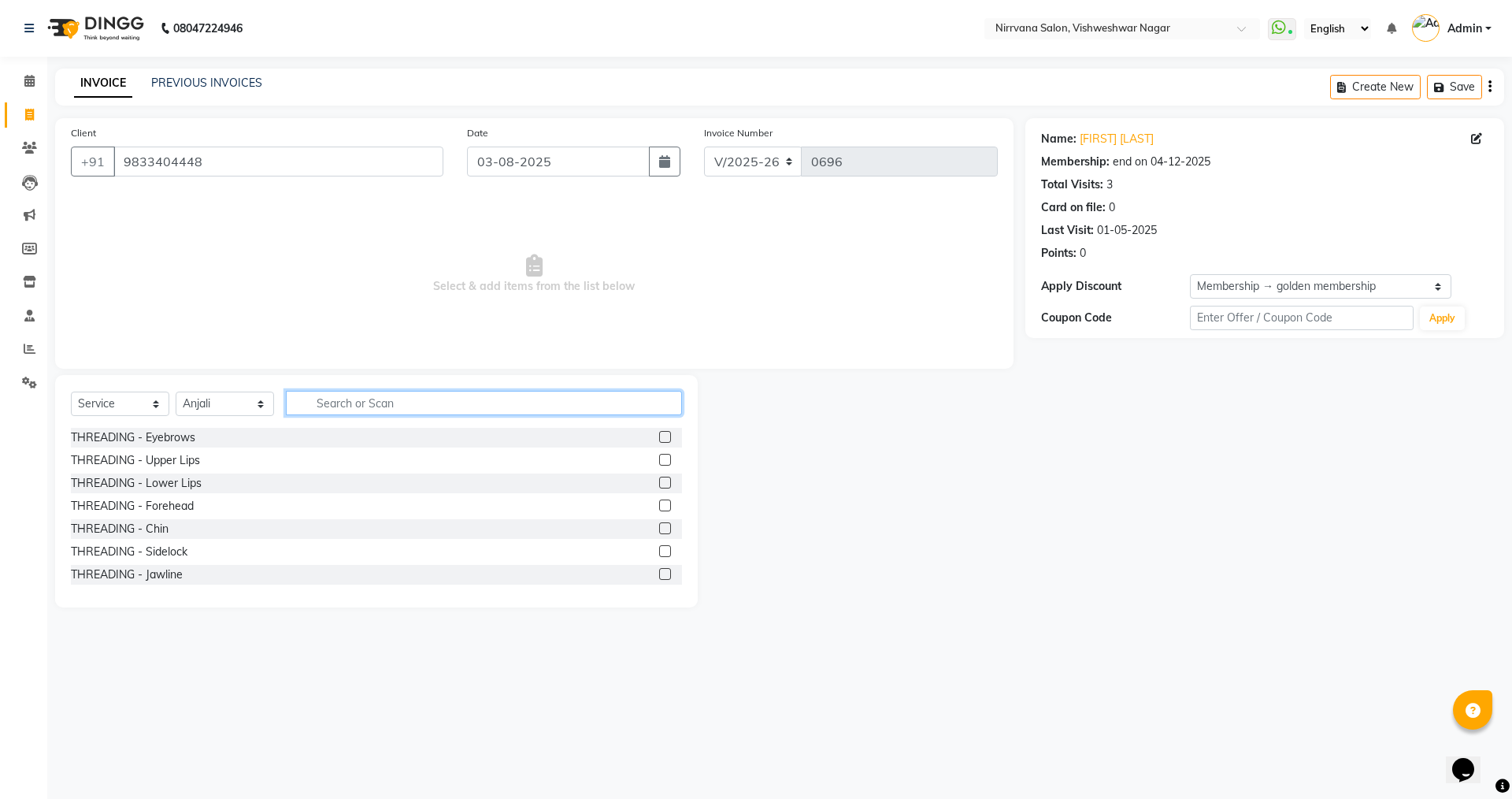 click 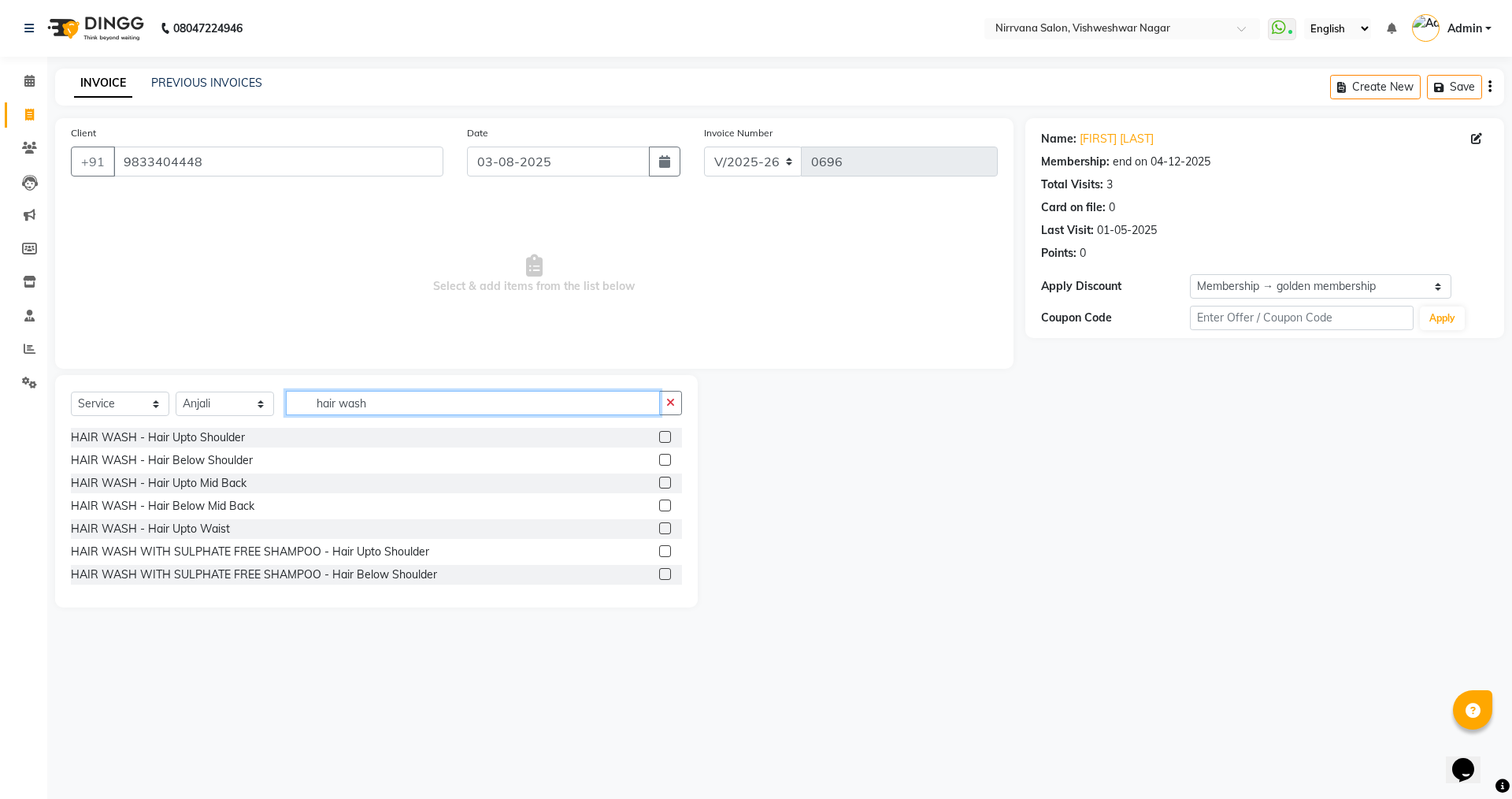 type on "hair wash" 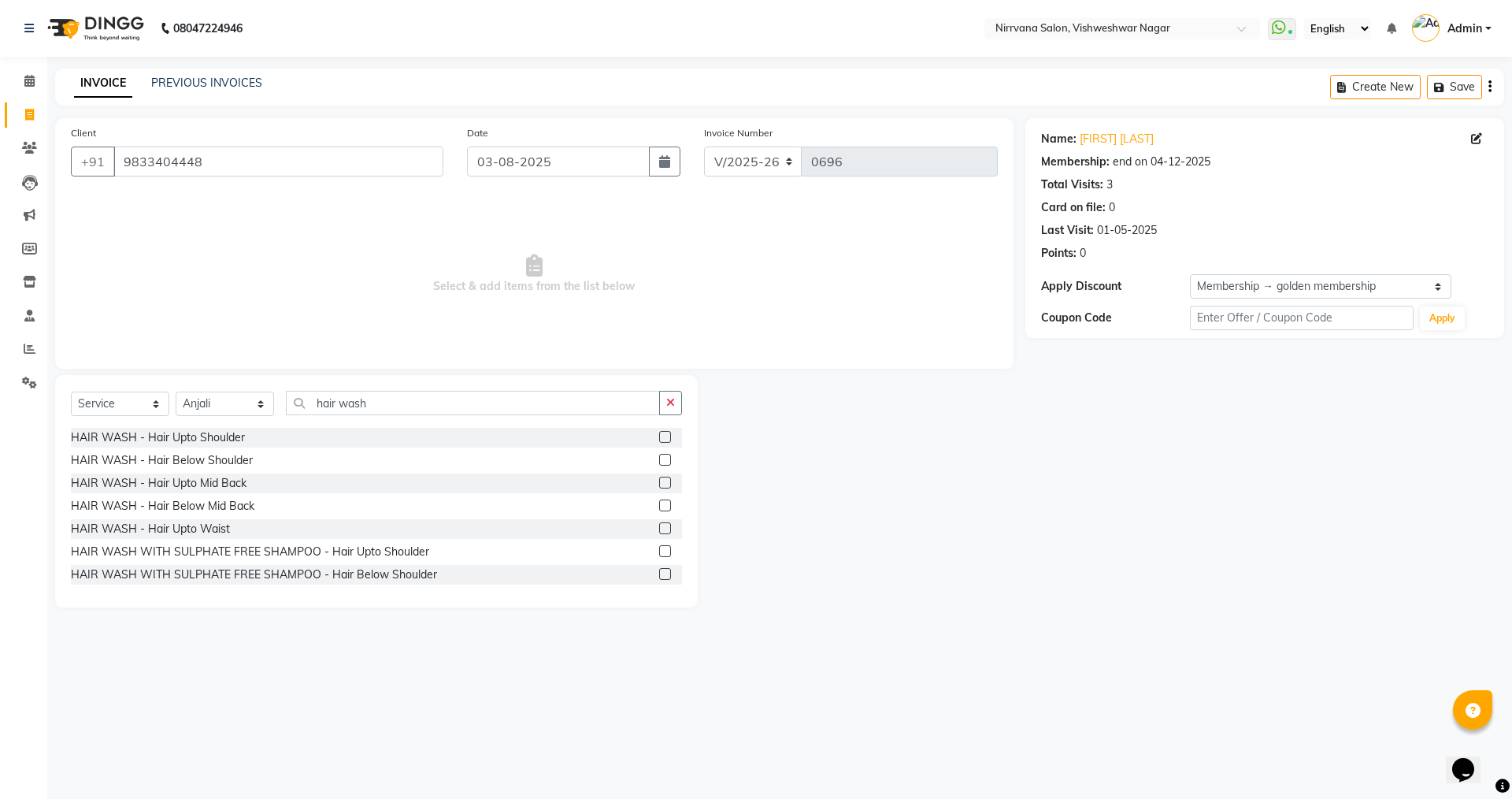 click 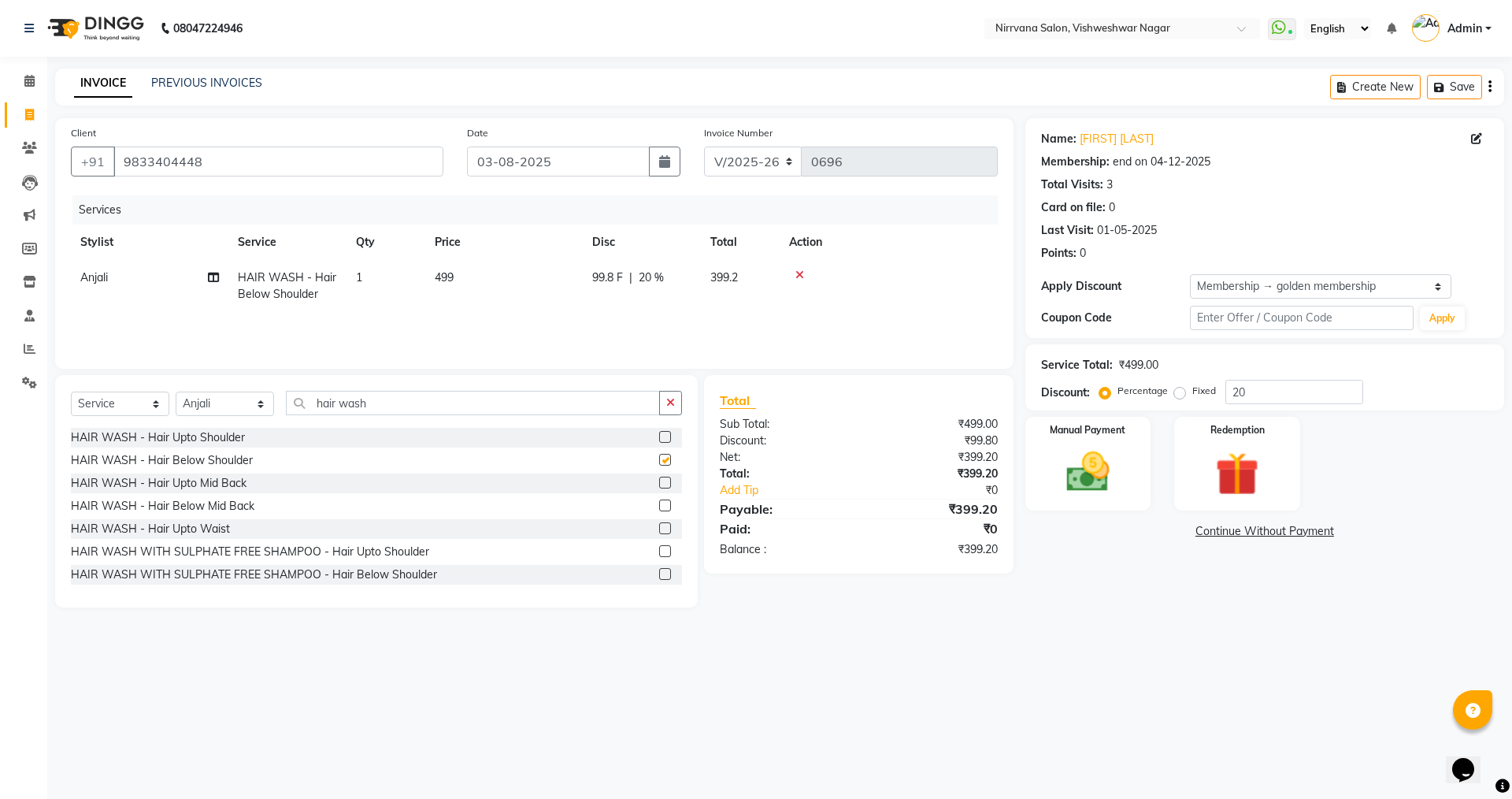 checkbox on "false" 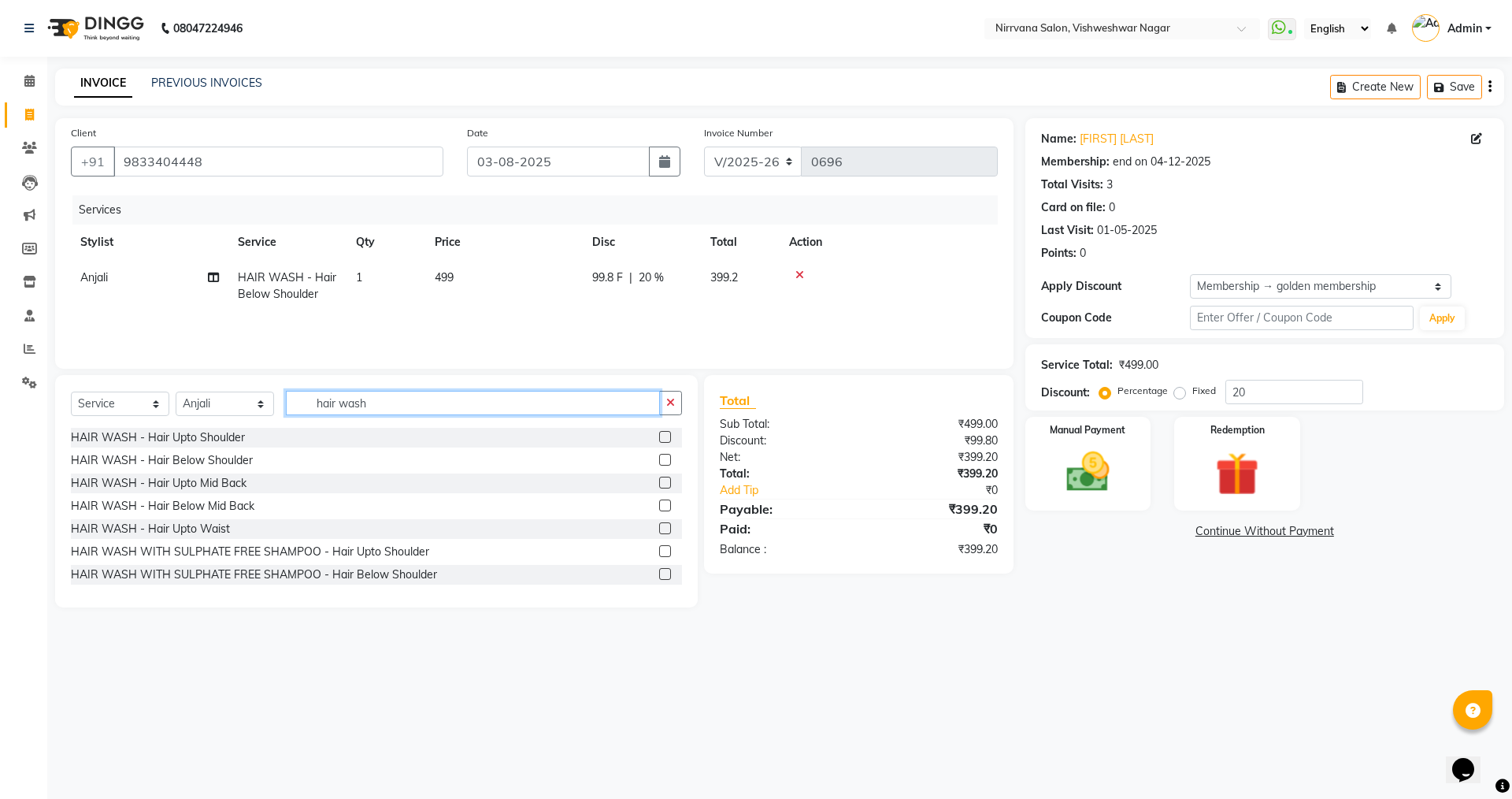 click on "hair wash" 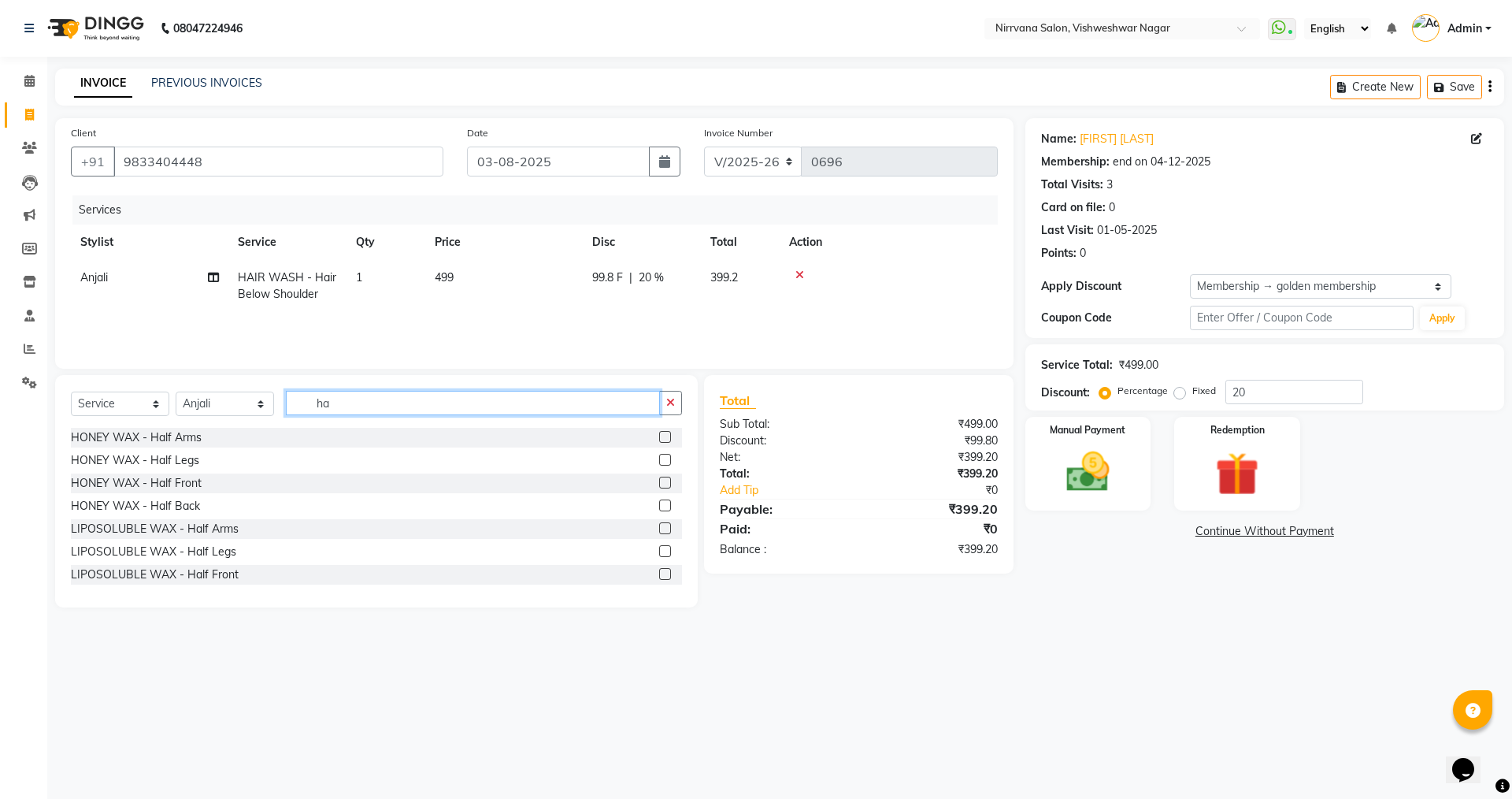 type on "h" 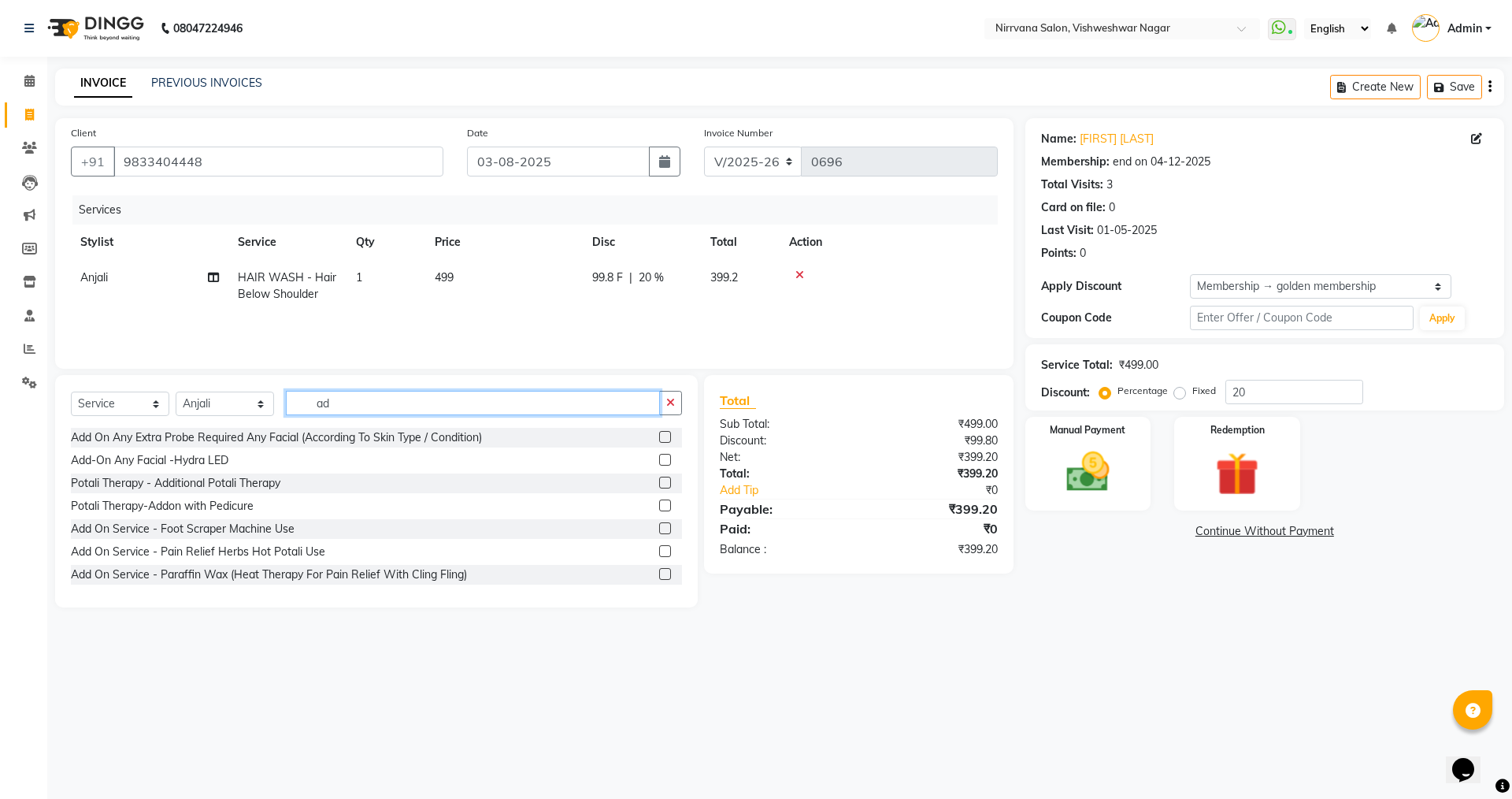 type on "a" 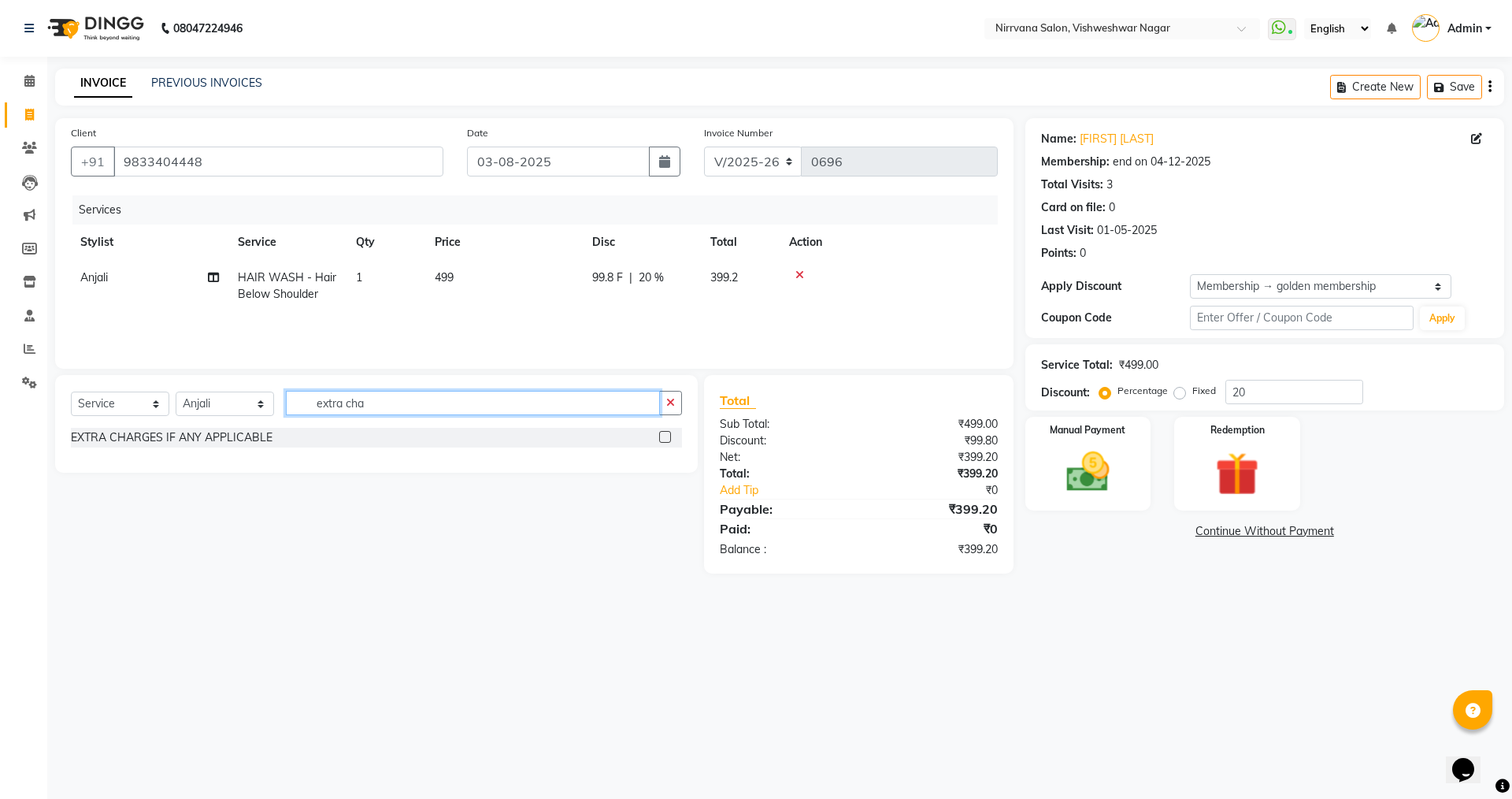 type on "extra cha" 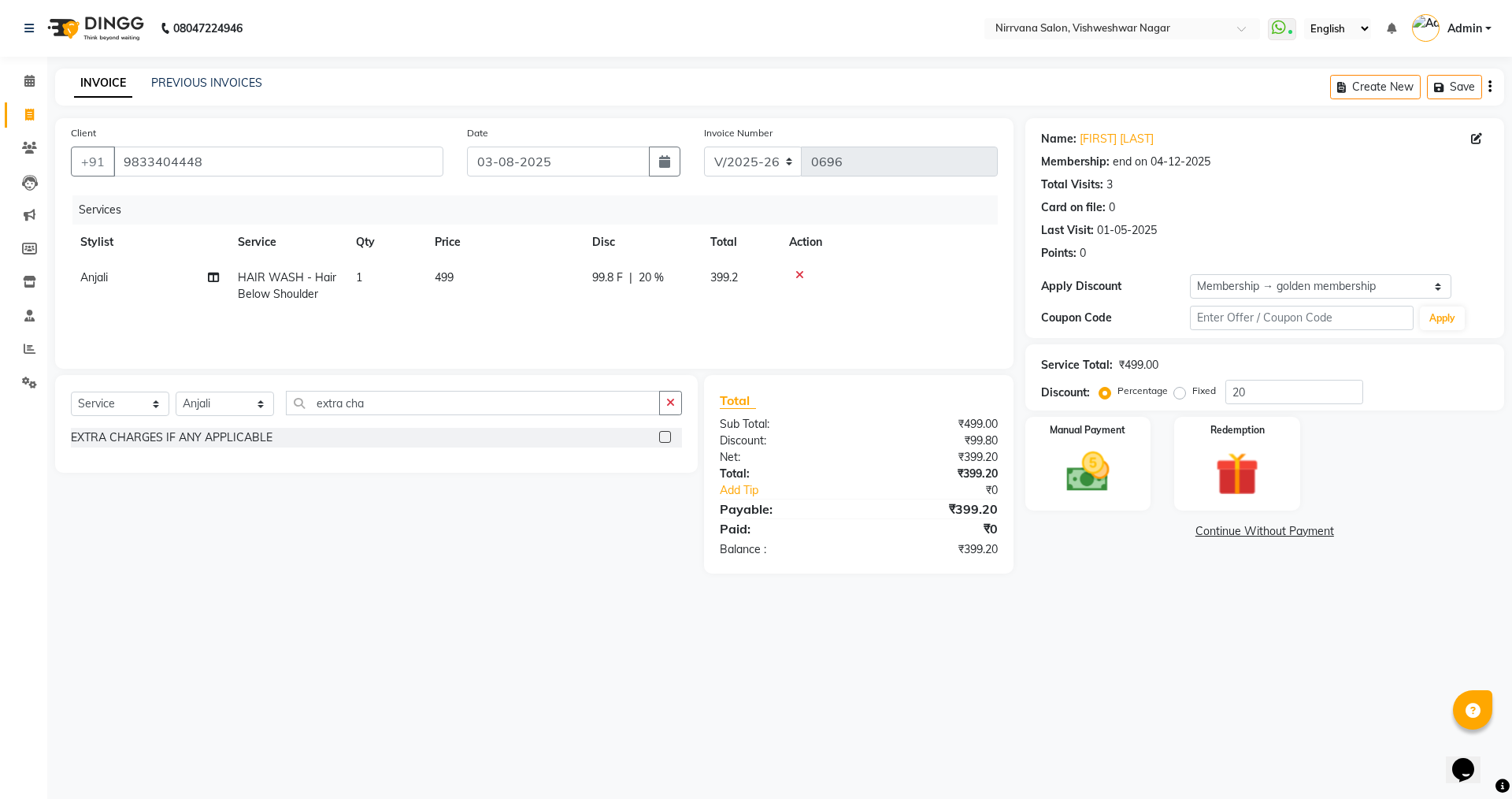 click 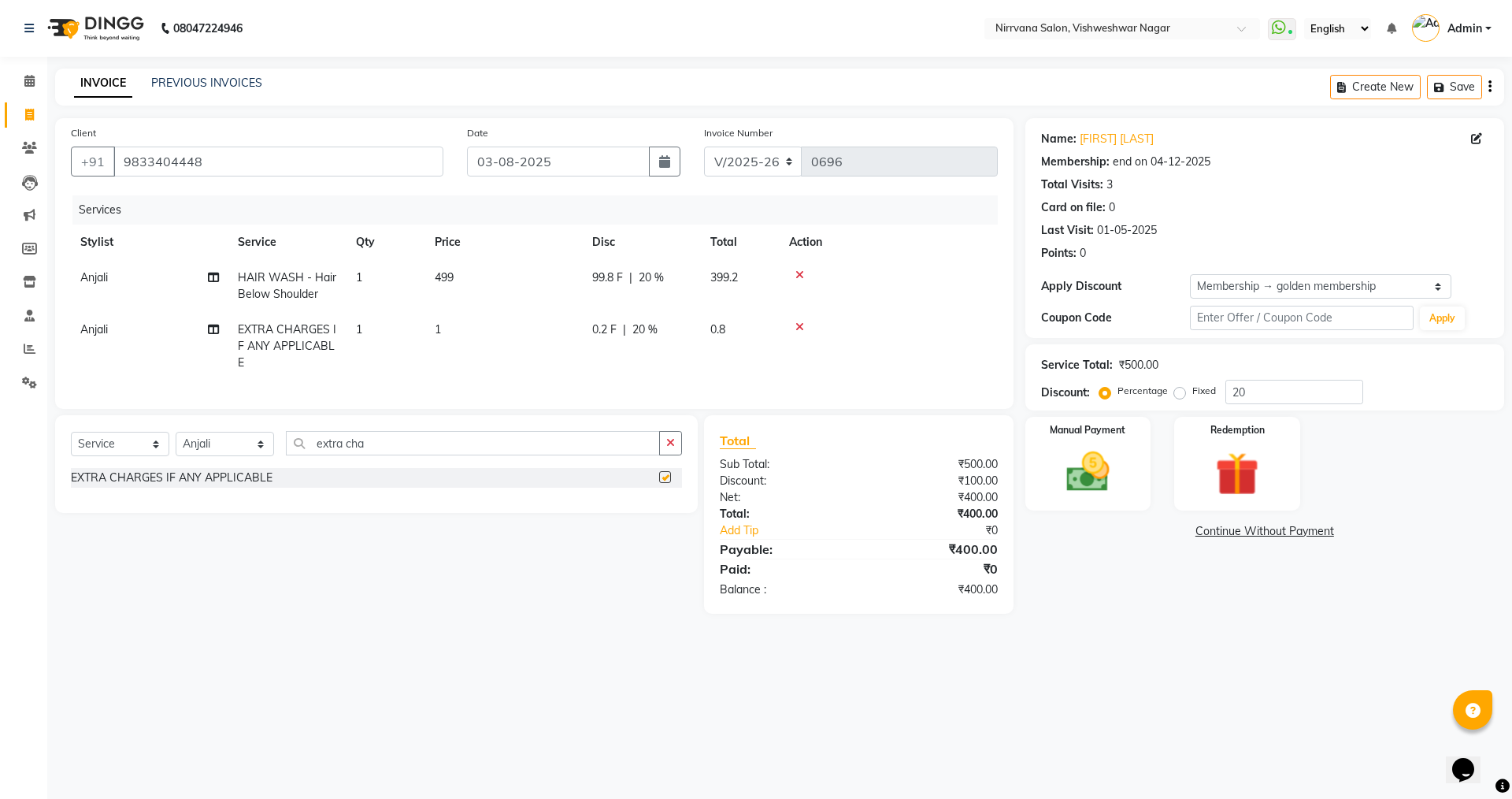 checkbox on "false" 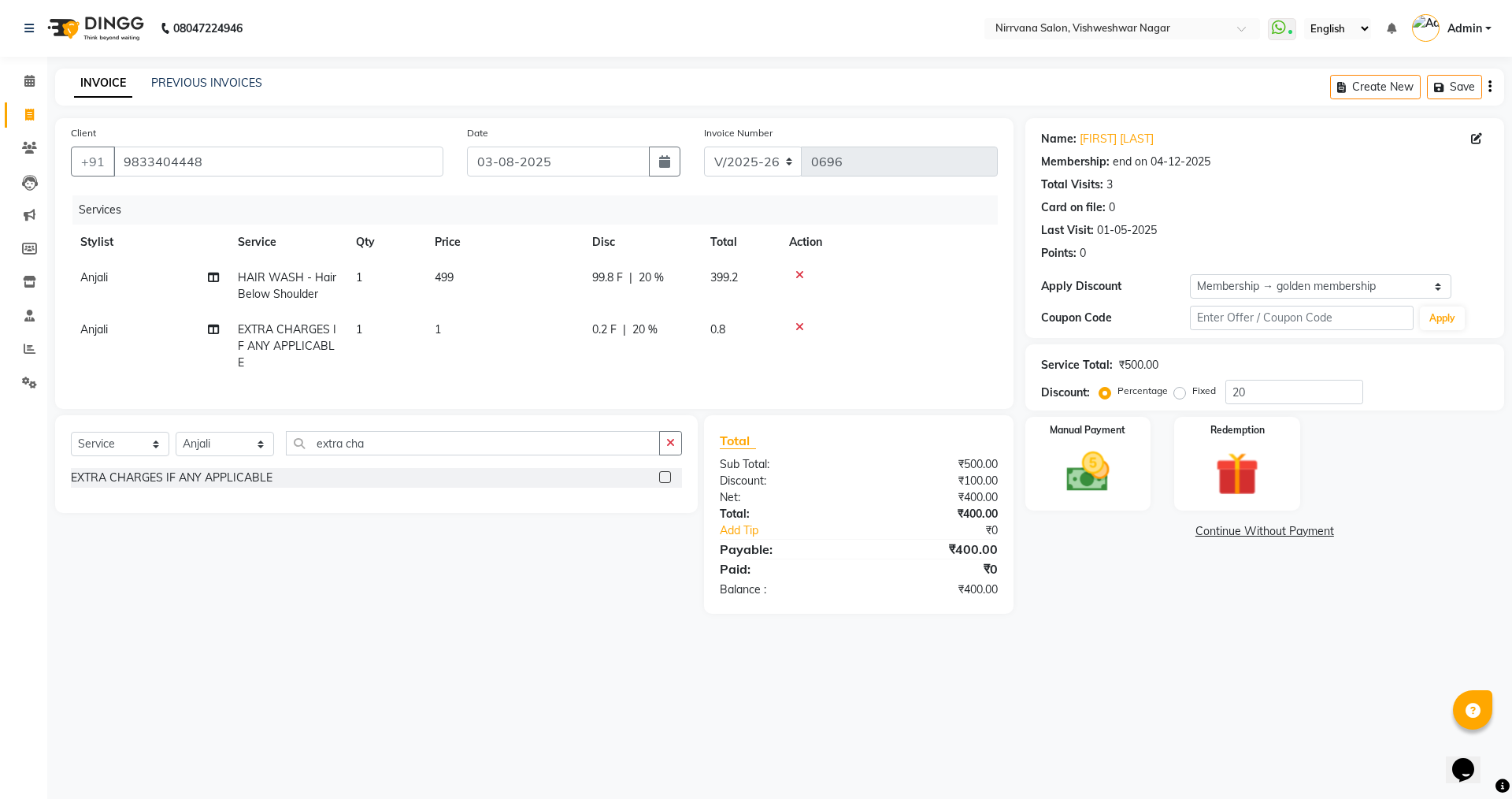 click on "1" 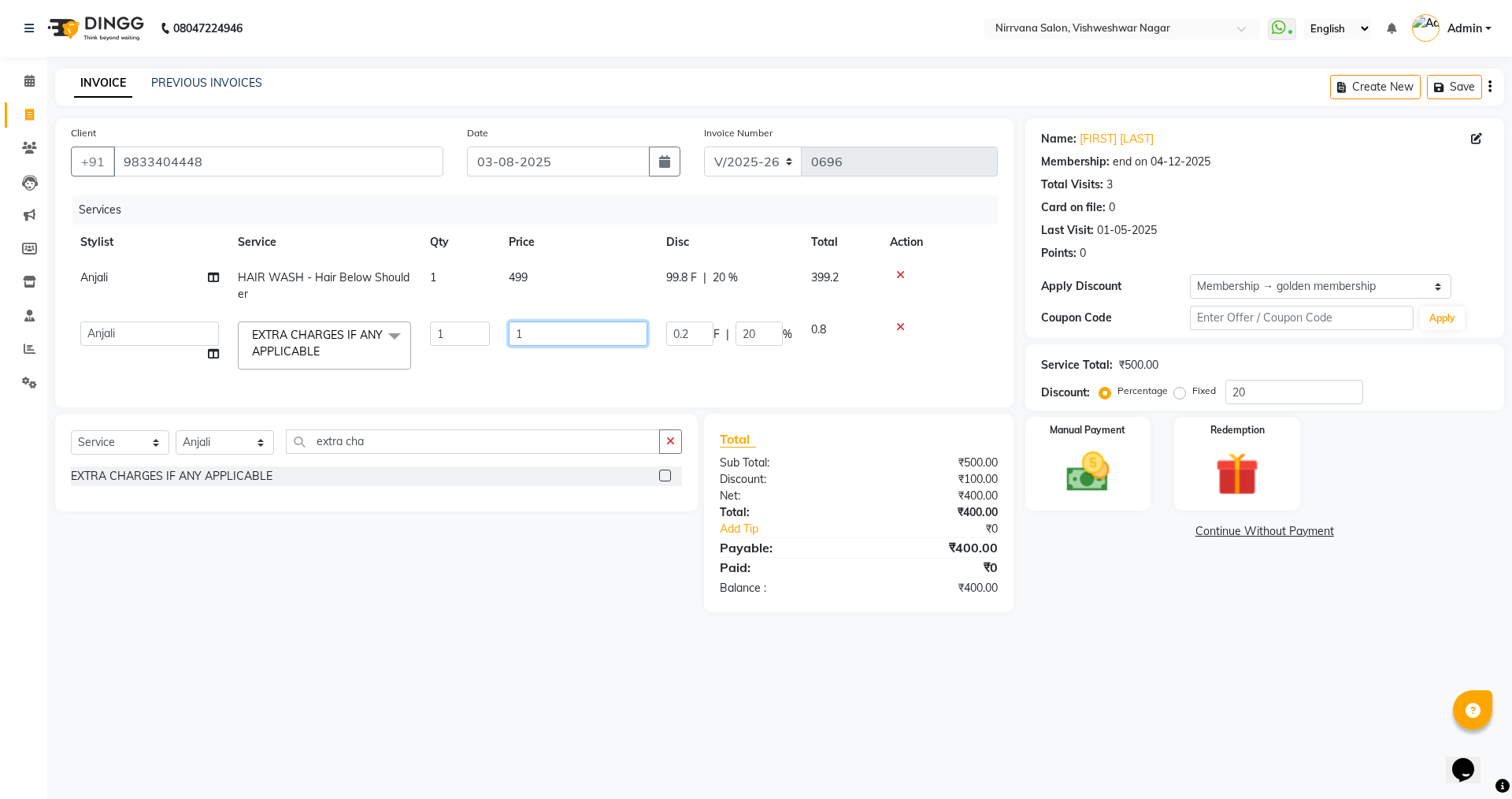 click on "1" 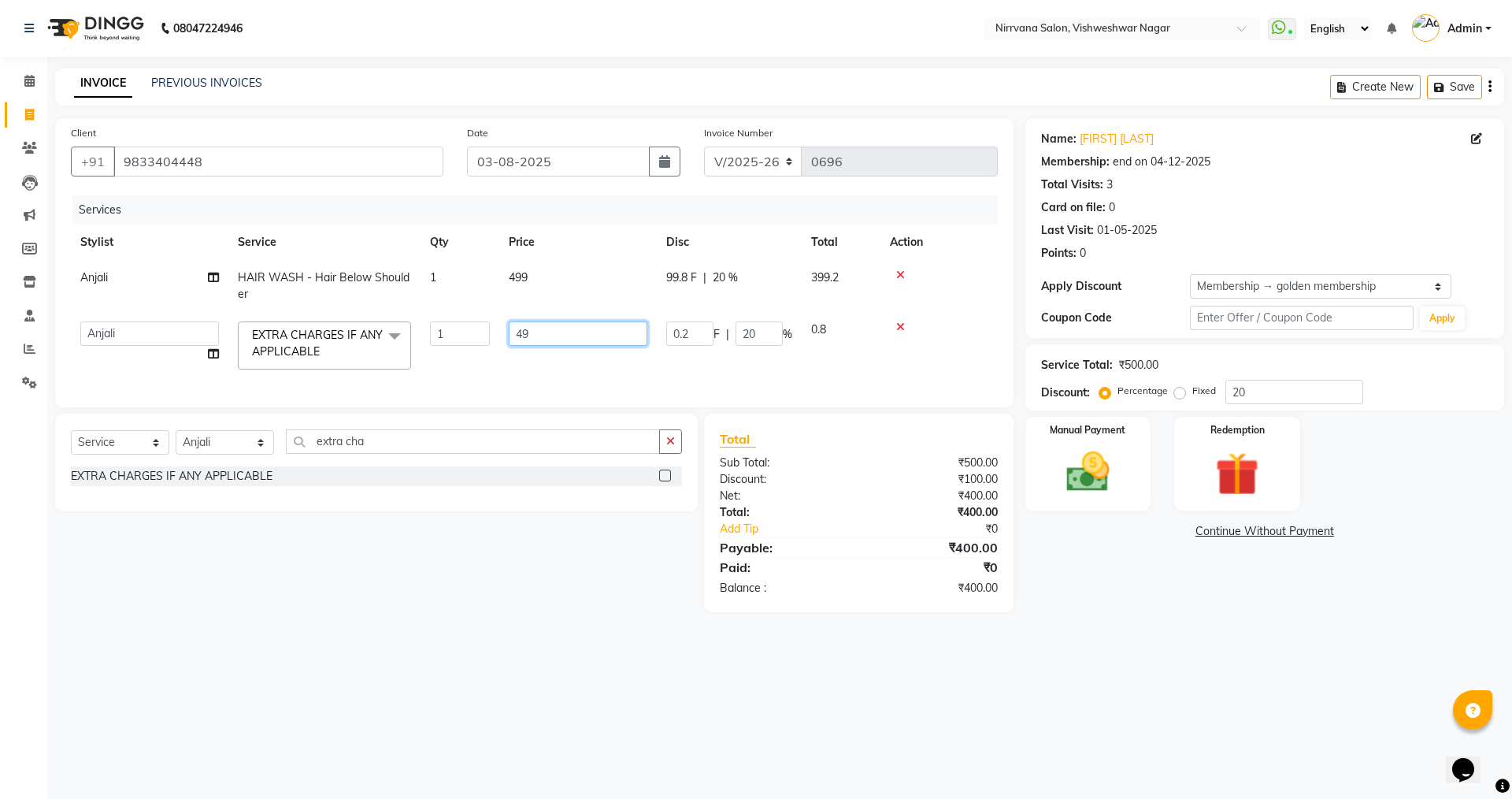 type on "499" 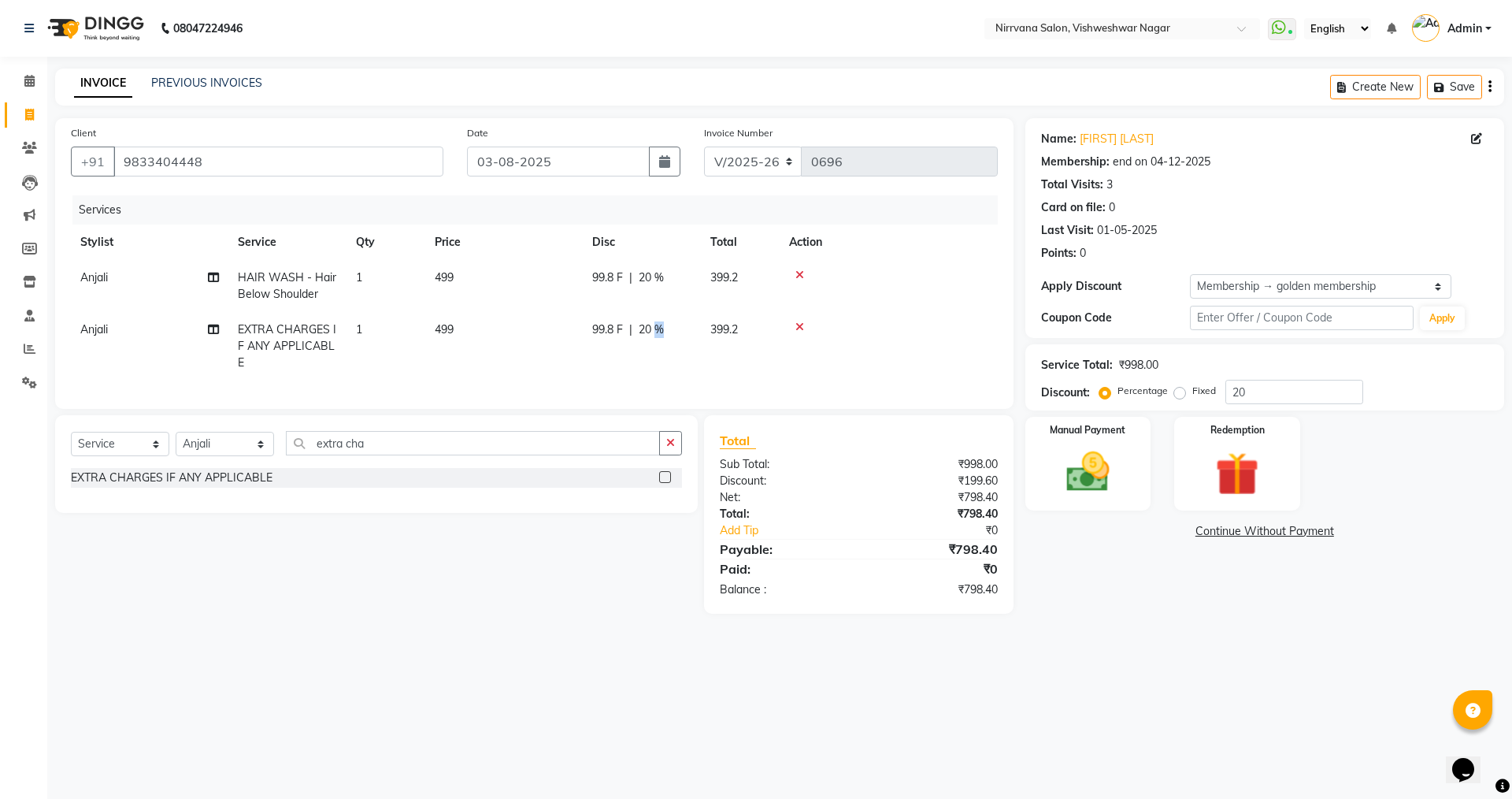 click on "20 %" 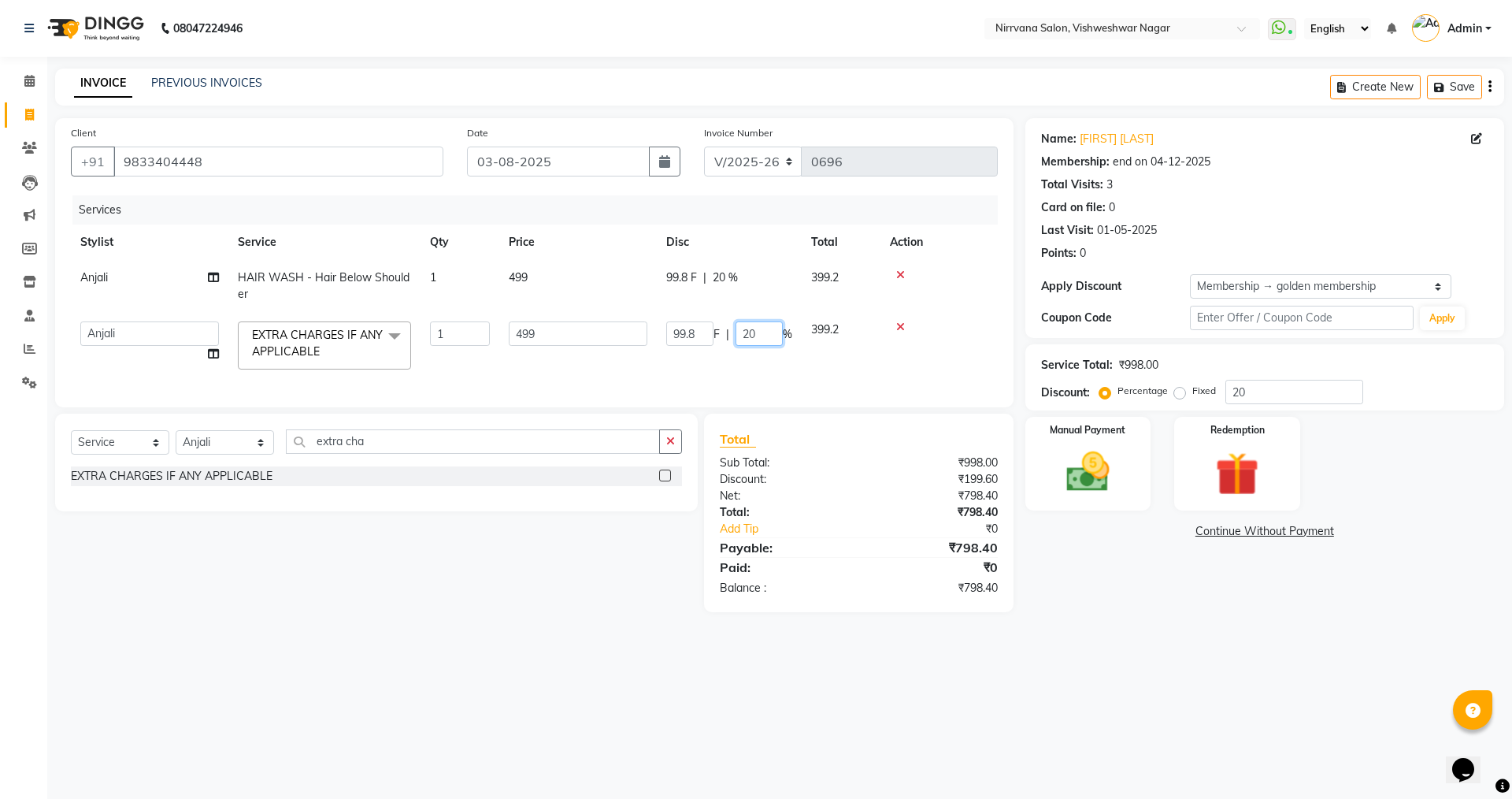 click on "20" 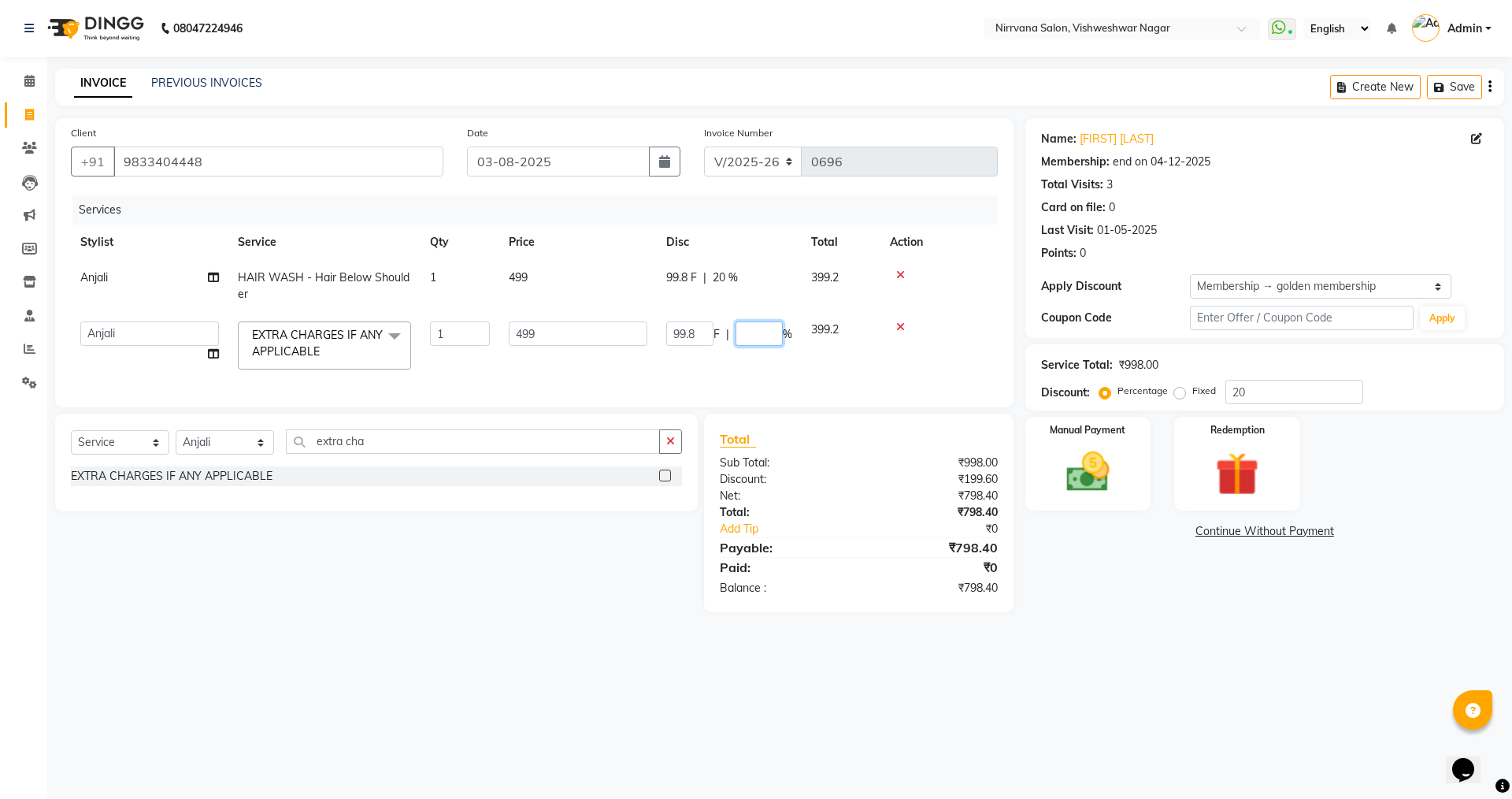 type on "0" 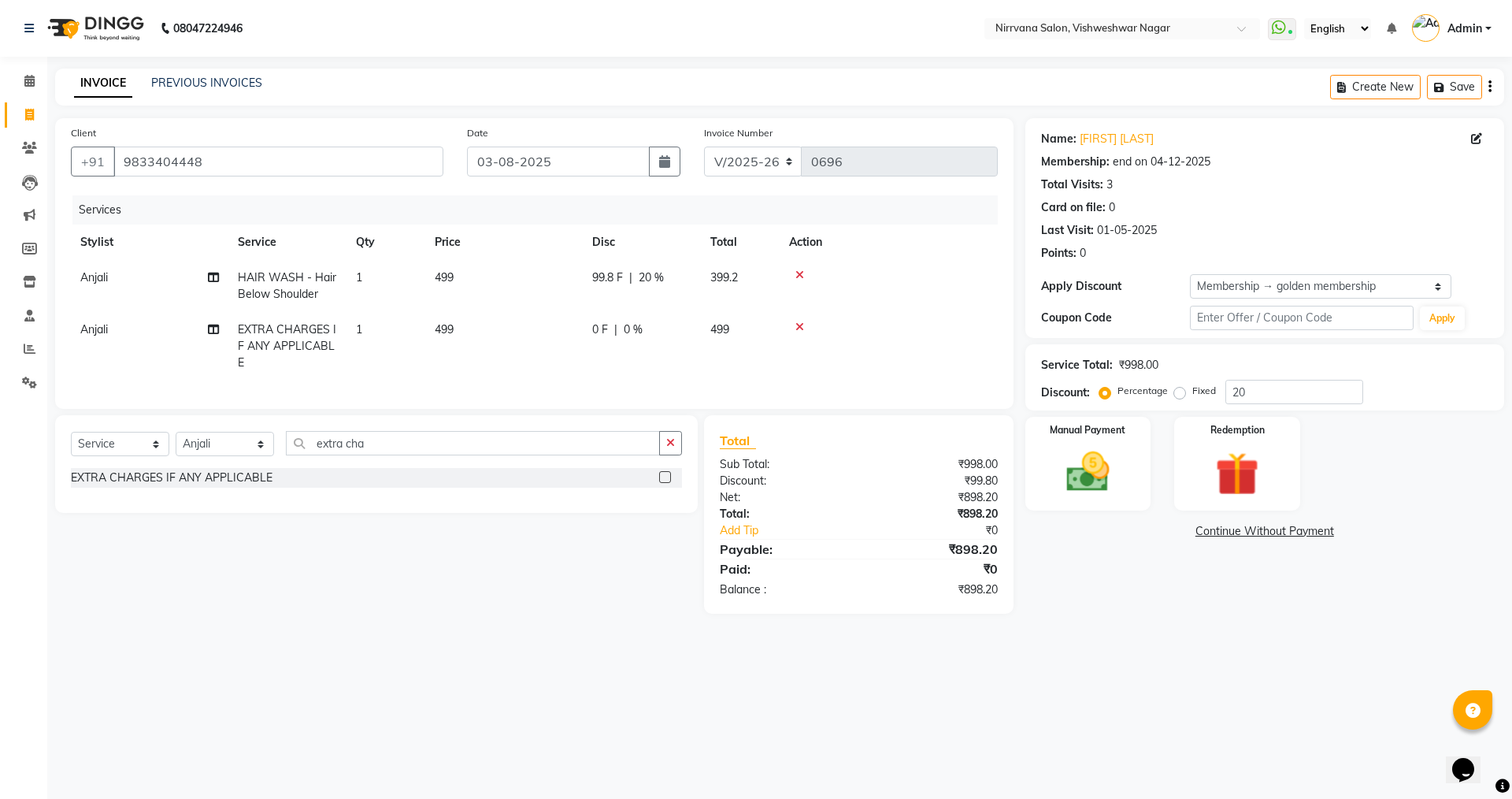 click on "Name: Anandi Menon Membership: end on 04-12-2025 Total Visits:  3 Card on file:  0 Last Visit:   01-05-2025 Points:   0  Apply Discount Select Membership → golden membership Coupon Code Apply Service Total:  ₹998.00  Discount:  Percentage   Fixed  20 Manual Payment Redemption  Continue Without Payment" 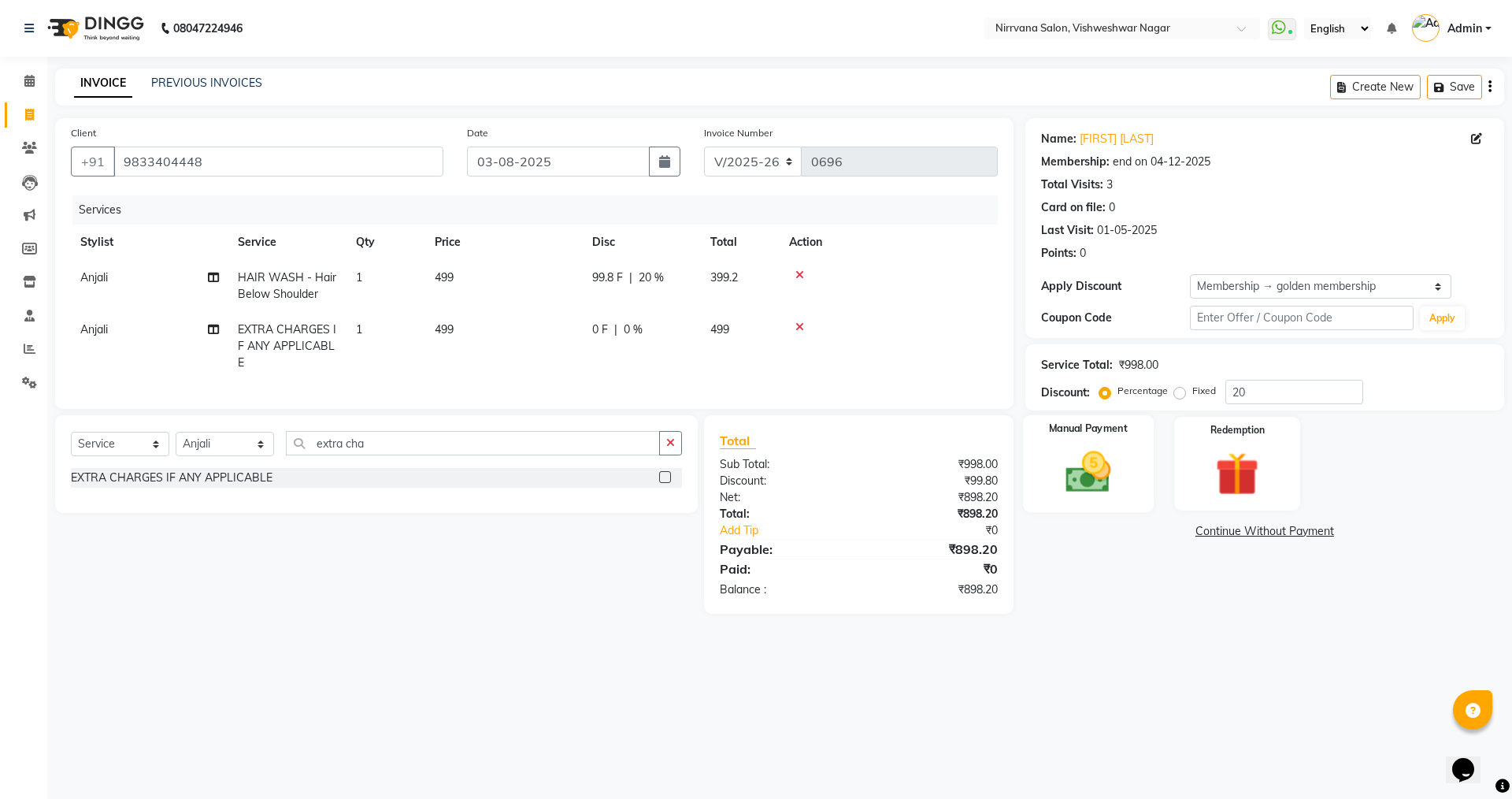 click 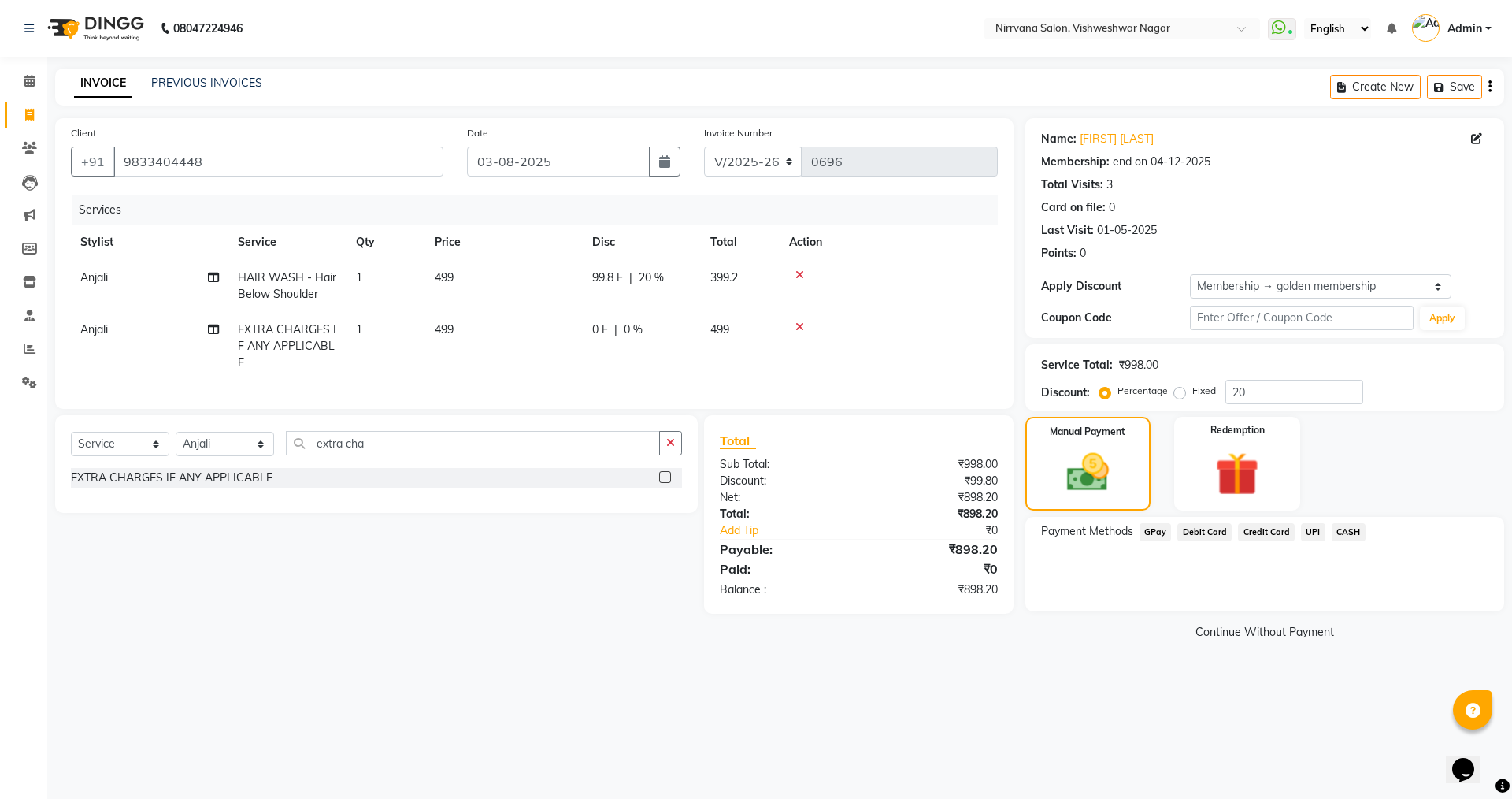 click on "GPay" 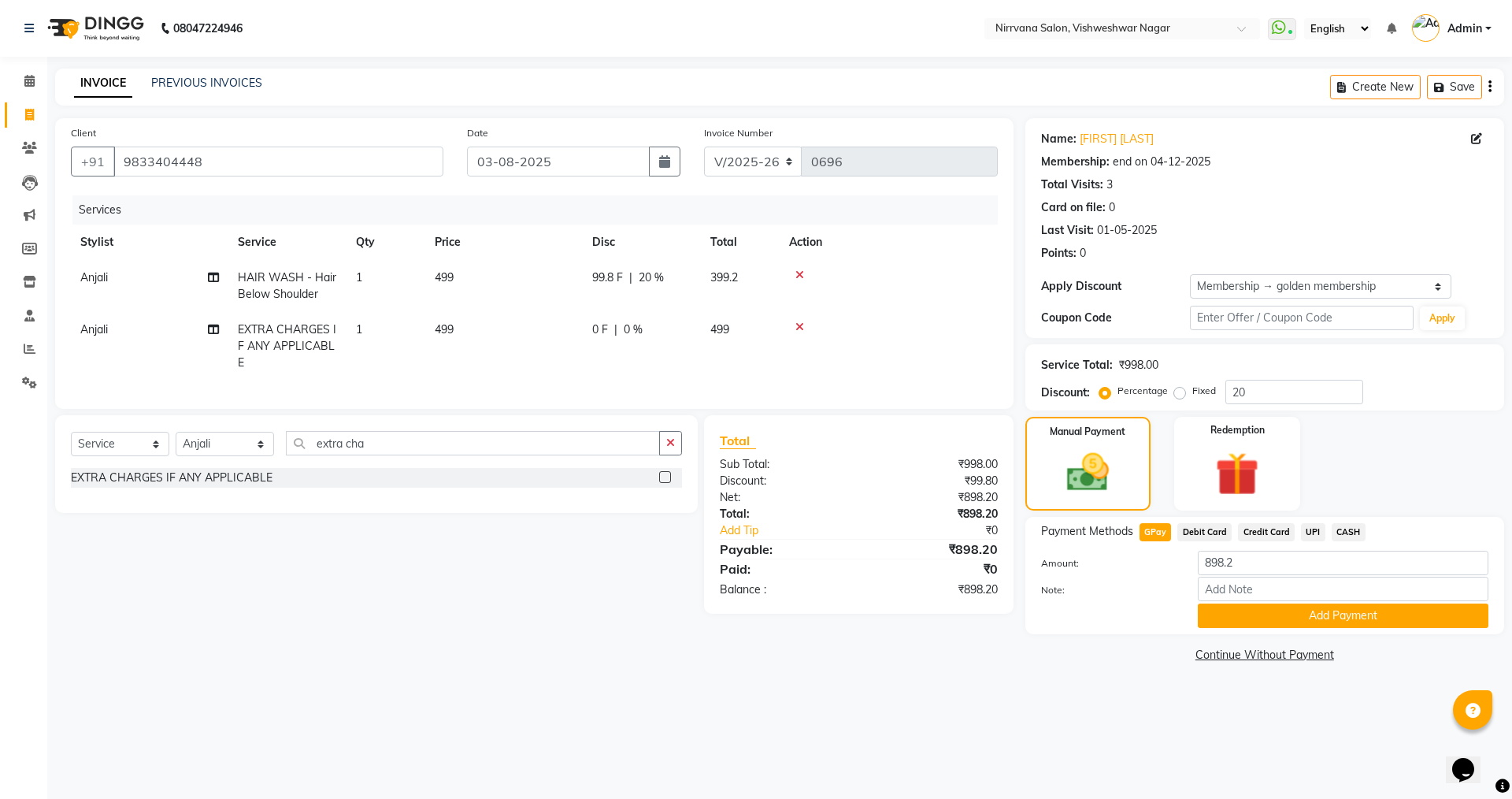 click on "Add Payment" 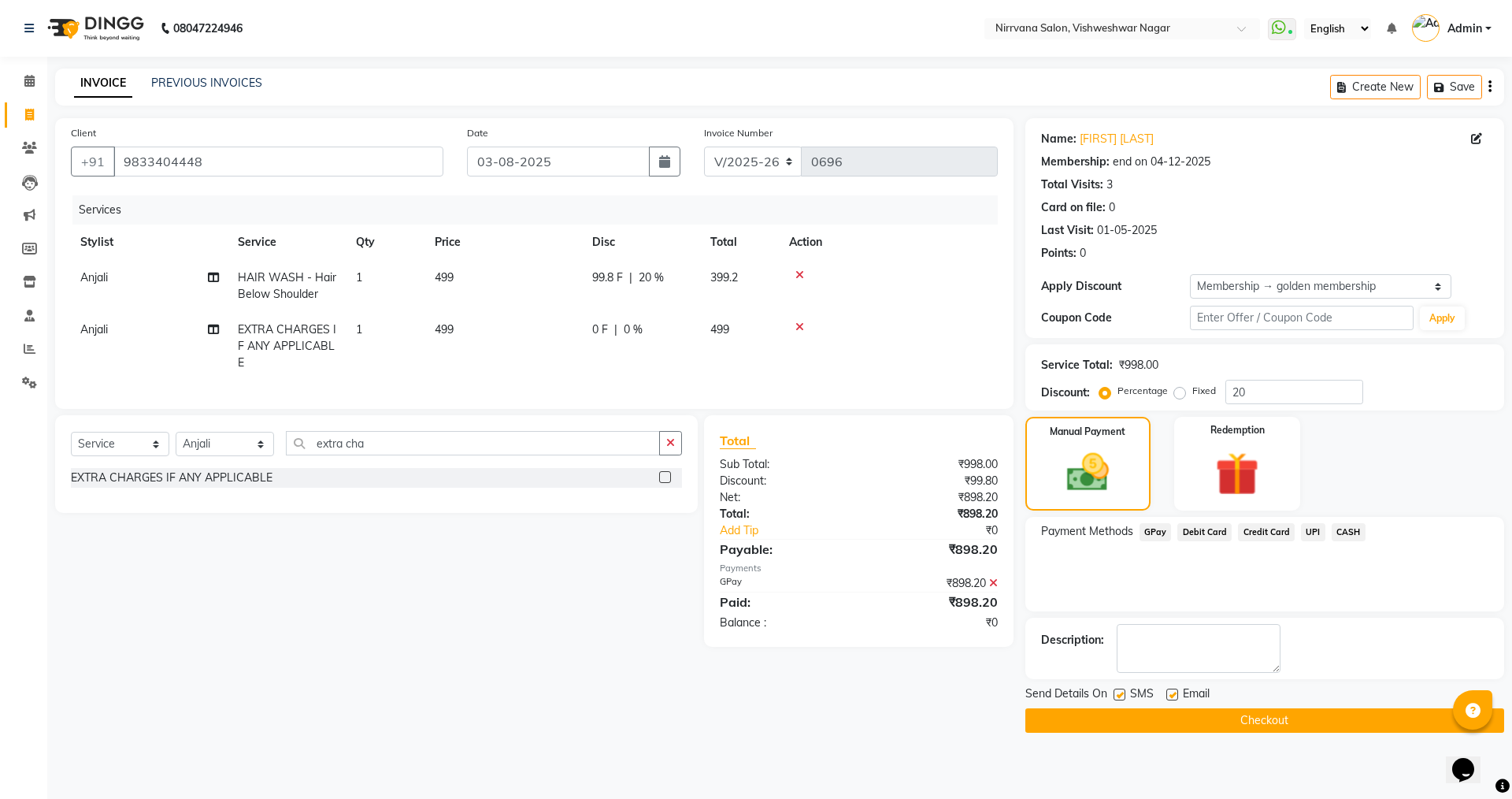 click 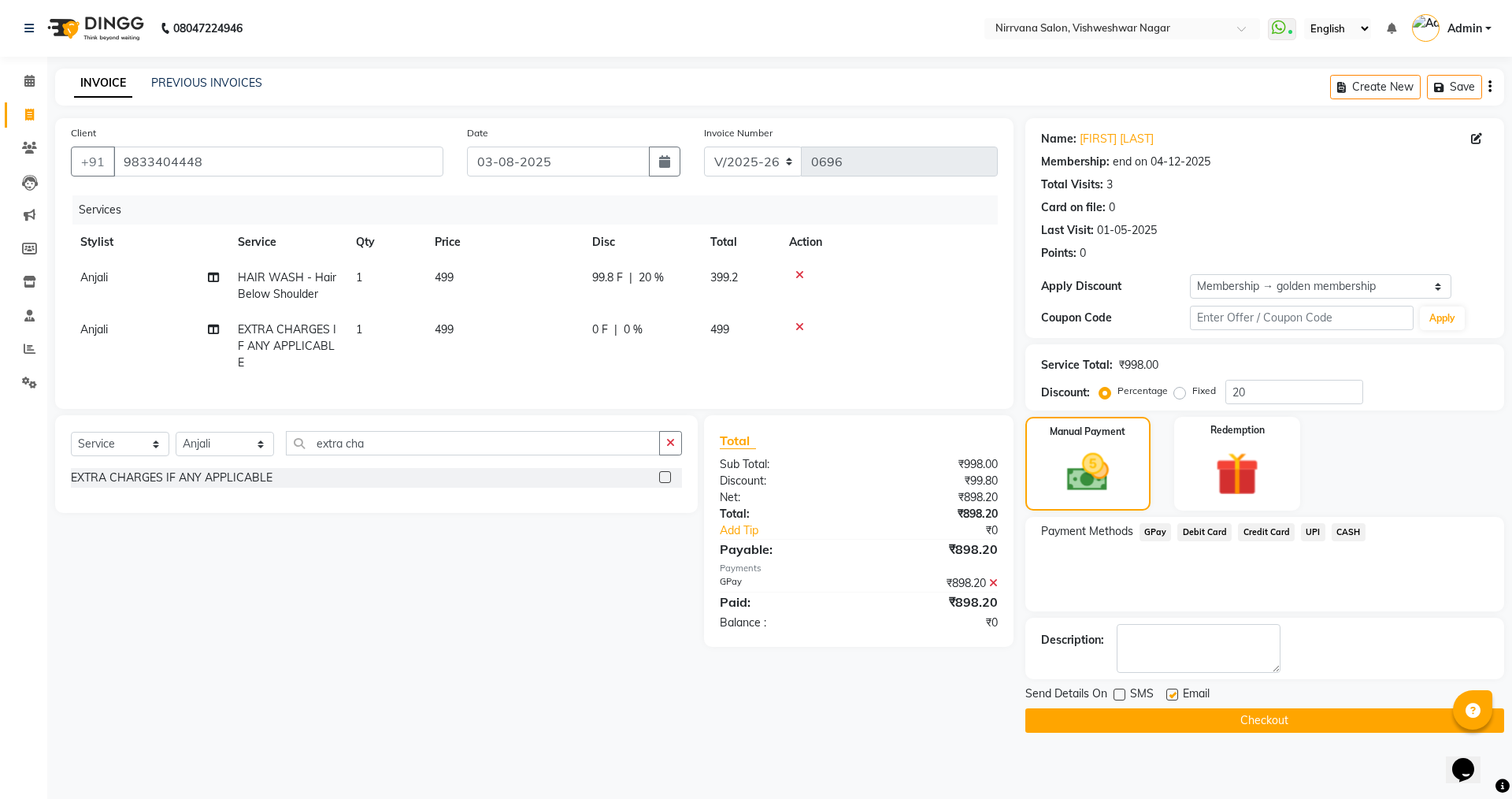 click 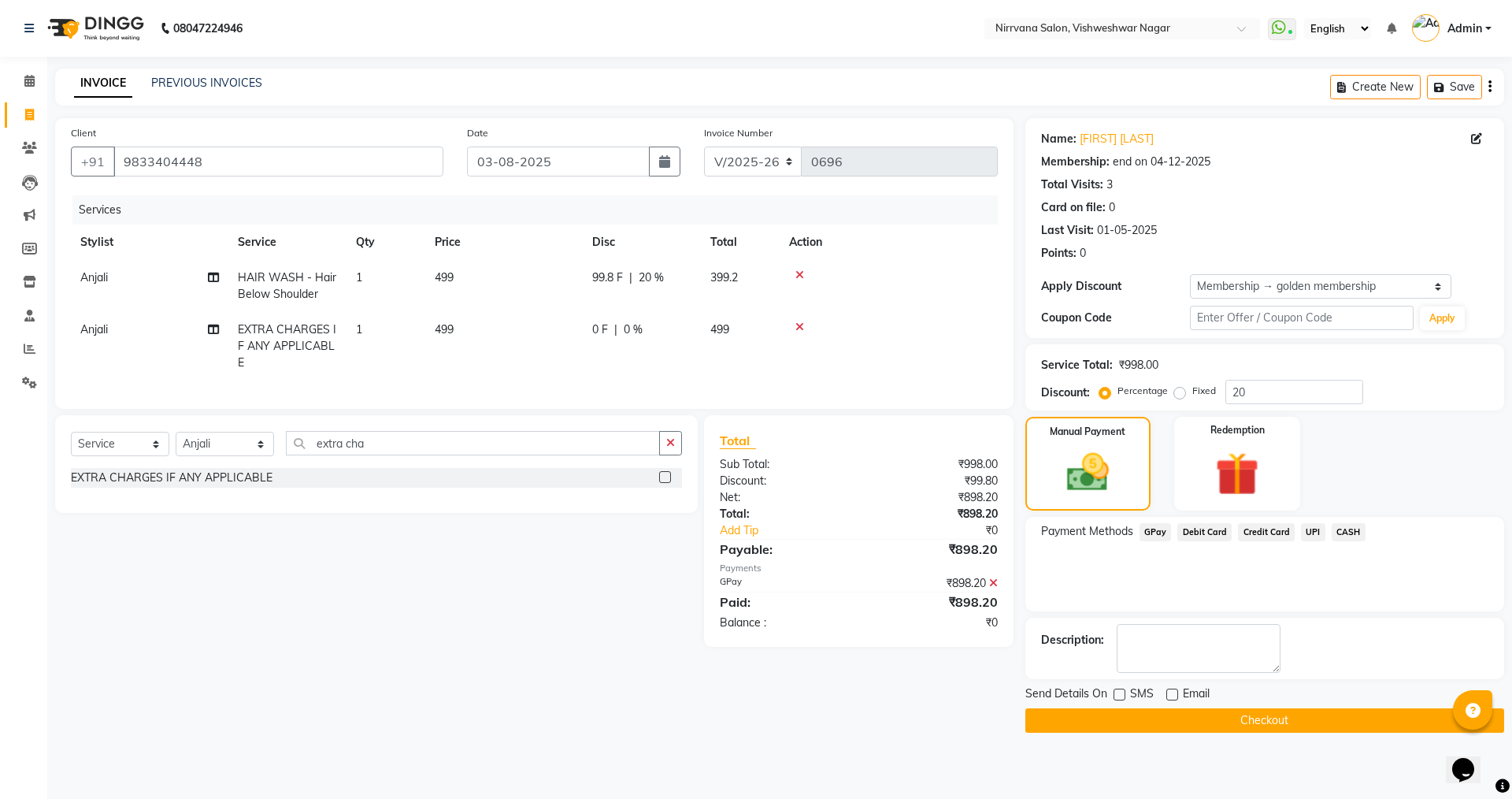 click on "Checkout" 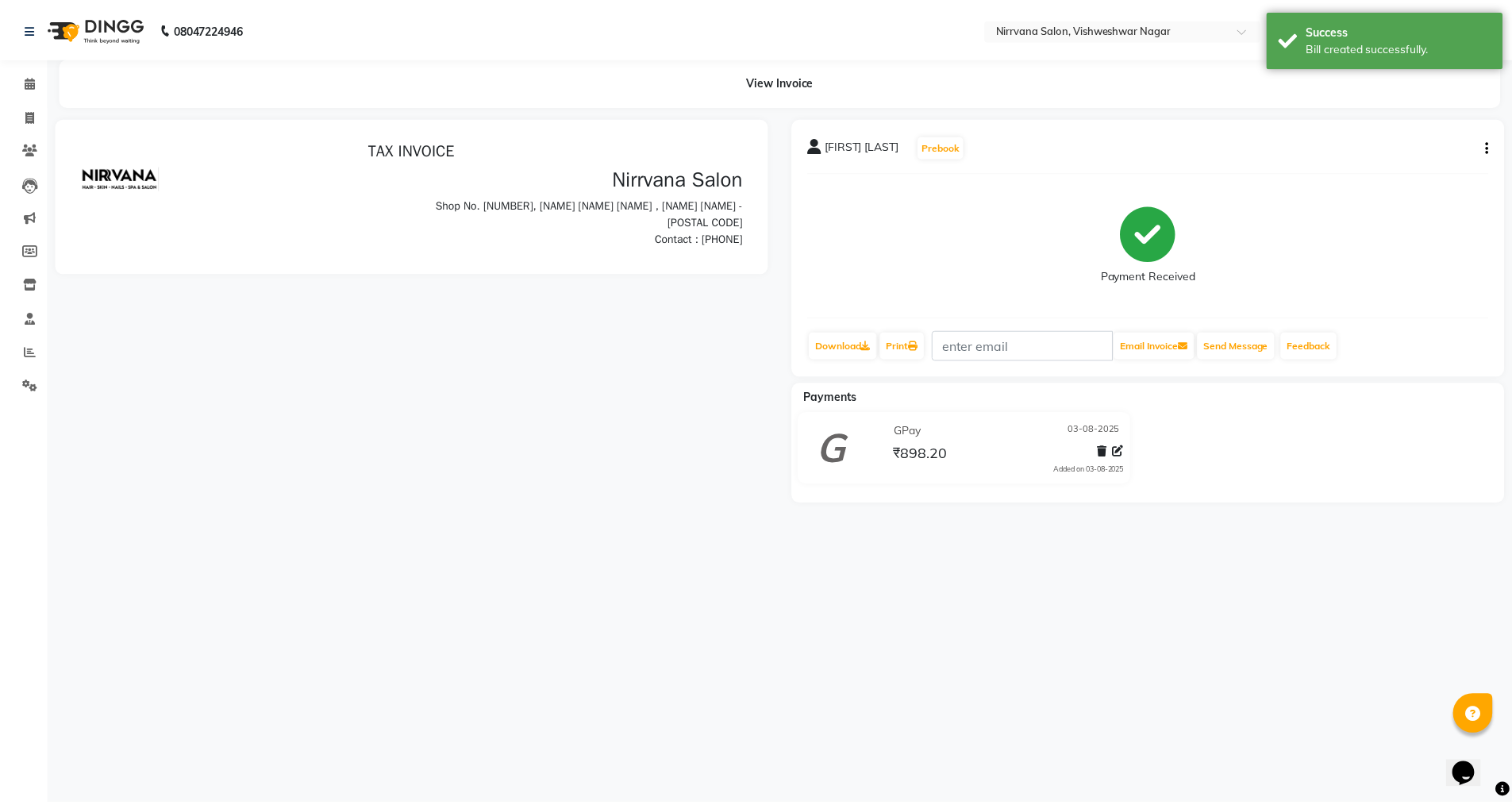 scroll, scrollTop: 0, scrollLeft: 0, axis: both 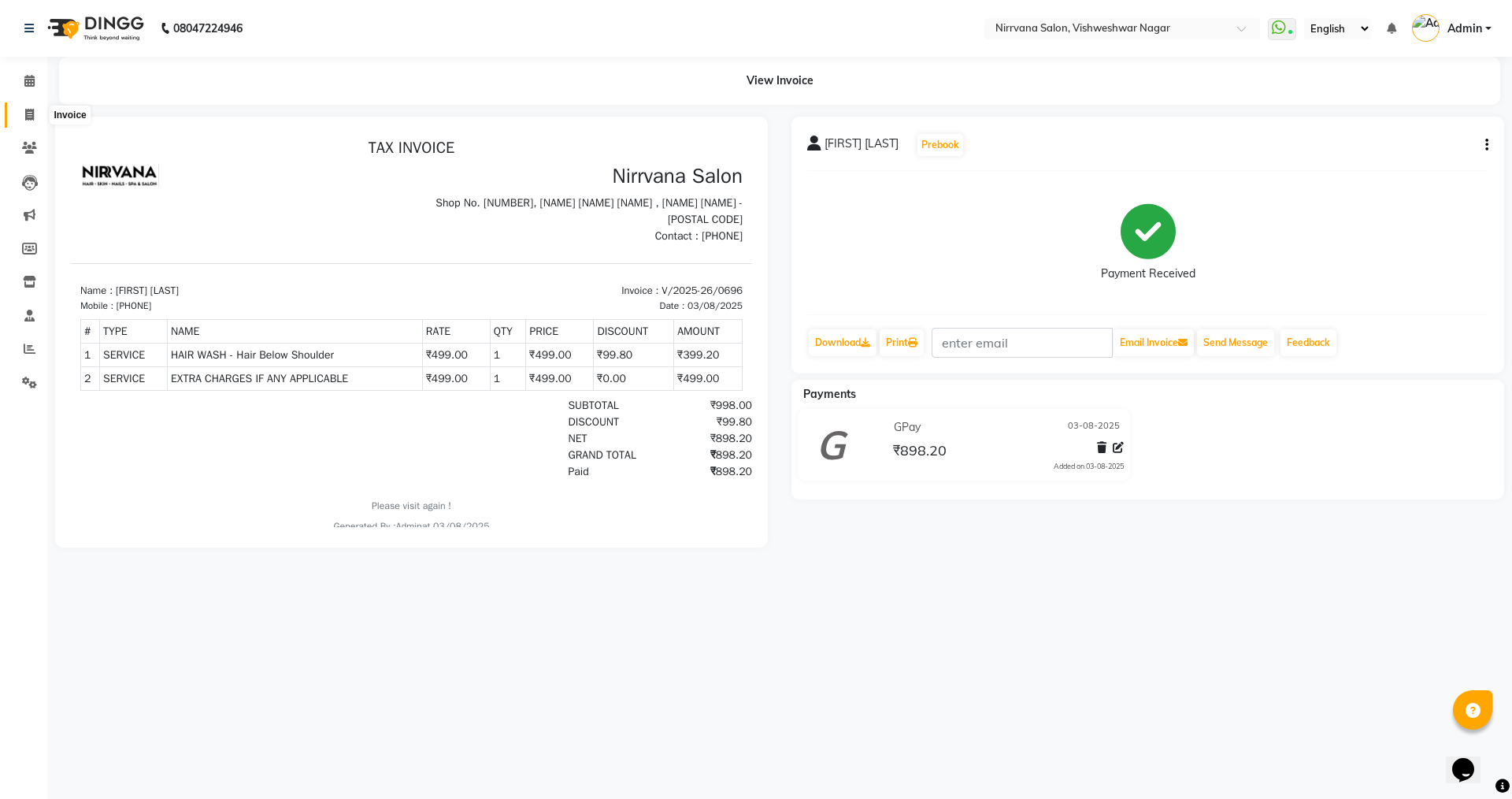 click 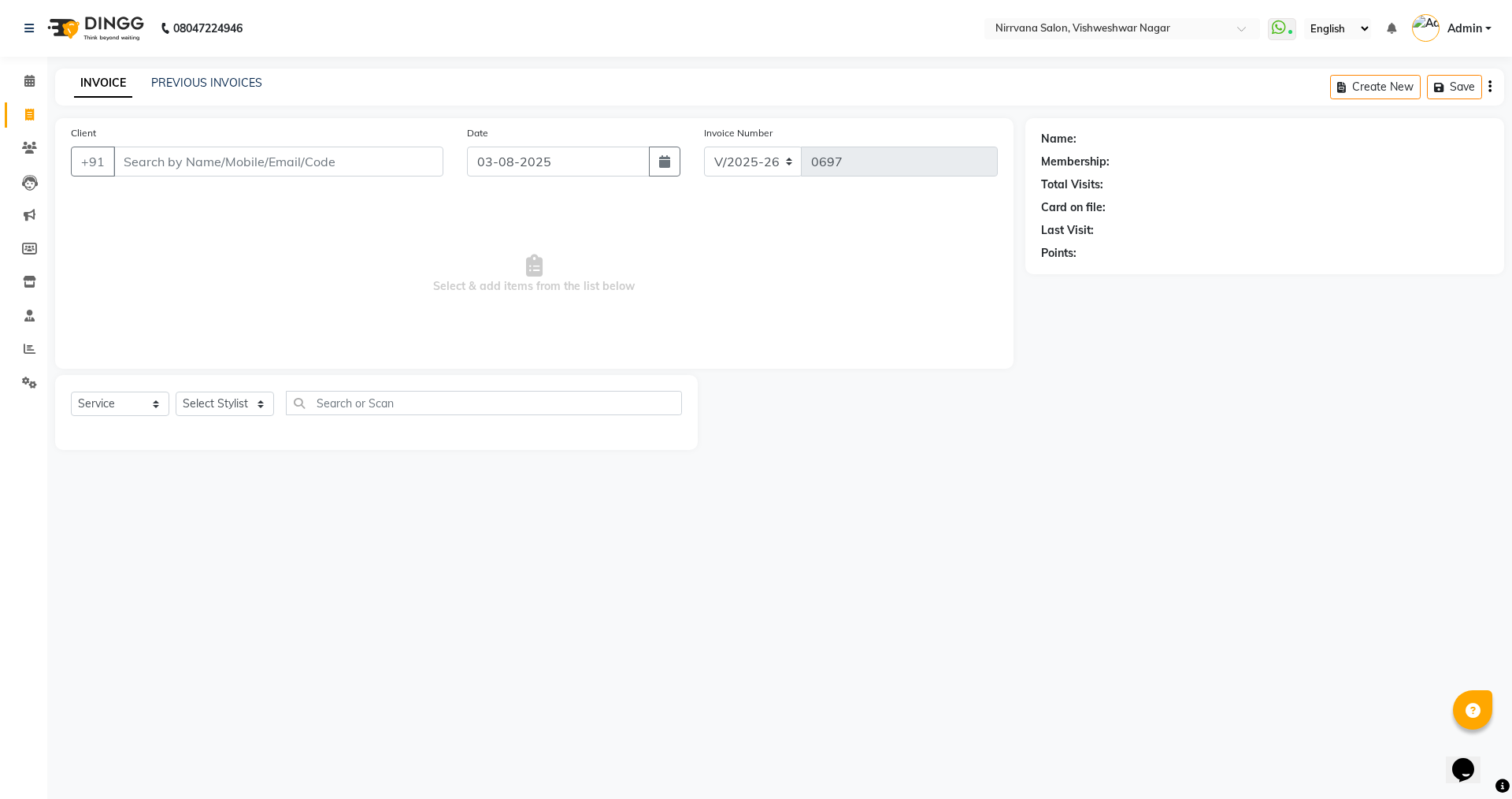 type on "E" 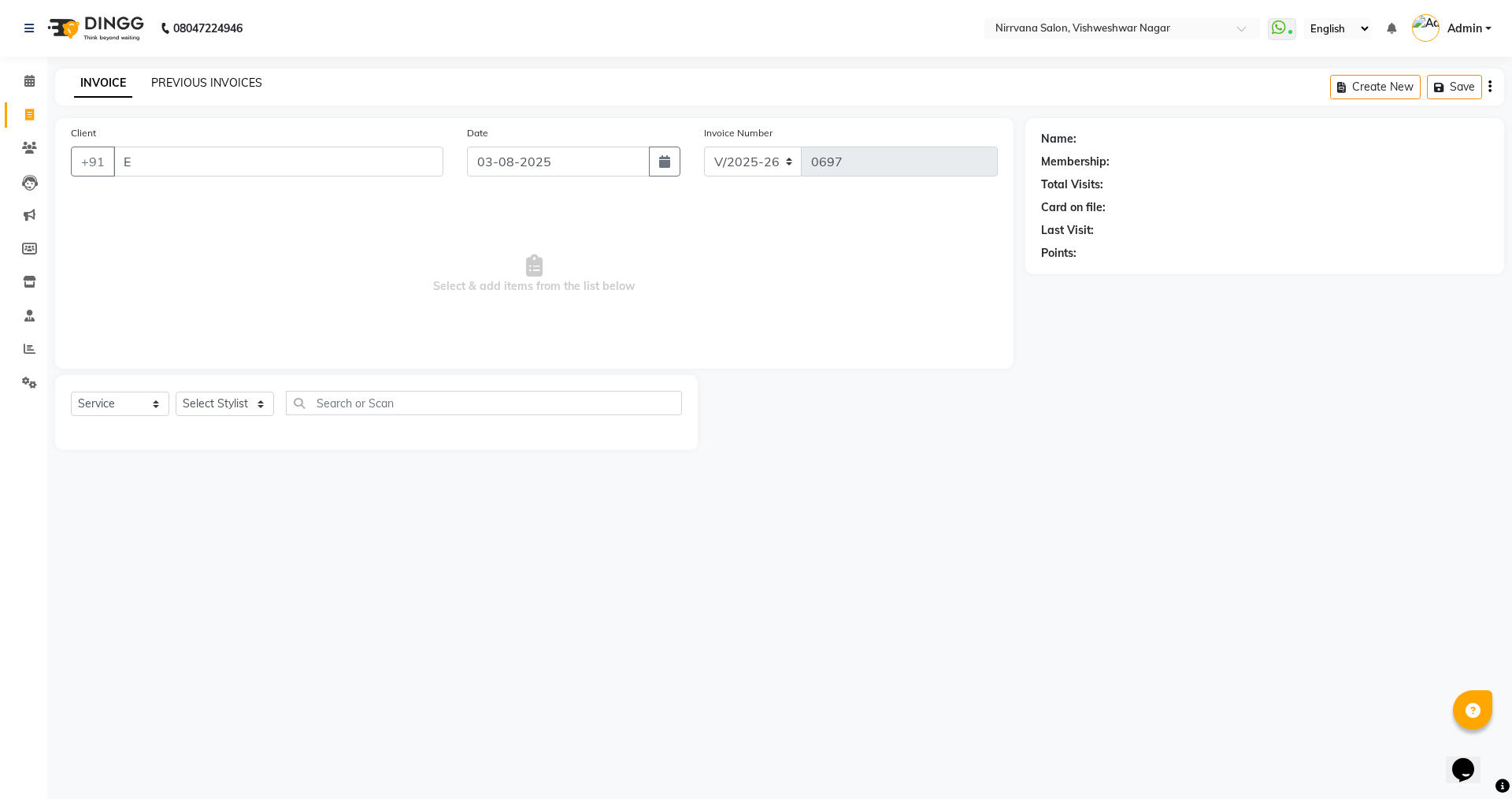 click on "PREVIOUS INVOICES" 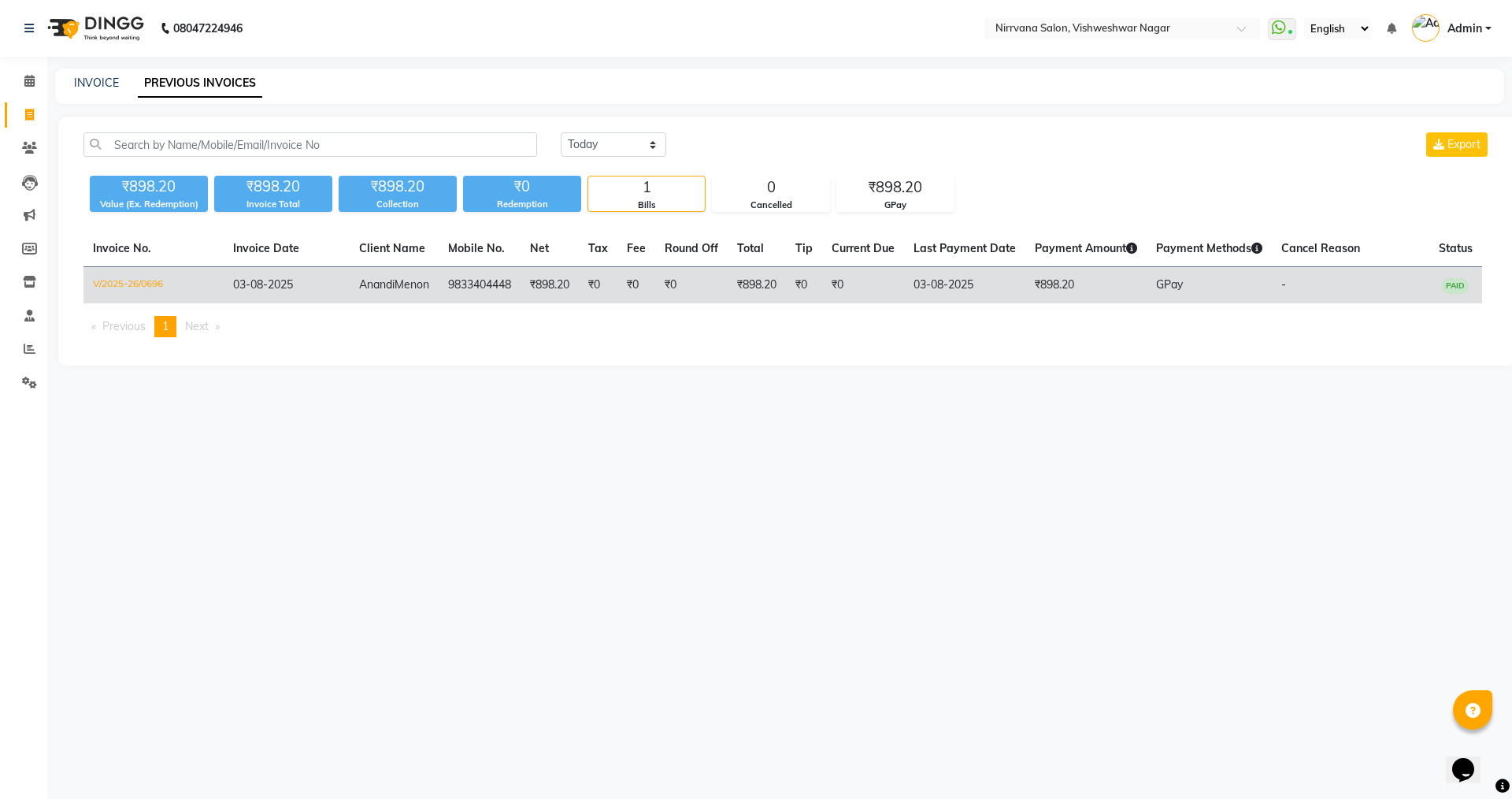 click on "-" 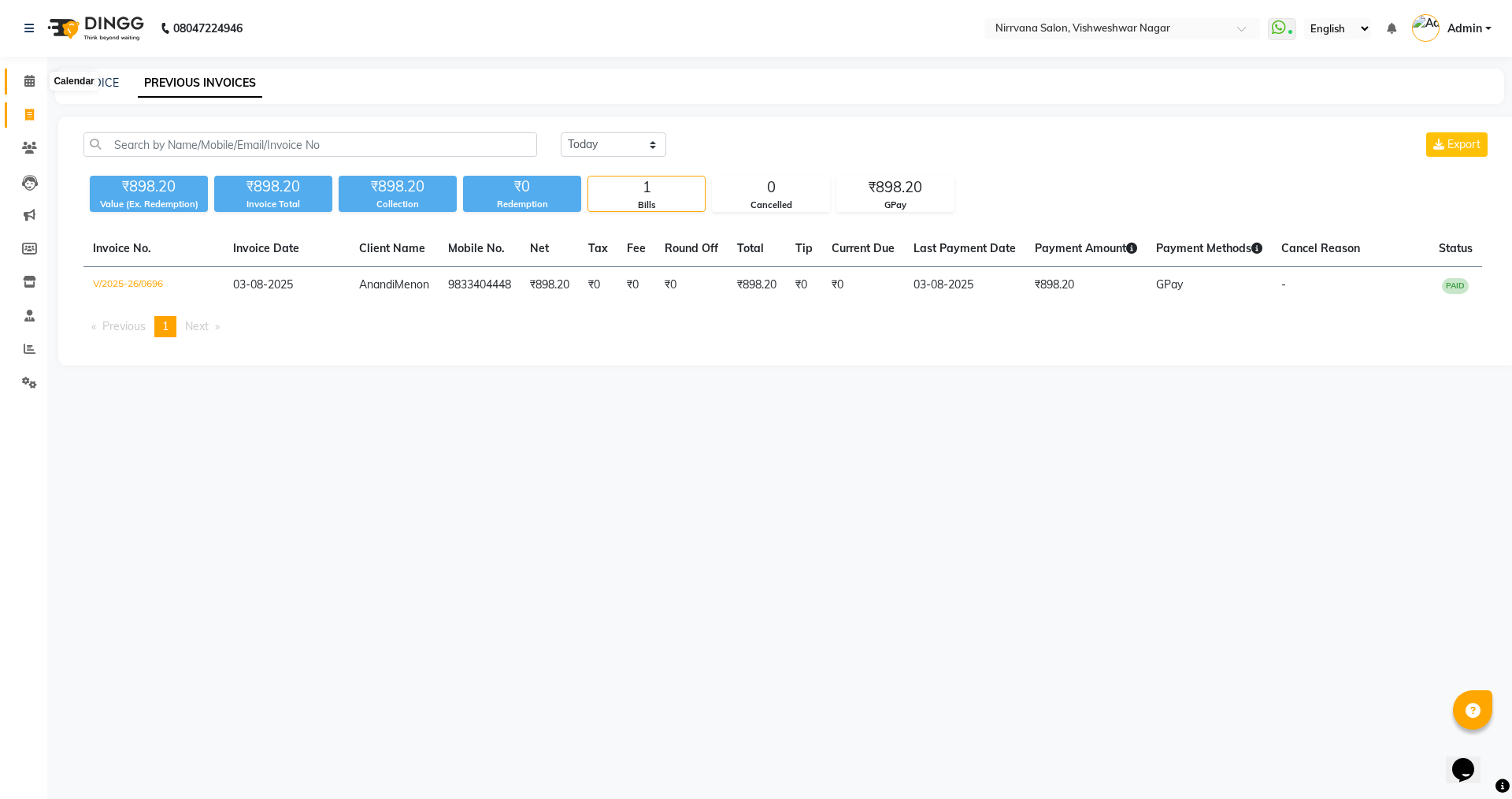 click 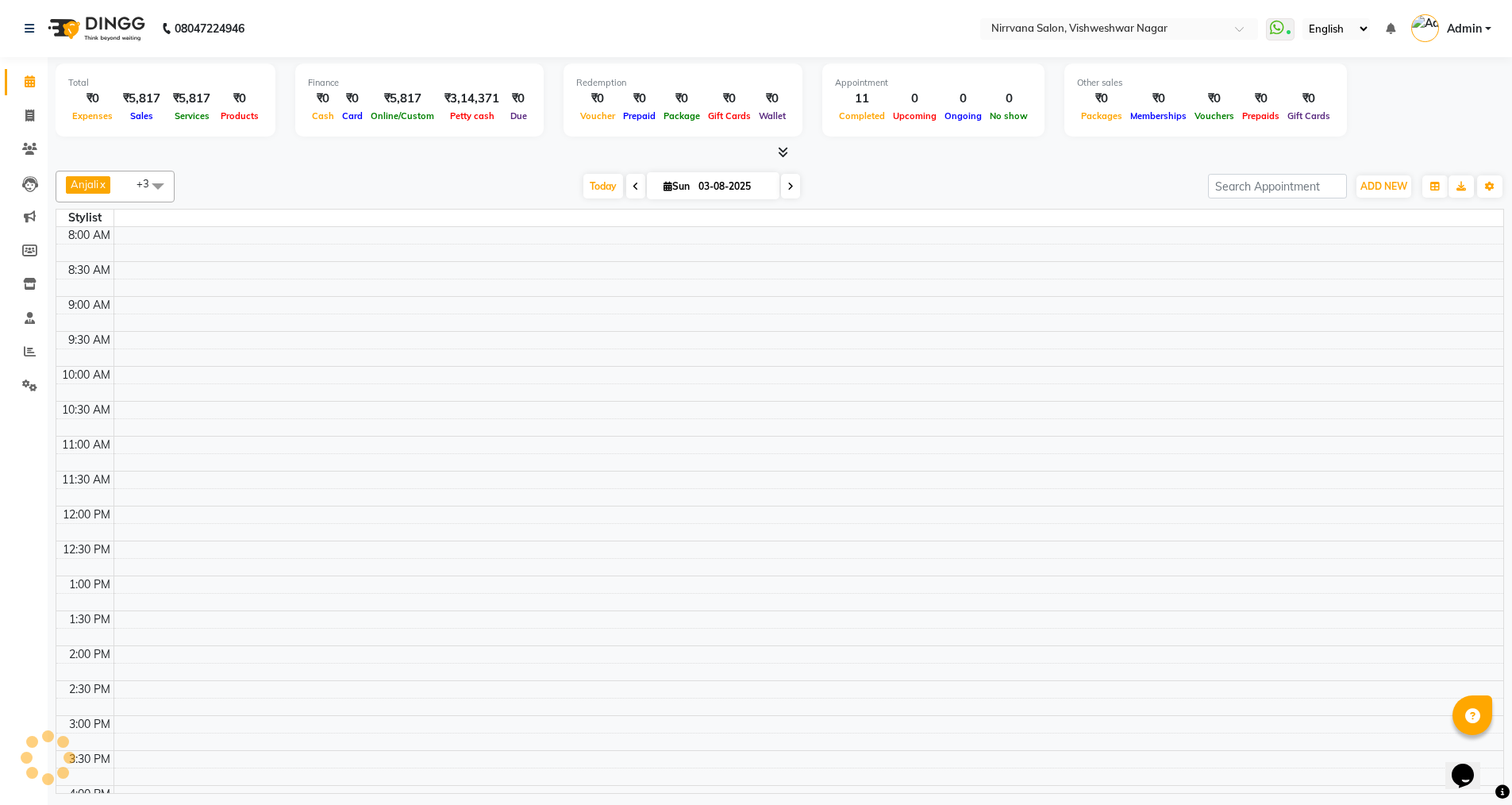 scroll, scrollTop: 0, scrollLeft: 0, axis: both 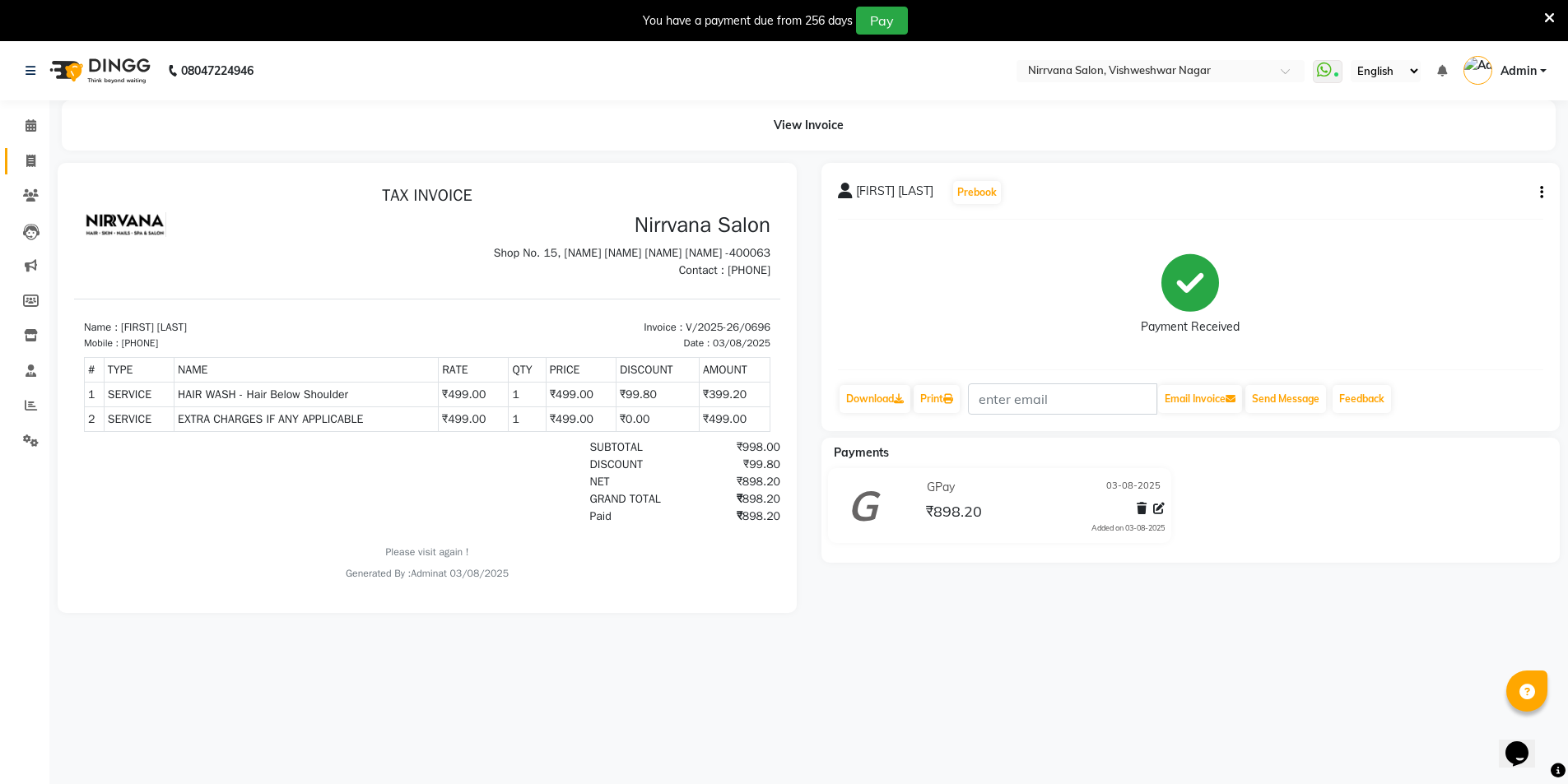 click on "Invoice" 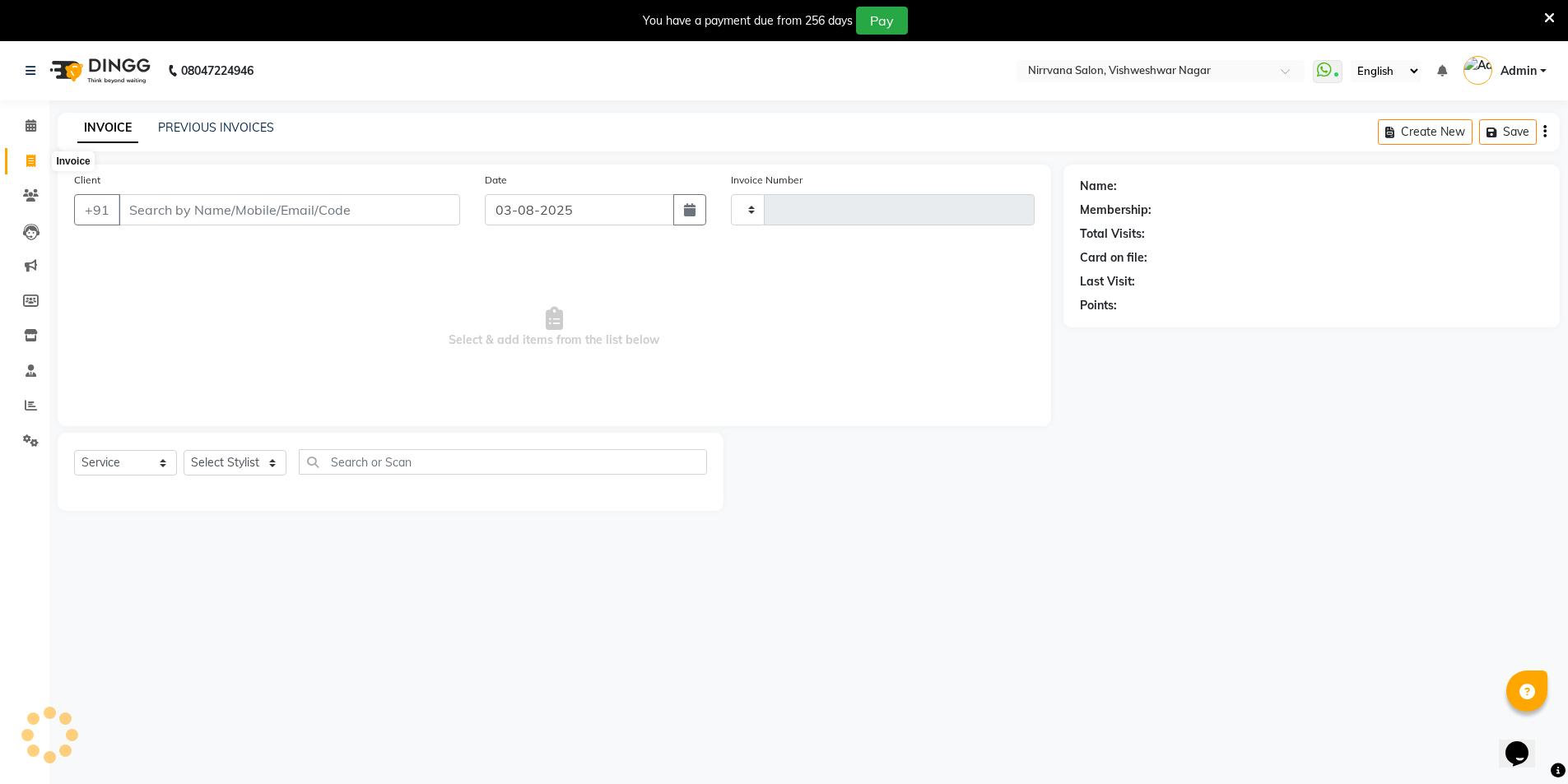 type on "0697" 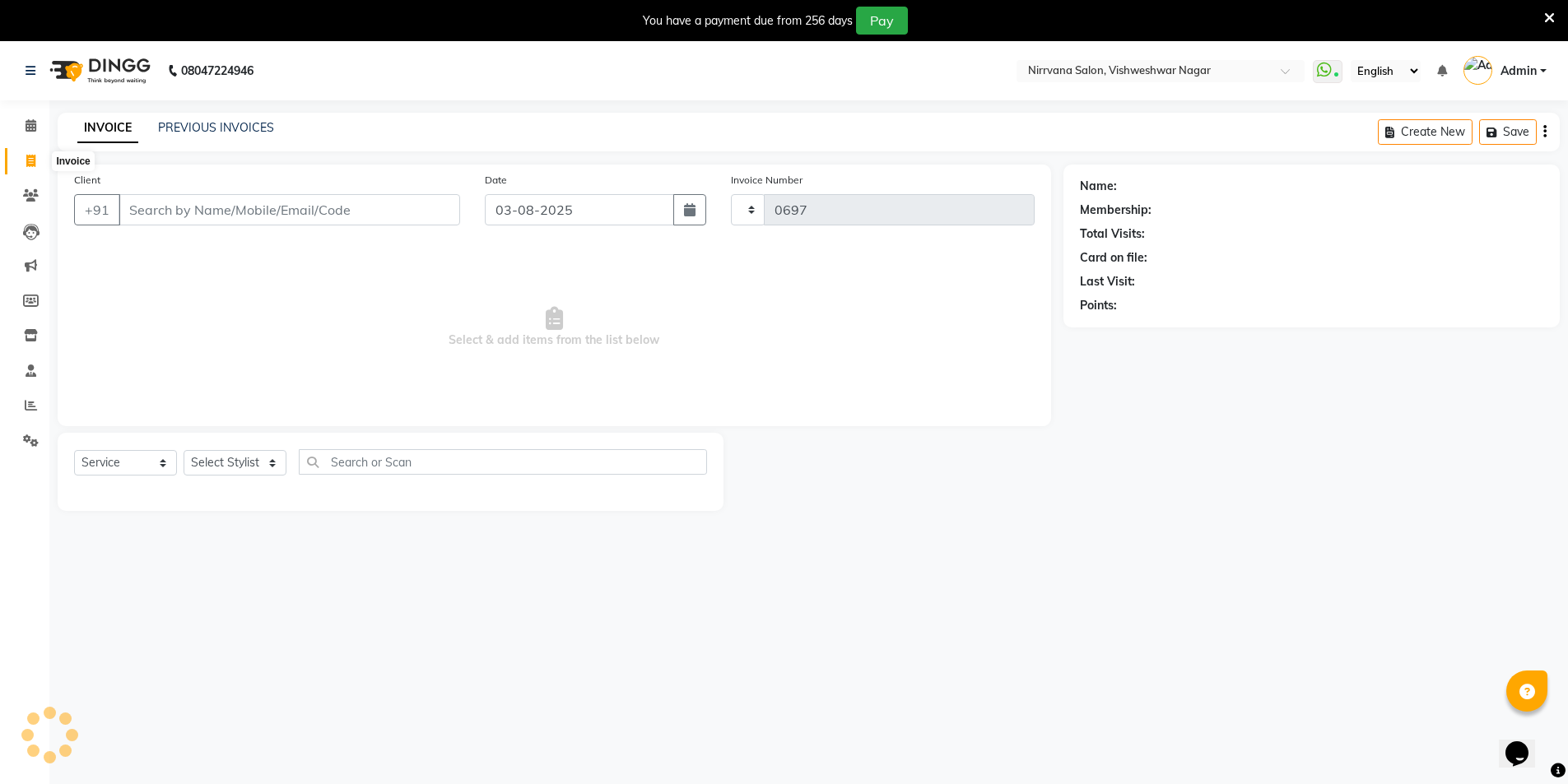 select on "7167" 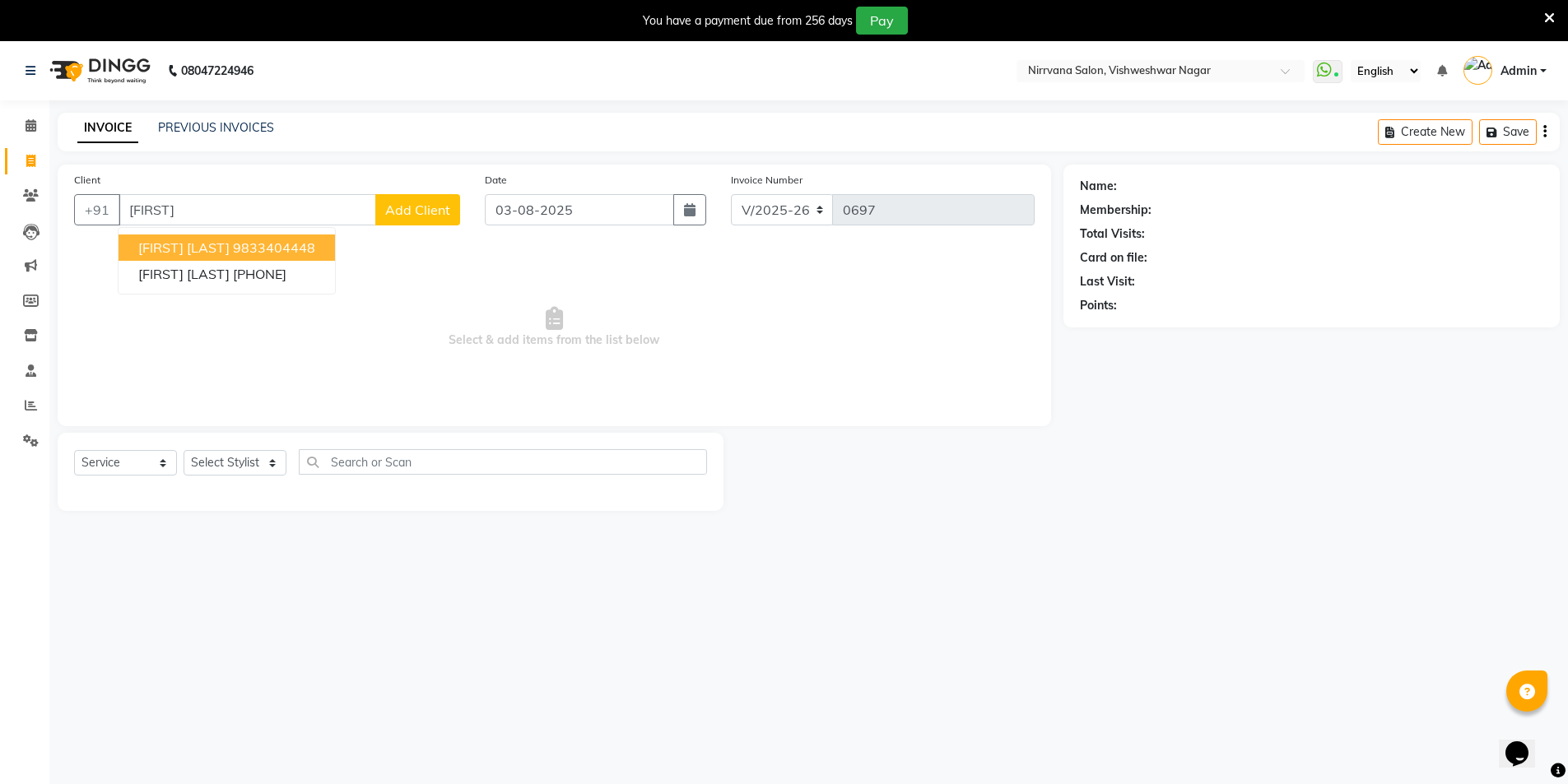 click on "[FIRST] [LAST] [PHONE]" at bounding box center [226, 248] 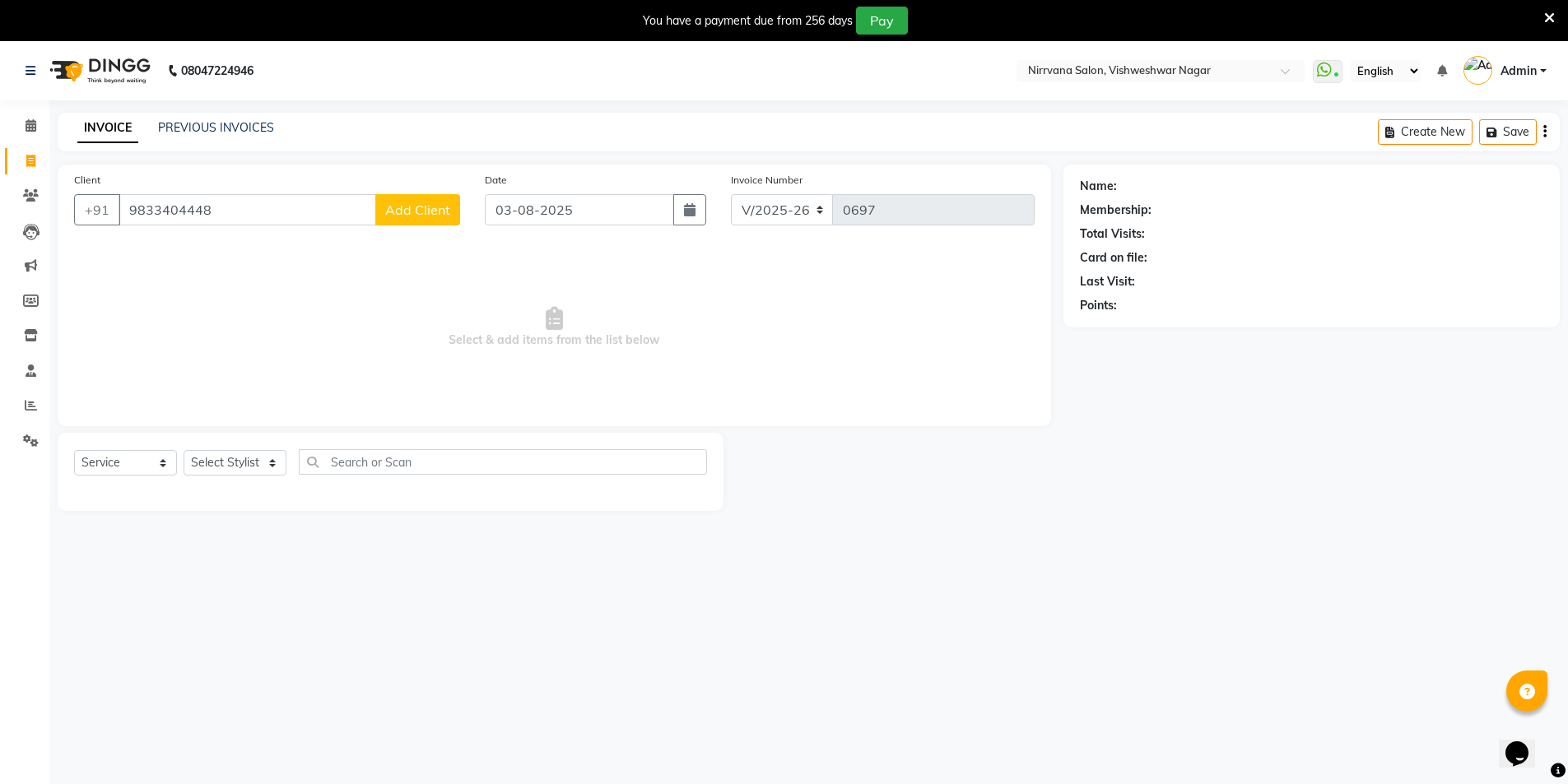 type on "9833404448" 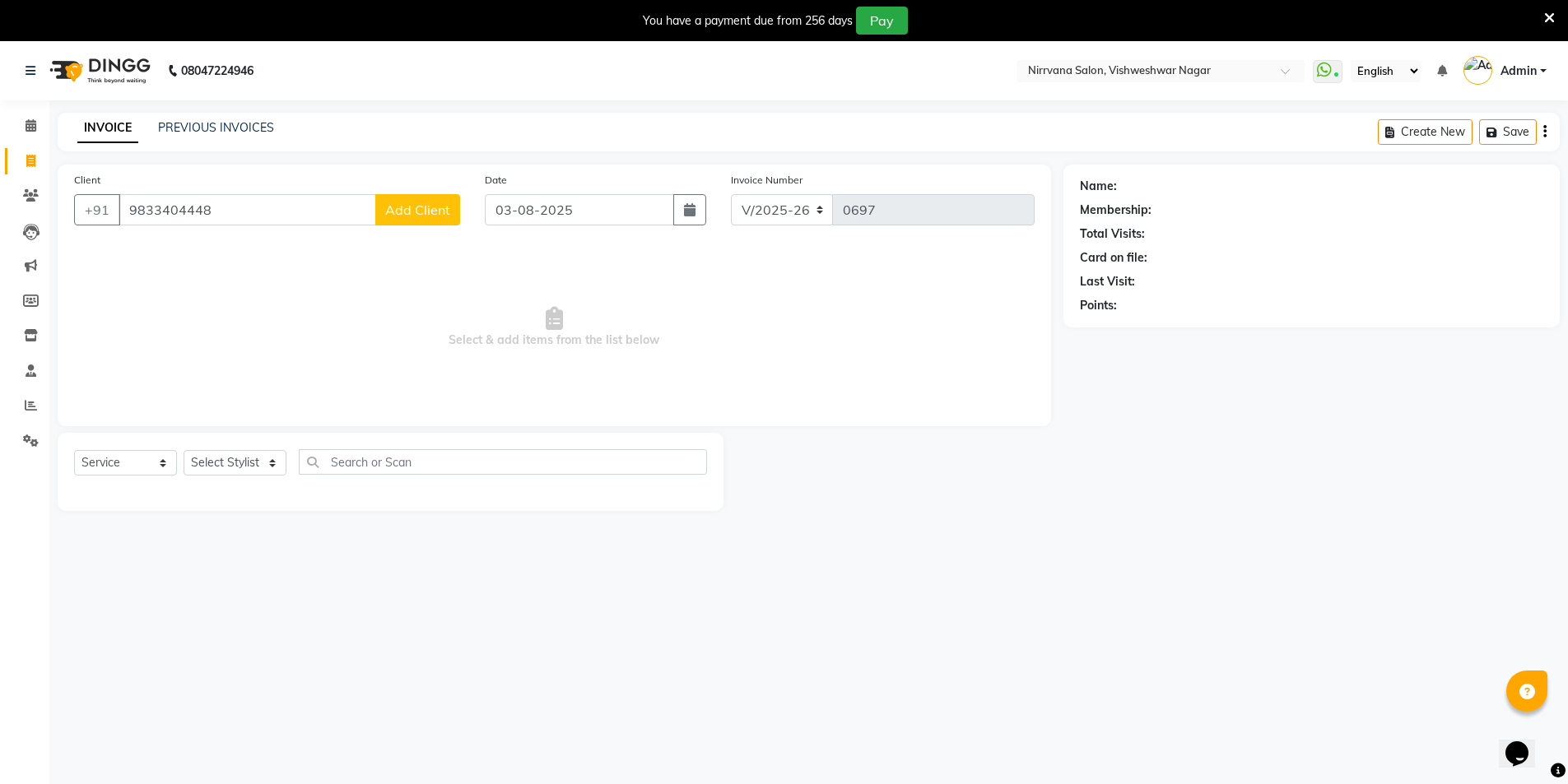 click on "Add Client" 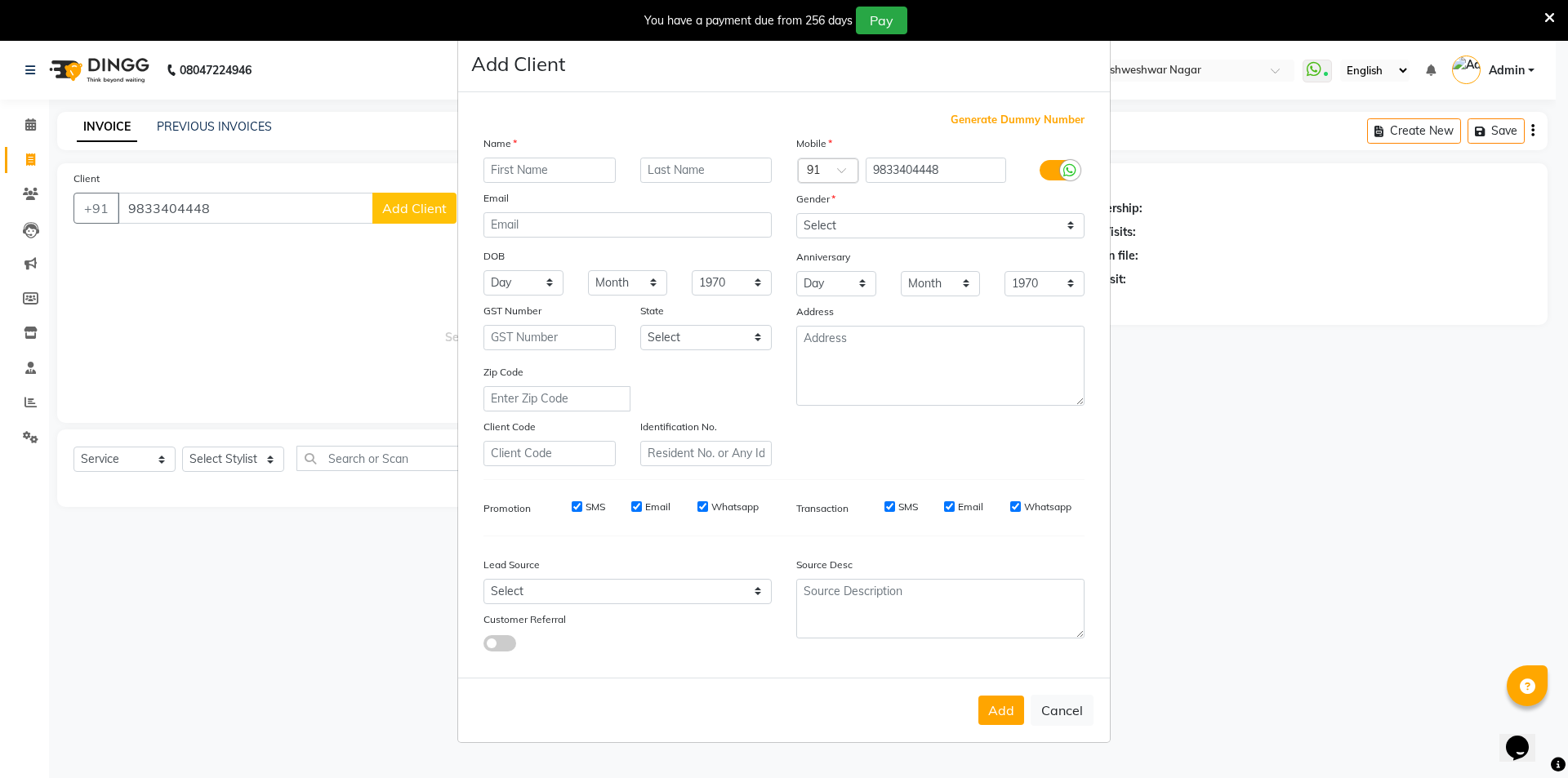 click on "Add Client Generate Dummy Number Name Email DOB Day 01 02 03 04 05 06 07 08 09 10 11 12 13 14 15 16 17 18 19 20 21 22 23 24 25 26 27 28 29 30 31 Month January February March April May June July August September October November December 1940 1941 1942 1943 1944 1945 1946 1947 1948 1949 1950 1951 1952 1953 1954 1955 1956 1957 1958 1959 1960 1961 1962 1963 1964 1965 1966 1967 1968 1969 1970 1971 1972 1973 1974 1975 1976 1977 1978 1979 1980 1981 1982 1983 1984 1985 1986 1987 1988 1989 1990 1991 1992 1993 1994 1995 1996 1997 1998 1999 2000 2001 2002 2003 2004 2005 2006 2007 2008 2009 2010 2011 2012 2013 2014 2015 2016 2017 2018 2019 2020 2021 2022 2023 2024 GST Number State Select Andaman and Nicobar Islands Andhra Pradesh Arunachal Pradesh Assam Bihar Chandigarh Chhattisgarh Dadra and Nagar Haveli Daman and Diu Delhi Goa Gujarat Haryana Himachal Pradesh Jammu and Kashmir Jharkhand Karnataka Kerala Lakshadweep Madhya Pradesh Maharashtra Manipur Meghalaya Mizoram Nagaland Odisha Pondicherry Punjab Rajasthan Sikkim" at bounding box center [784, 389] 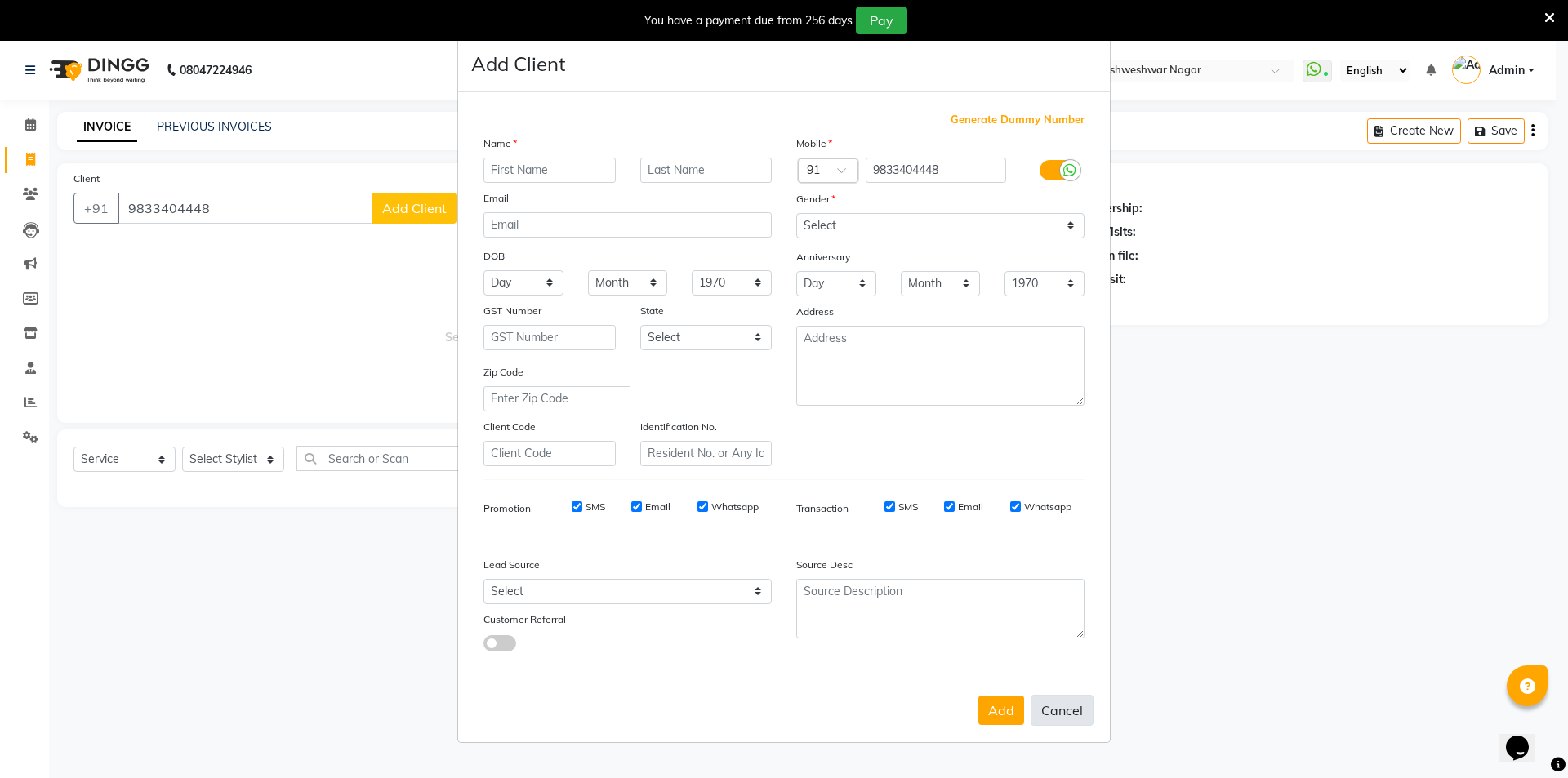 click on "Cancel" at bounding box center (1062, 710) 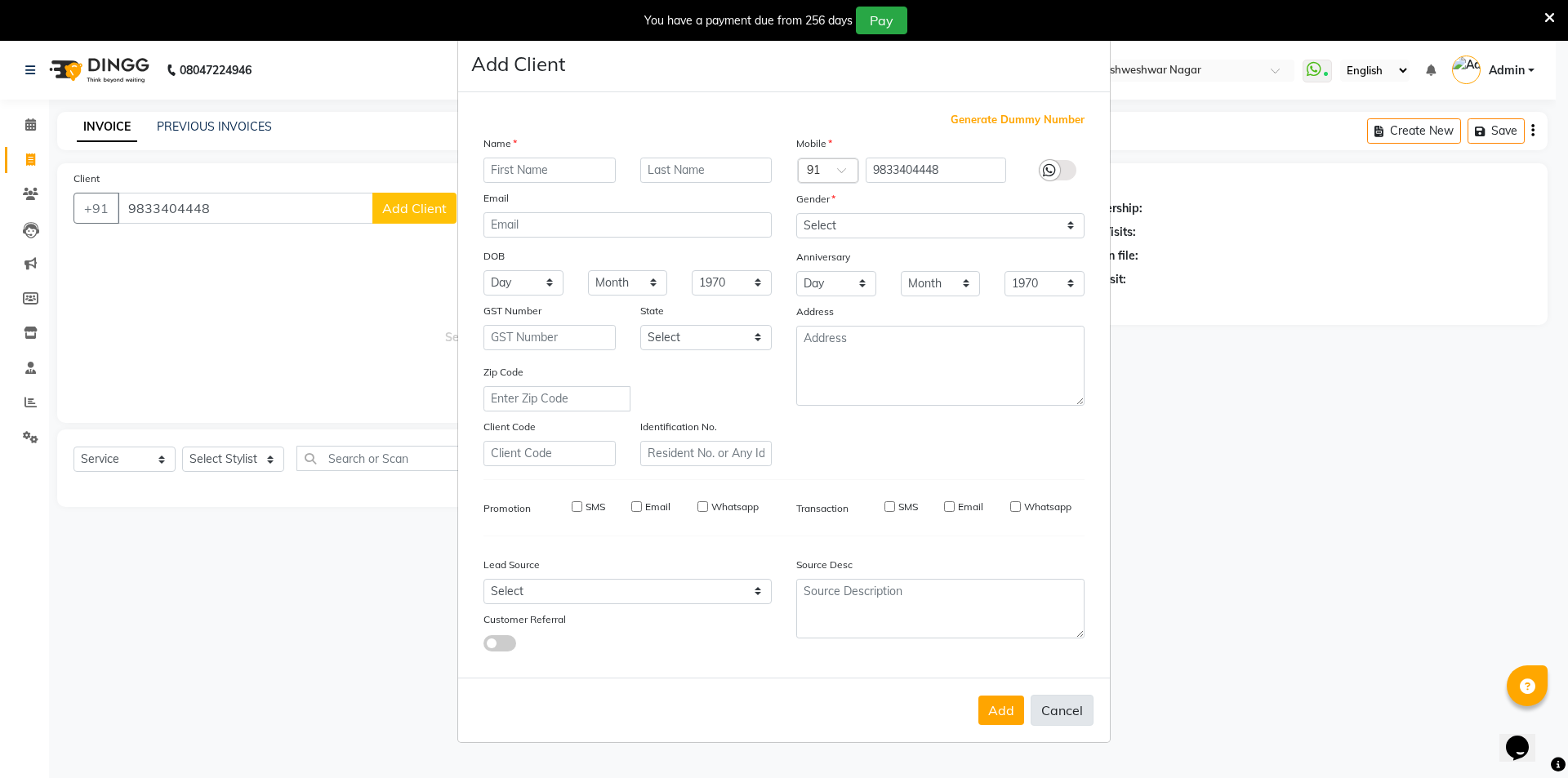 select 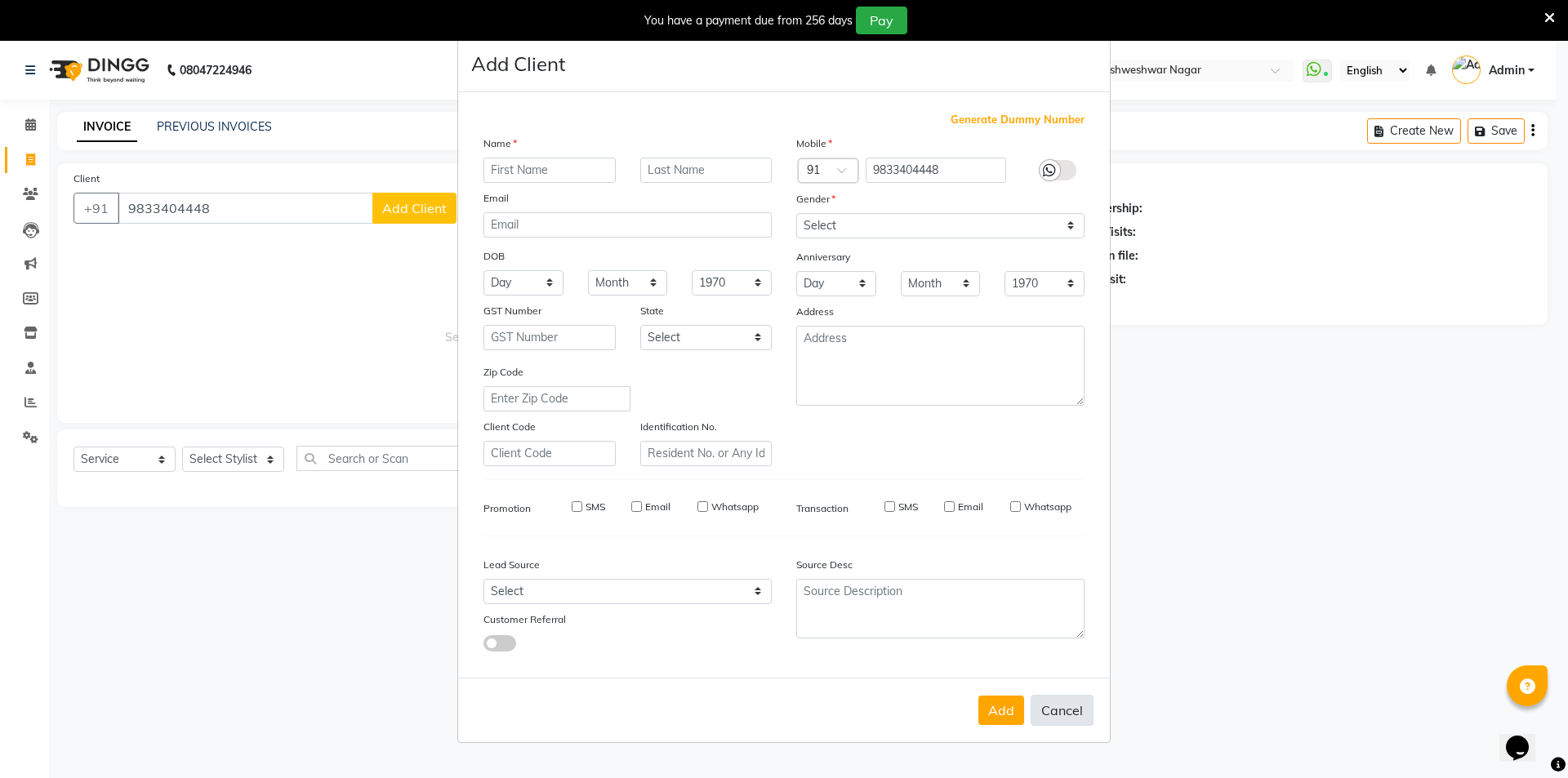 select 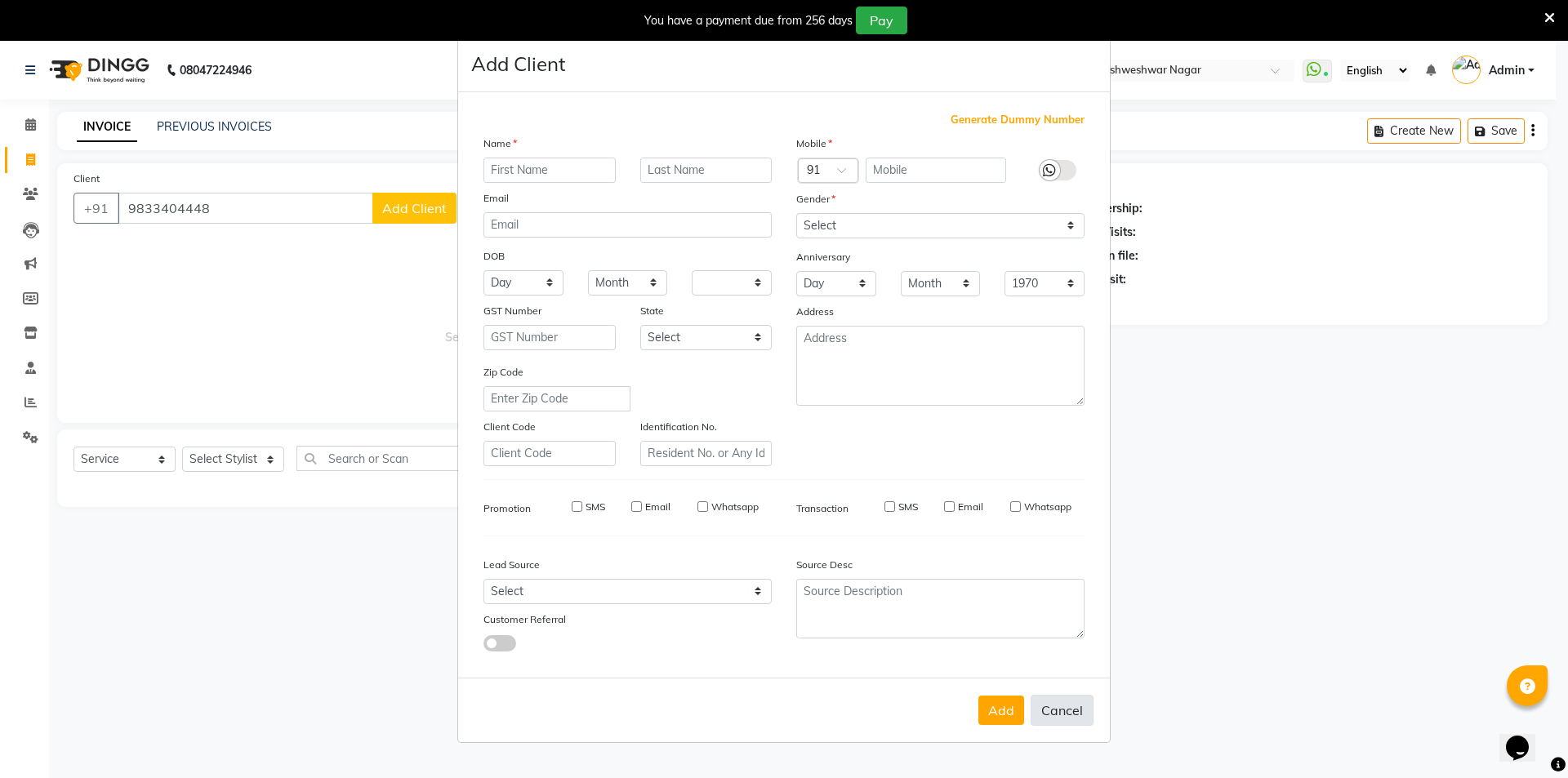 select 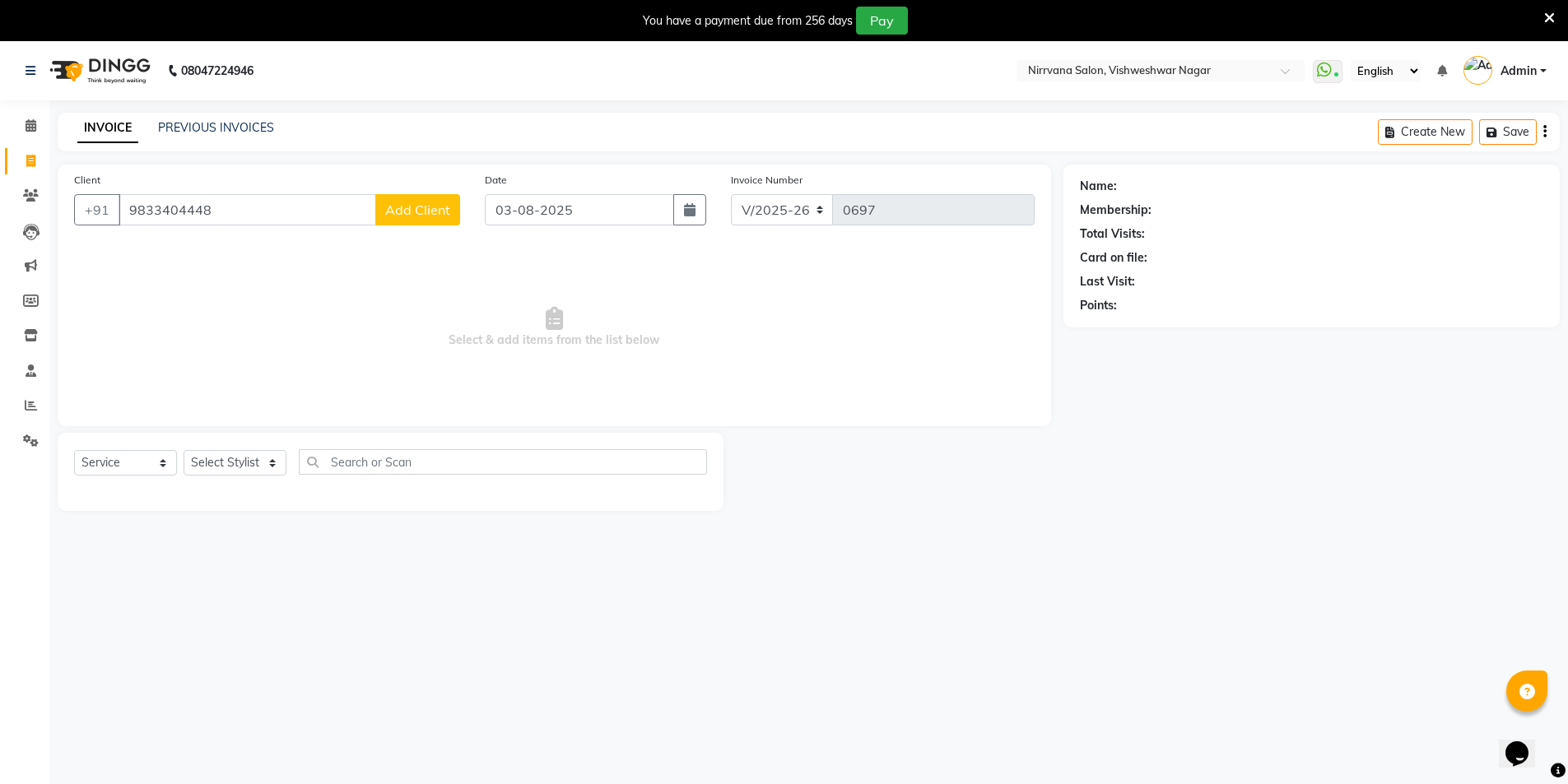 click at bounding box center (1549, 18) 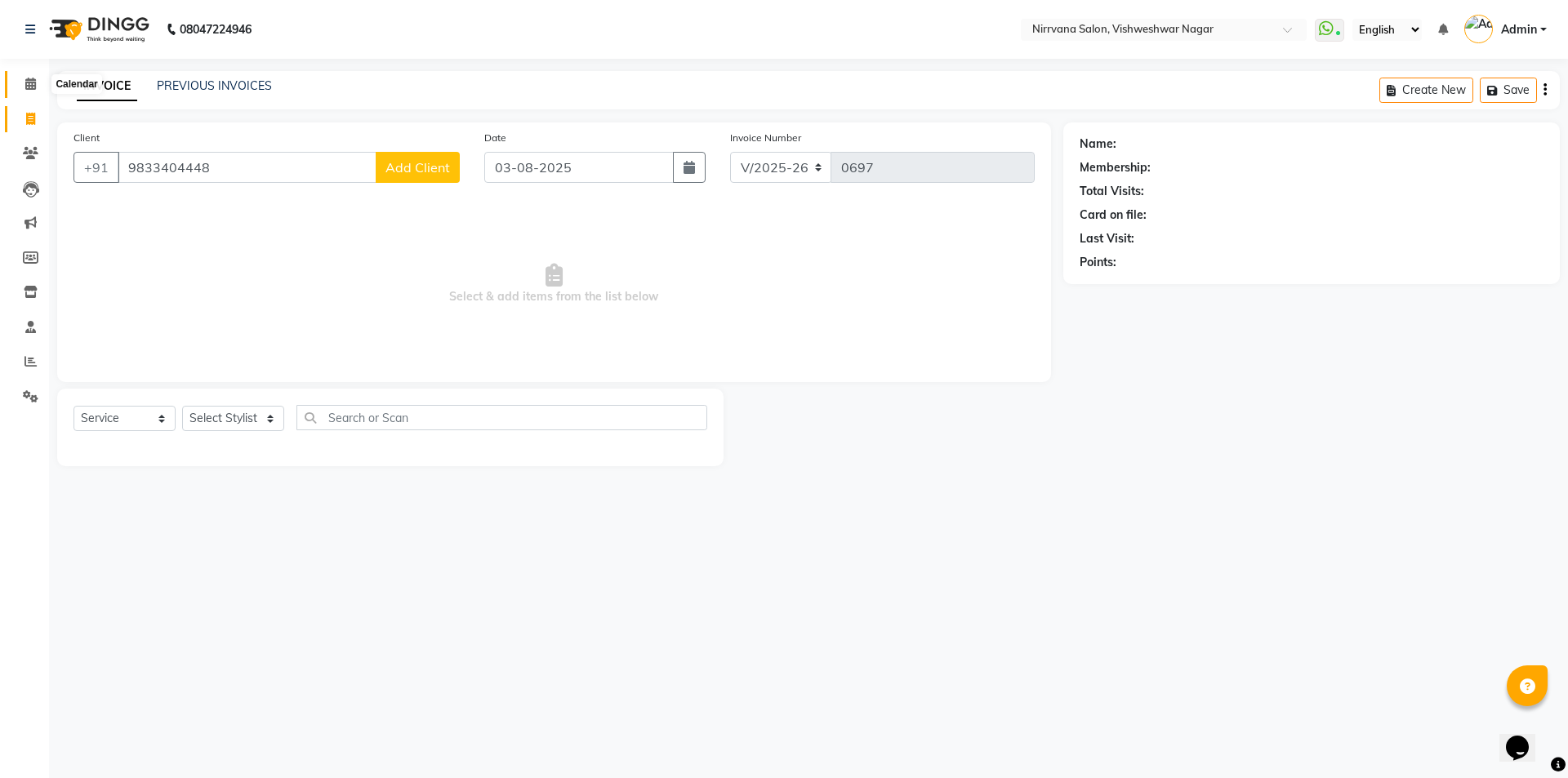 click 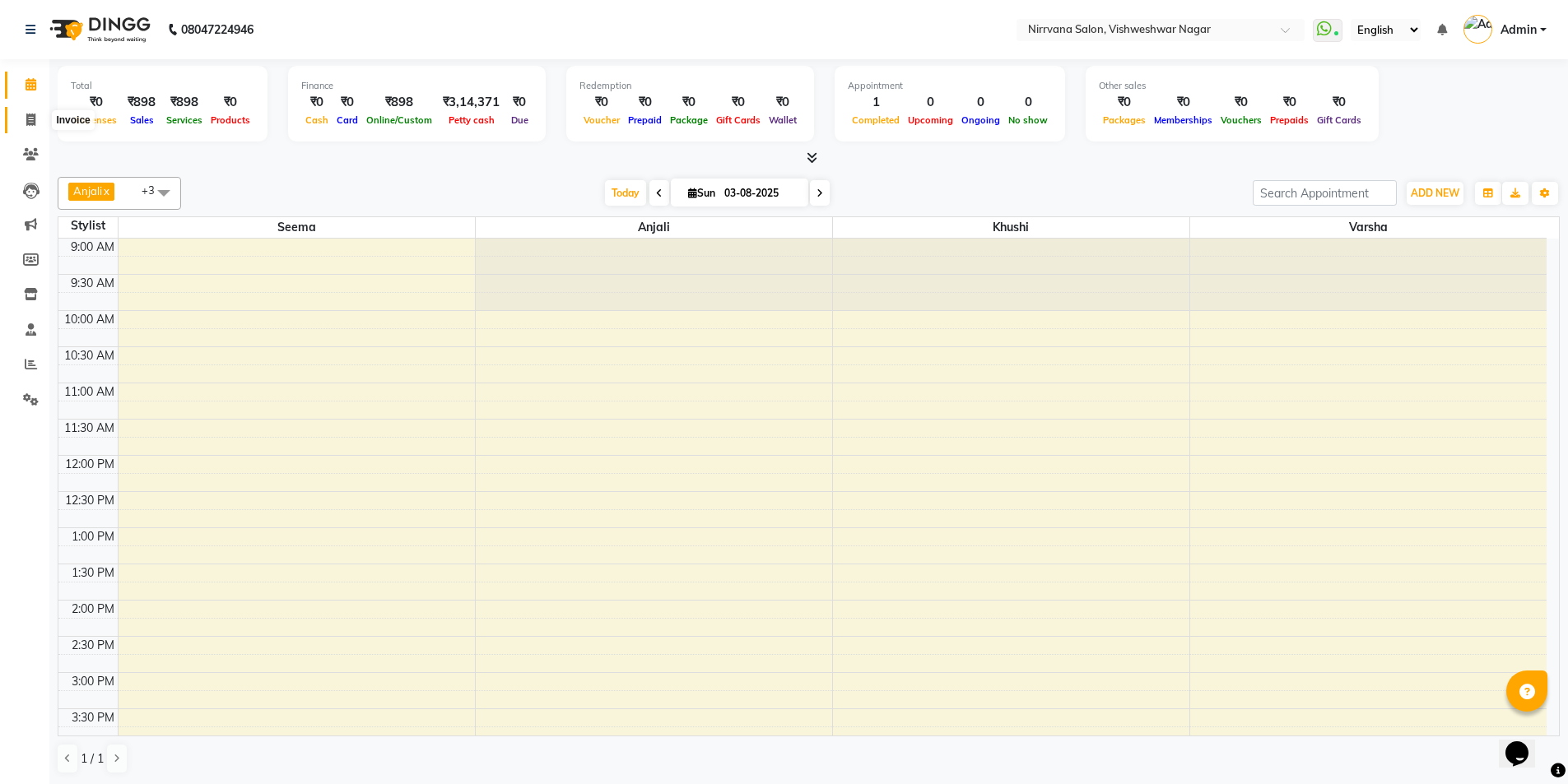click 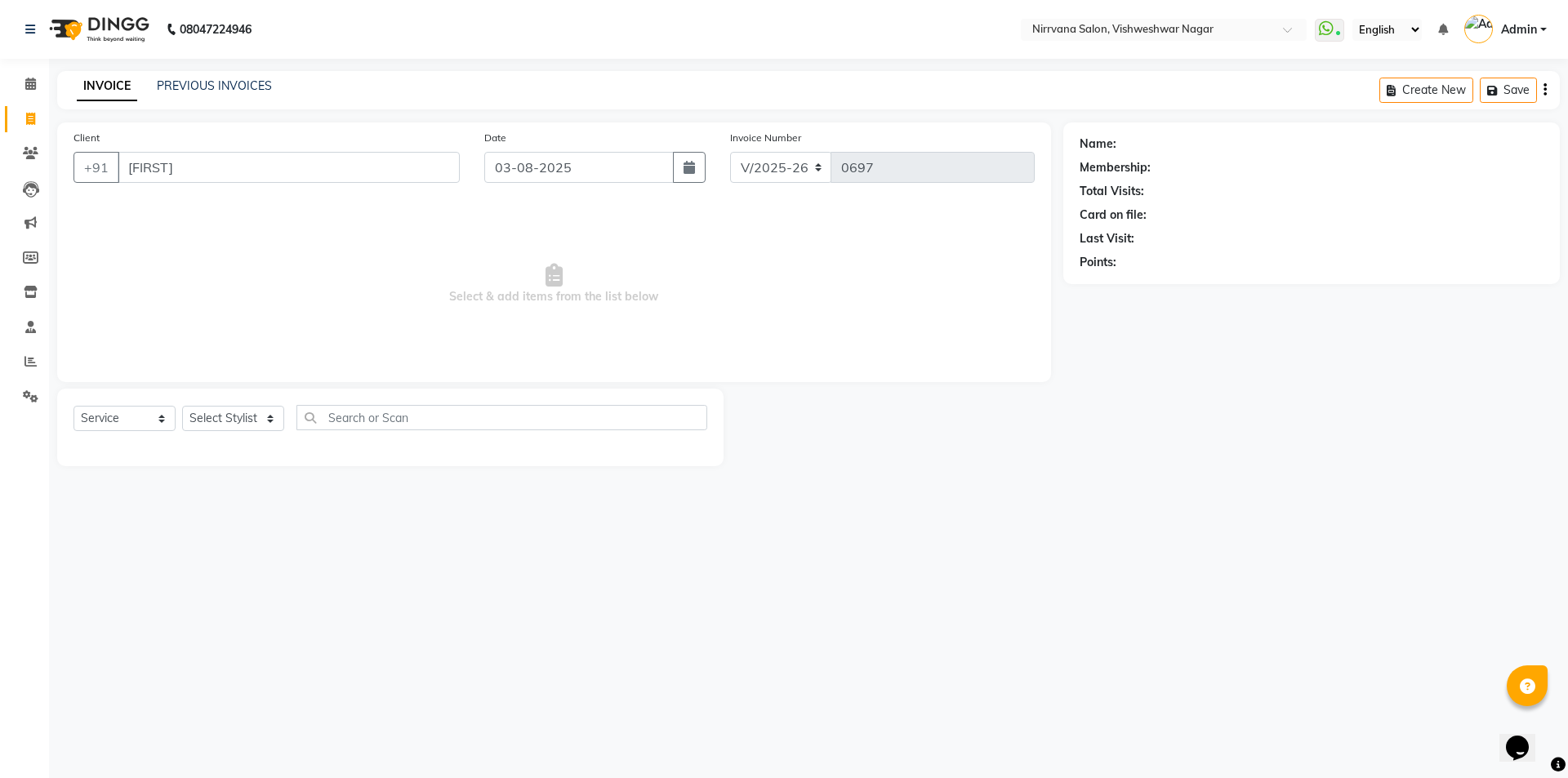 type on "E" 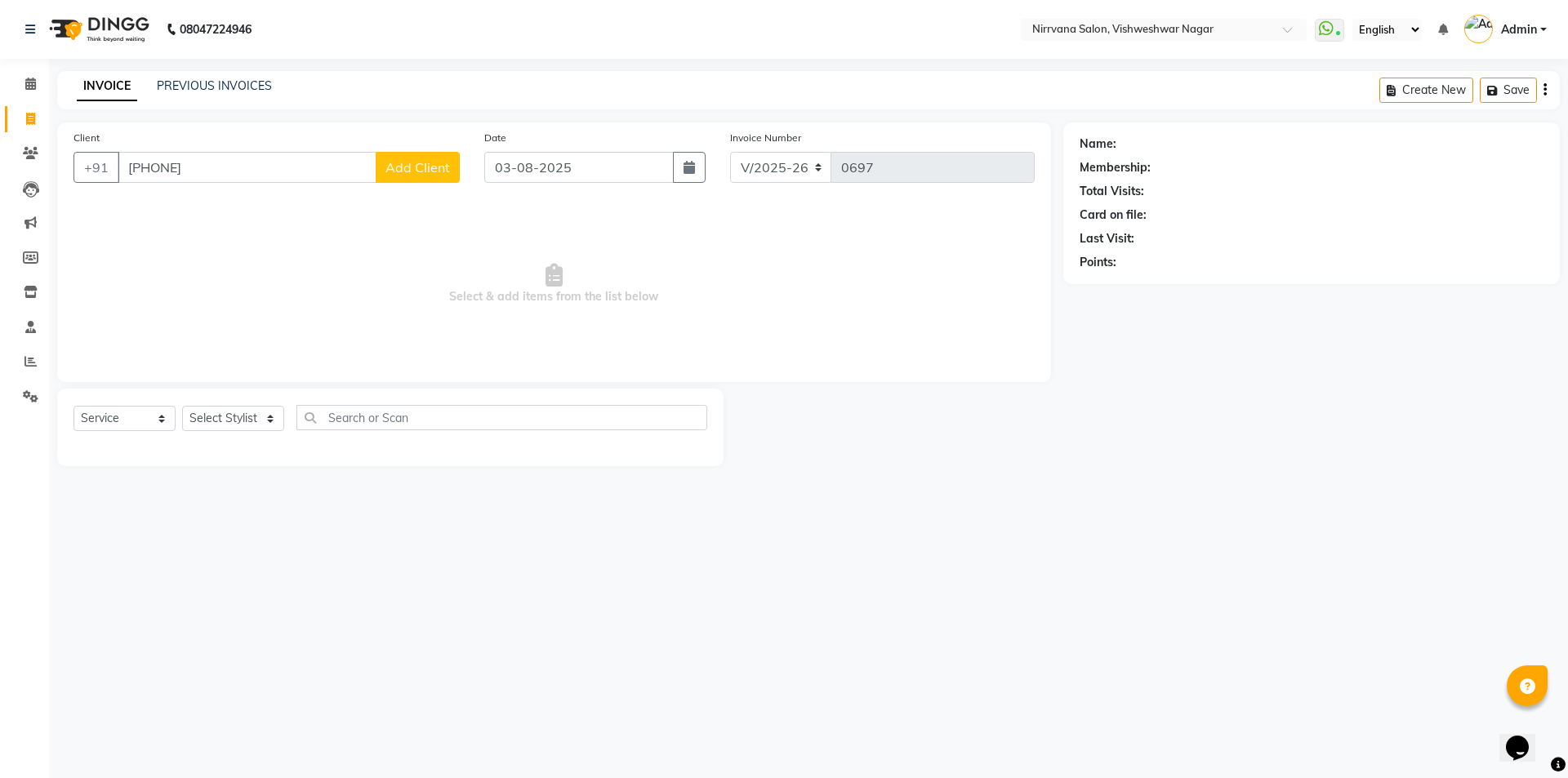 type on "[PHONE]" 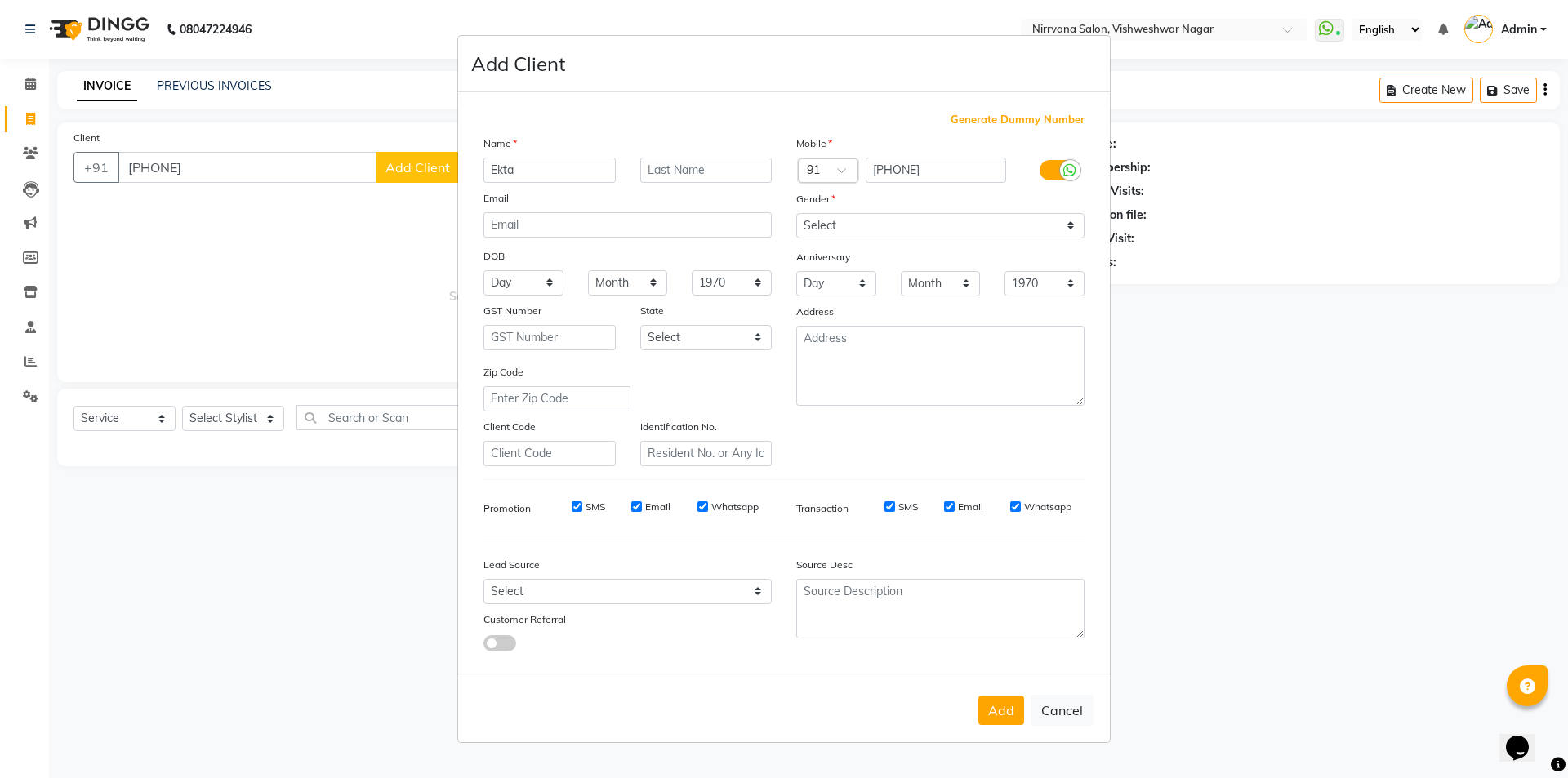 type on "Ekta" 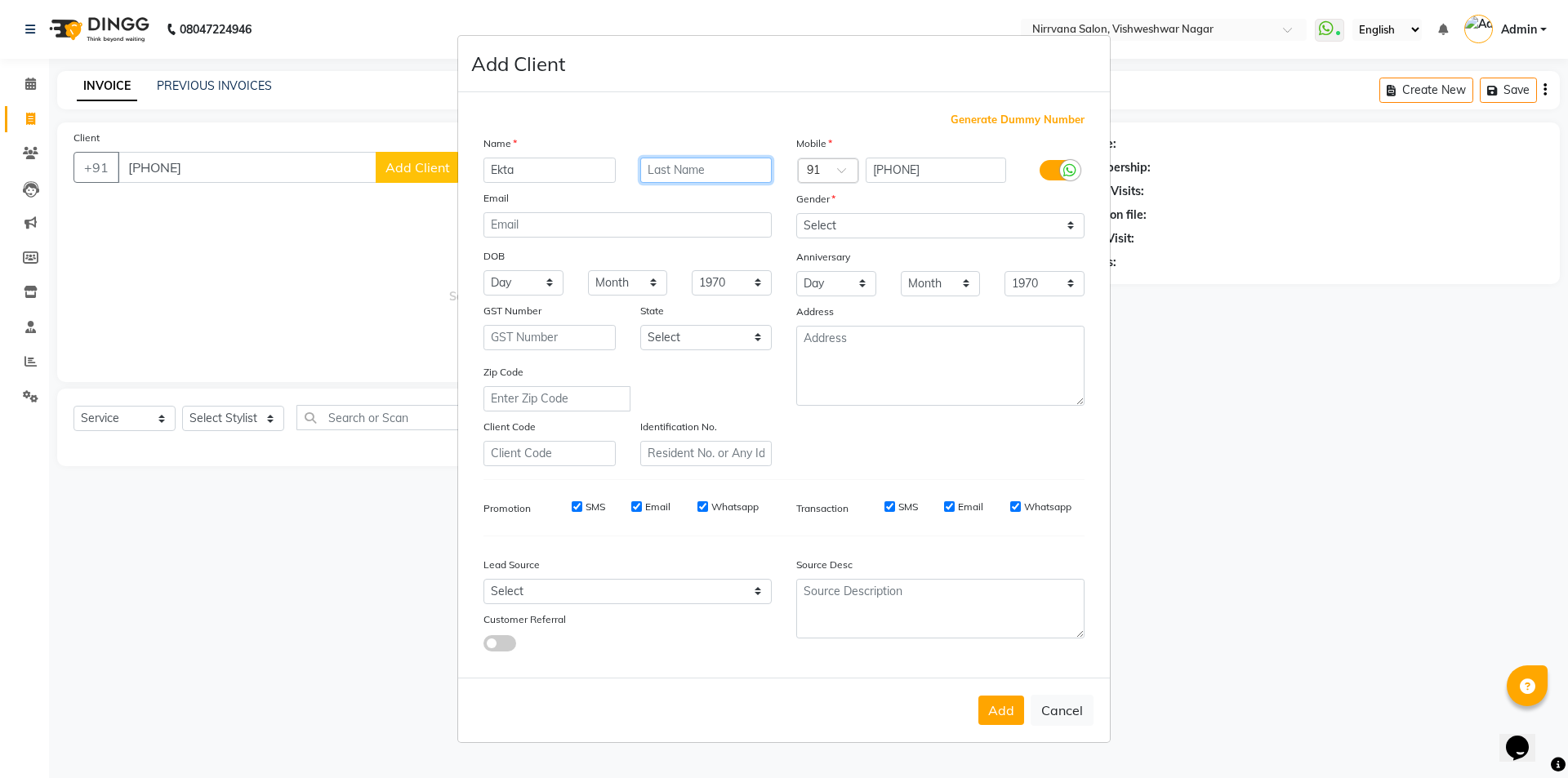 click at bounding box center [706, 170] 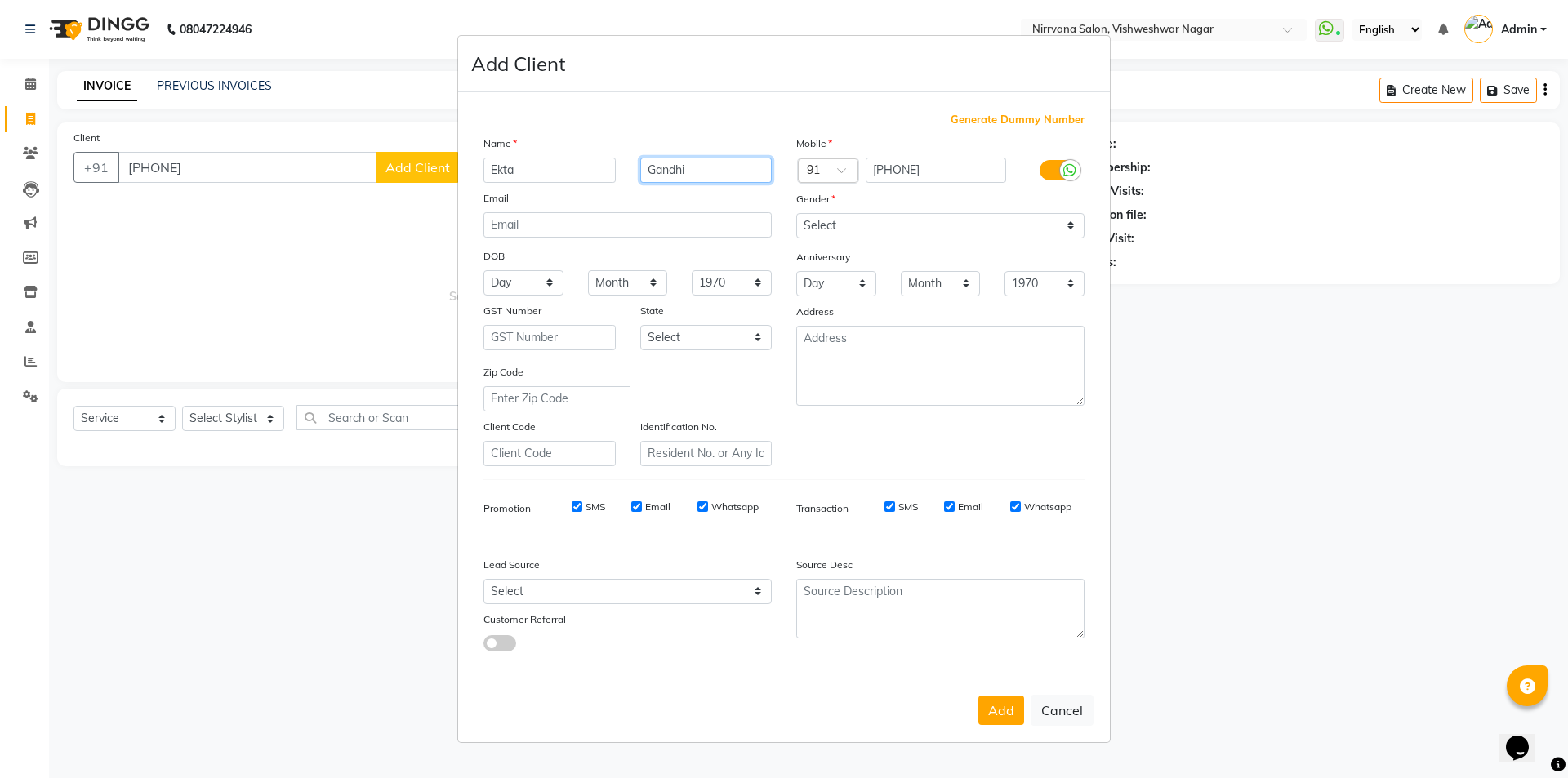 type on "Gandhi" 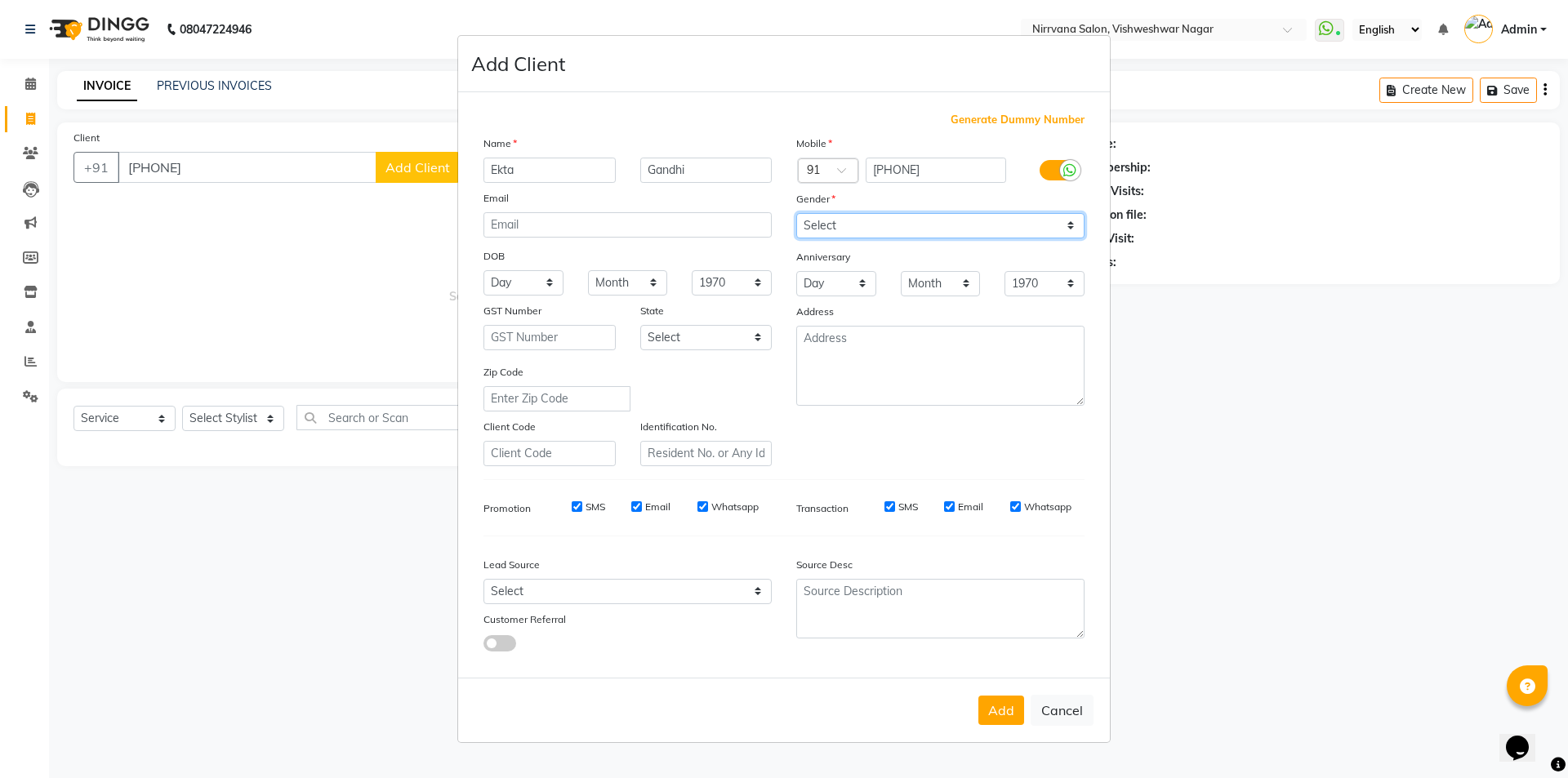 click on "Select Male Female Other Prefer Not To Say" at bounding box center (940, 225) 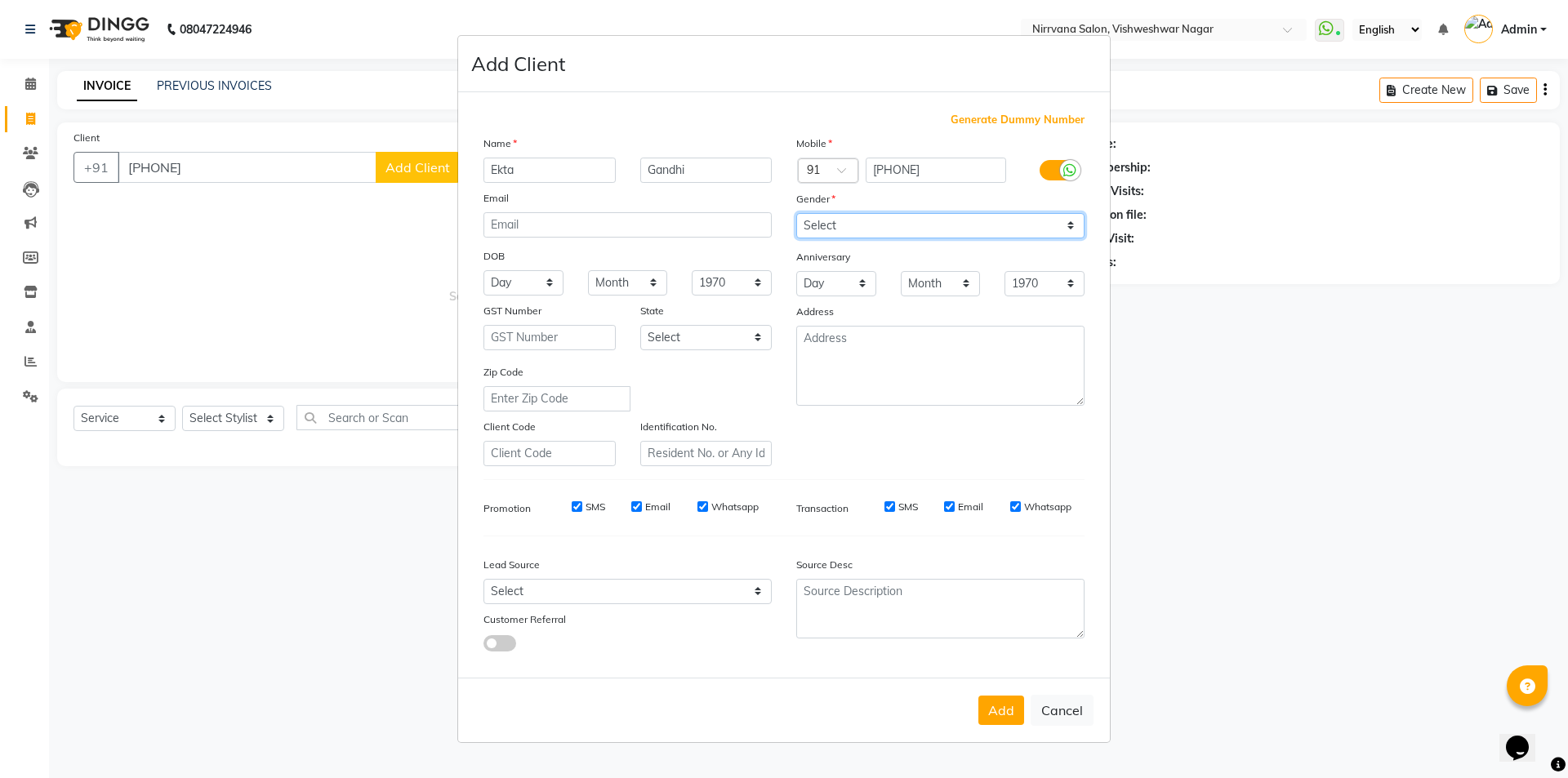 select on "female" 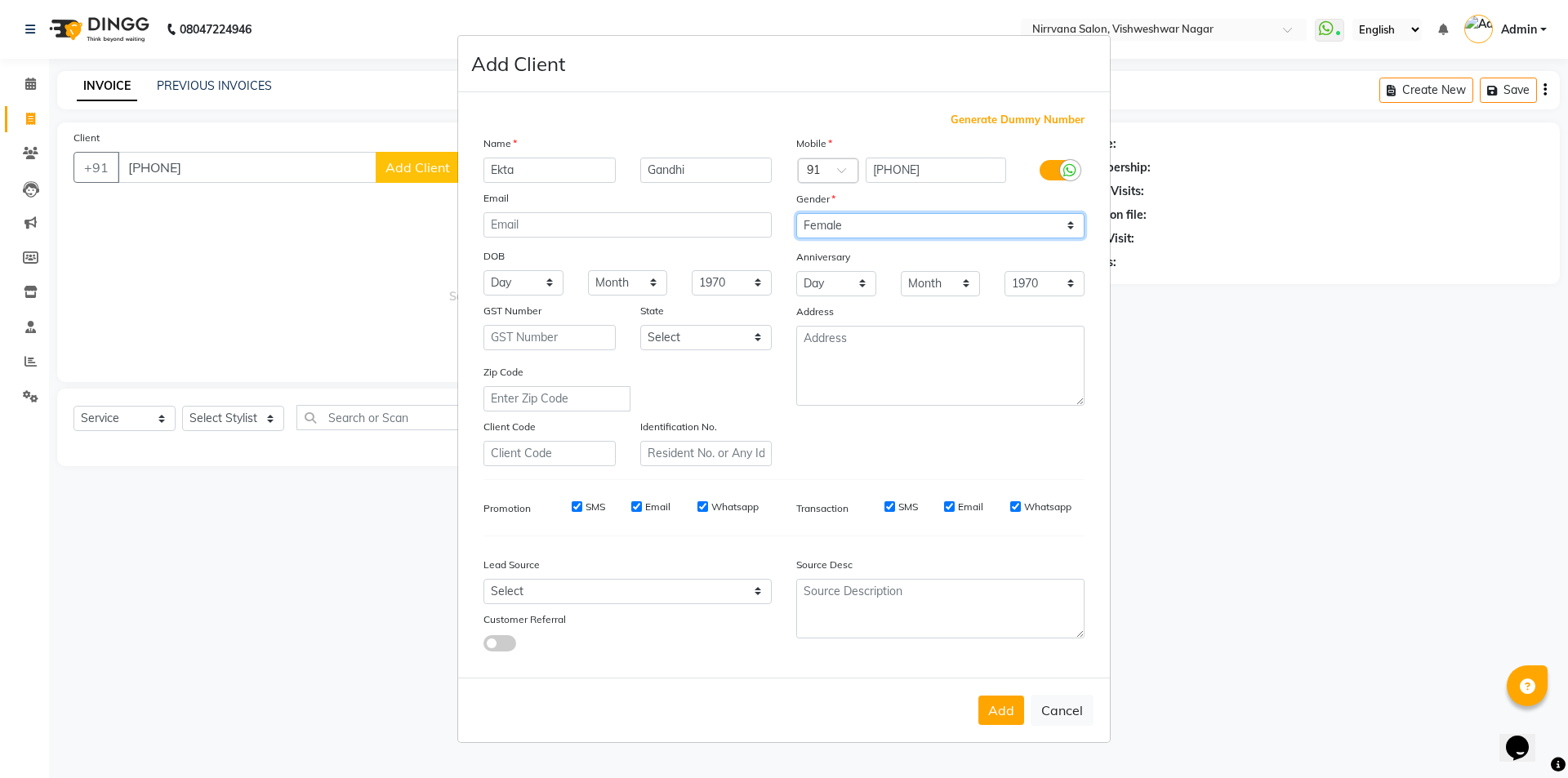 click on "Select Male Female Other Prefer Not To Say" at bounding box center (940, 225) 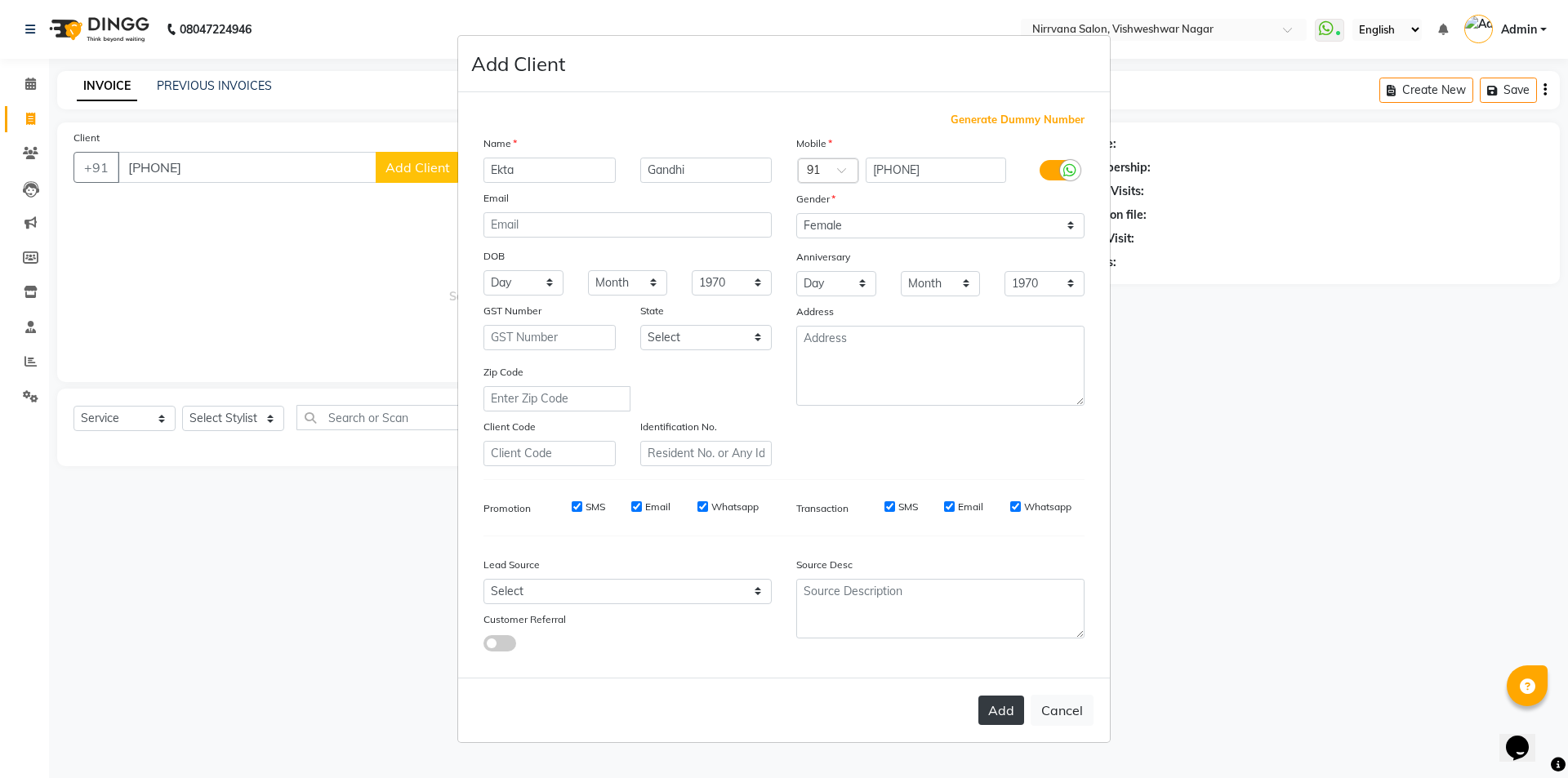 click on "Add" at bounding box center [1001, 710] 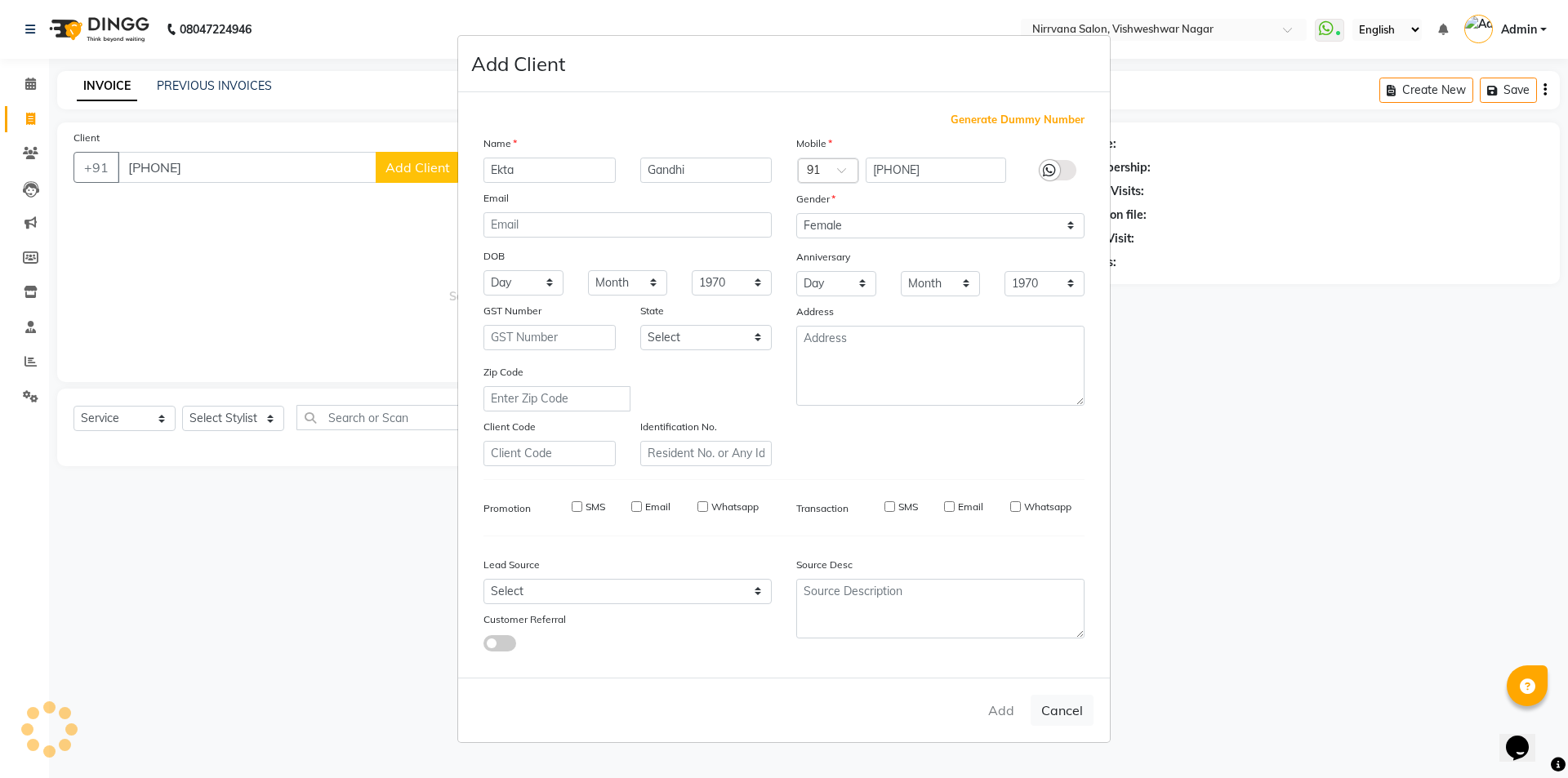 type 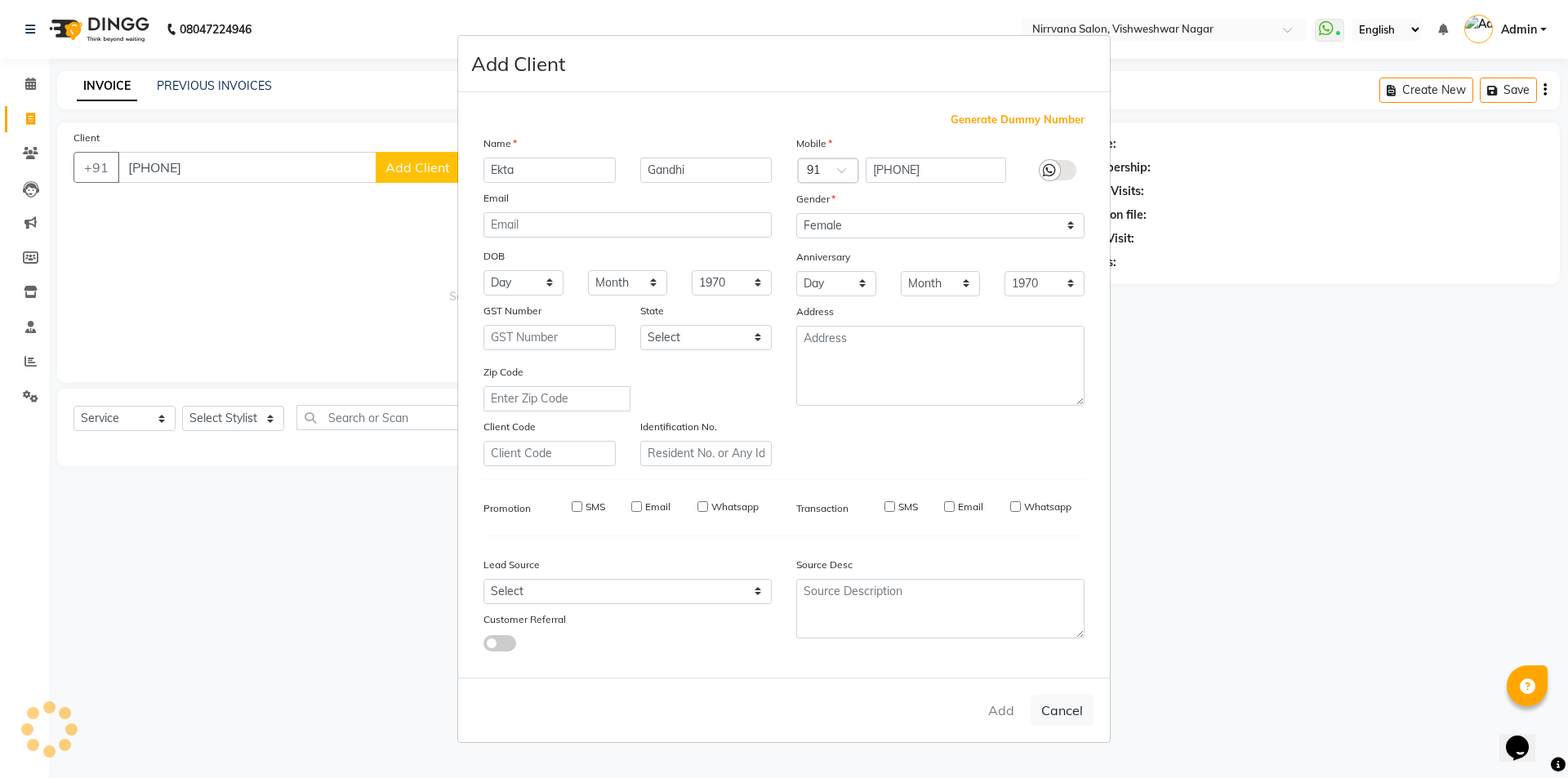 type 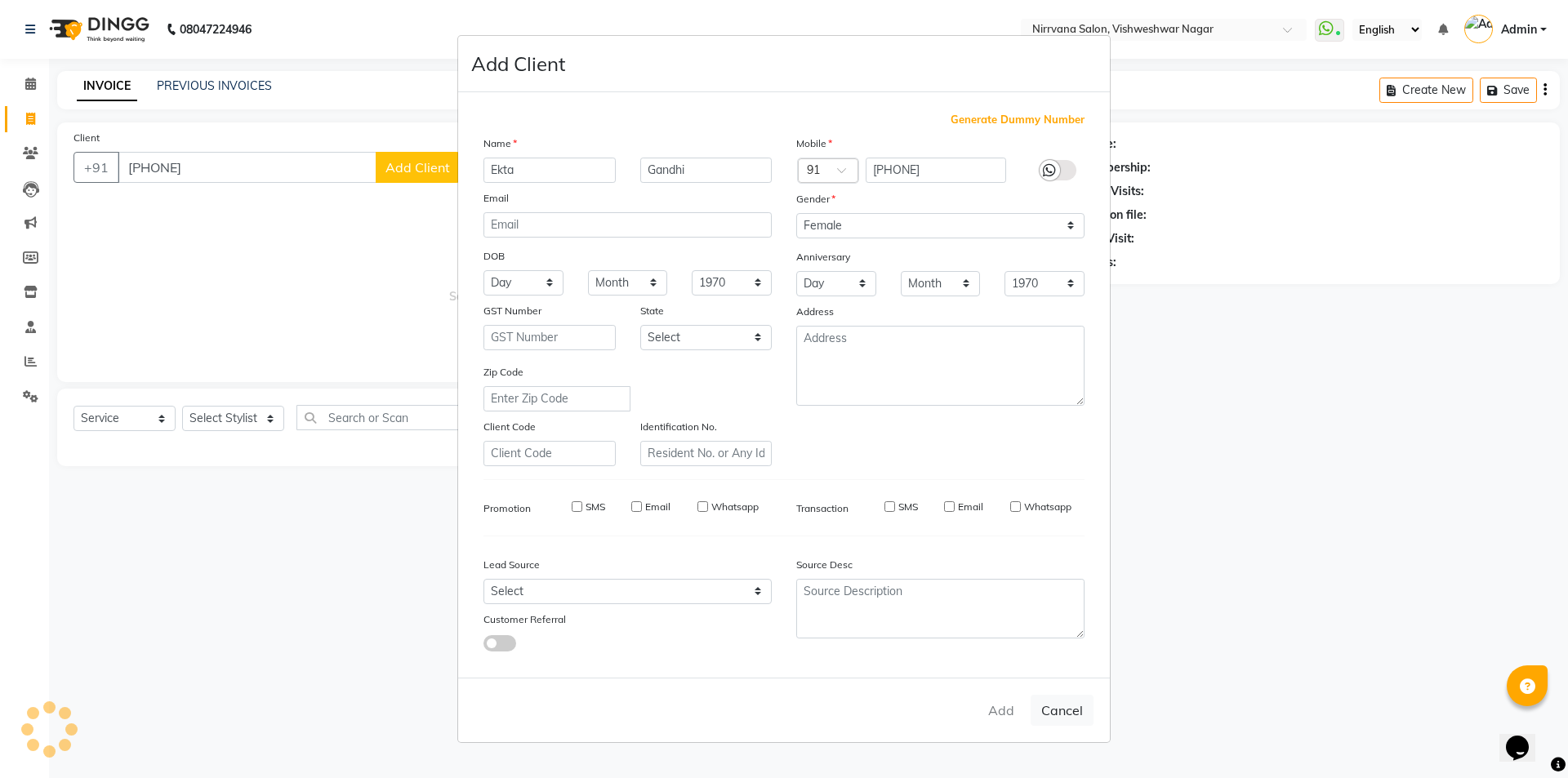 select 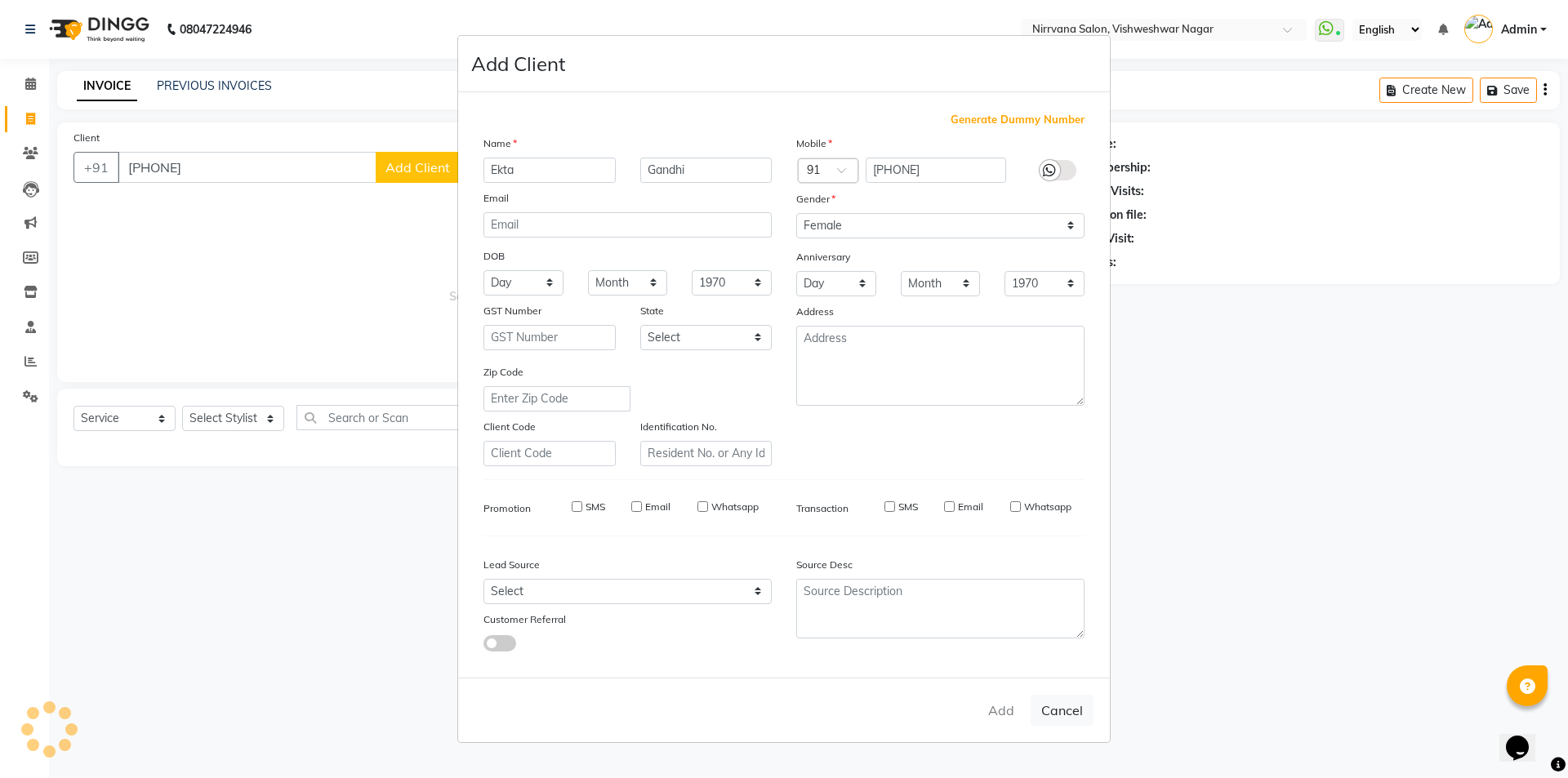 select 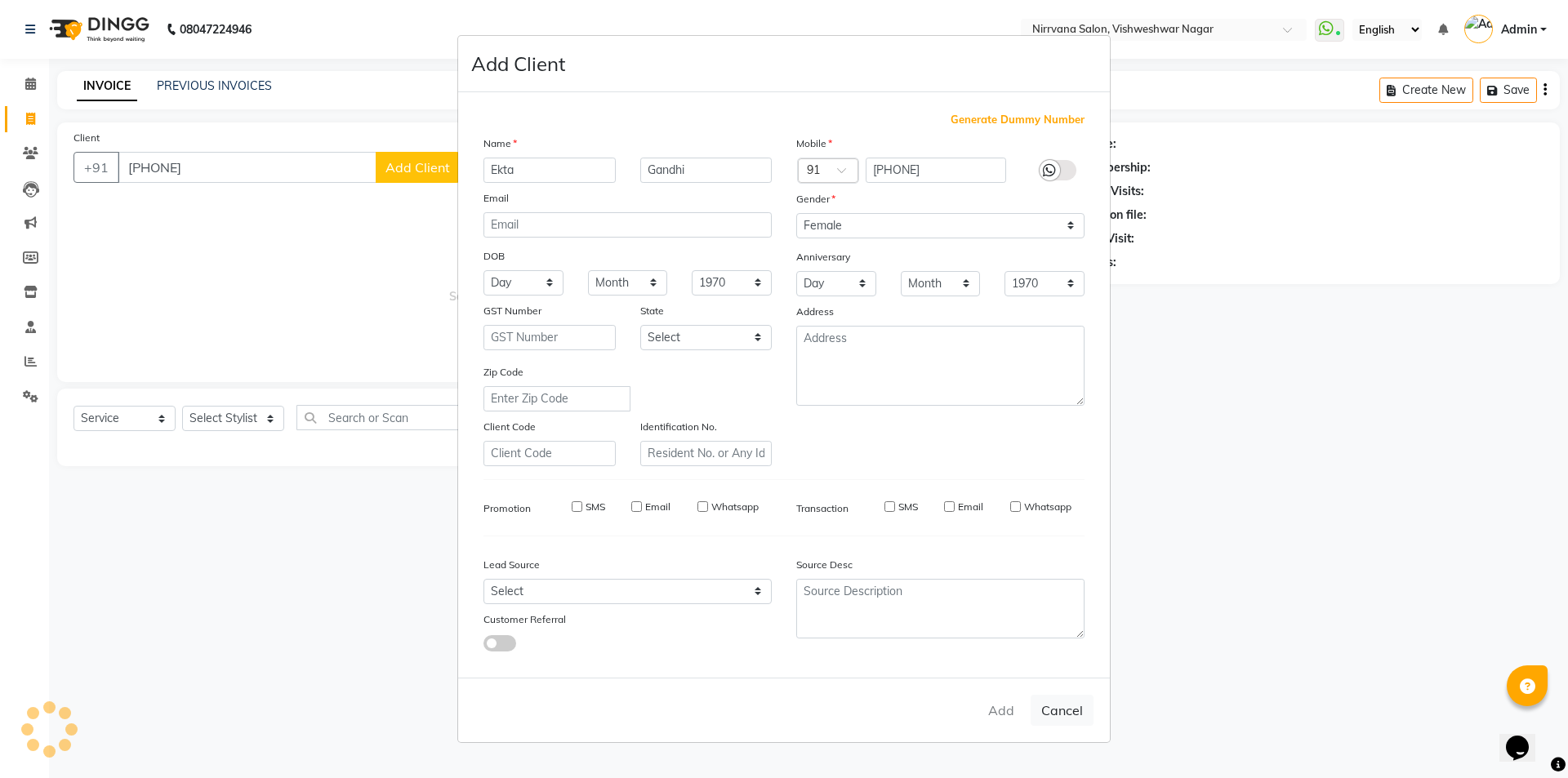 select 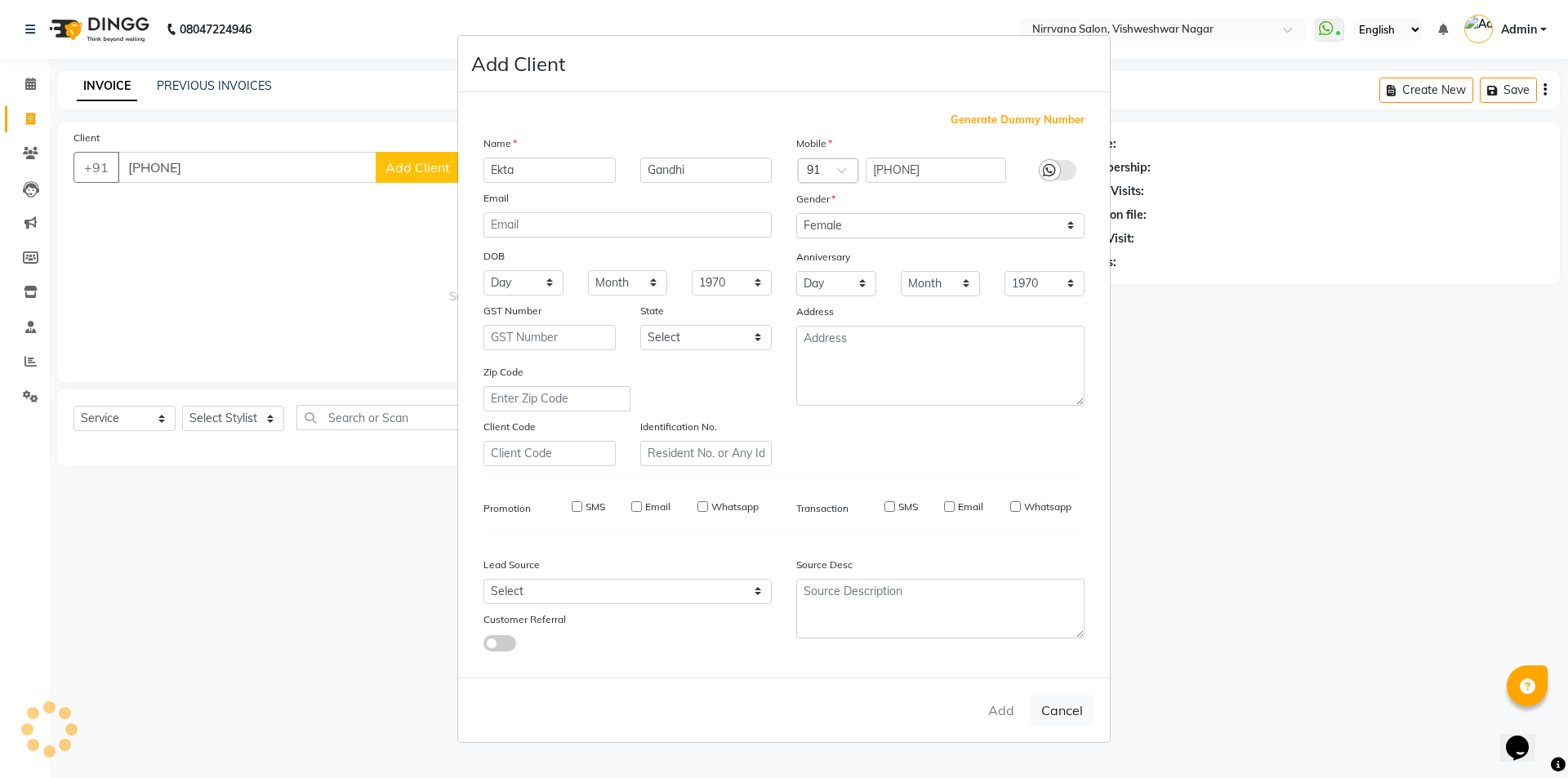 checkbox on "false" 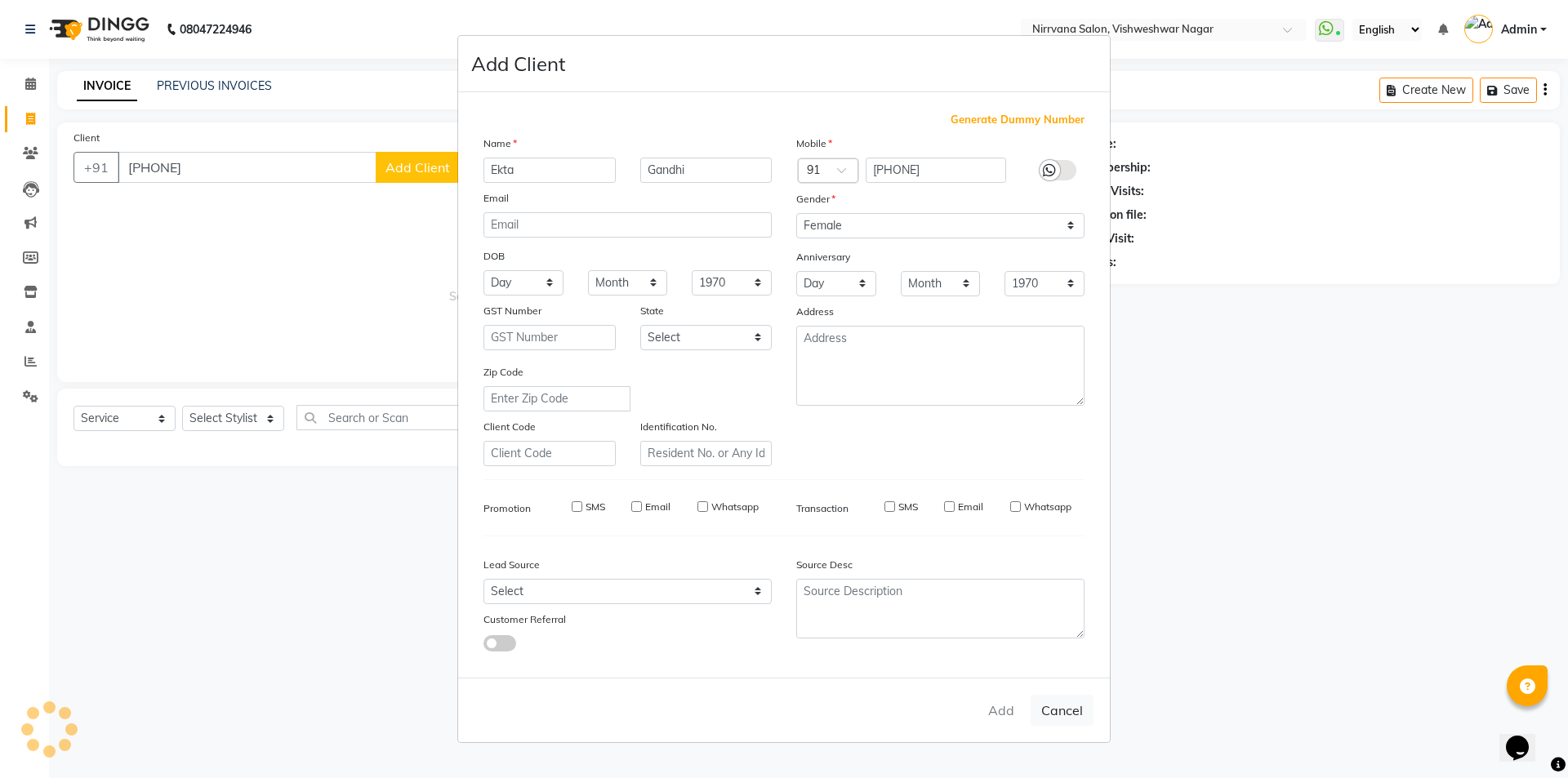 checkbox on "false" 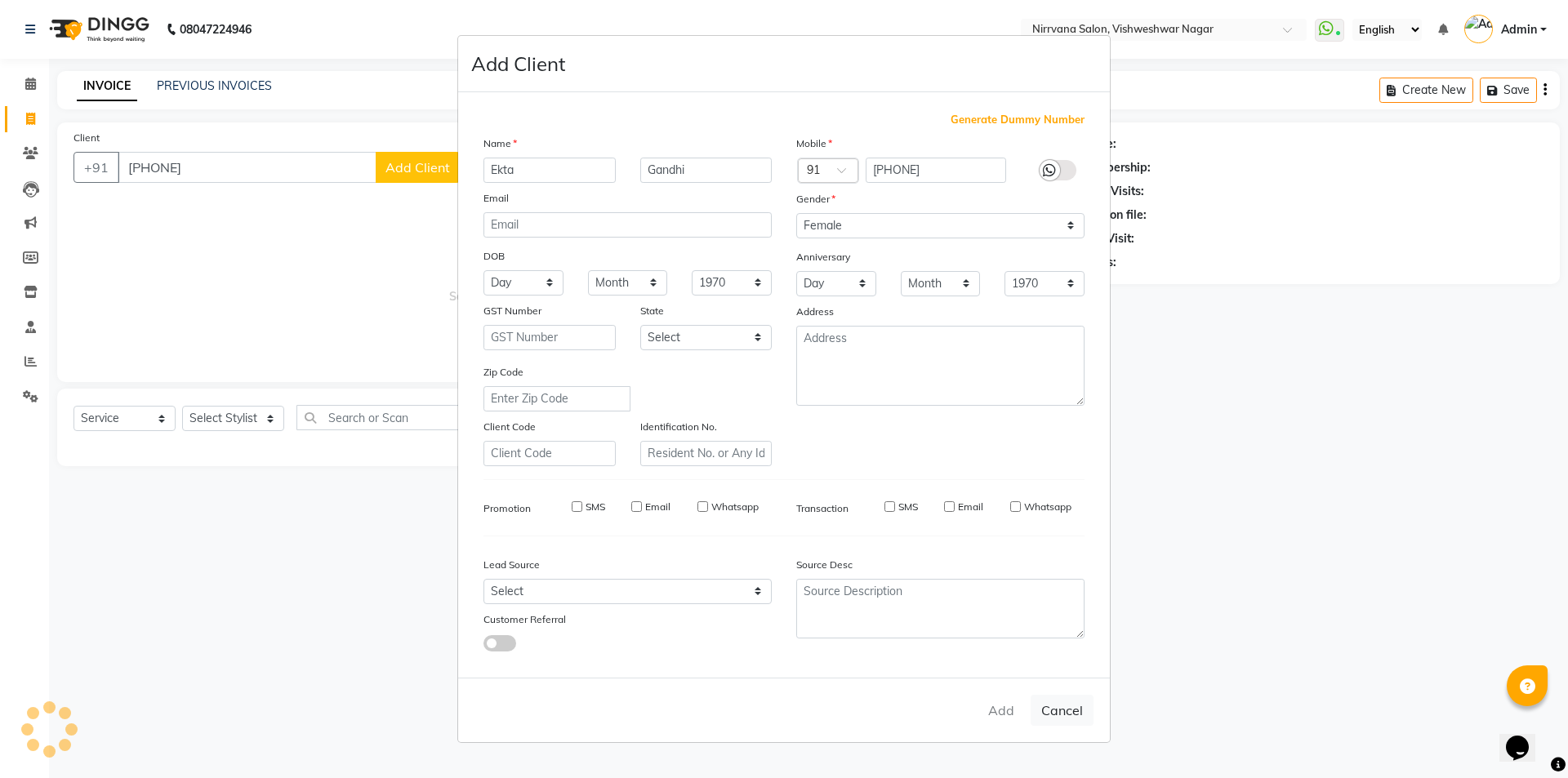 checkbox on "false" 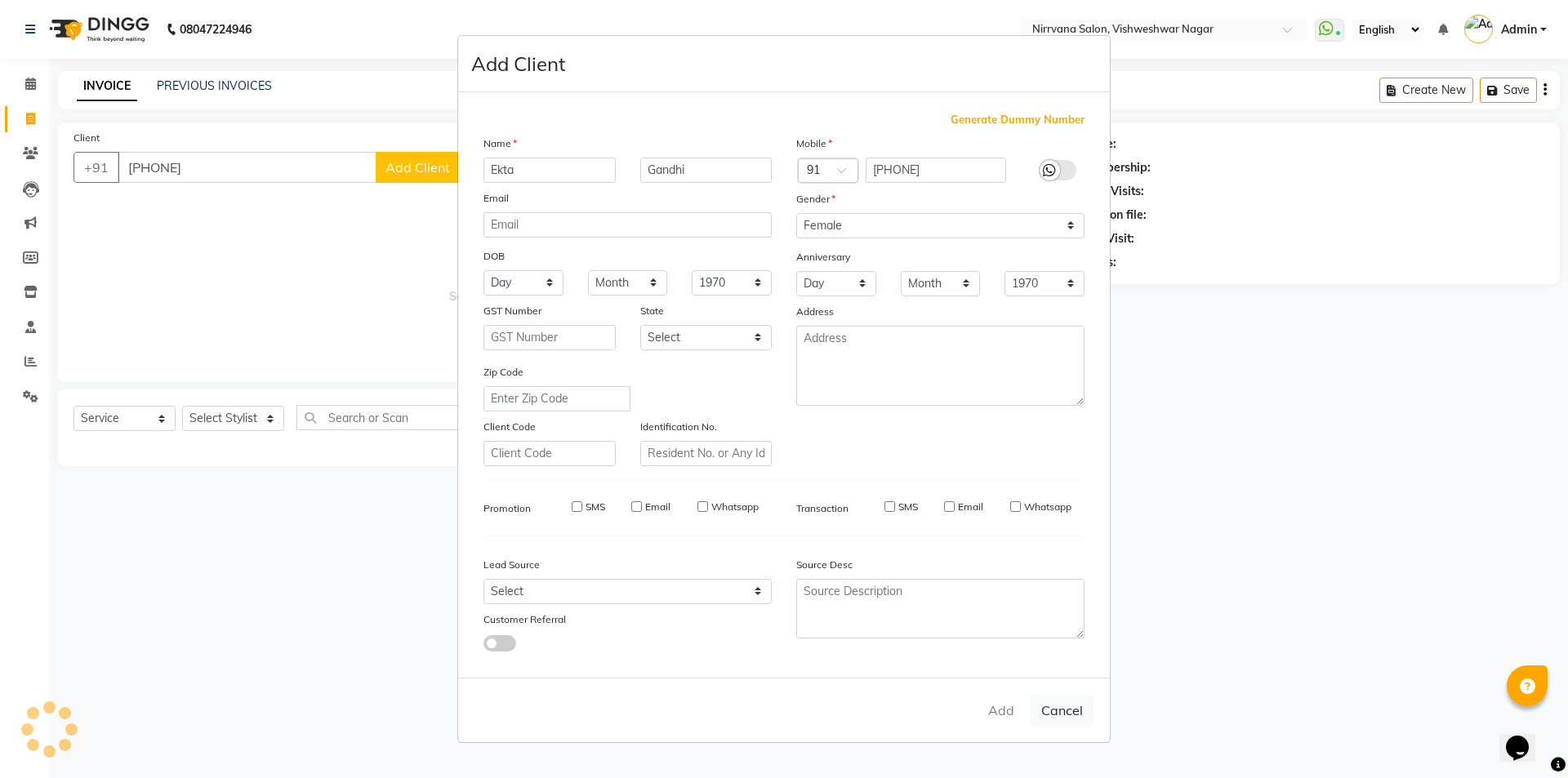 checkbox on "false" 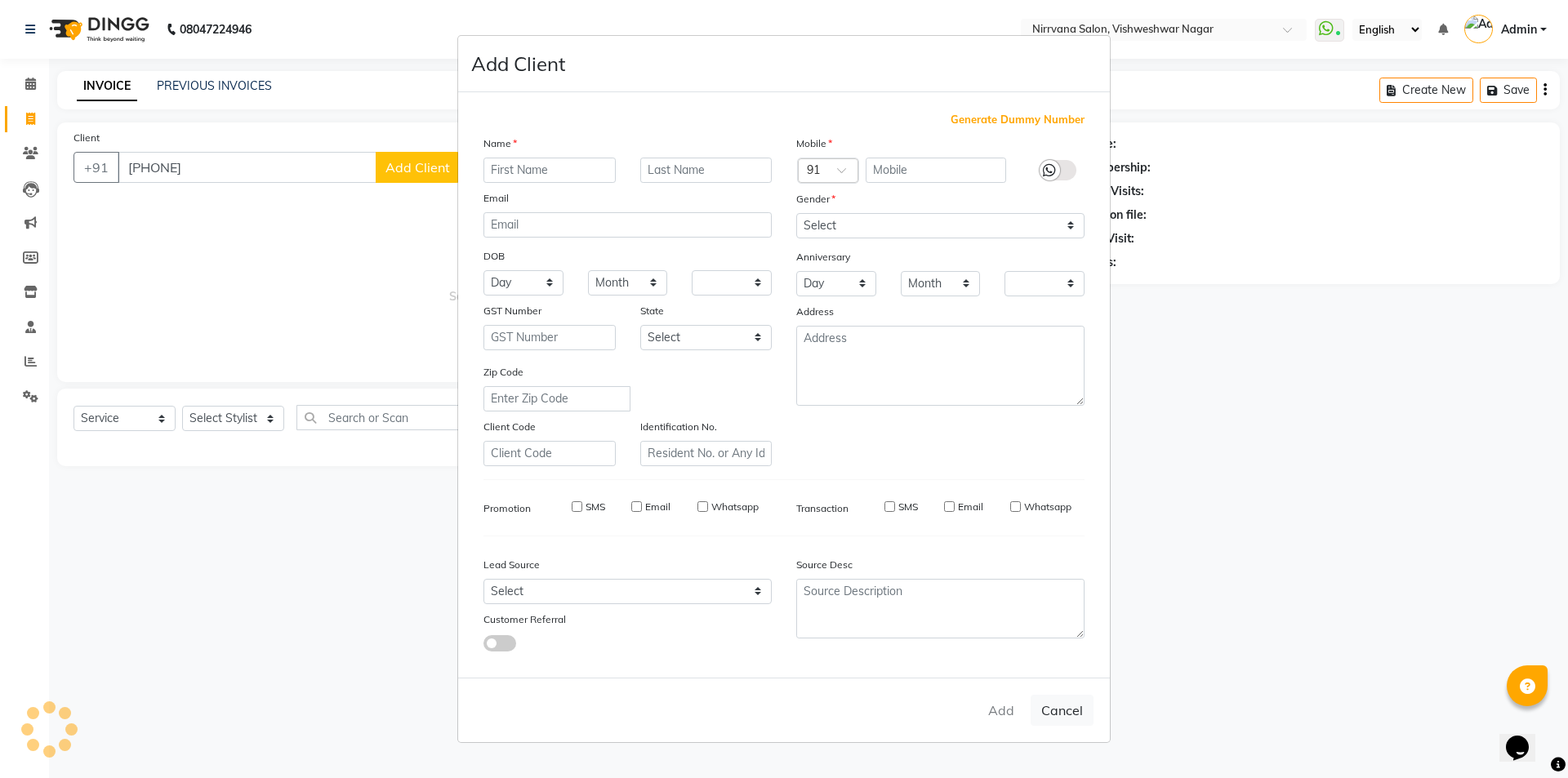 select on "1: Object" 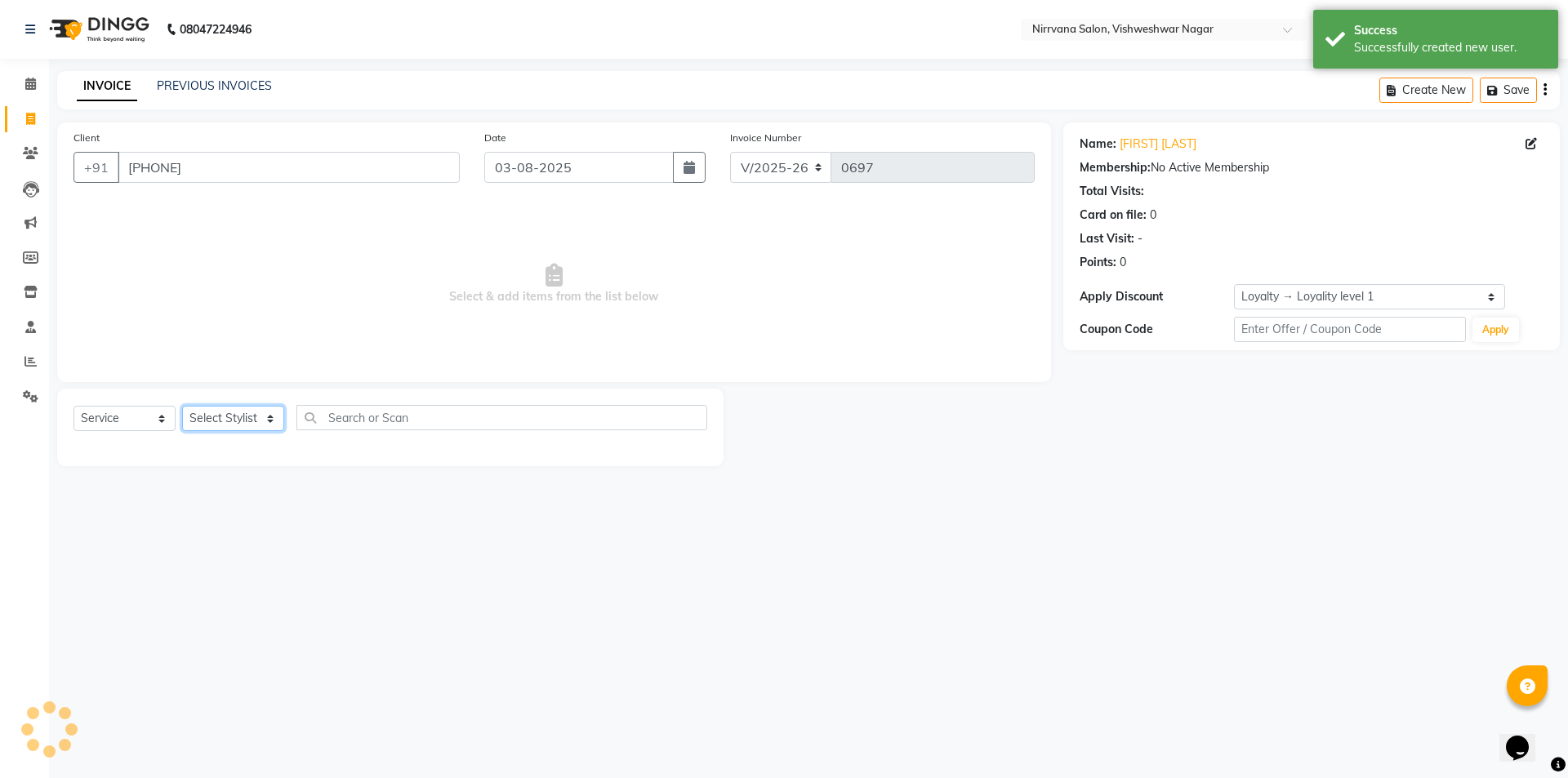 click on "Select Stylist [FIRST] [FIRST] [FIRST] [FIRST]" 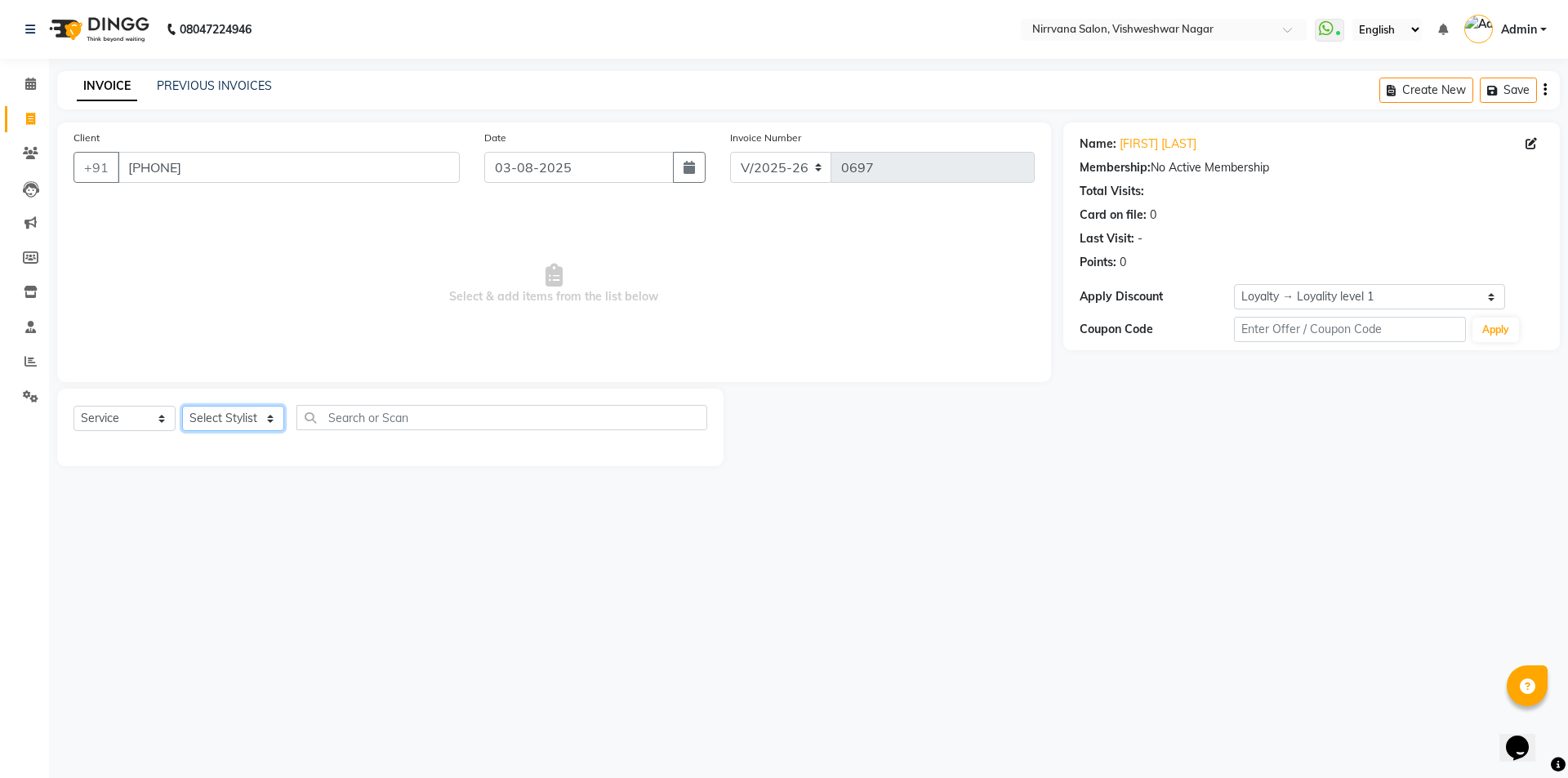 select on "[PHONE]" 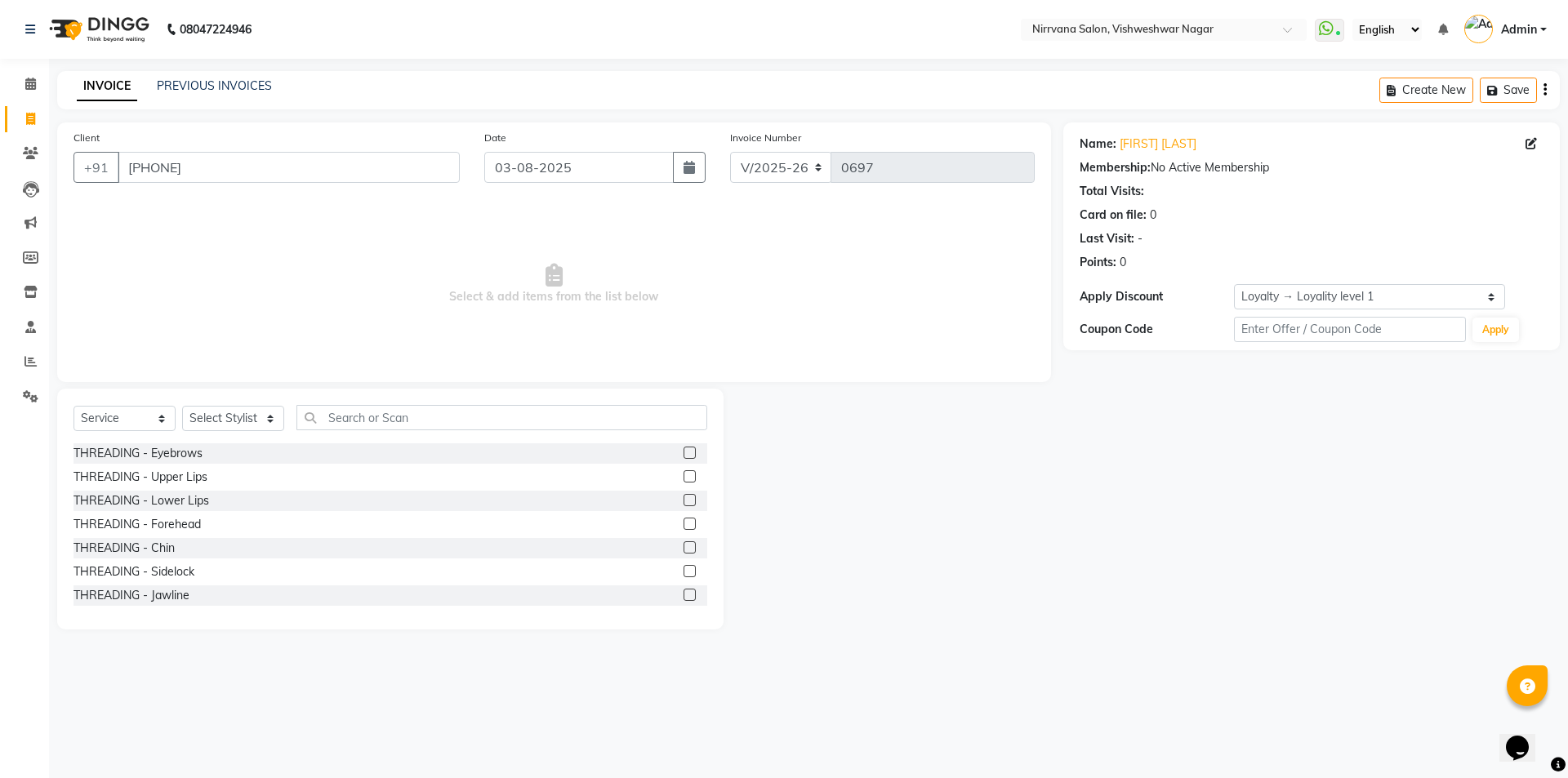 click 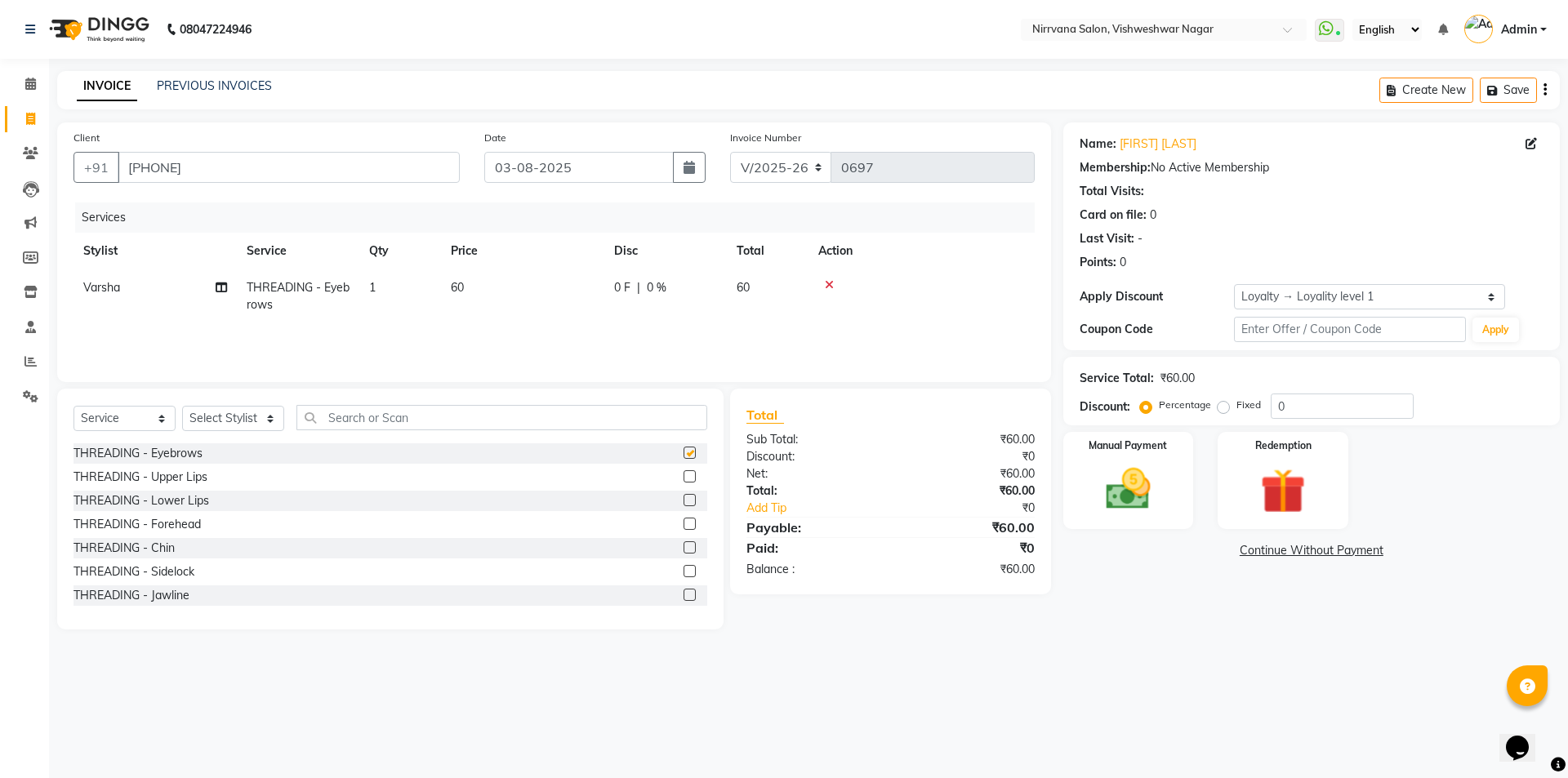 checkbox on "false" 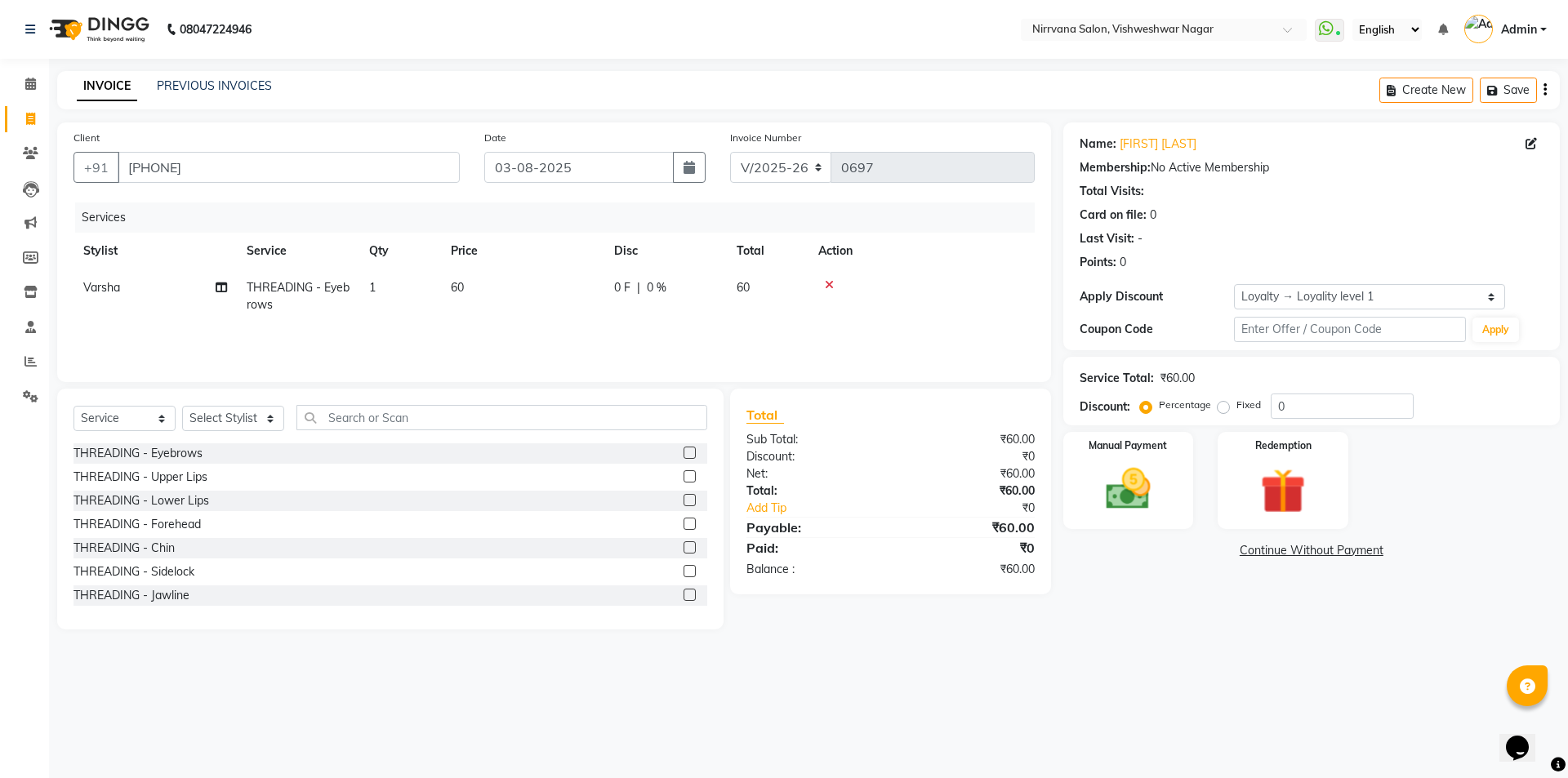 click 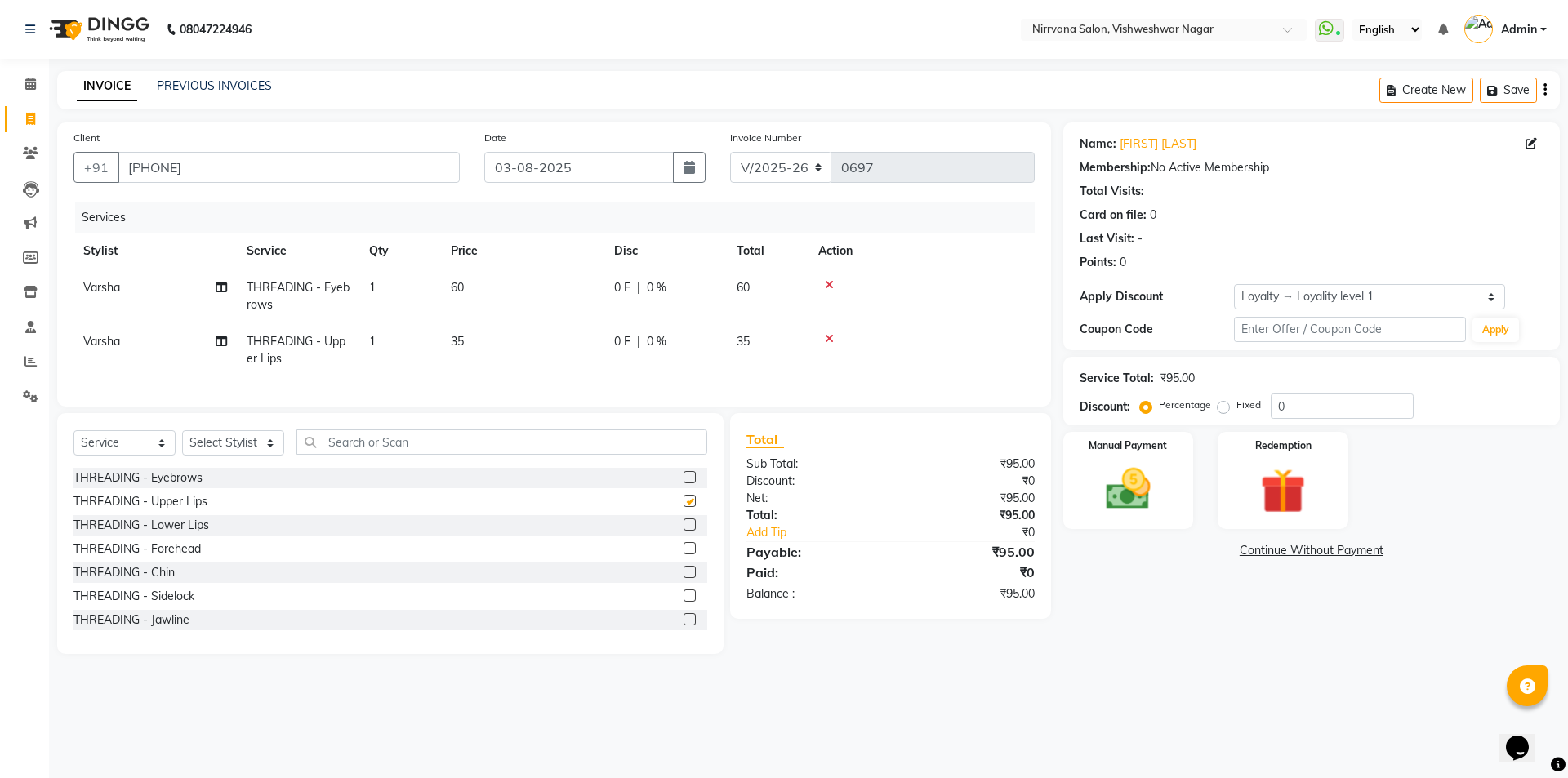 checkbox on "false" 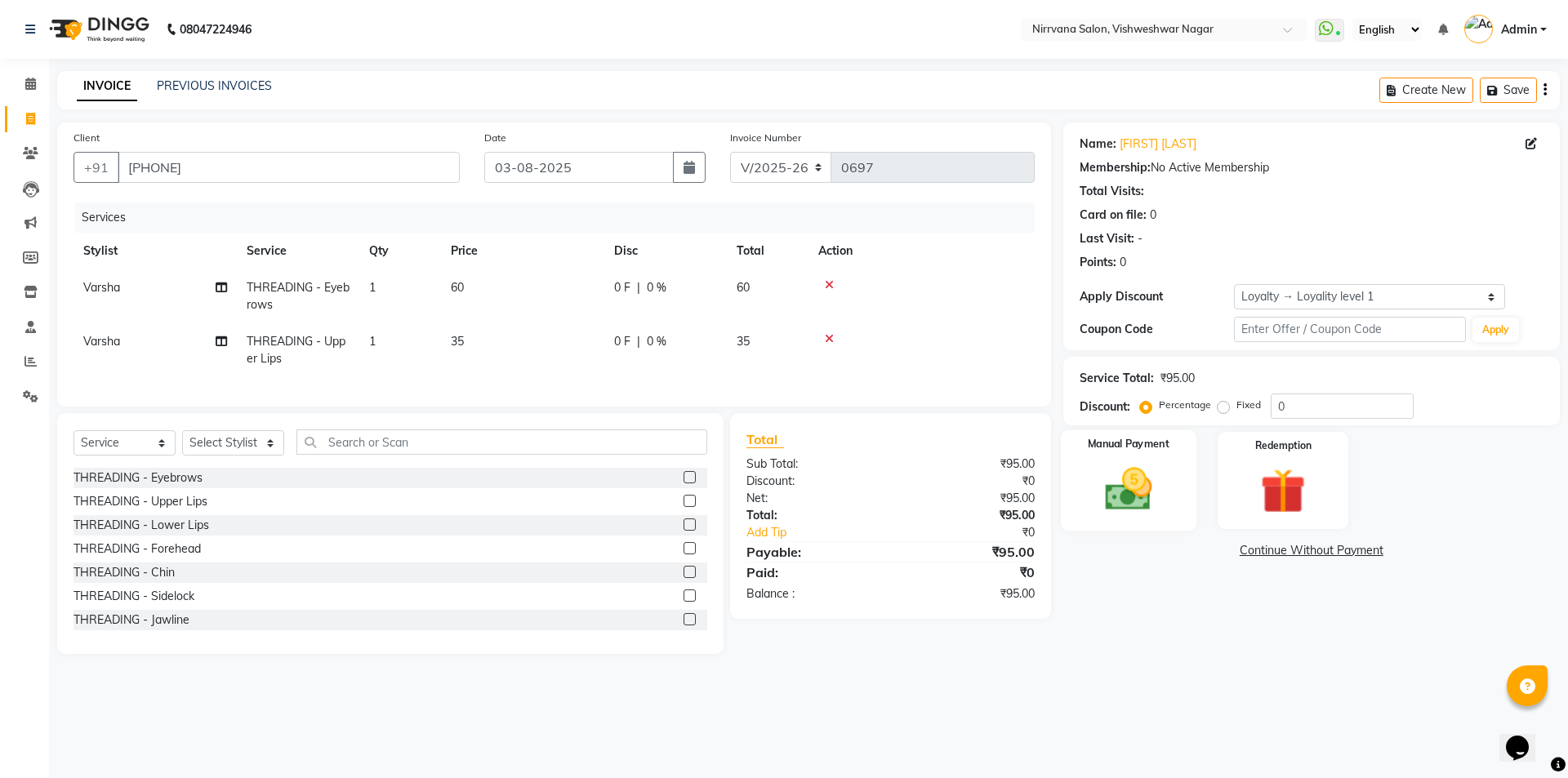click 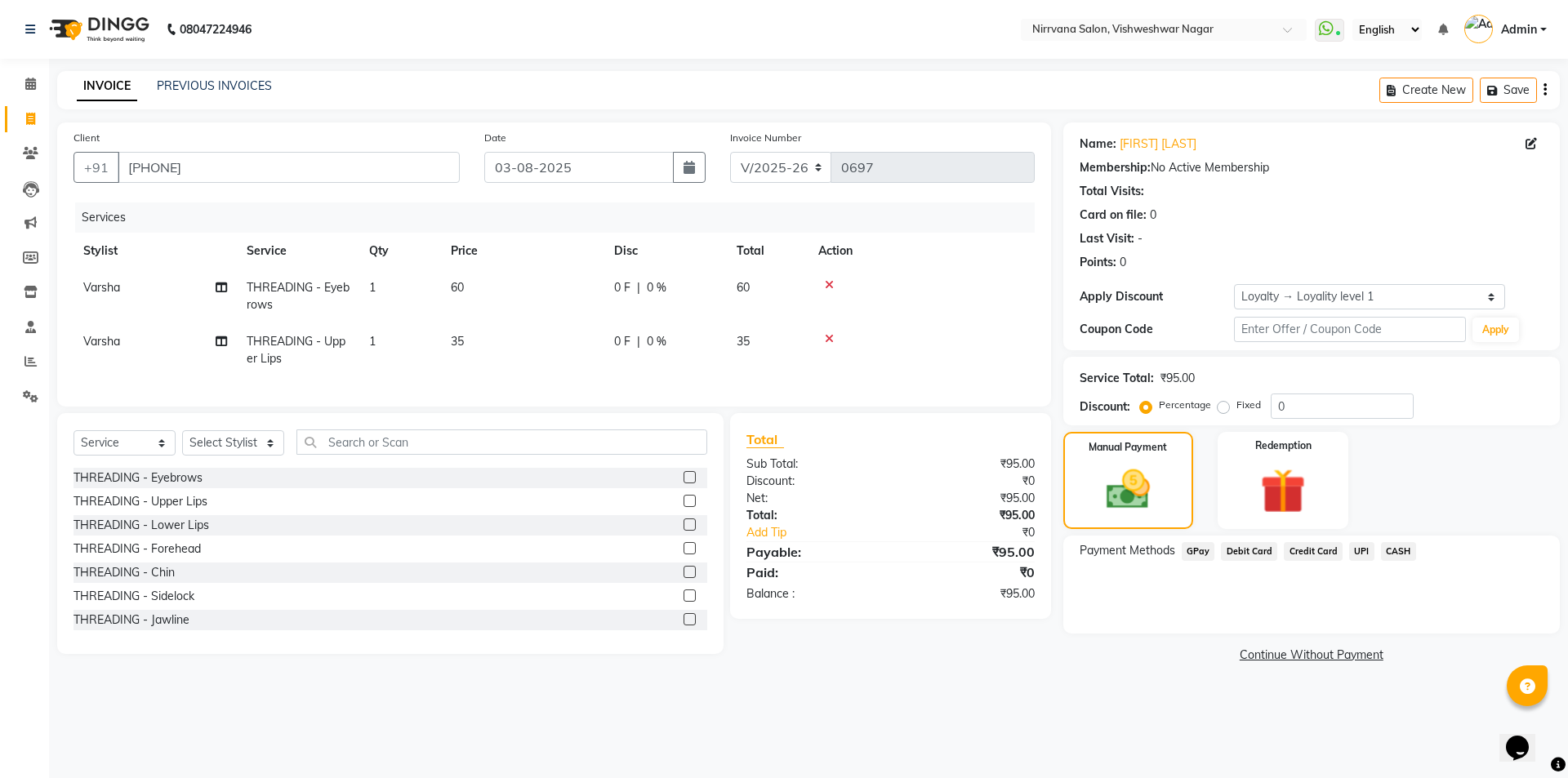 click on "GPay" 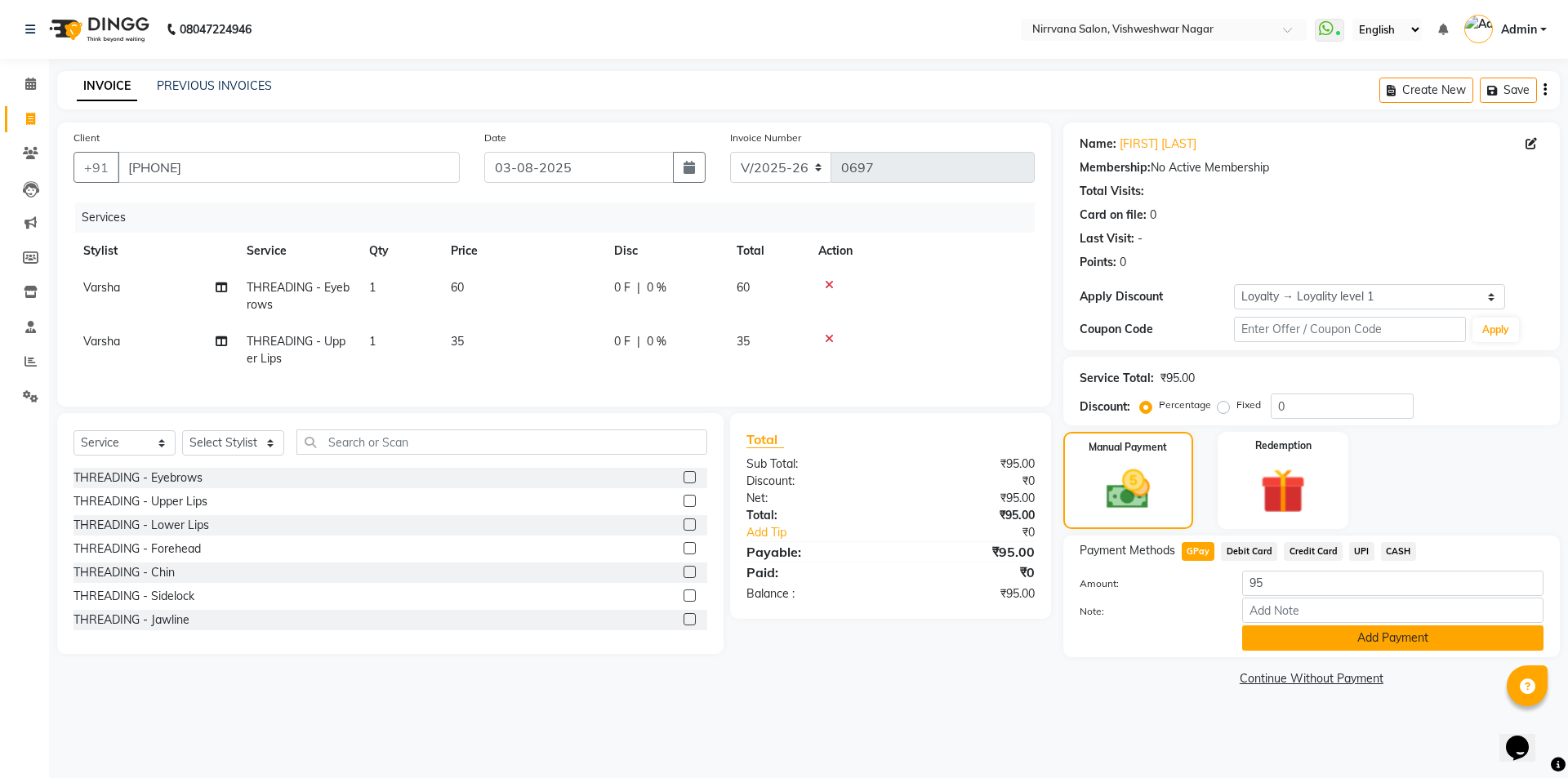 click on "Add Payment" 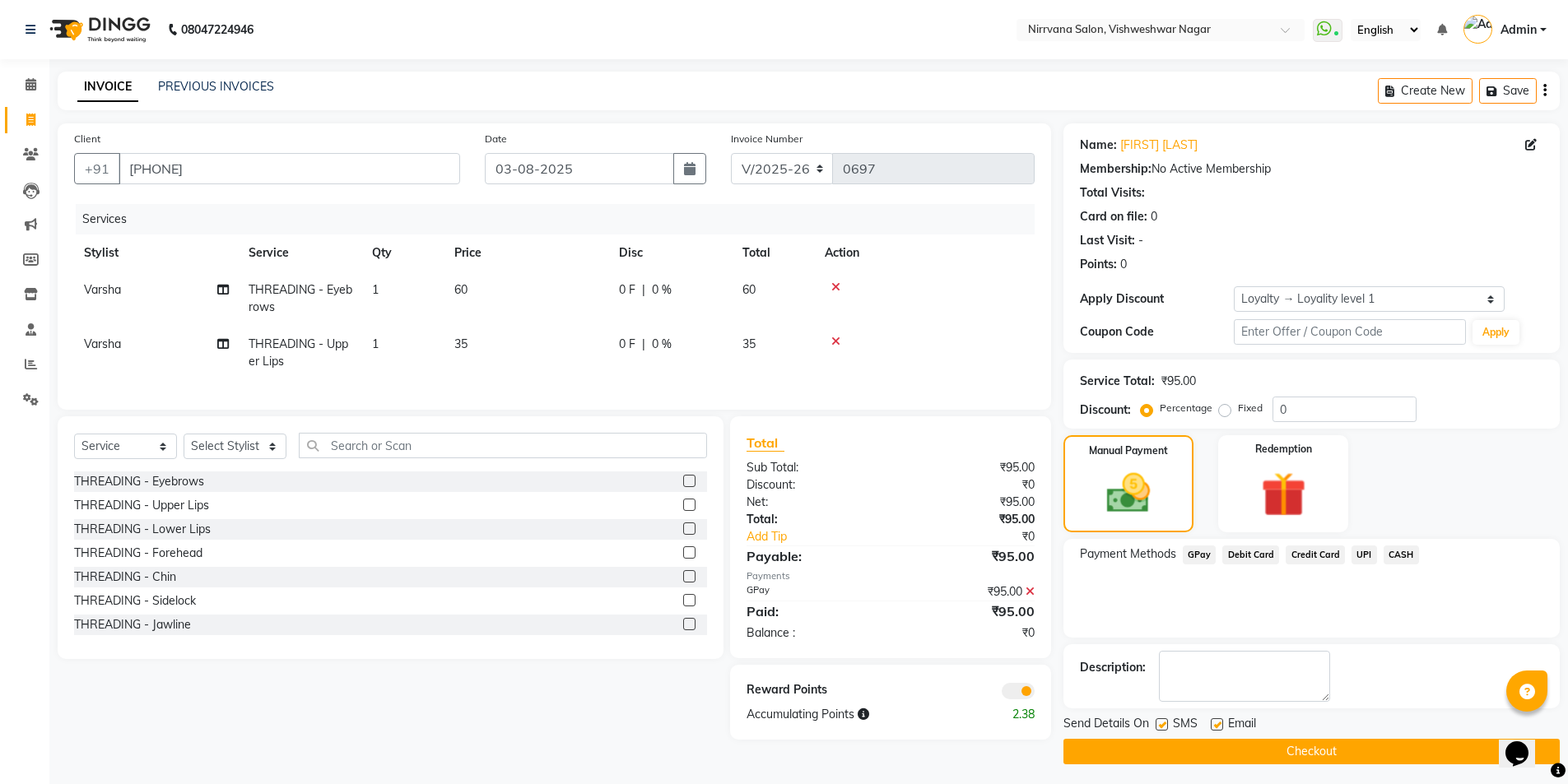 click 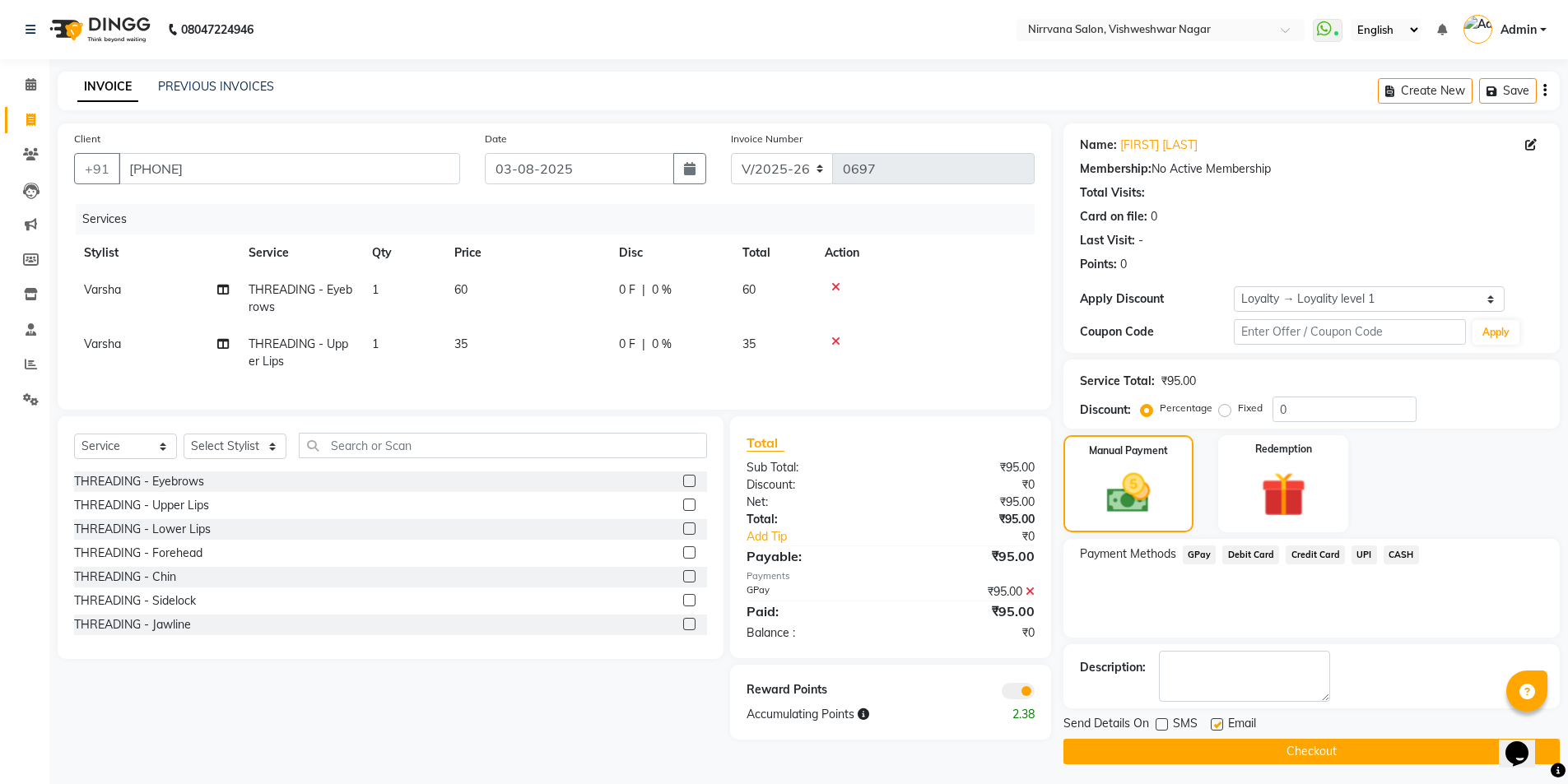 click 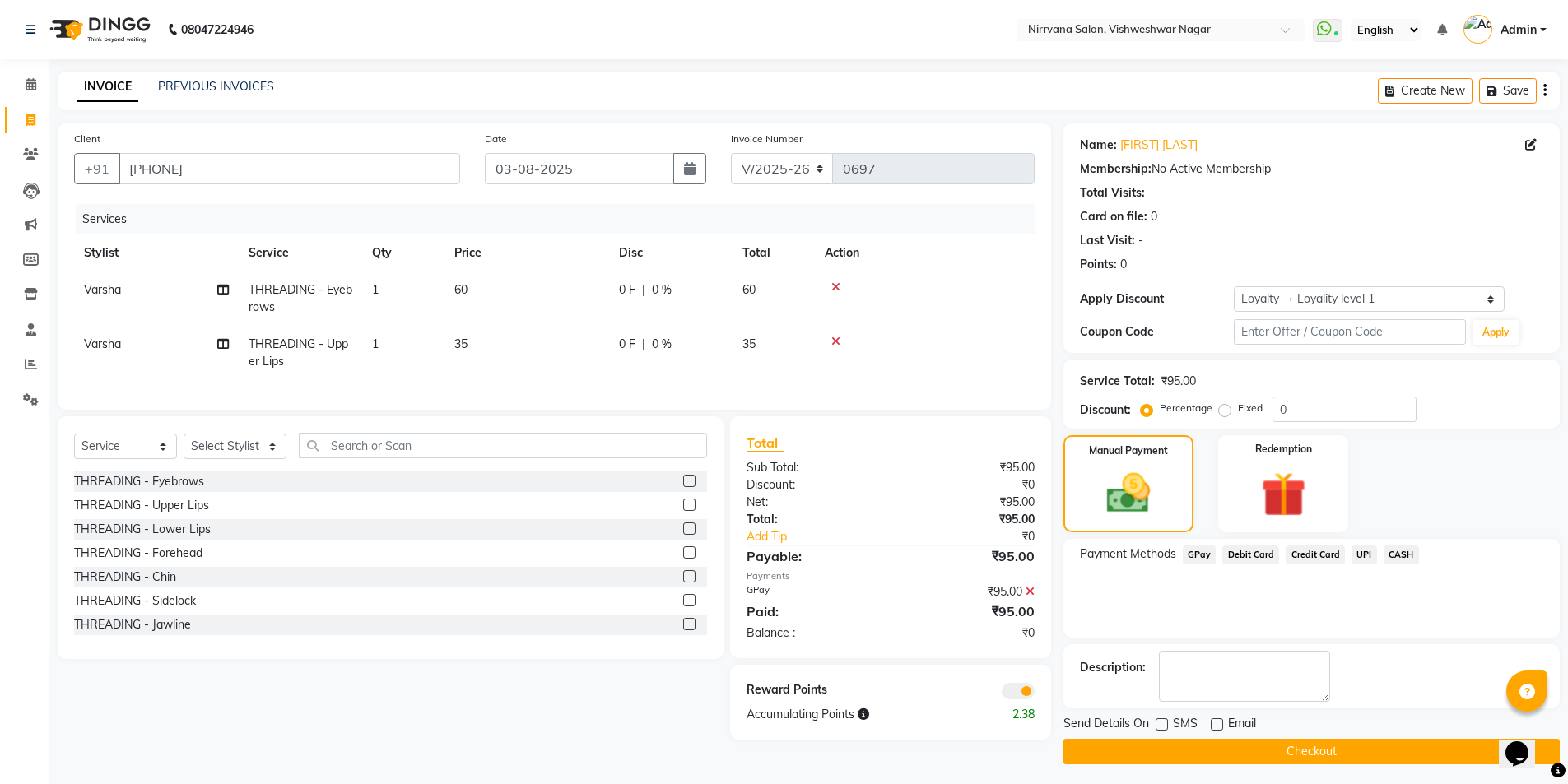 click on "Checkout" 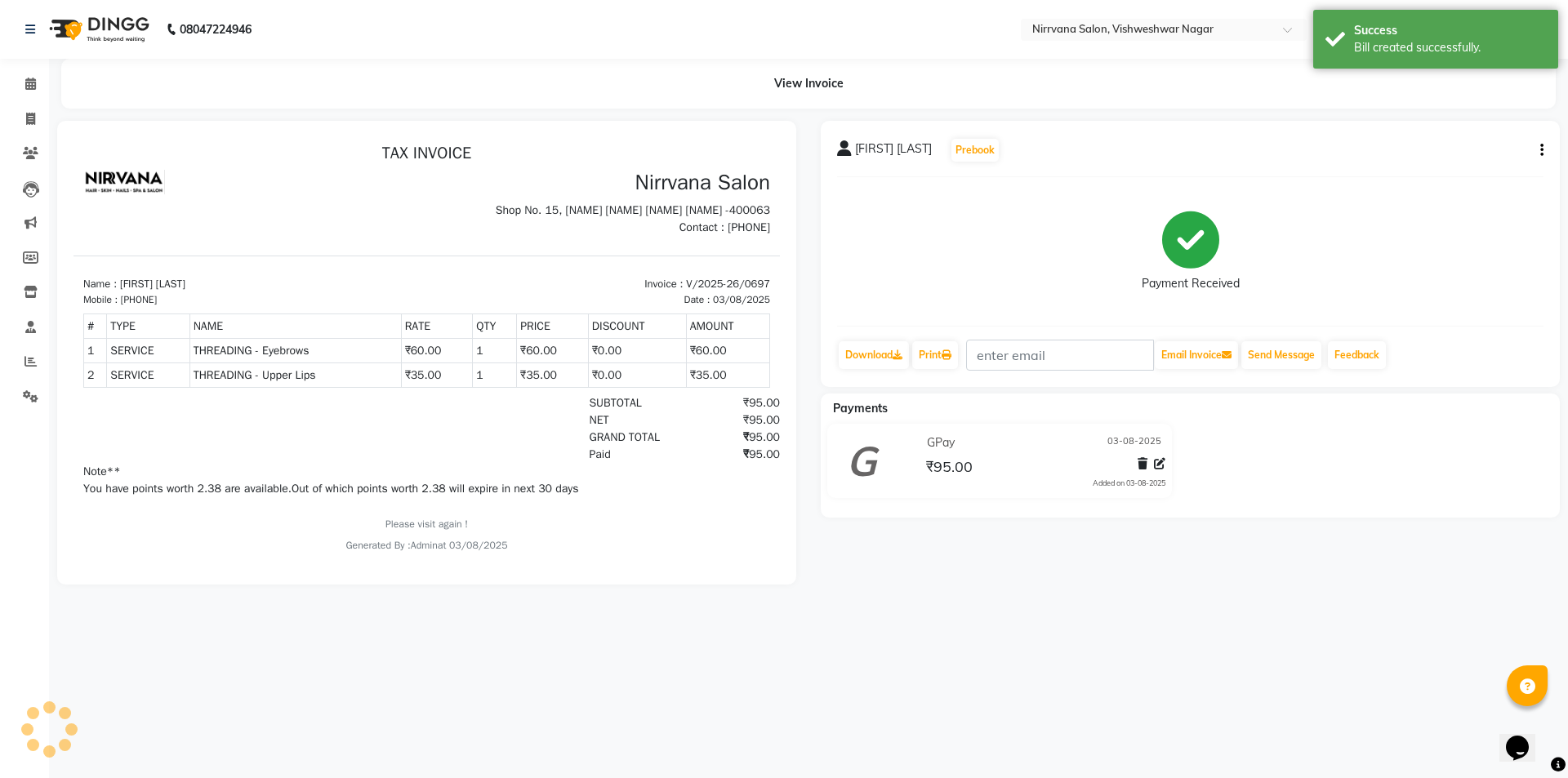 scroll, scrollTop: 0, scrollLeft: 0, axis: both 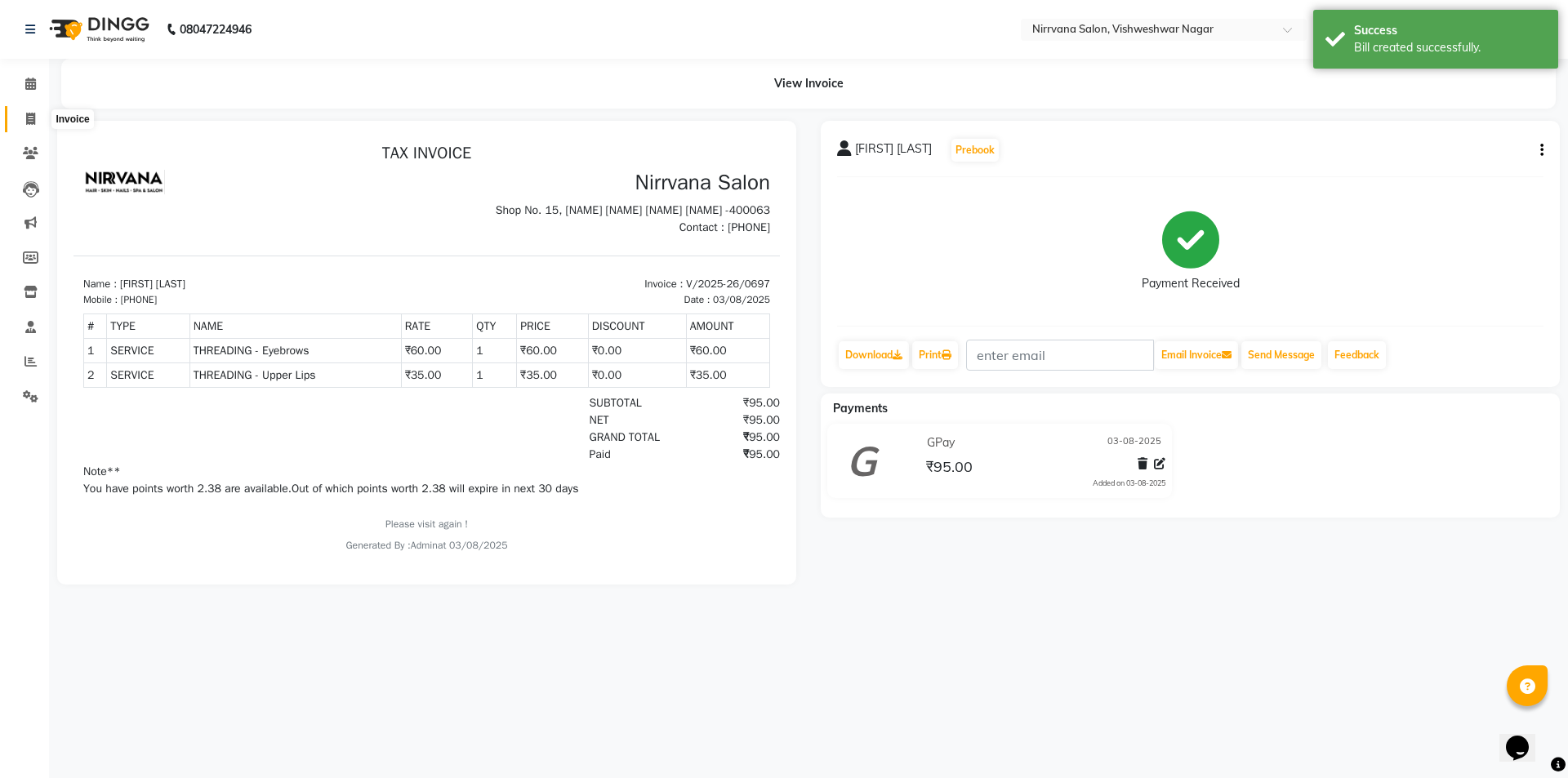 click 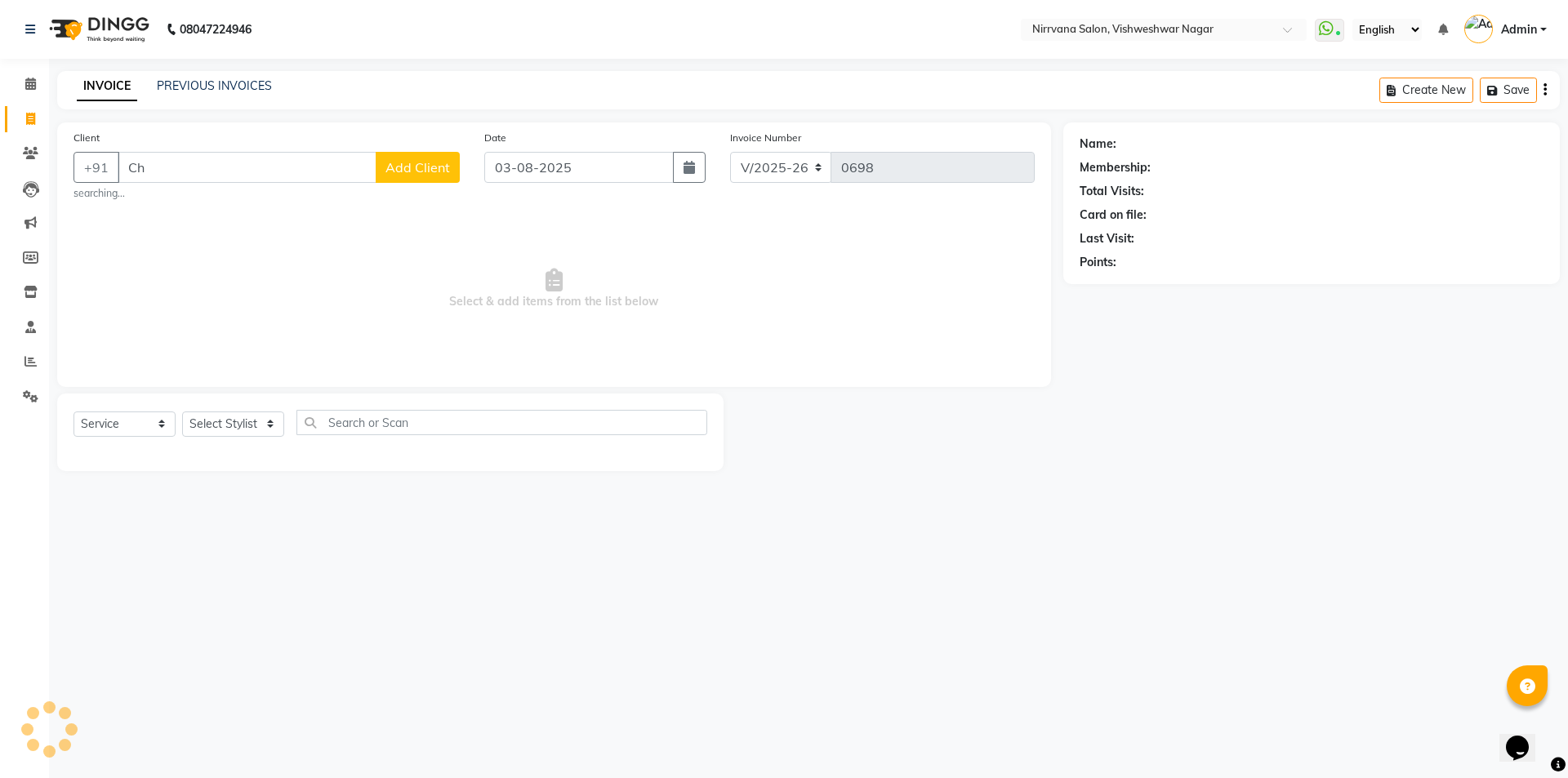 type on "C" 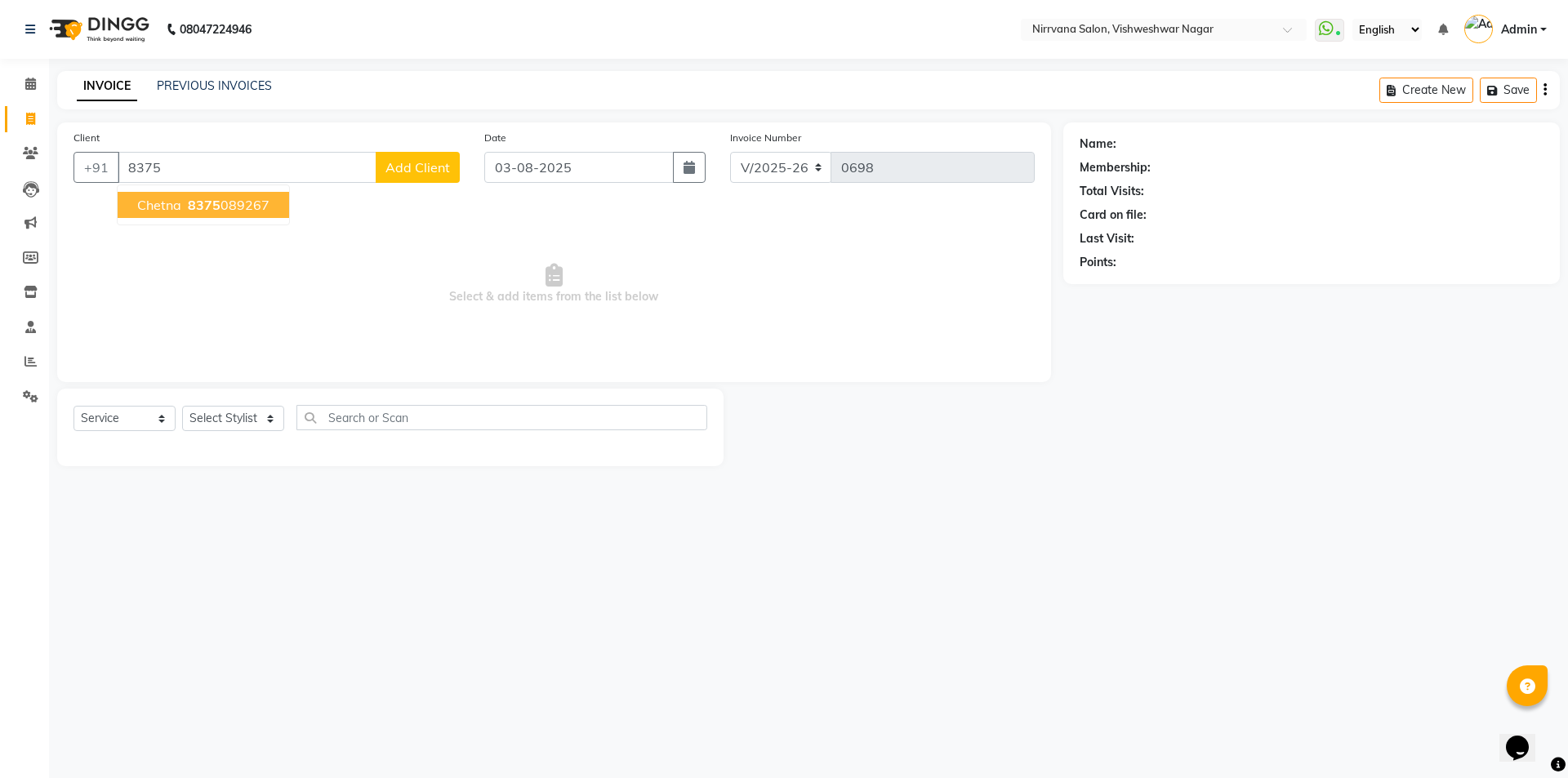 click on "[FIRST]   [PHONE]" at bounding box center (203, 205) 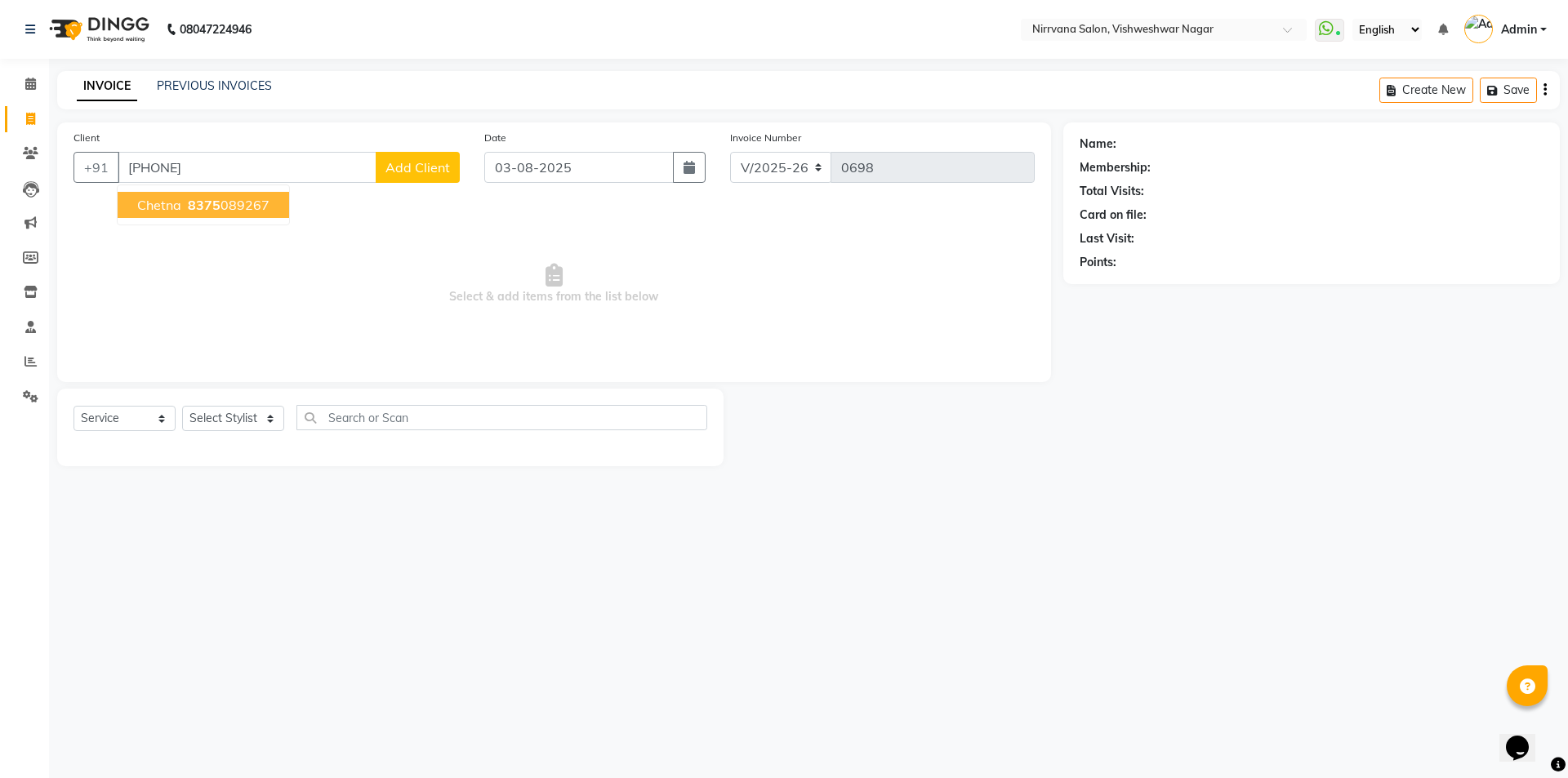 type on "[PHONE]" 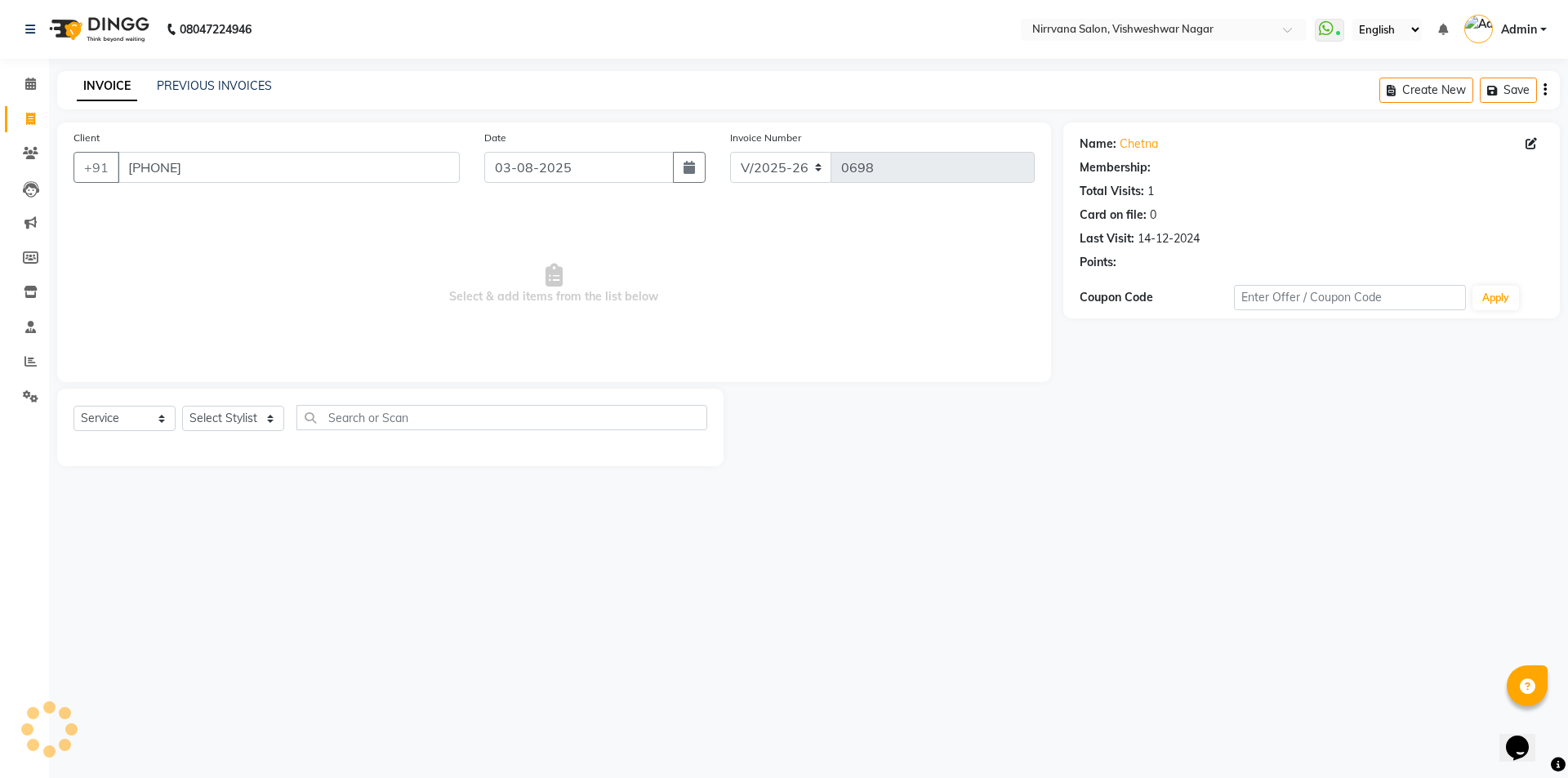 select on "1: Object" 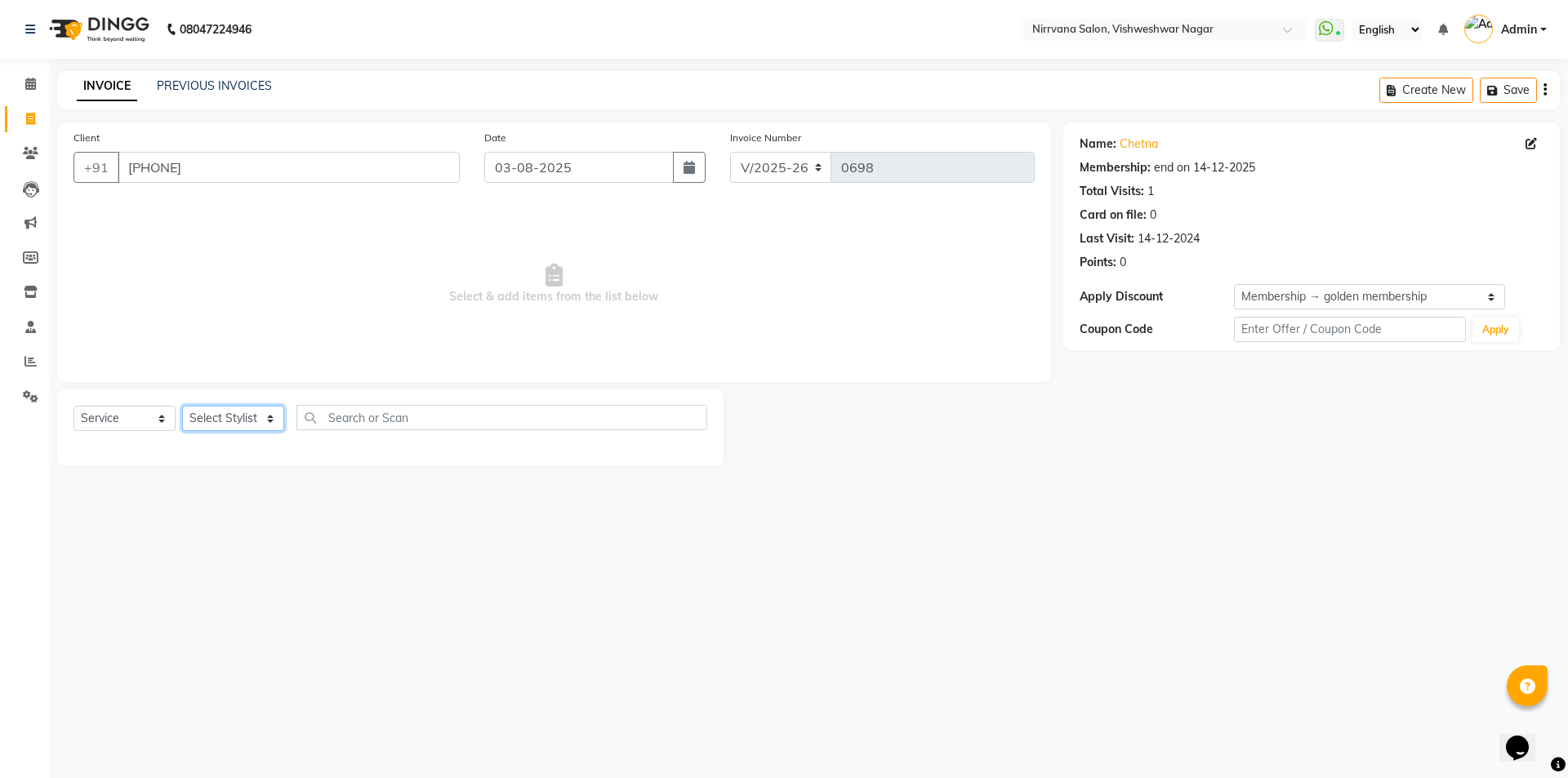 click on "Select Stylist [FIRST] [FIRST] [FIRST] [FIRST]" 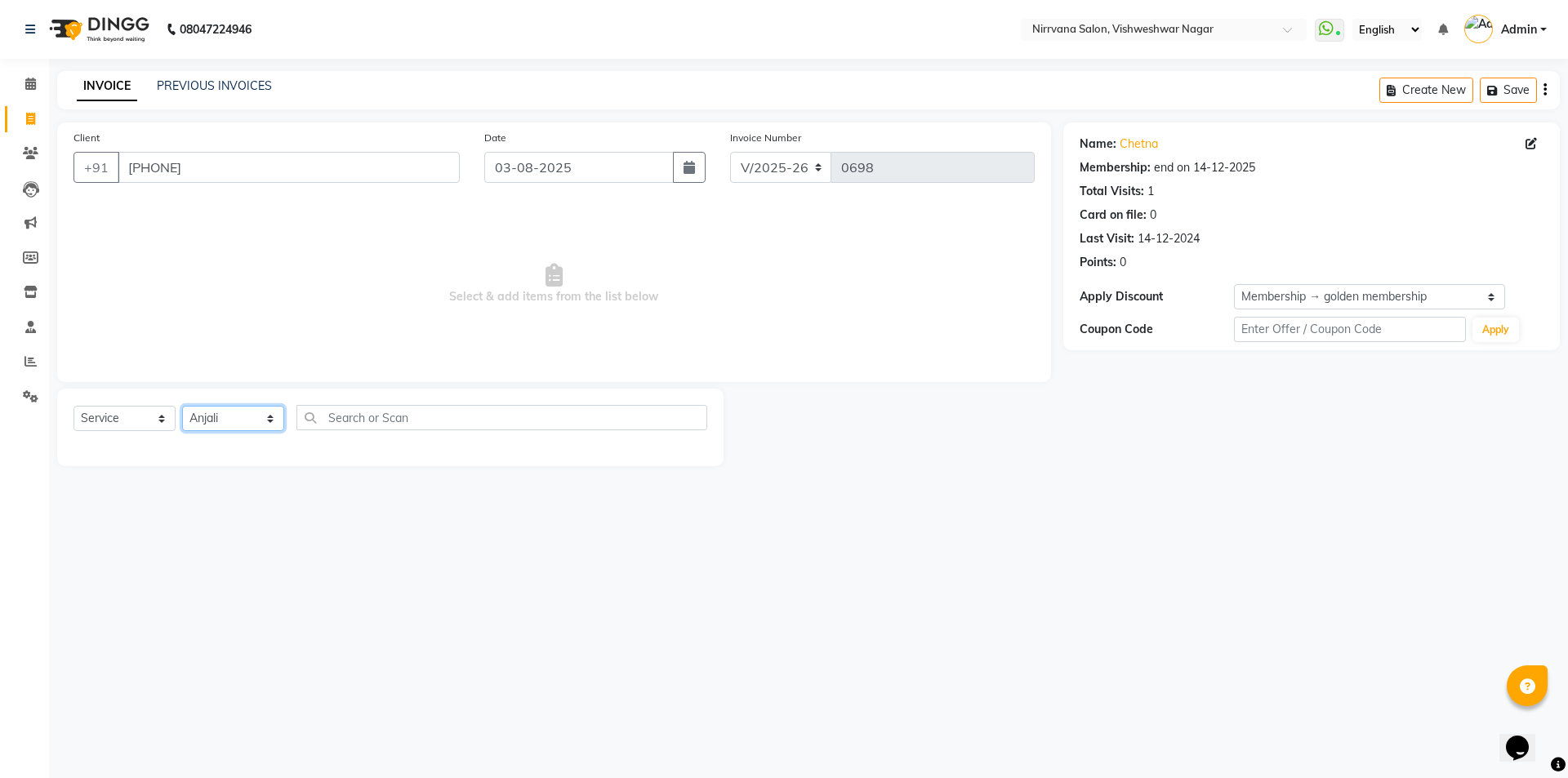 click on "Select Stylist [FIRST] [FIRST] [FIRST] [FIRST]" 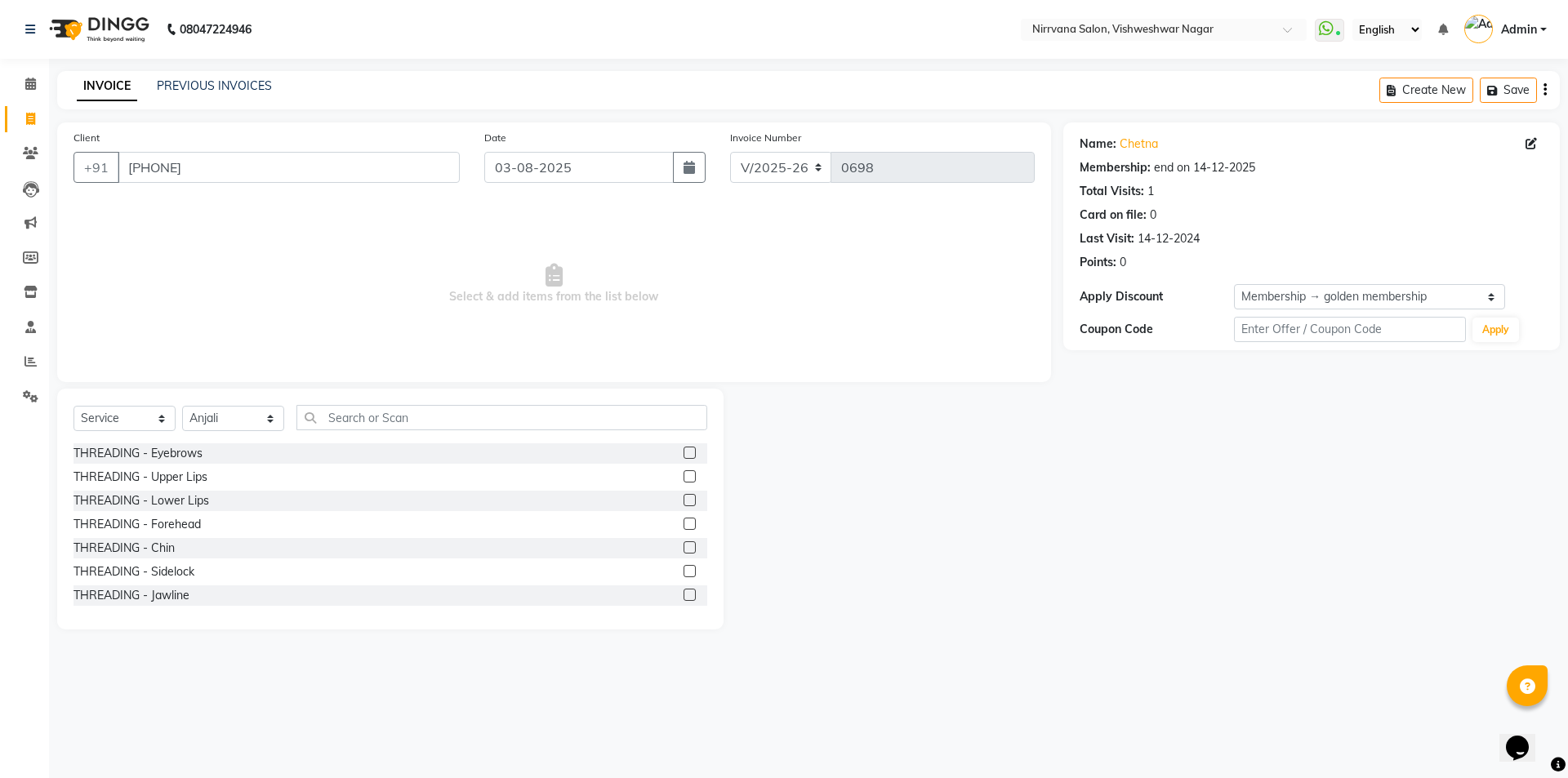 click 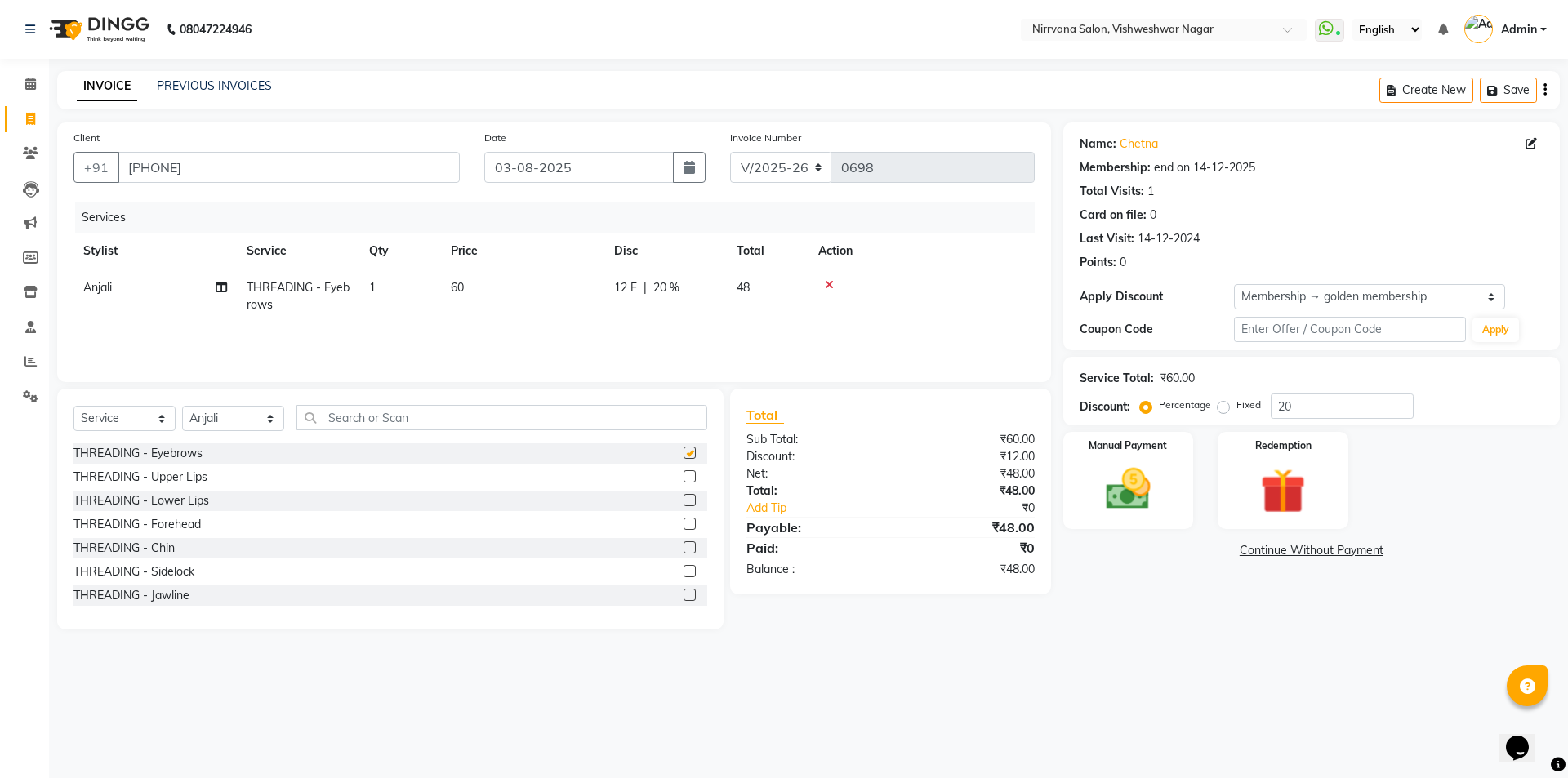 checkbox on "false" 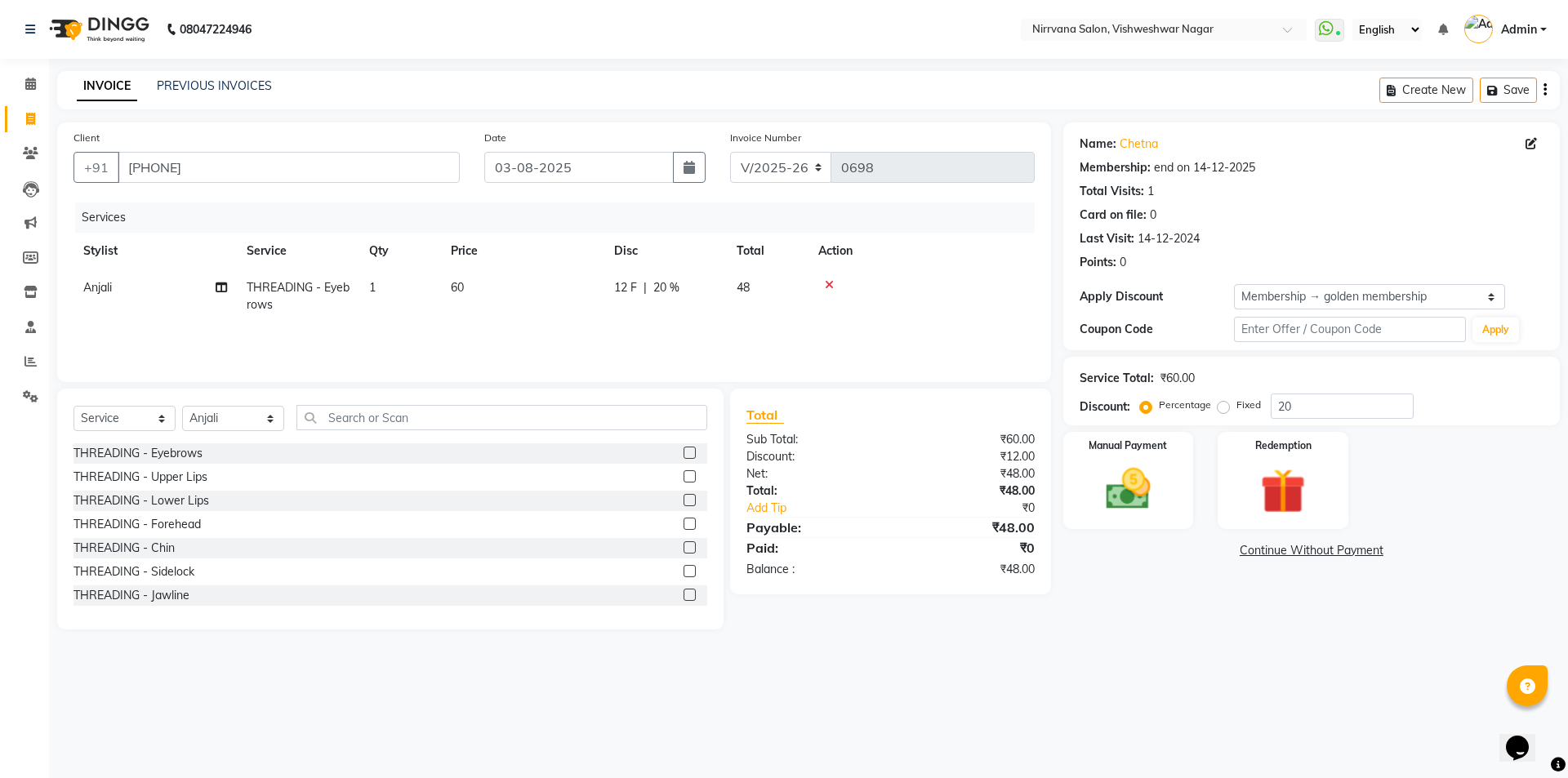 click 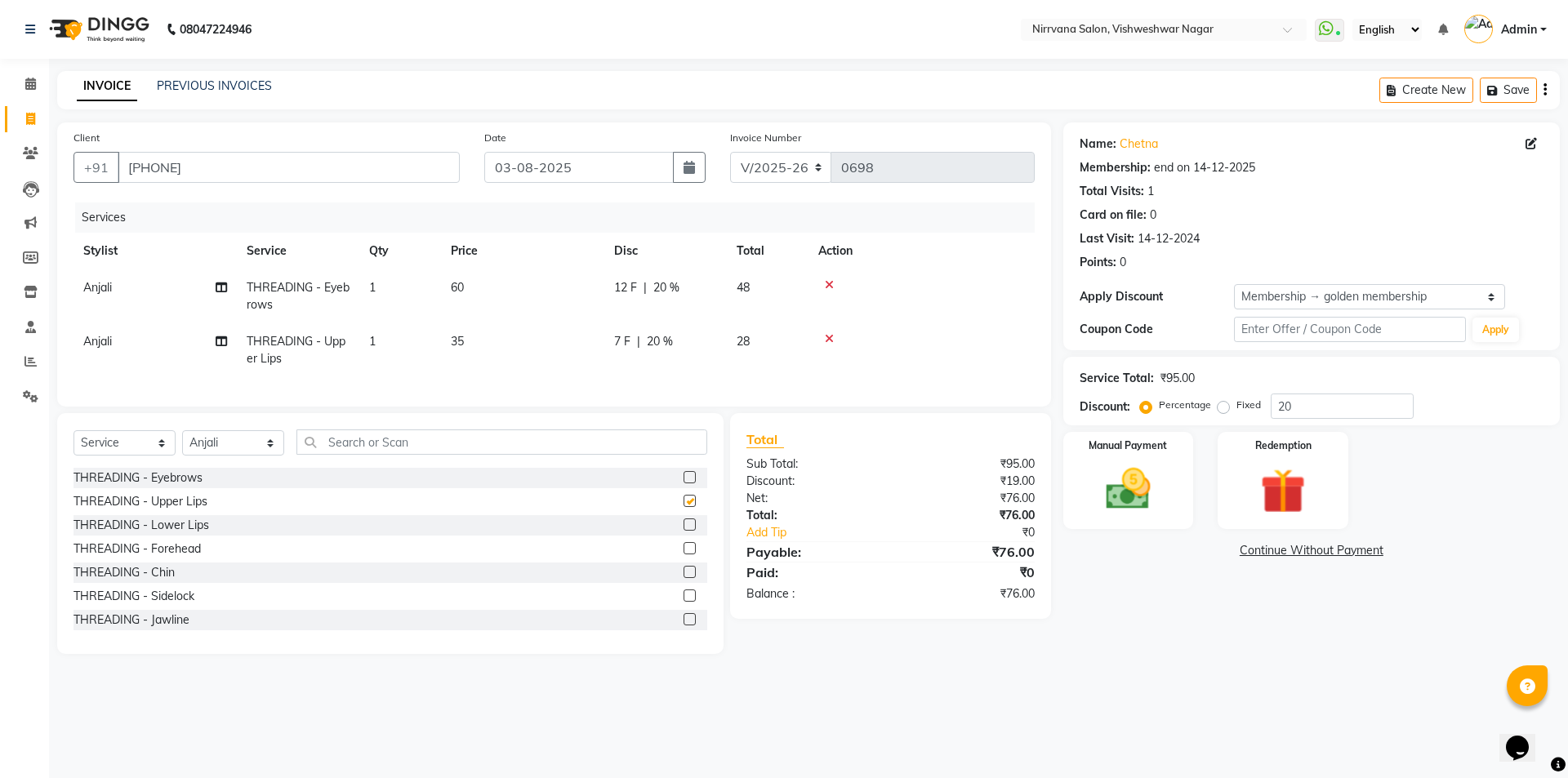 checkbox on "false" 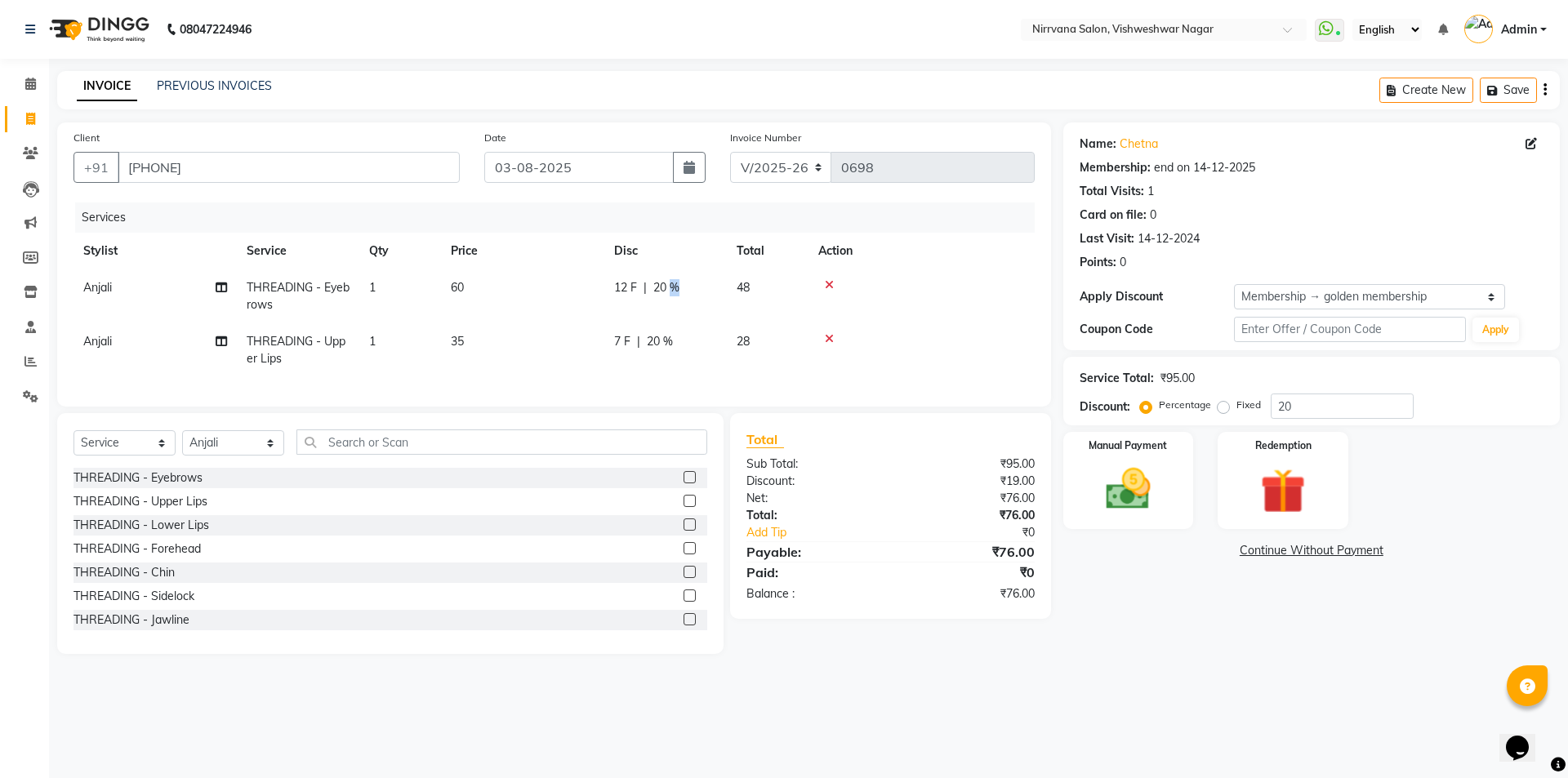 drag, startPoint x: 679, startPoint y: 287, endPoint x: 702, endPoint y: 276, distance: 25.495098 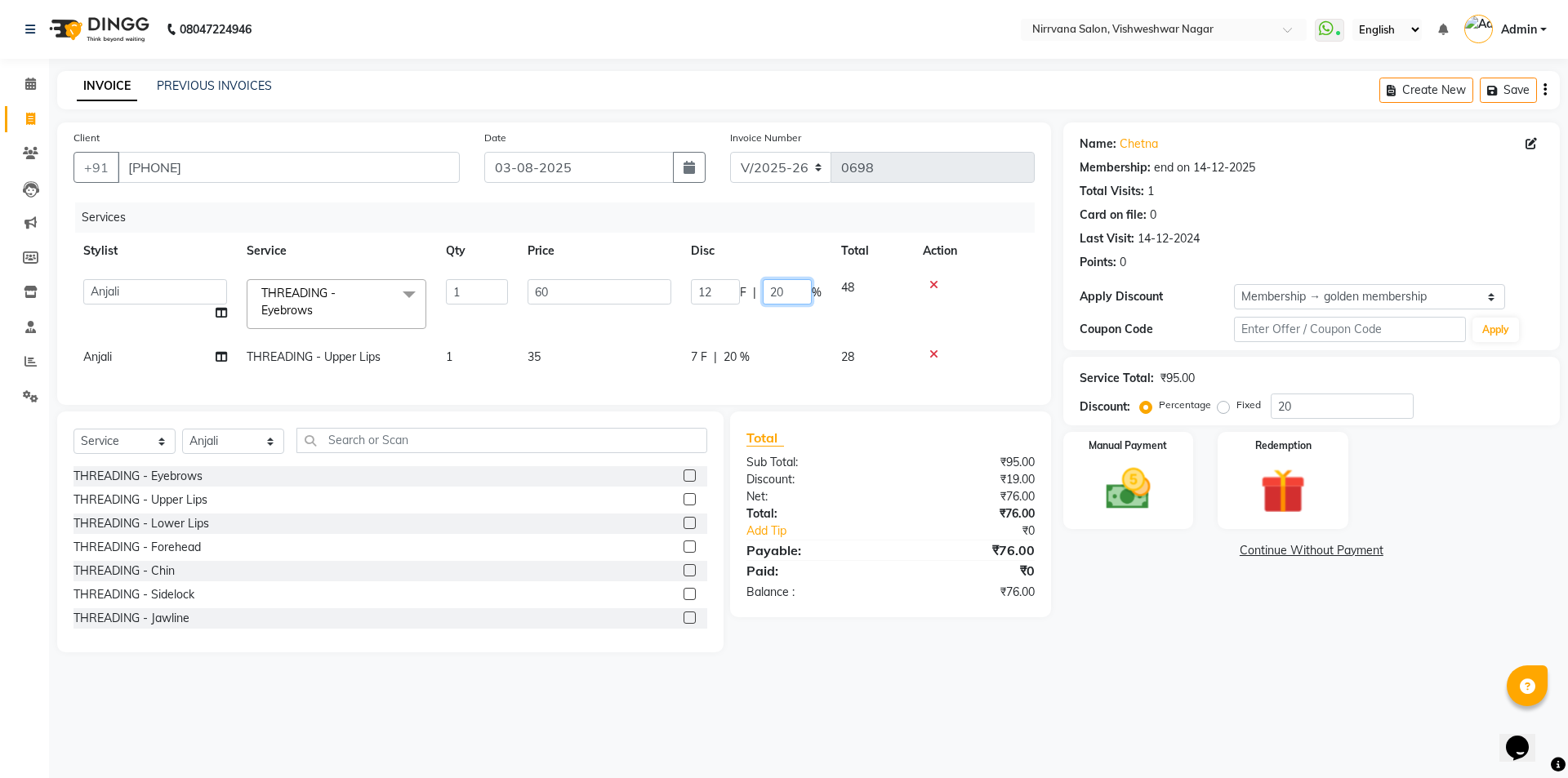 click on "20" 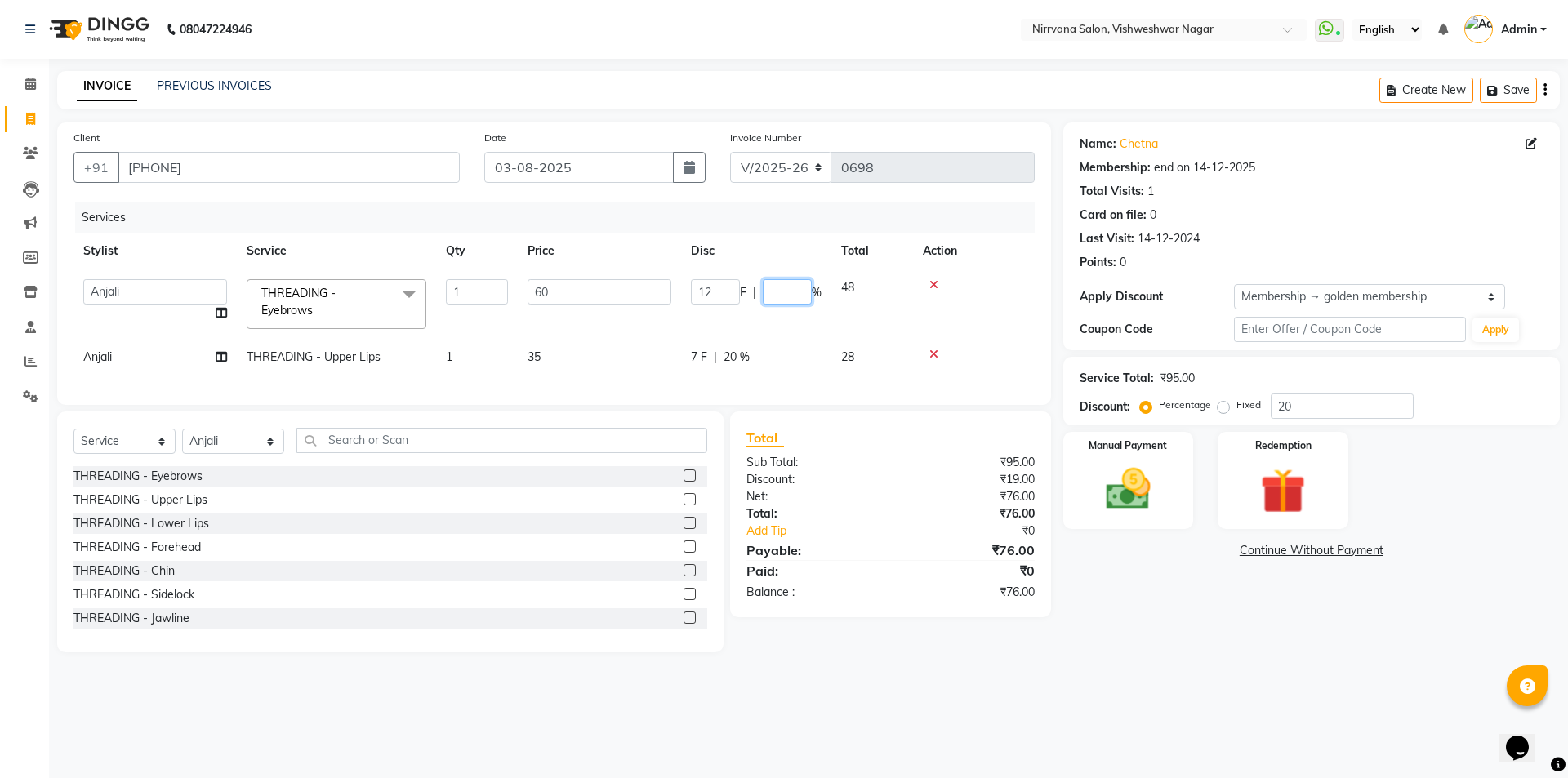 type on "0" 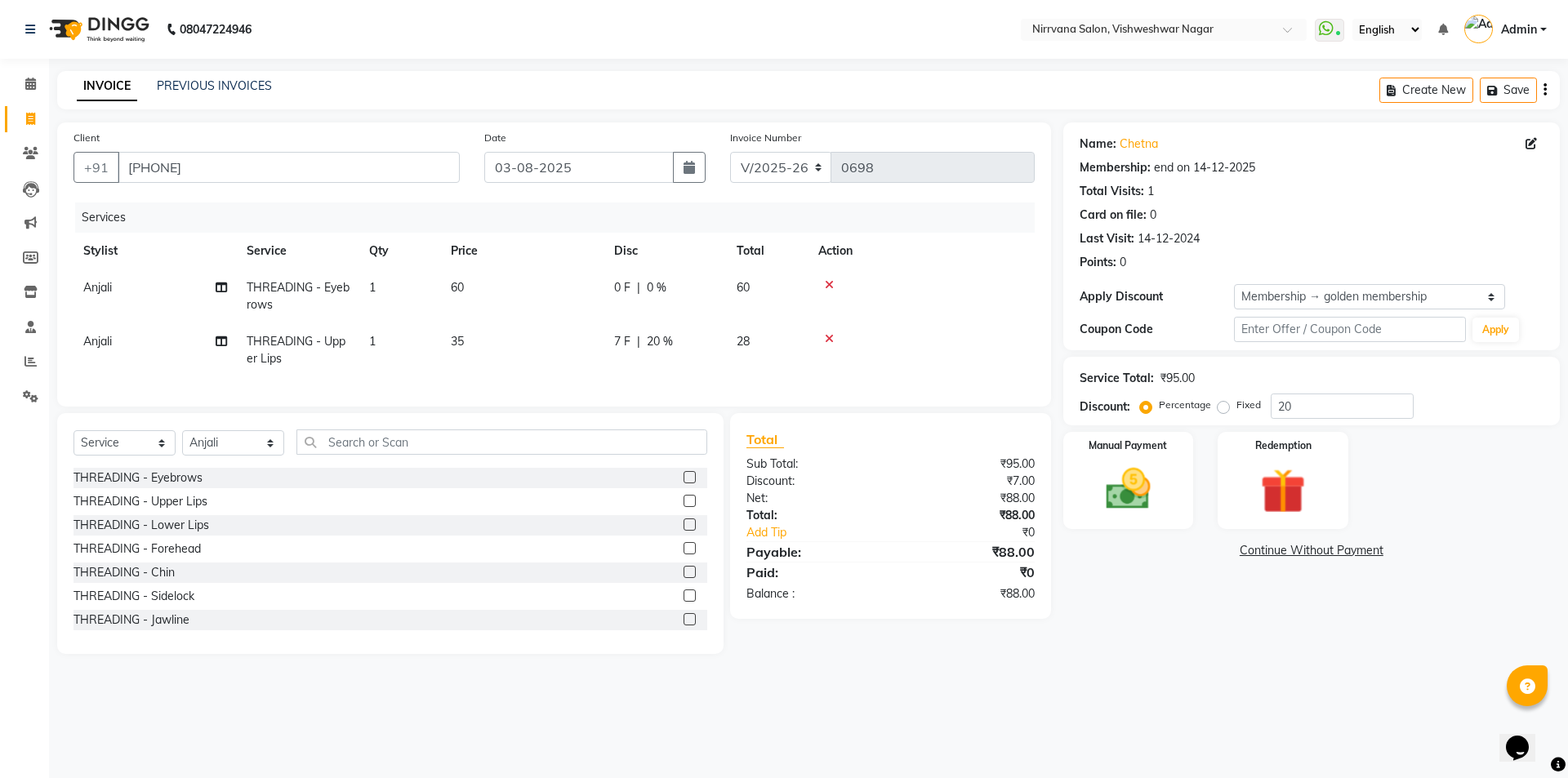 click on "Name: [FIRST]   Membership: end on 14-12-2025 Total Visits:  1 Card on file:  0 Last Visit:   14-12-2024 Points:   0  Apply Discount Select Membership → golden membership Coupon Code Apply Service Total:  ₹95.00  Discount:  Percentage   Fixed  20 Manual Payment Redemption  Continue Without Payment" 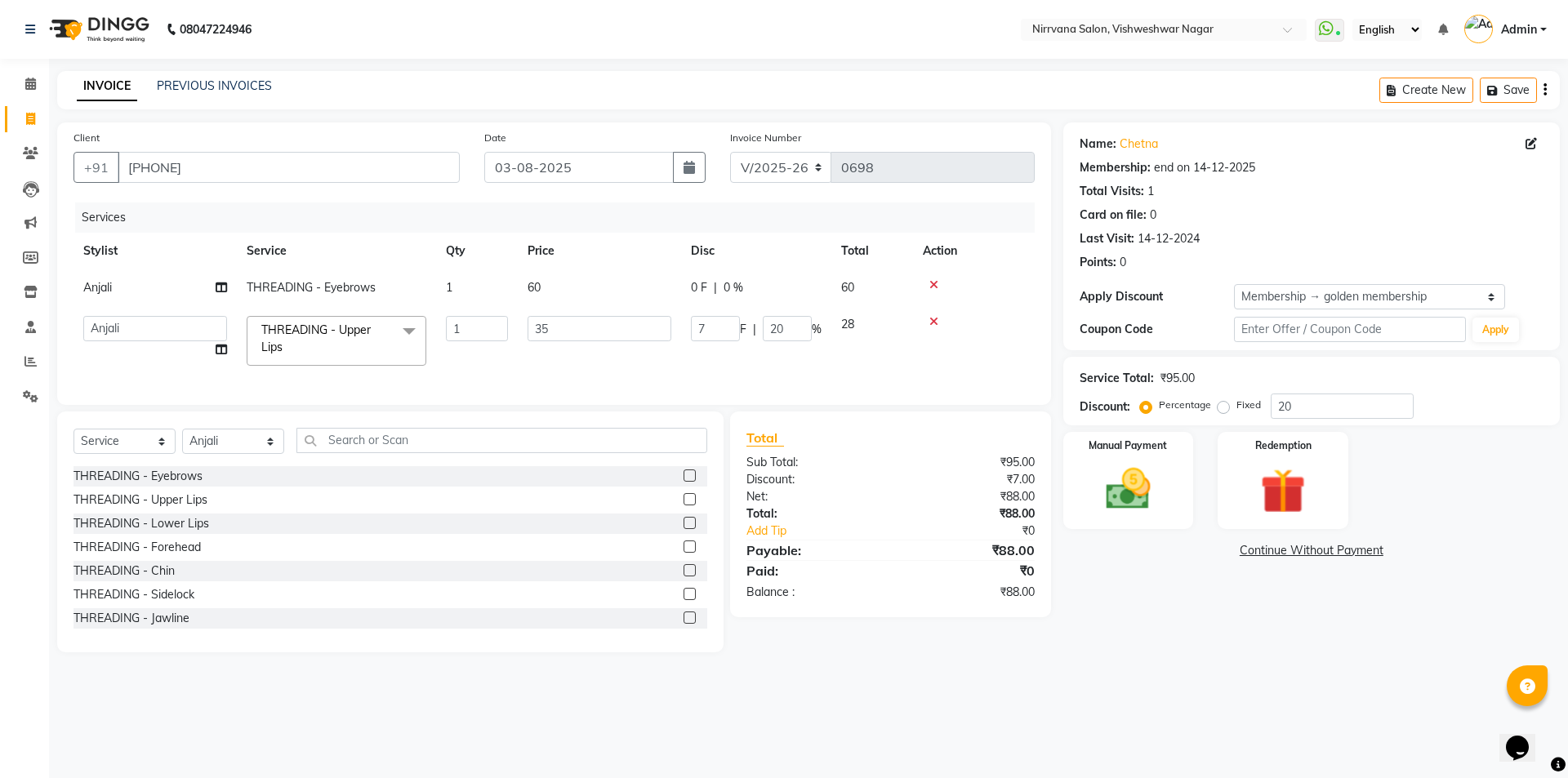 click 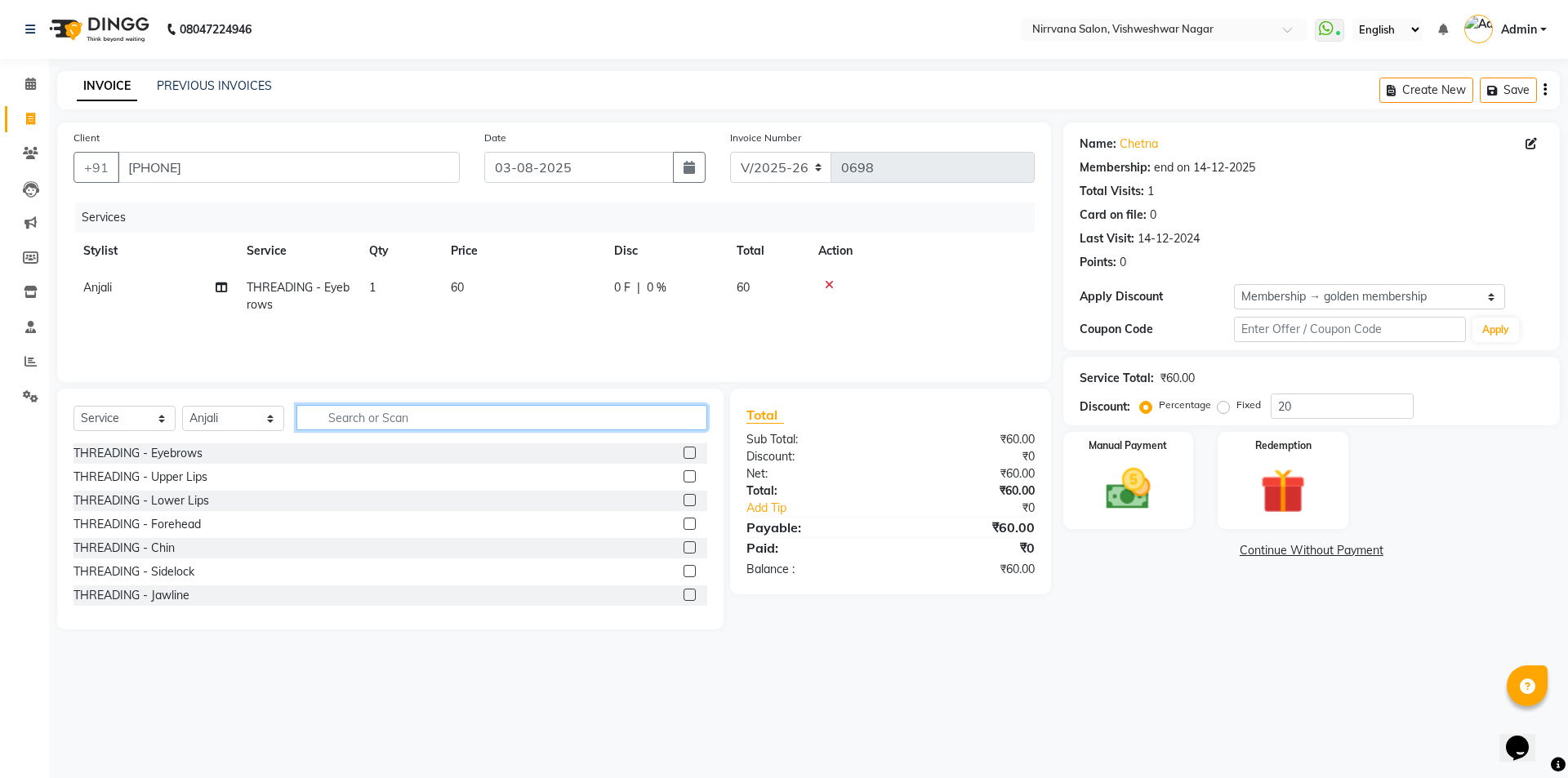drag, startPoint x: 319, startPoint y: 419, endPoint x: 344, endPoint y: 416, distance: 25.179357 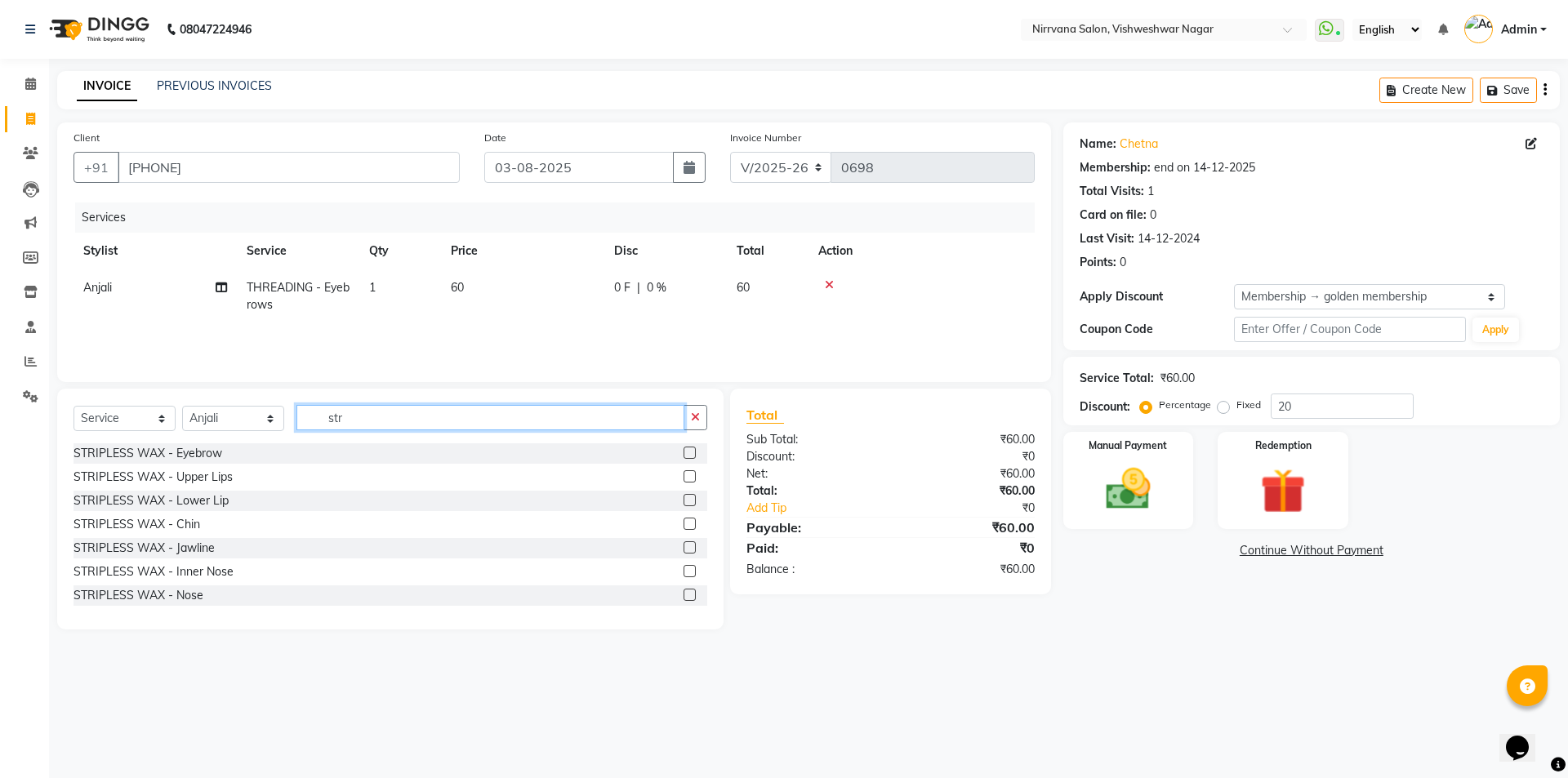 type on "str" 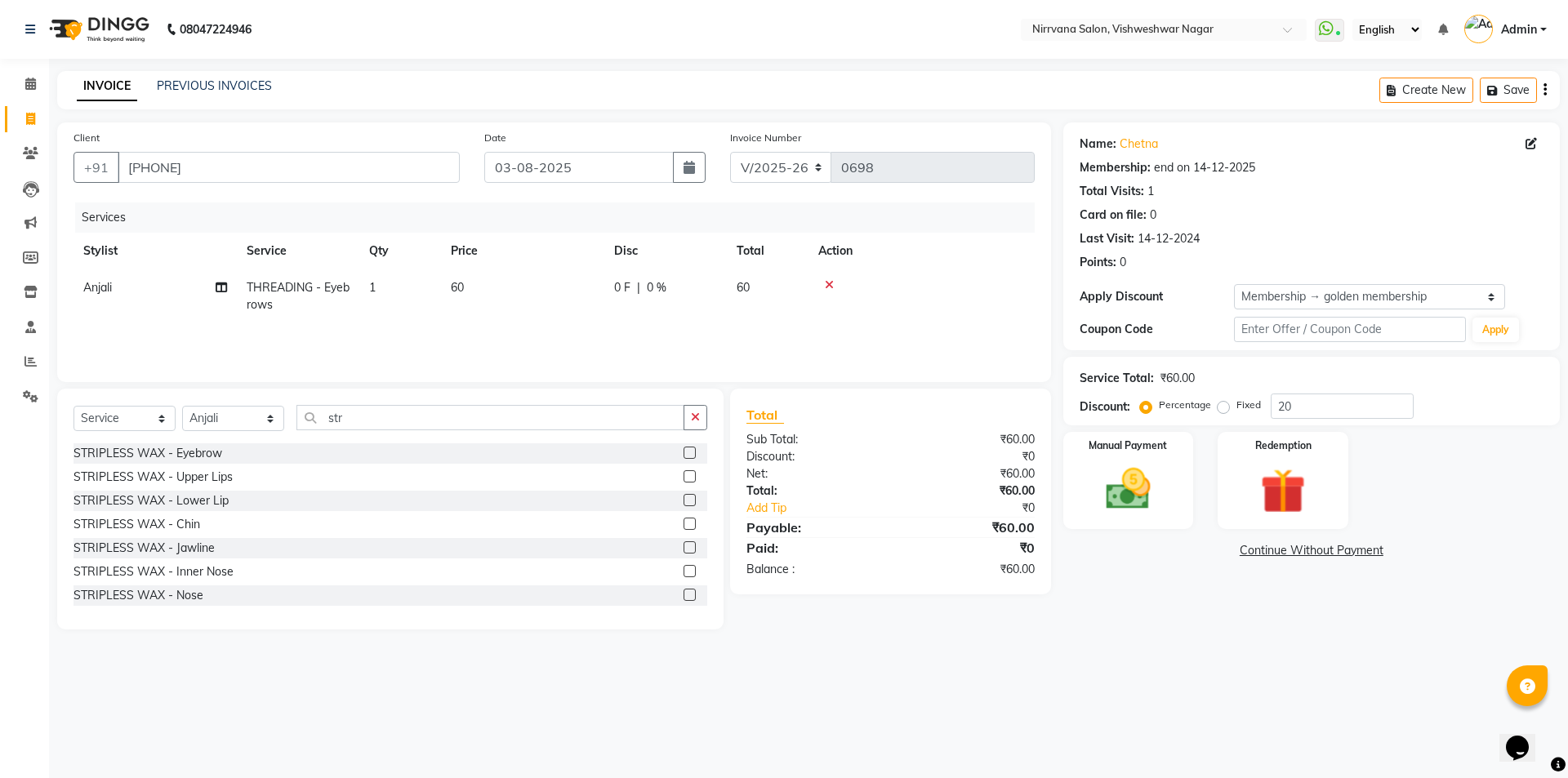 click 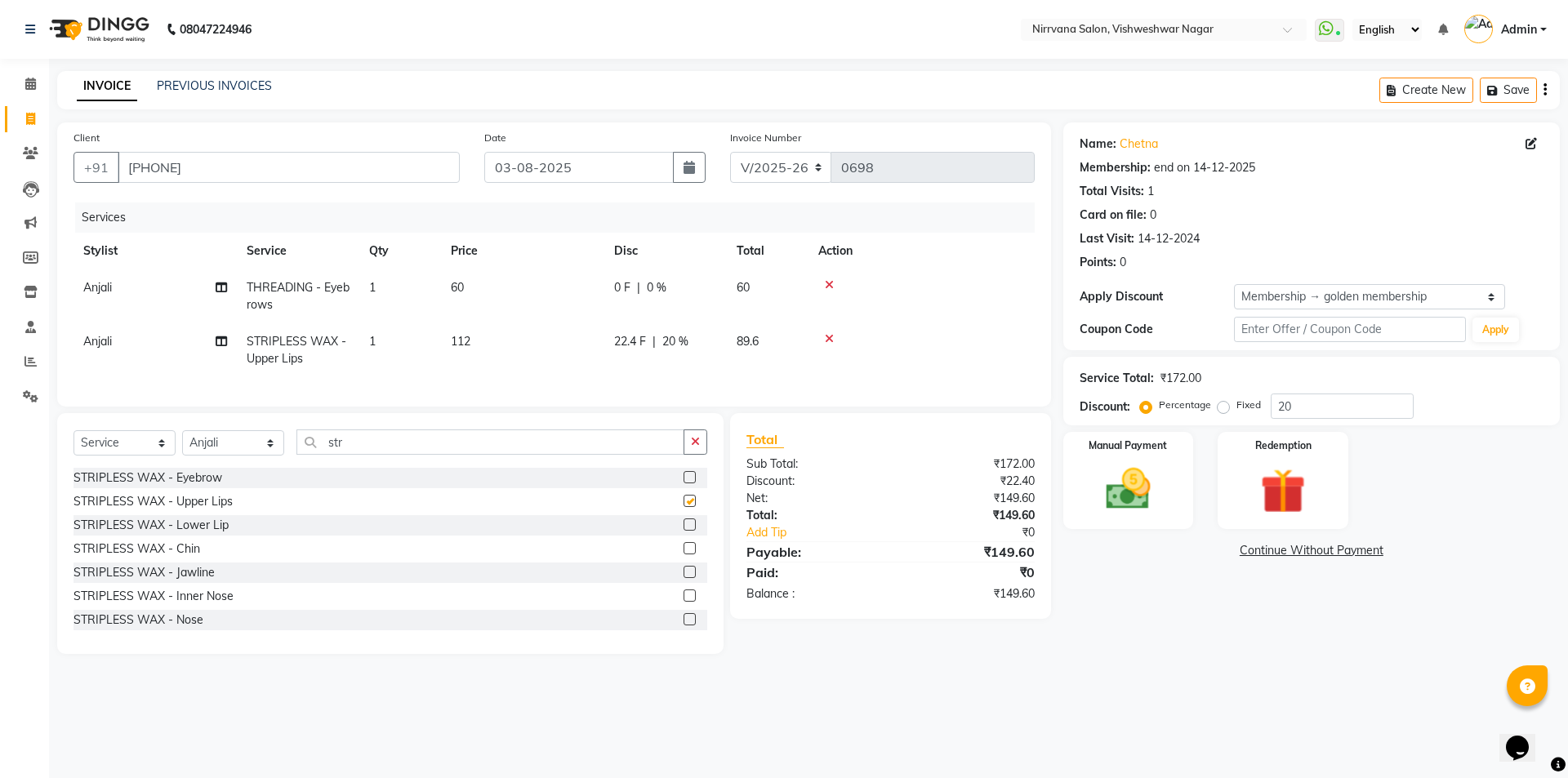 checkbox on "false" 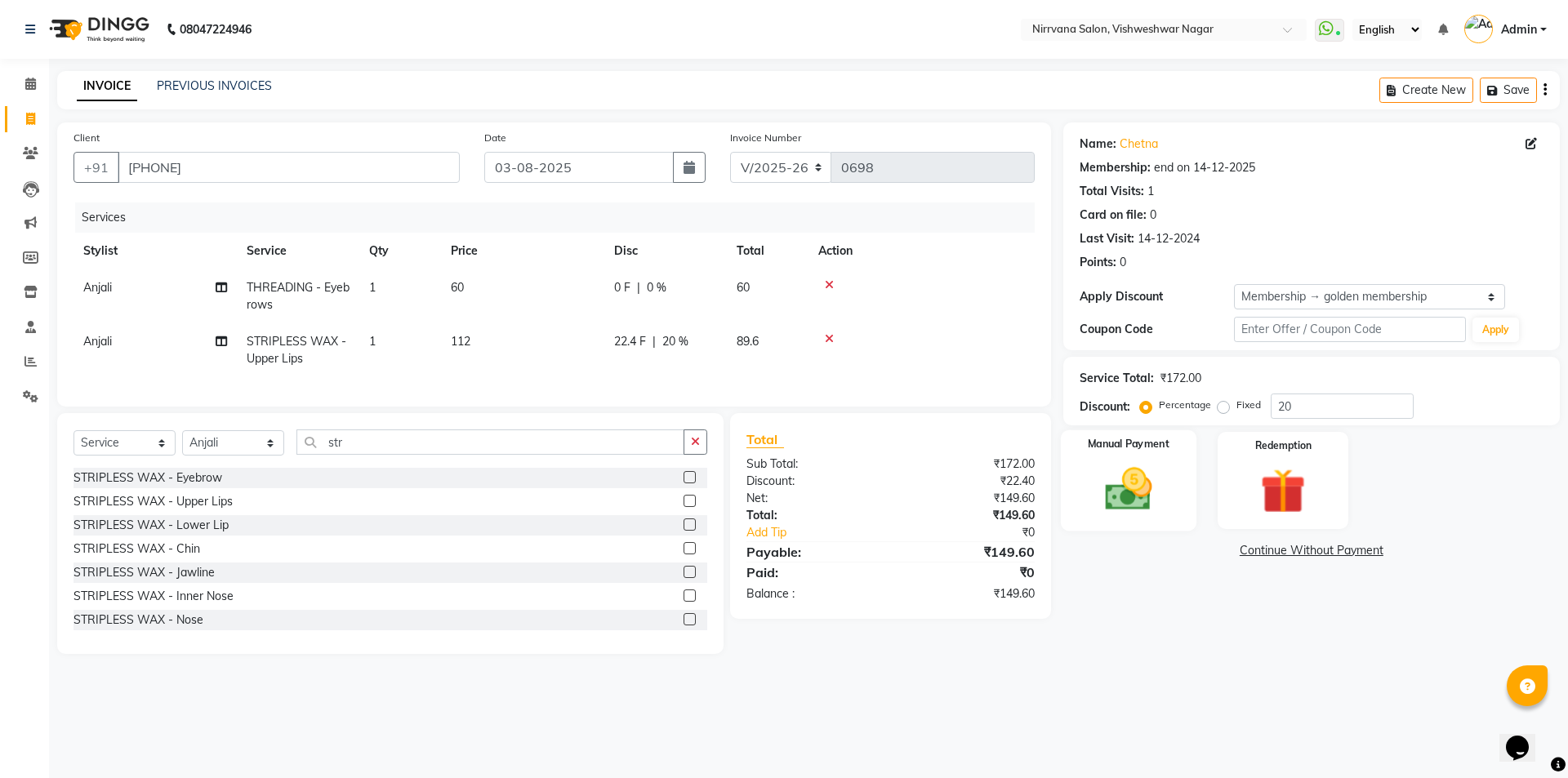 click 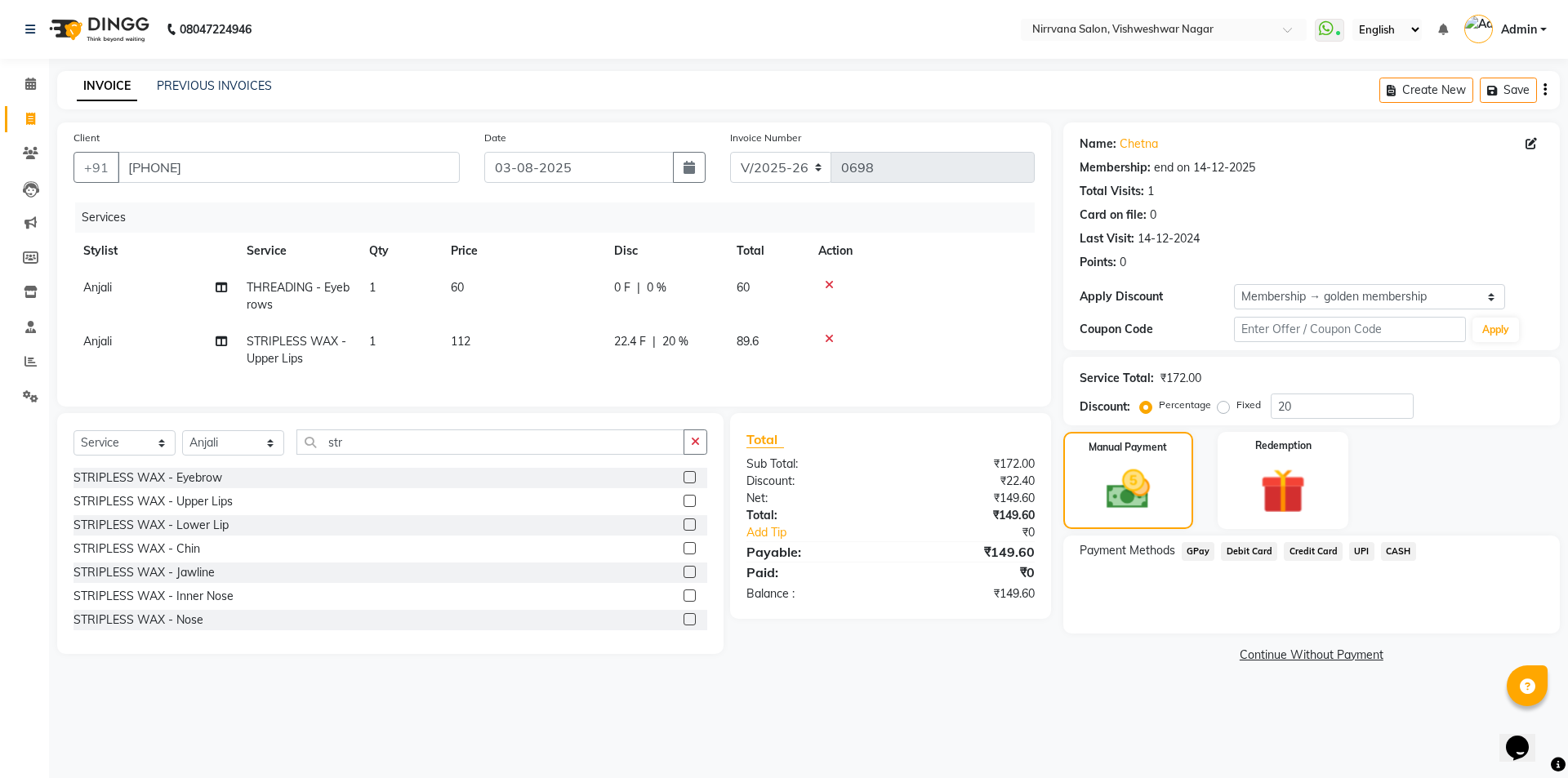 click on "GPay" 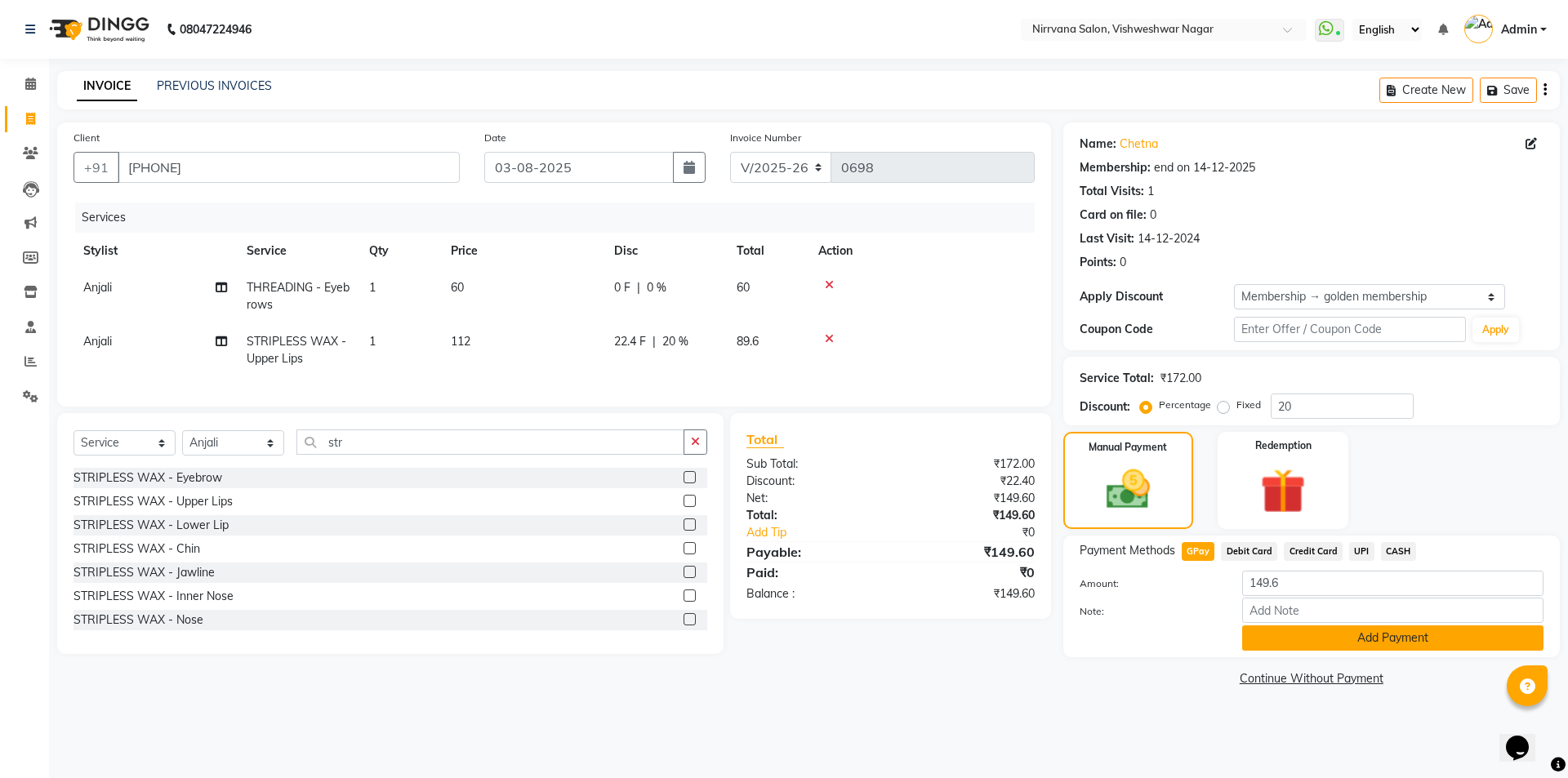 click on "Add Payment" 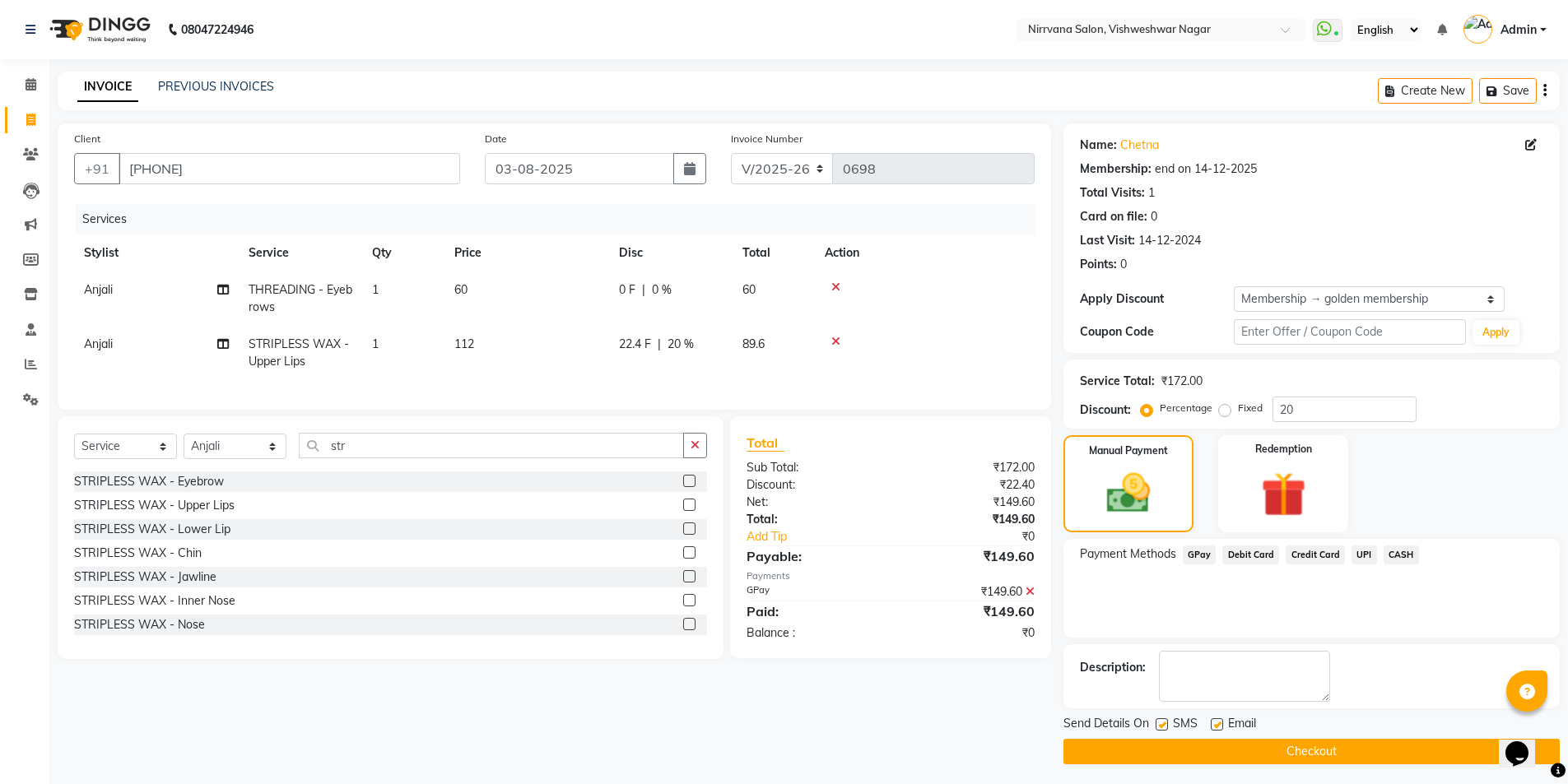 drag, startPoint x: 1161, startPoint y: 718, endPoint x: 1188, endPoint y: 718, distance: 27 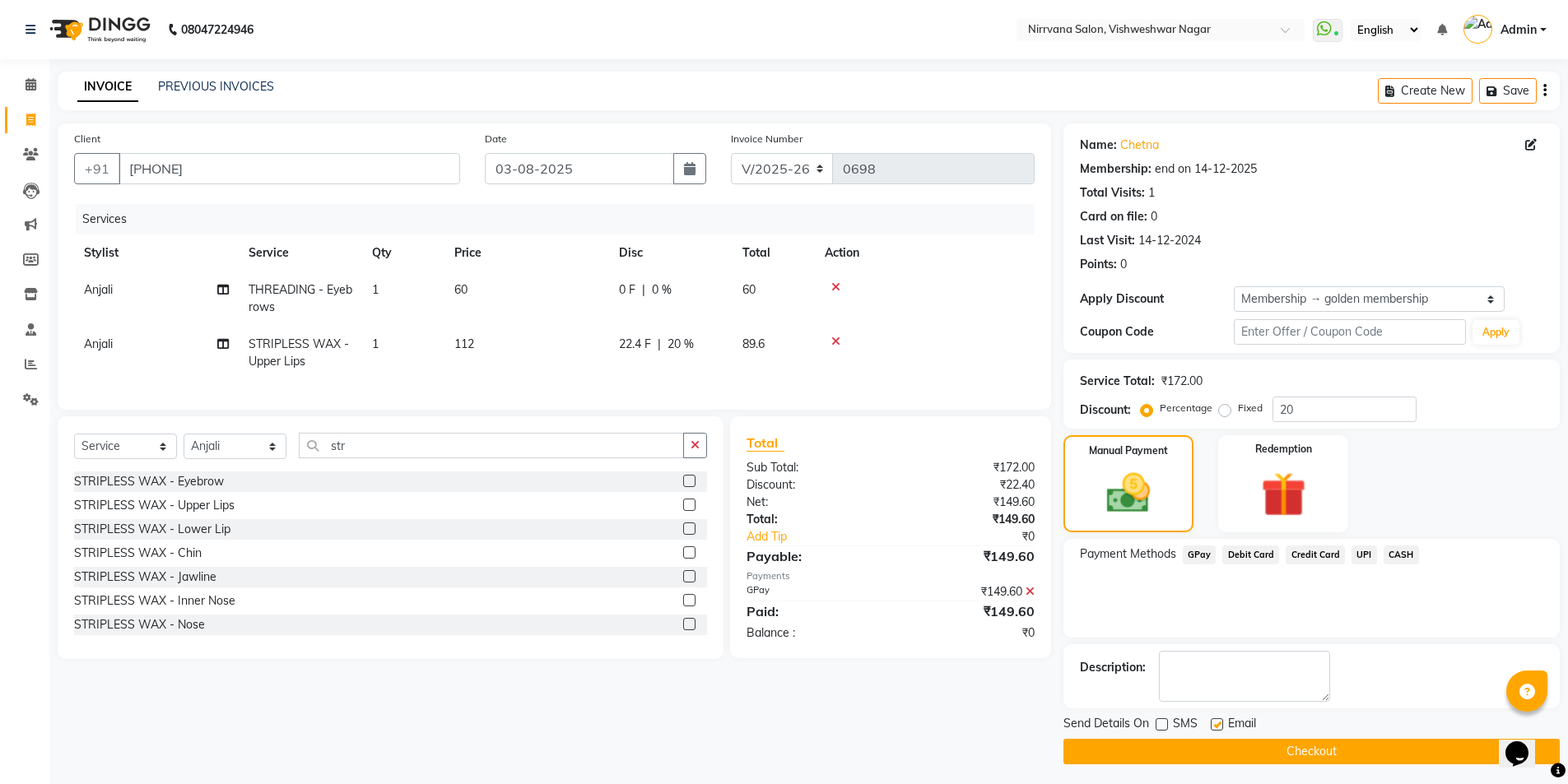 click 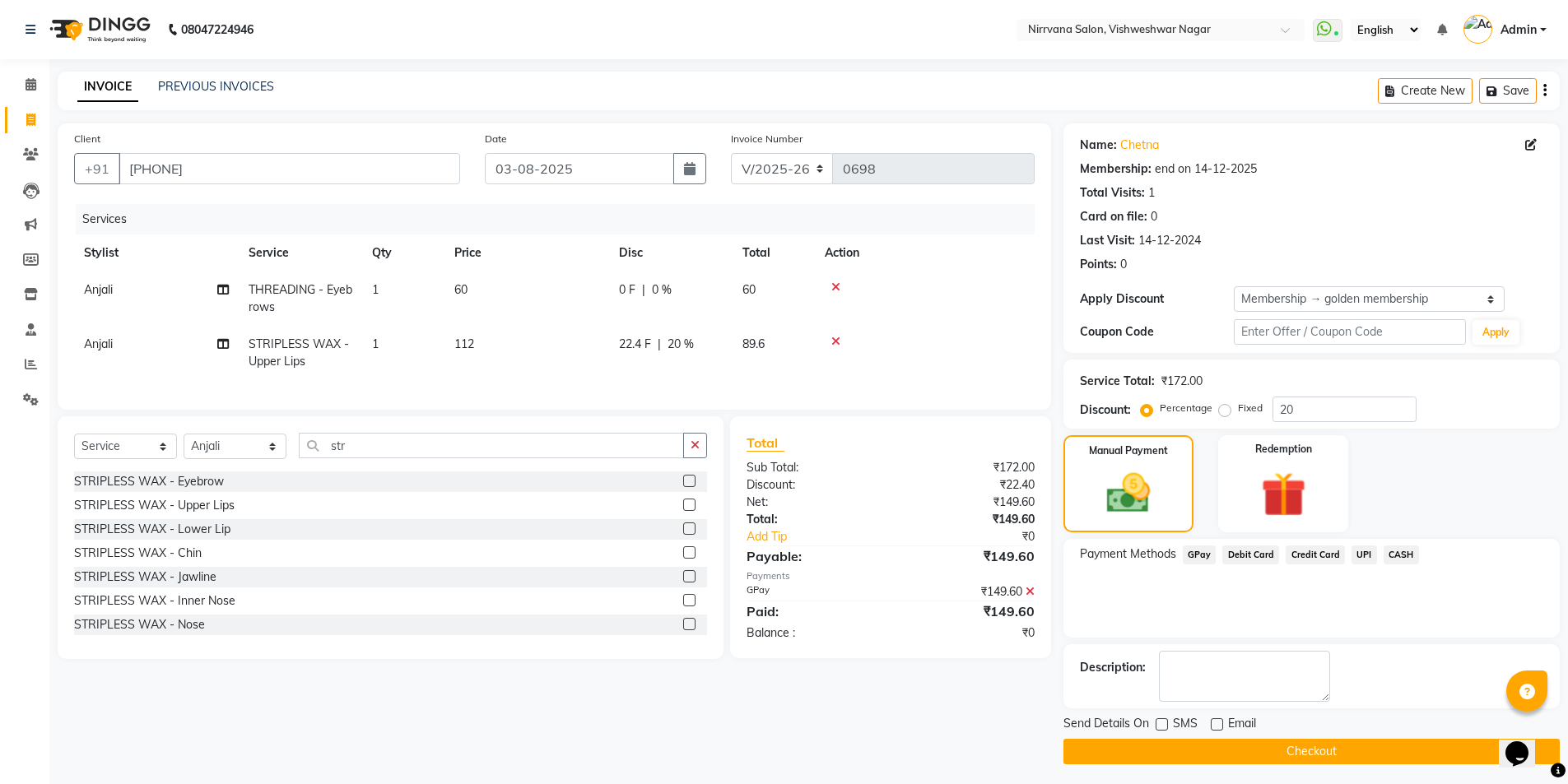 click on "Checkout" 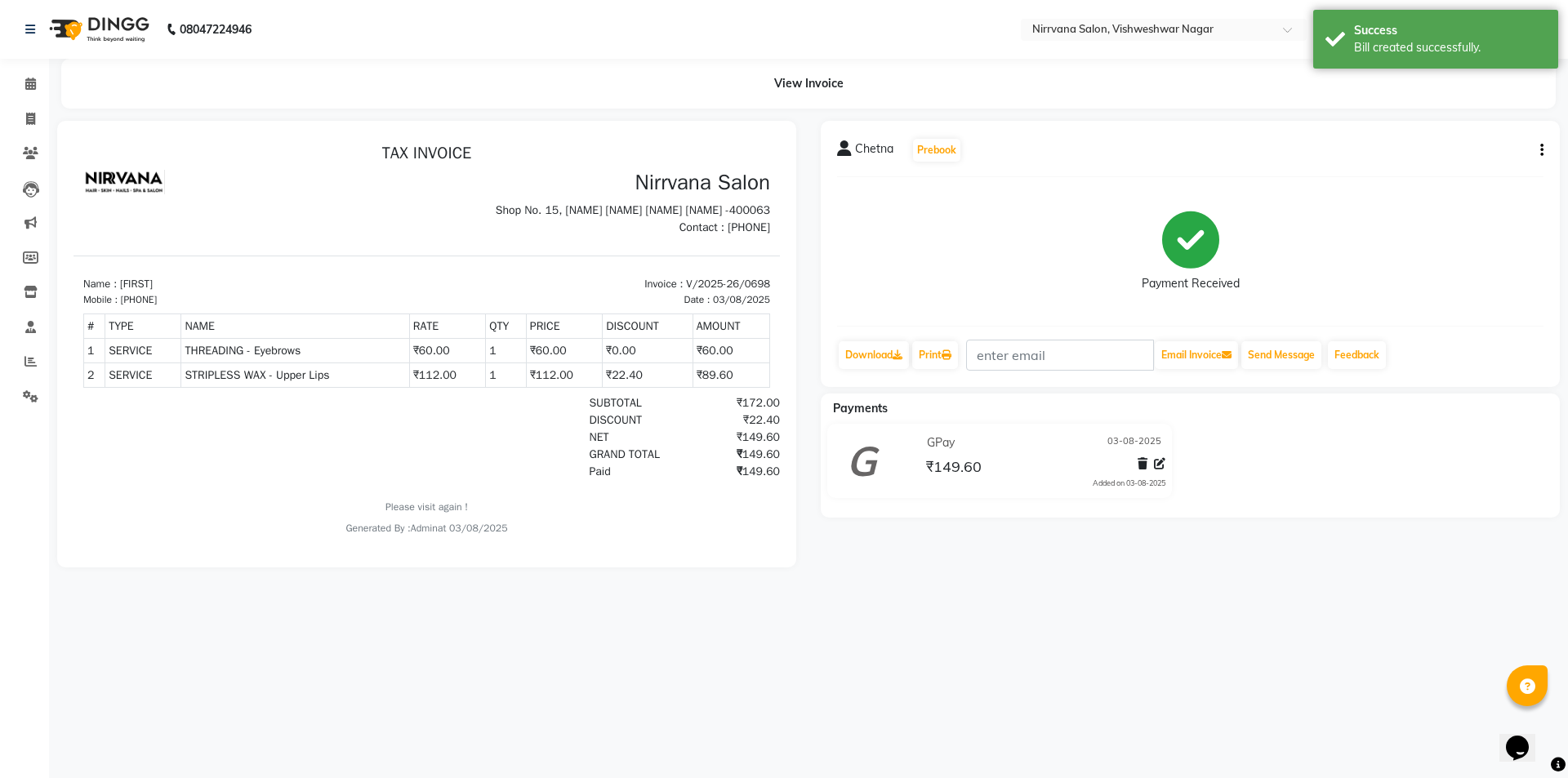 scroll, scrollTop: 0, scrollLeft: 0, axis: both 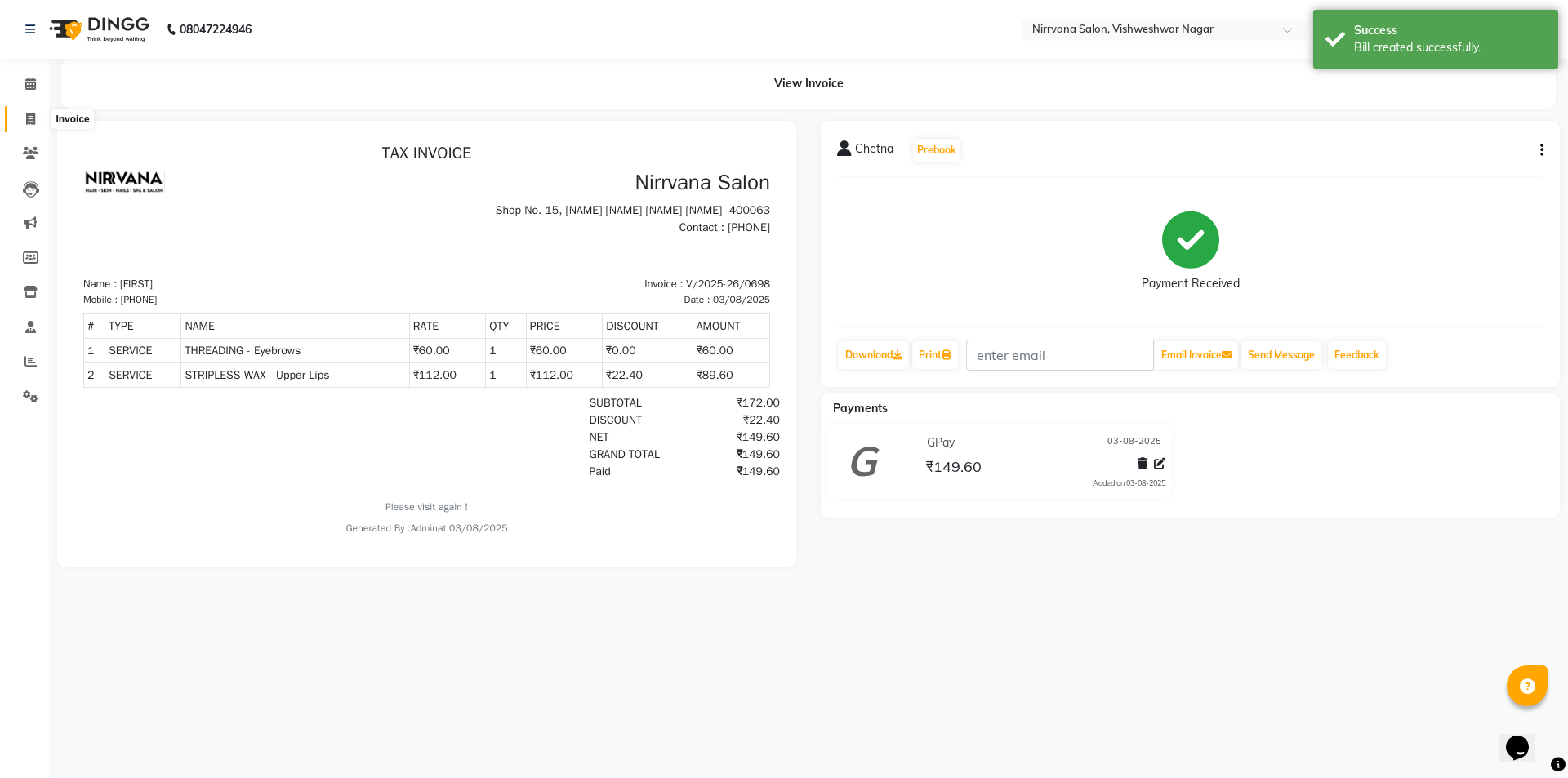 click 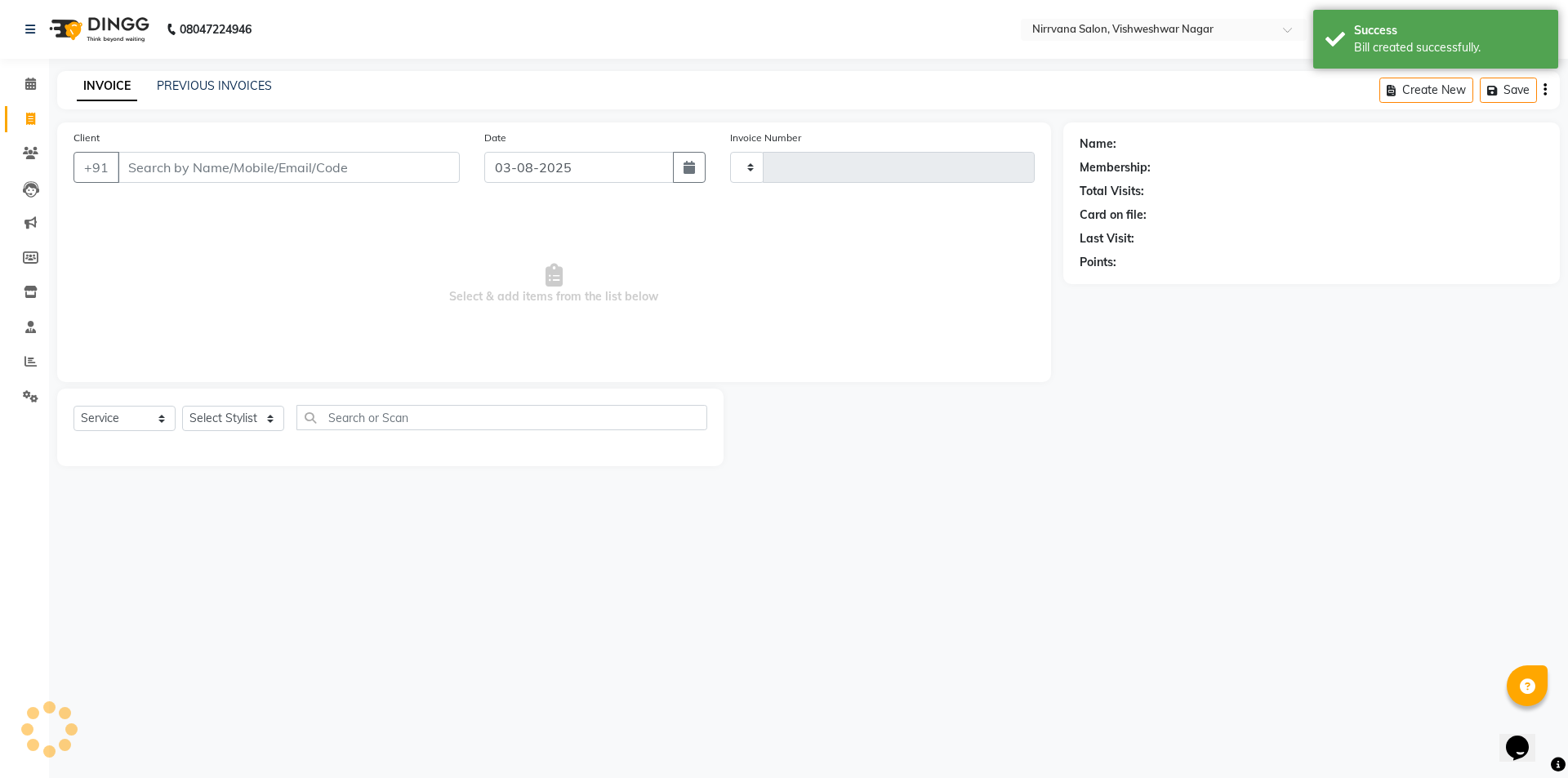 type on "0699" 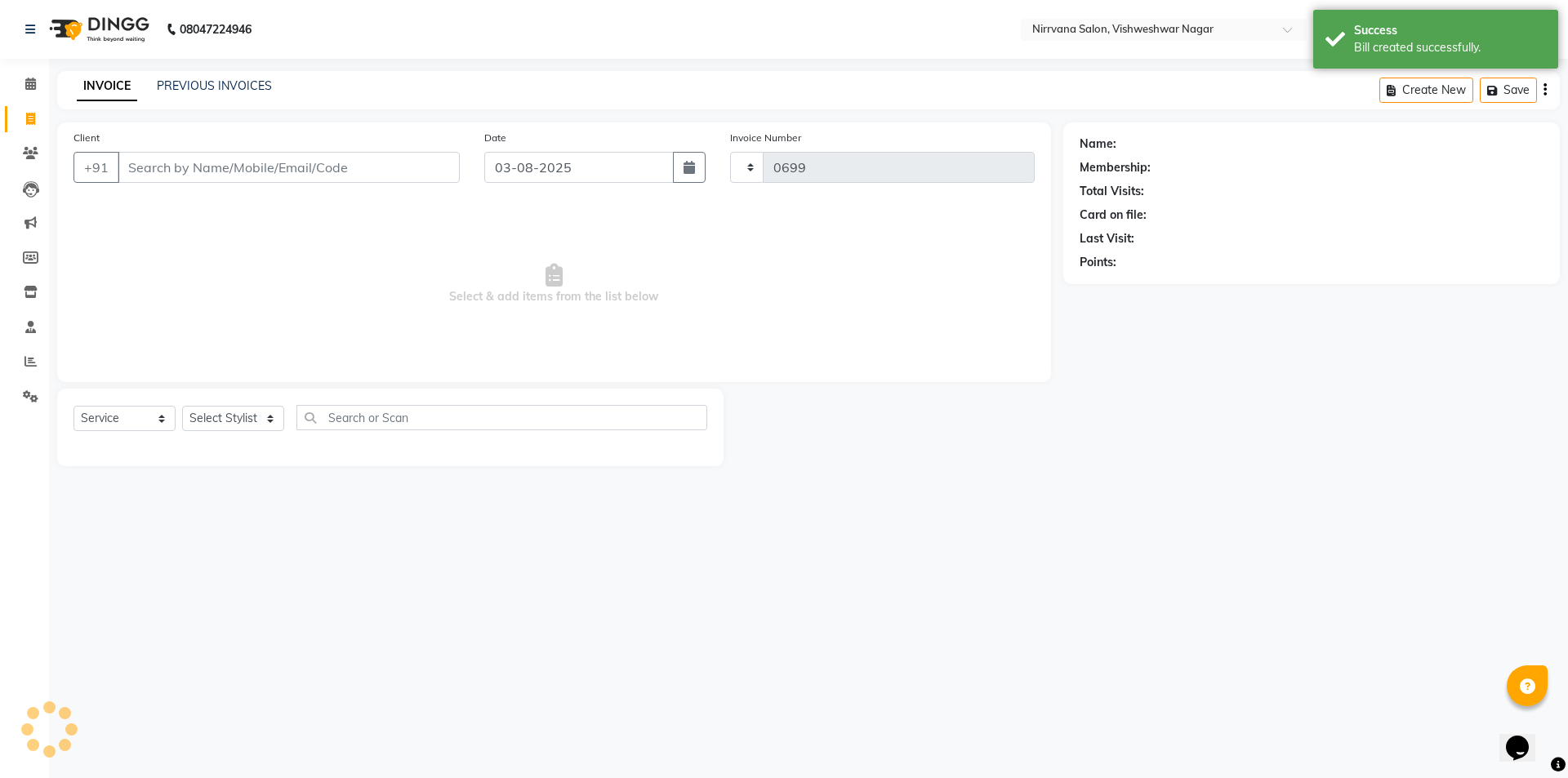 select on "7167" 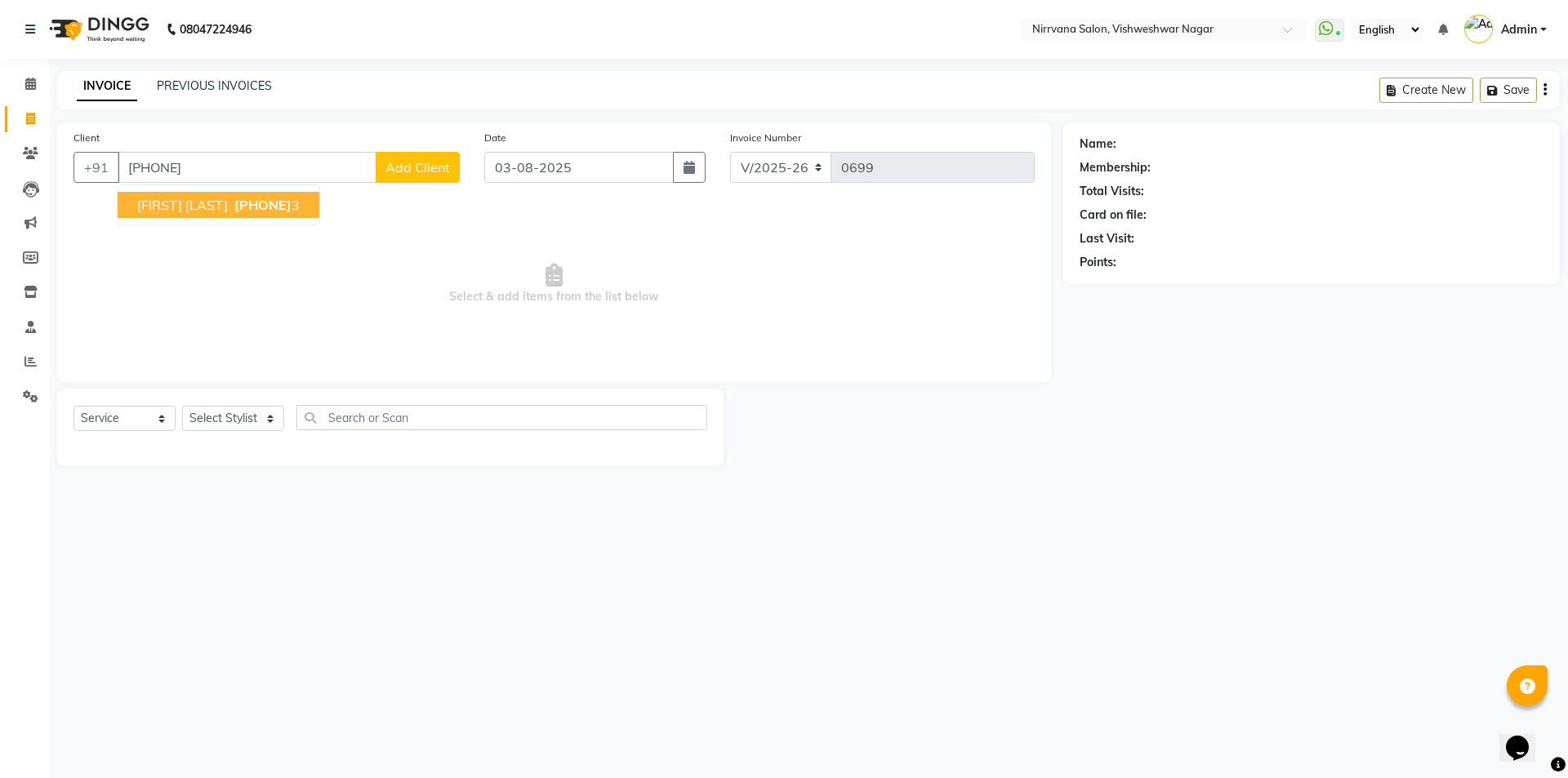 type on "[PHONE]" 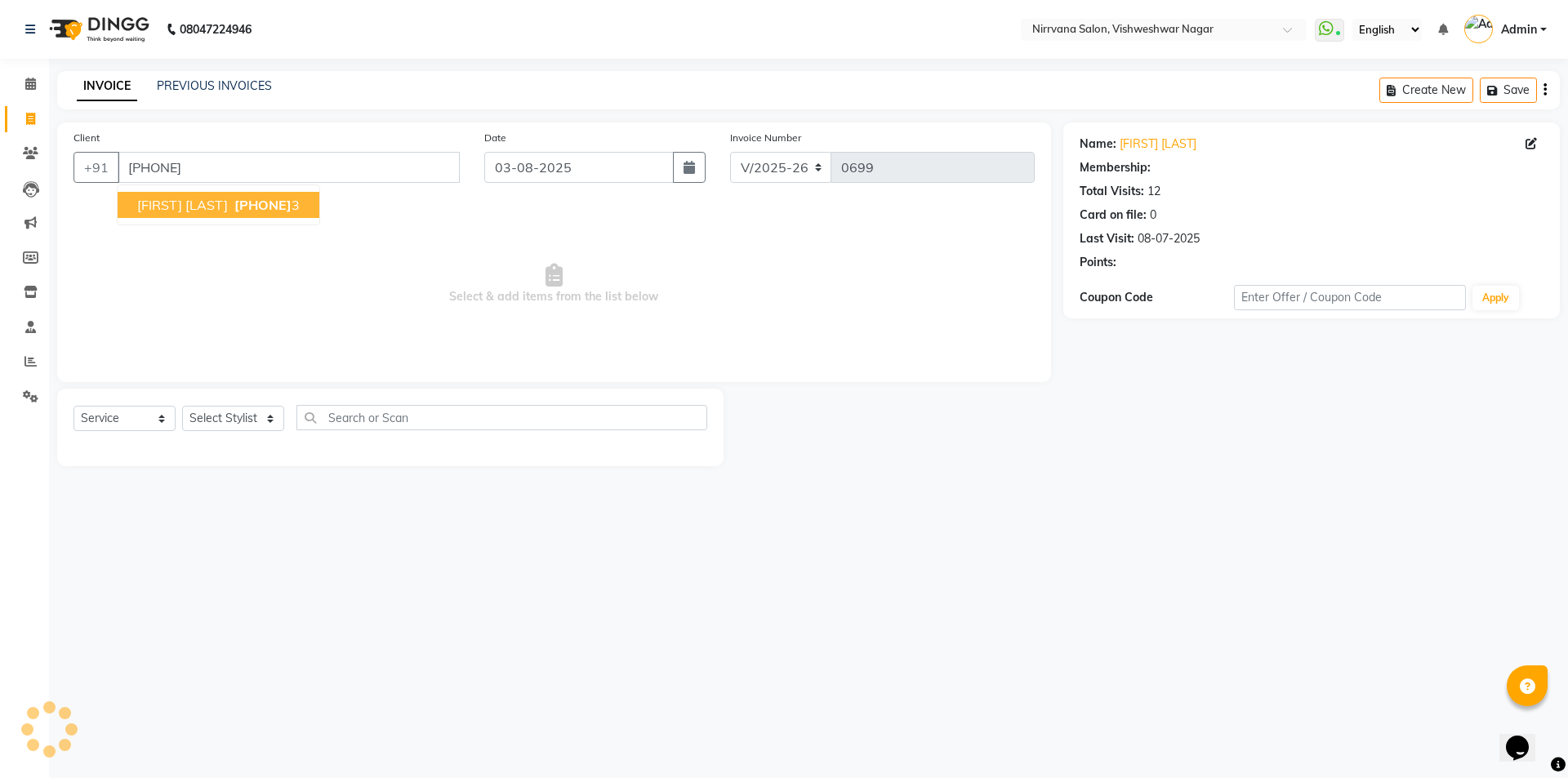 select on "2: Object" 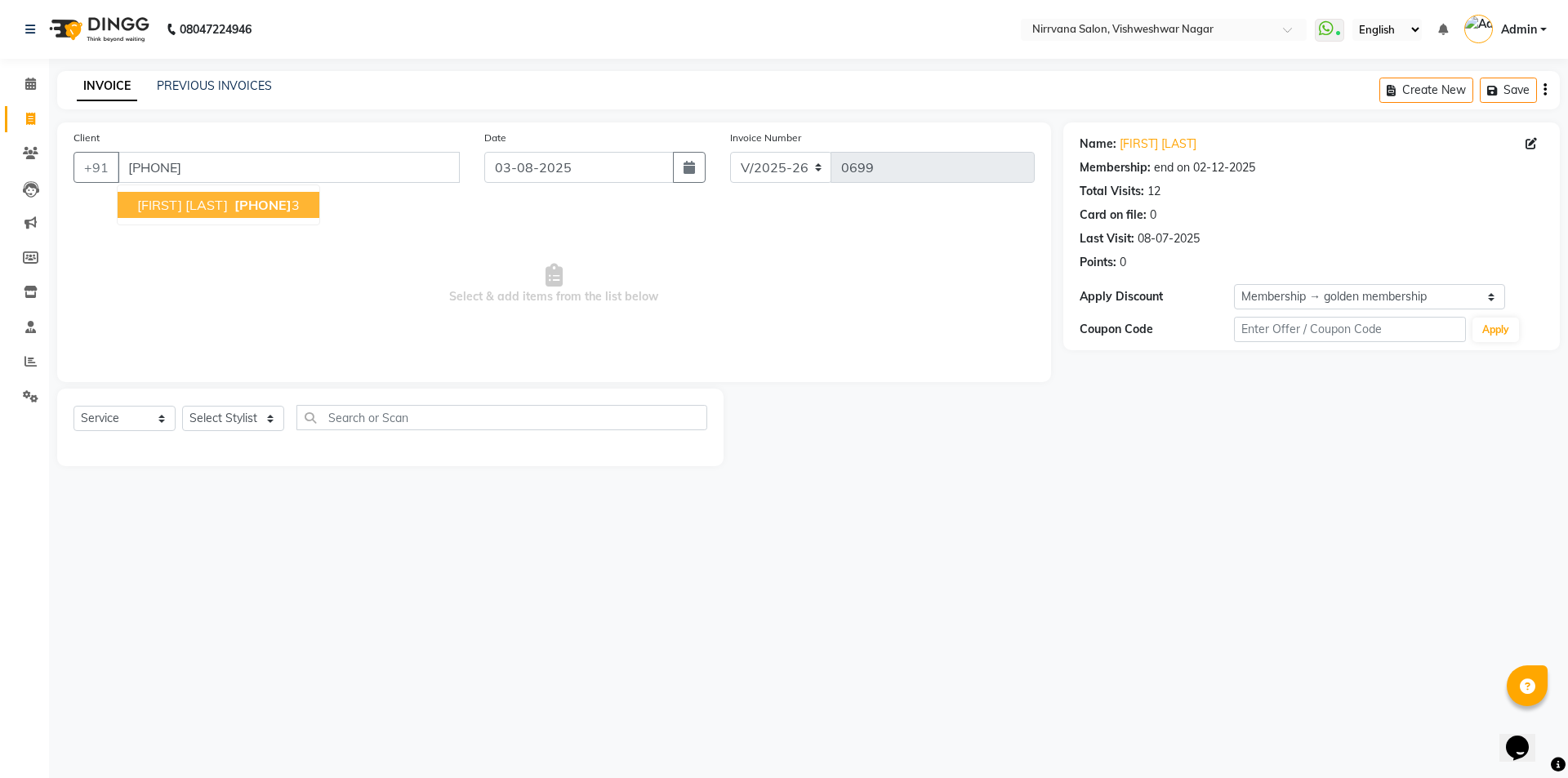 click on "[FIRST] [LAST]   [PHONE] 3" at bounding box center [218, 205] 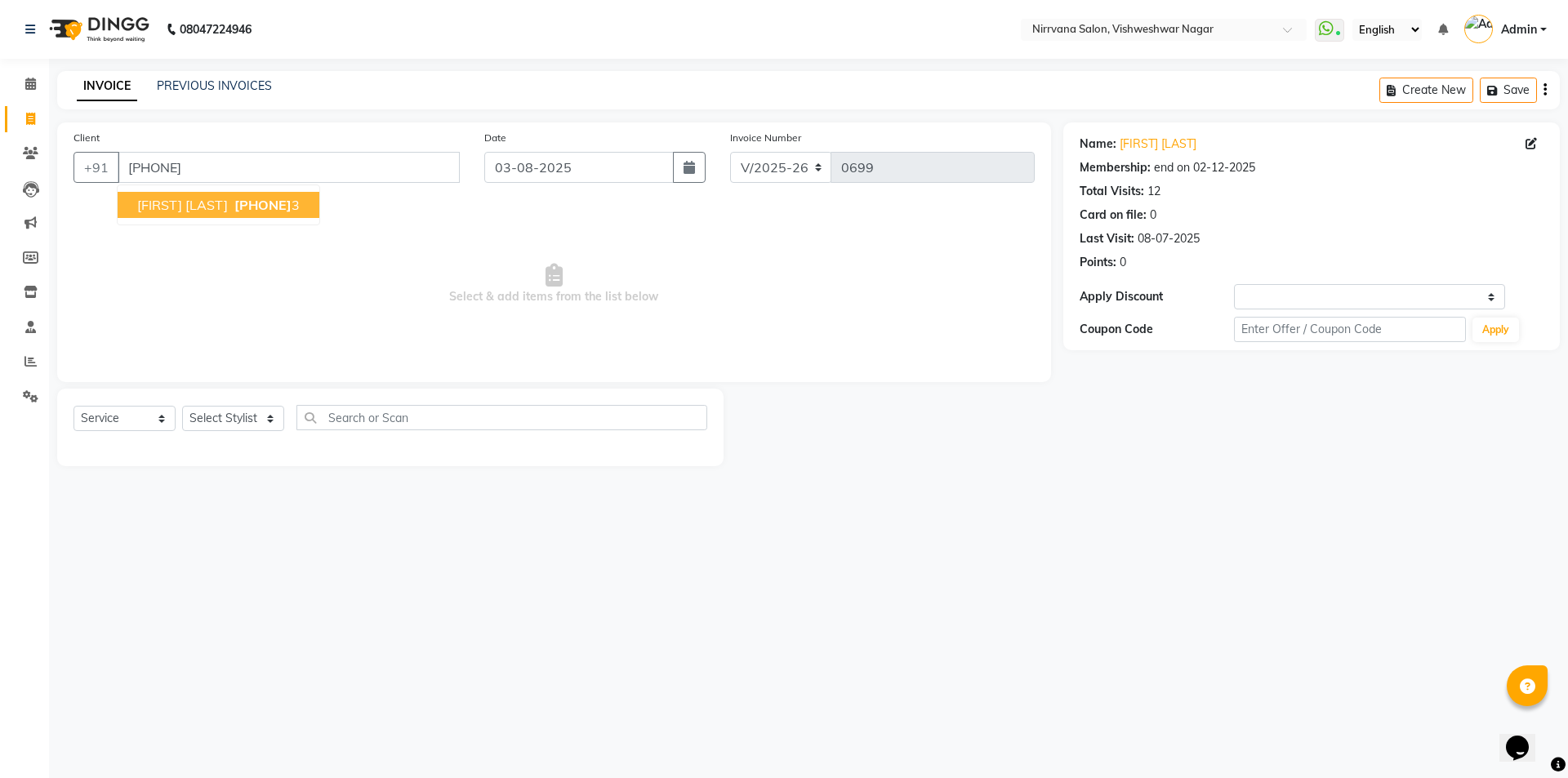 select on "2: Object" 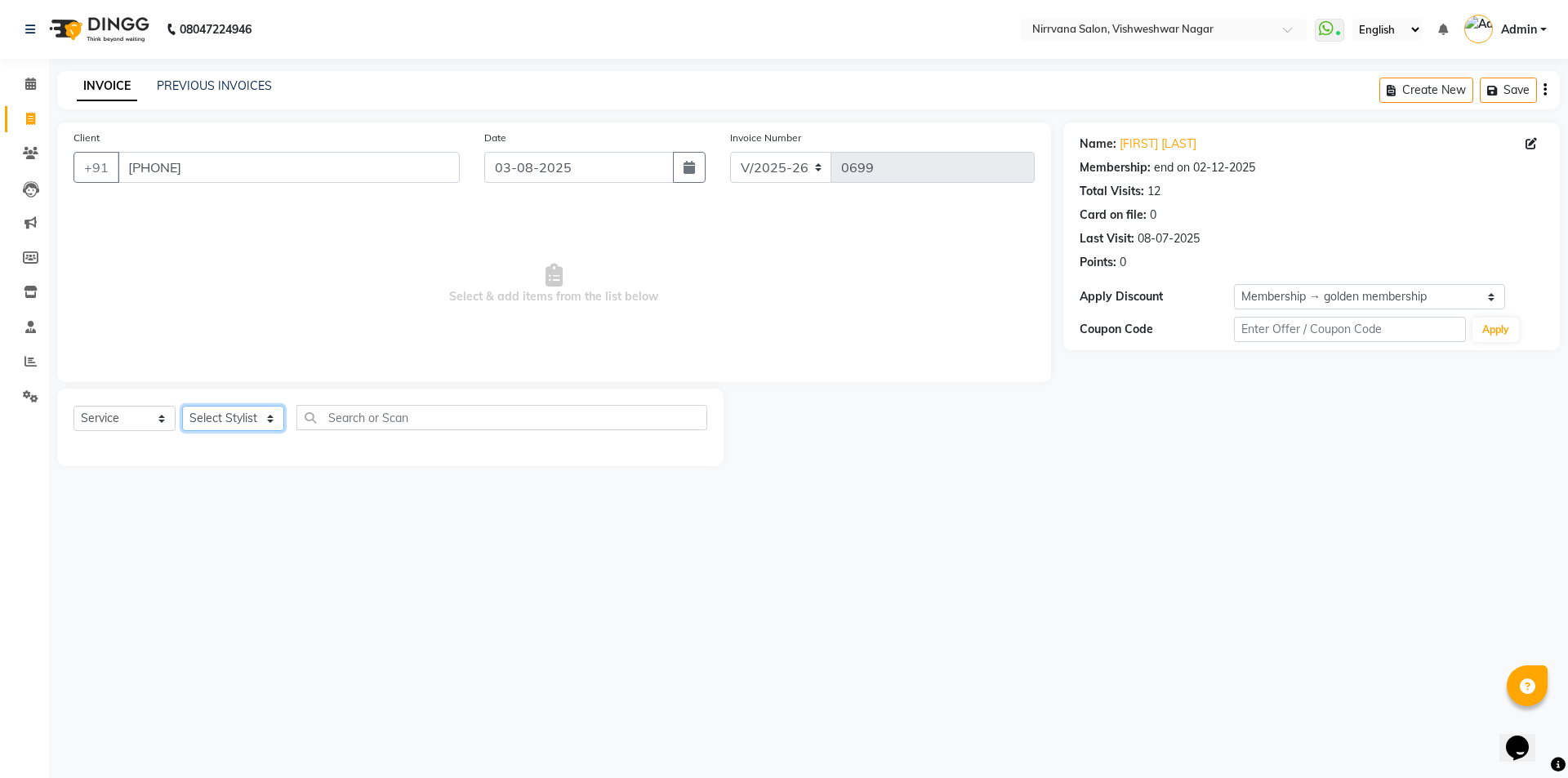 click on "Select Stylist [FIRST] [FIRST] [FIRST] [FIRST]" 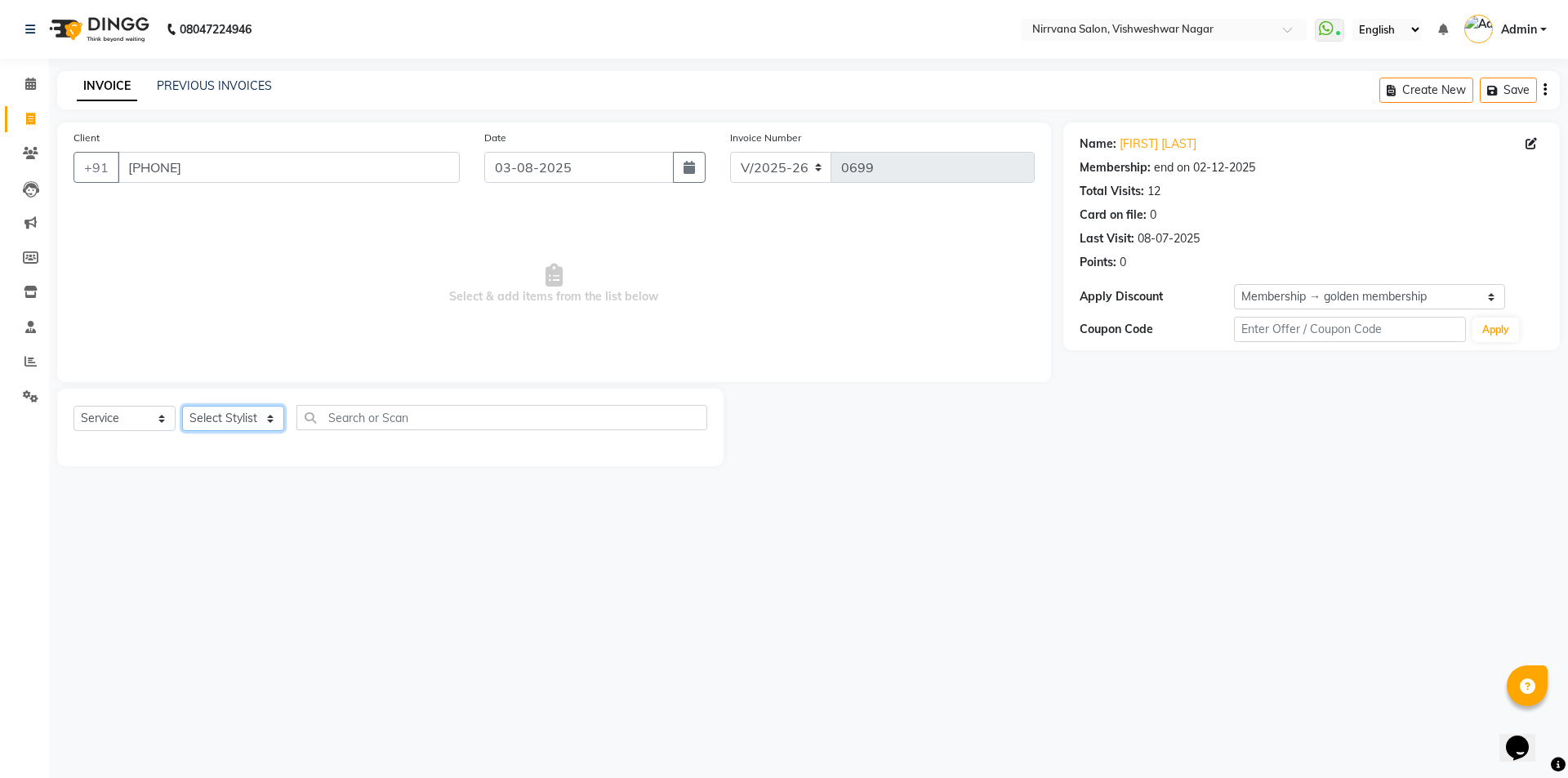 select on "60038" 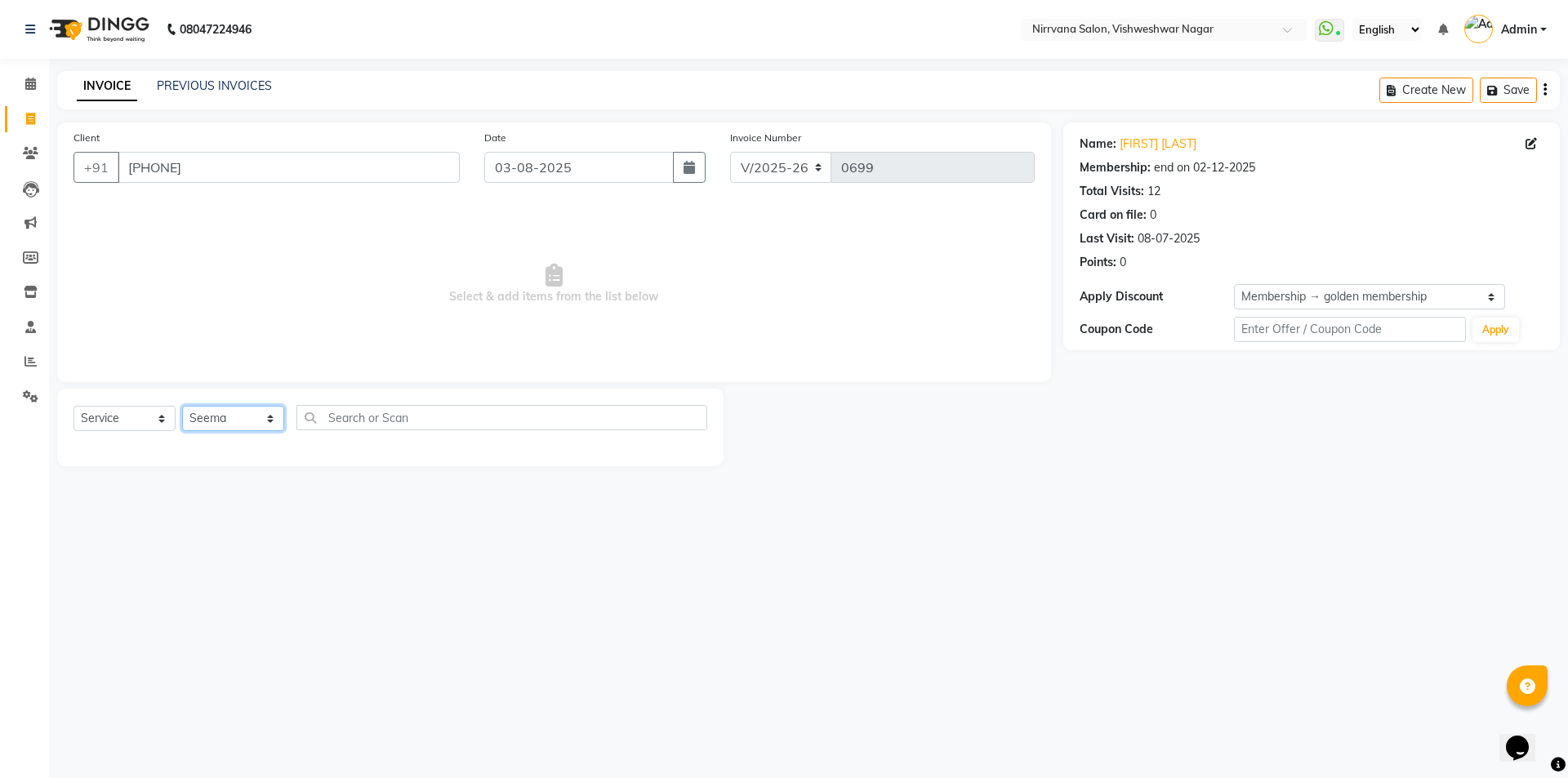 click on "Select Stylist [FIRST] [FIRST] [FIRST] [FIRST]" 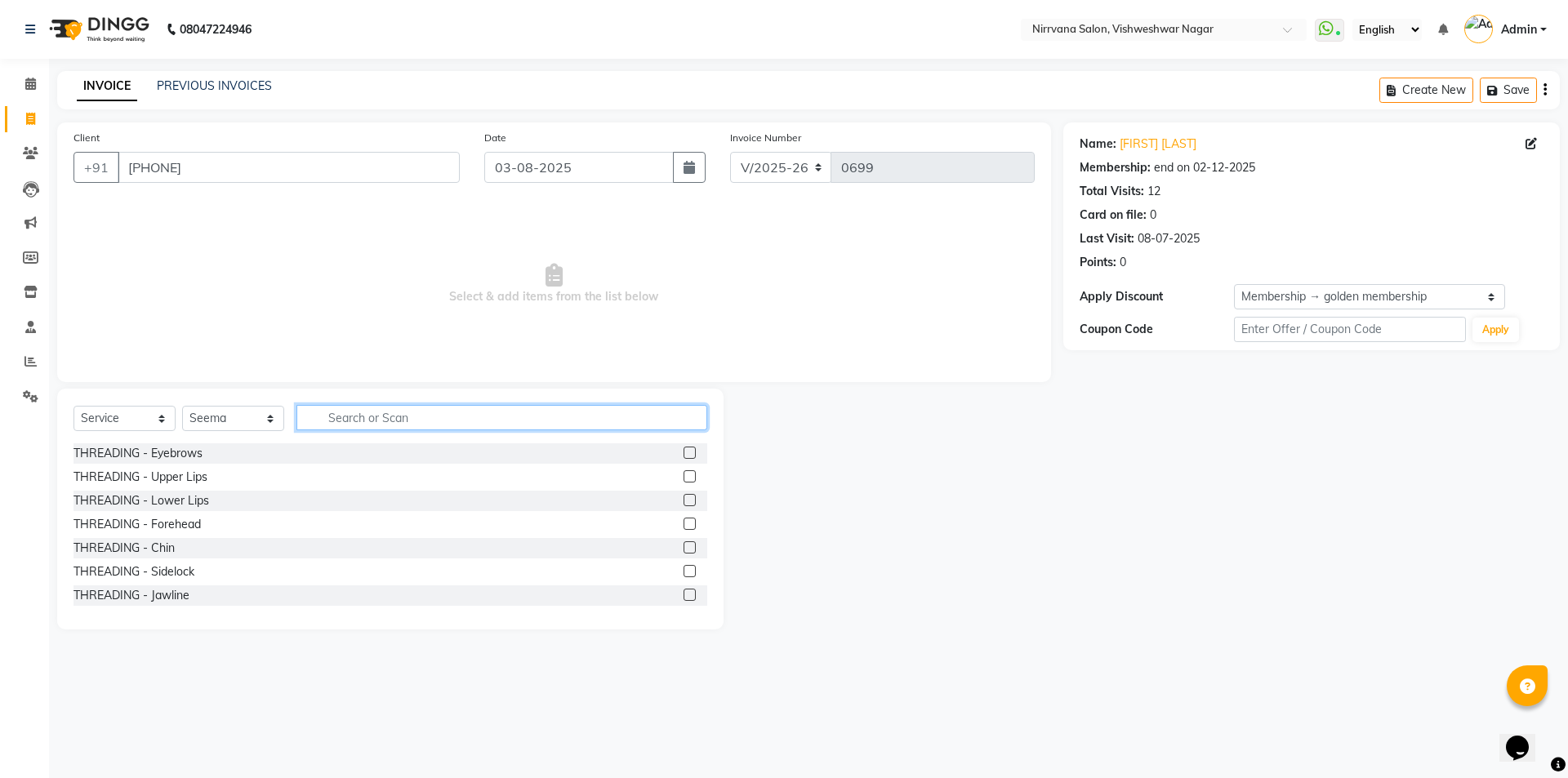 click 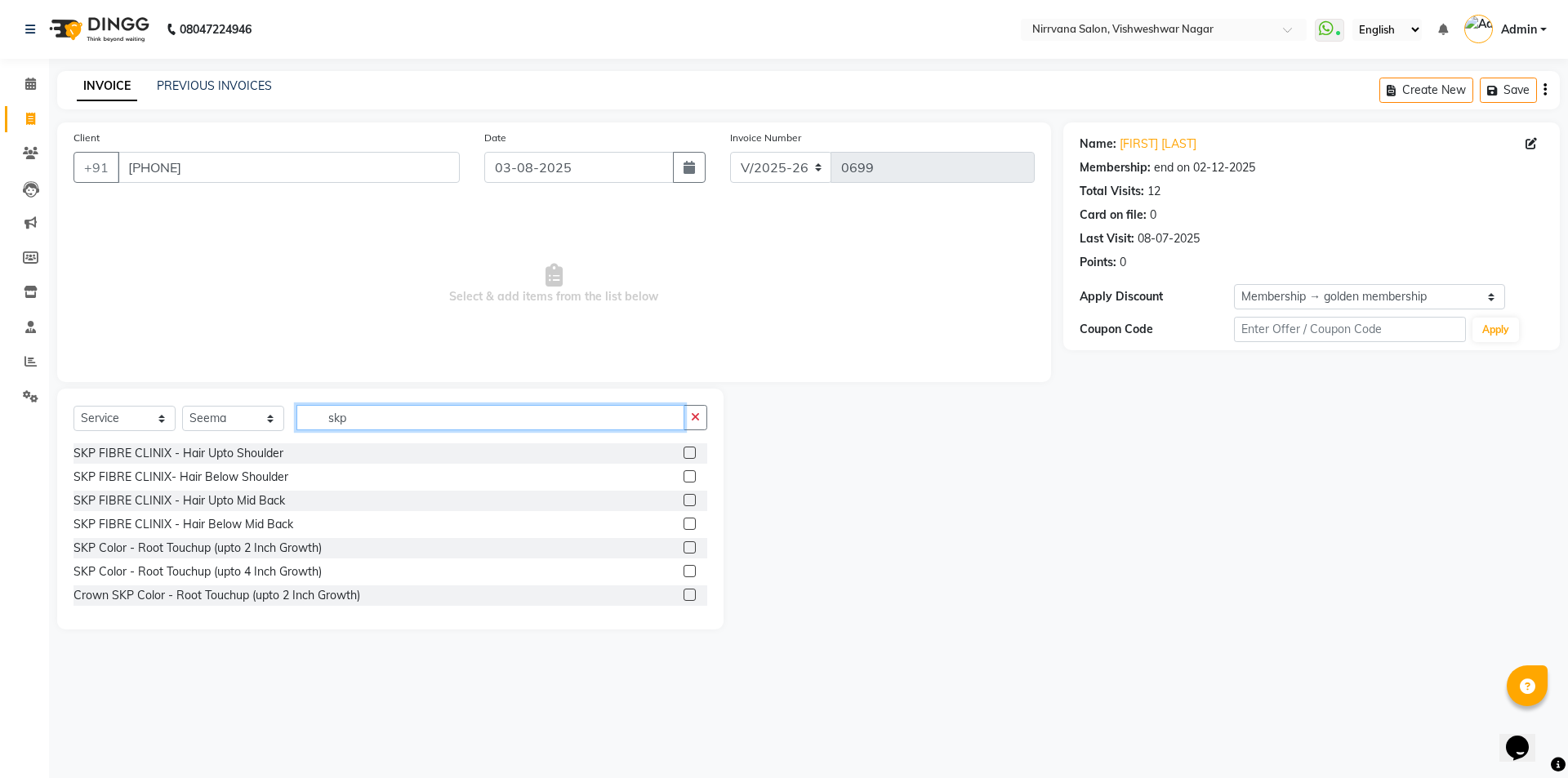 type on "skp" 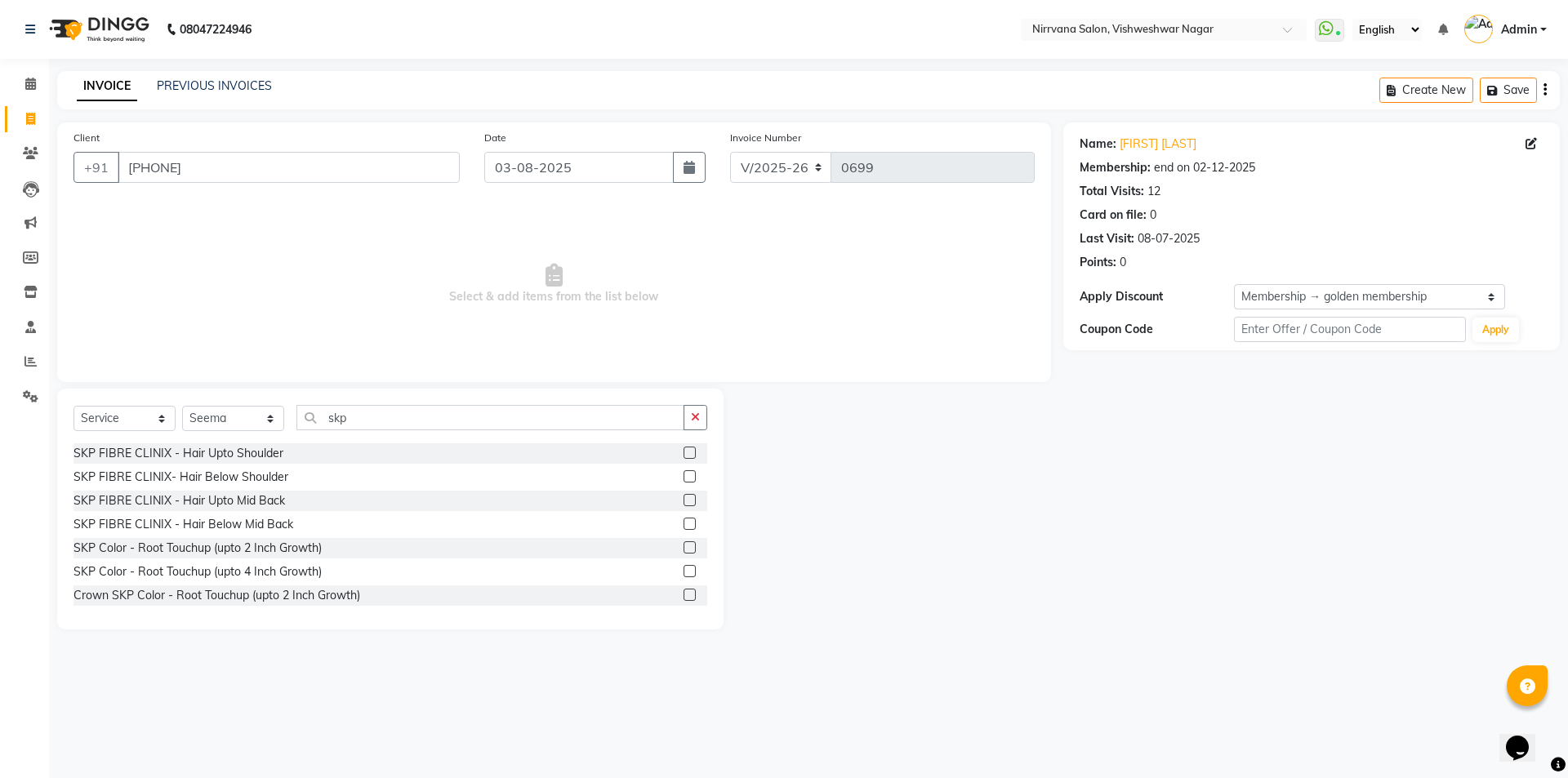 drag, startPoint x: 675, startPoint y: 547, endPoint x: 664, endPoint y: 540, distance: 13.038405 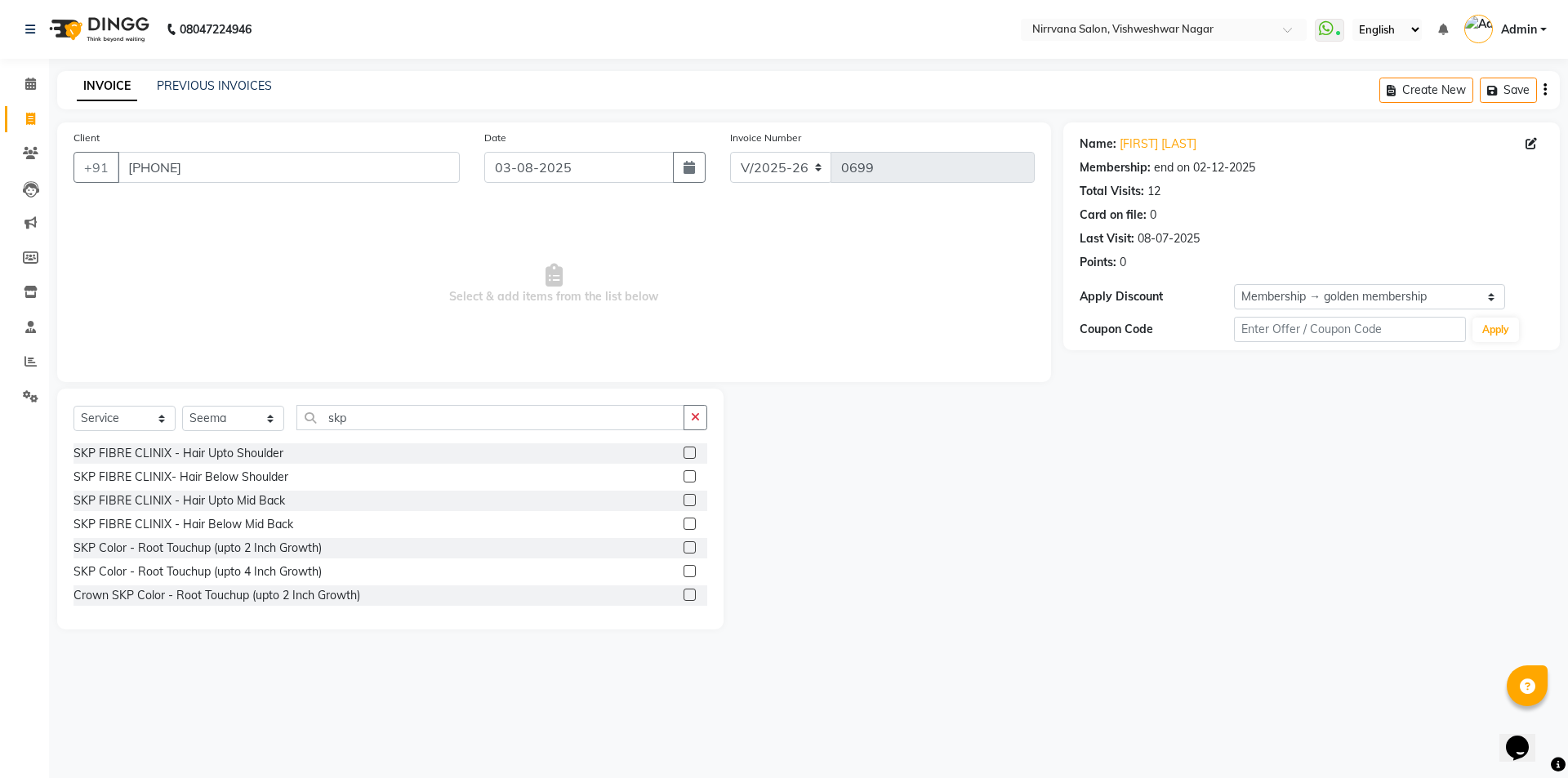click 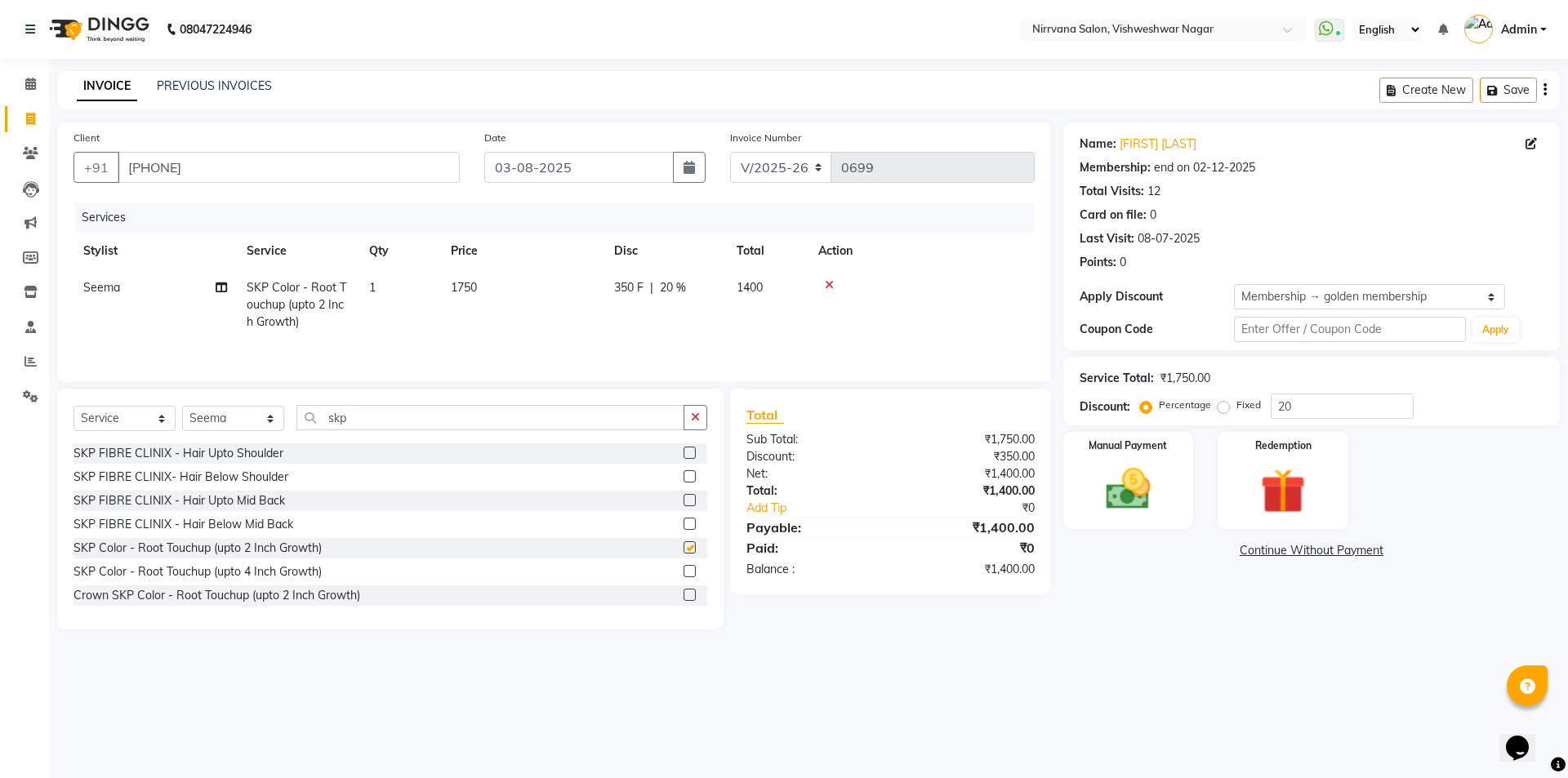 checkbox on "false" 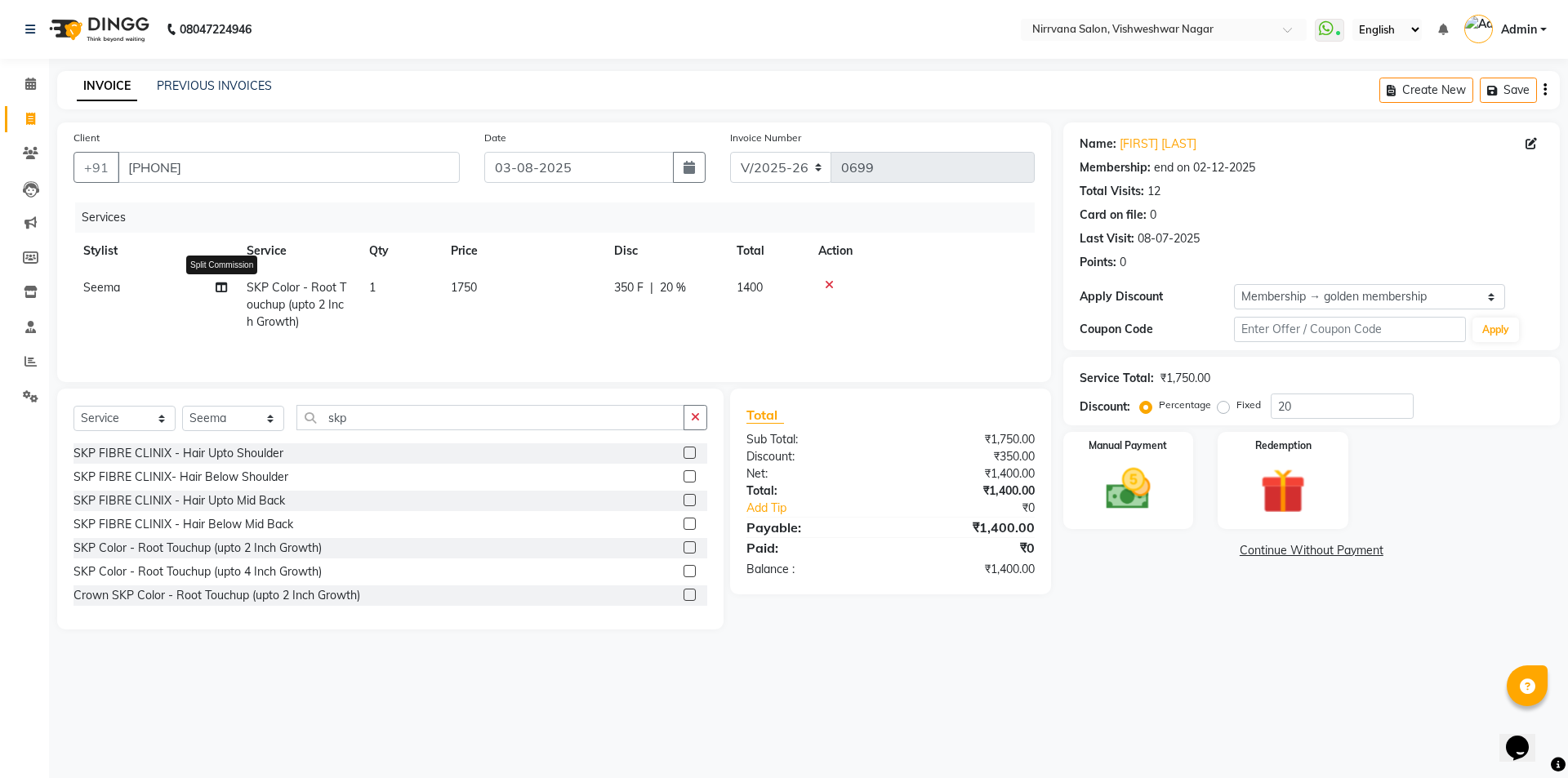 click 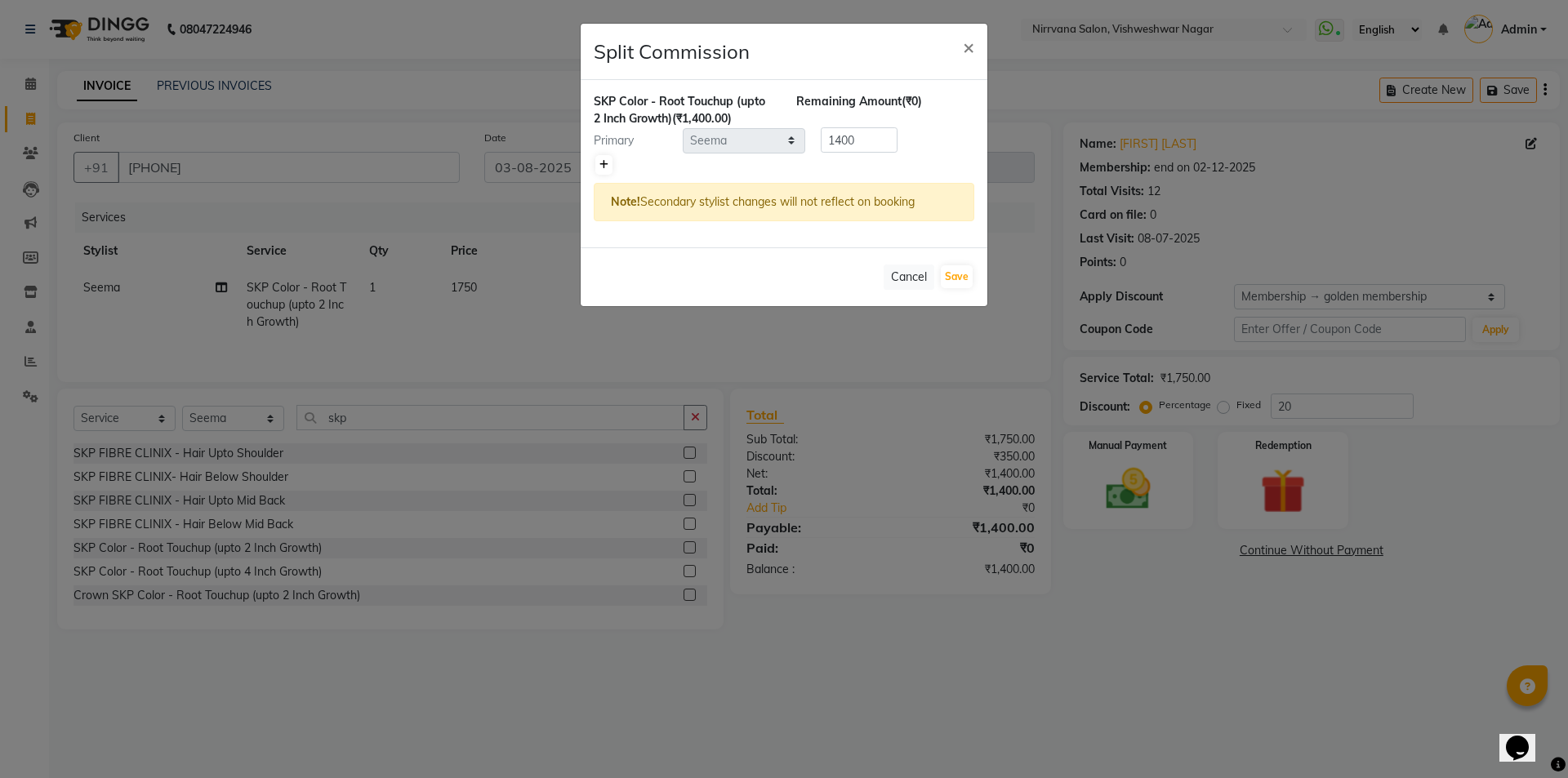 click 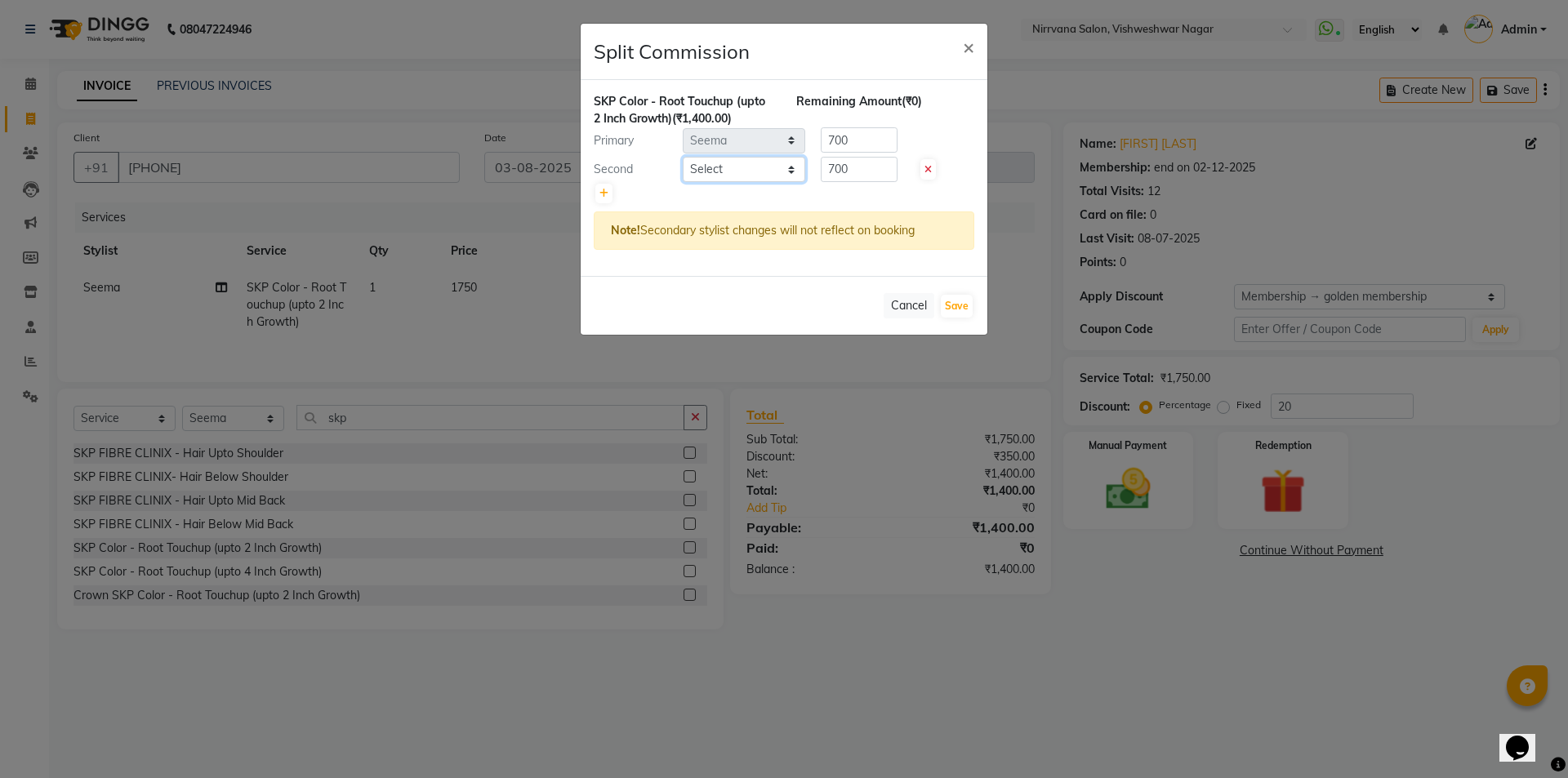 click on "Select  [FIRST]   [FIRST]   [FIRST]   [FIRST]" 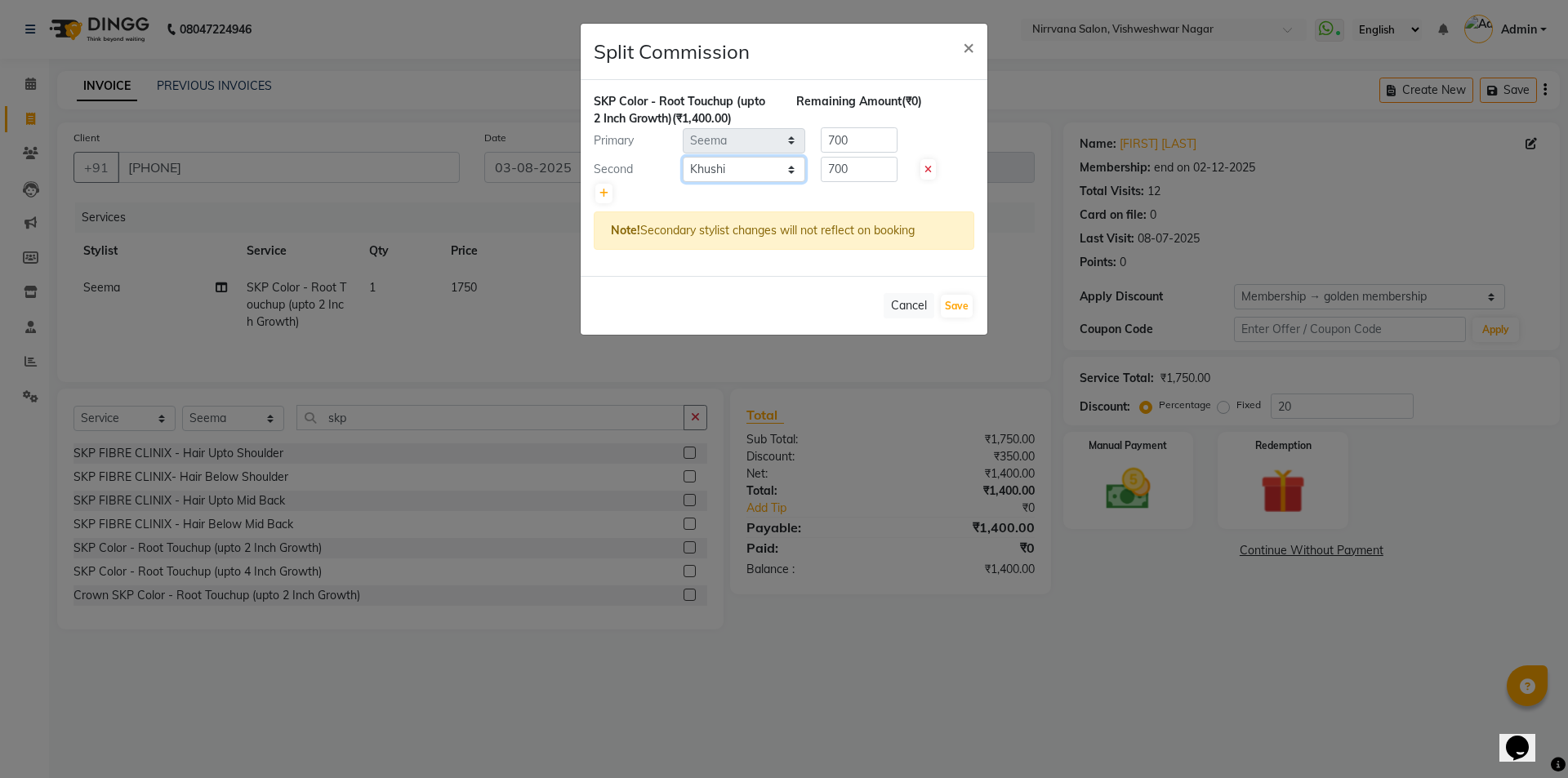 click on "Select  [FIRST]   [FIRST]   [FIRST]   [FIRST]" 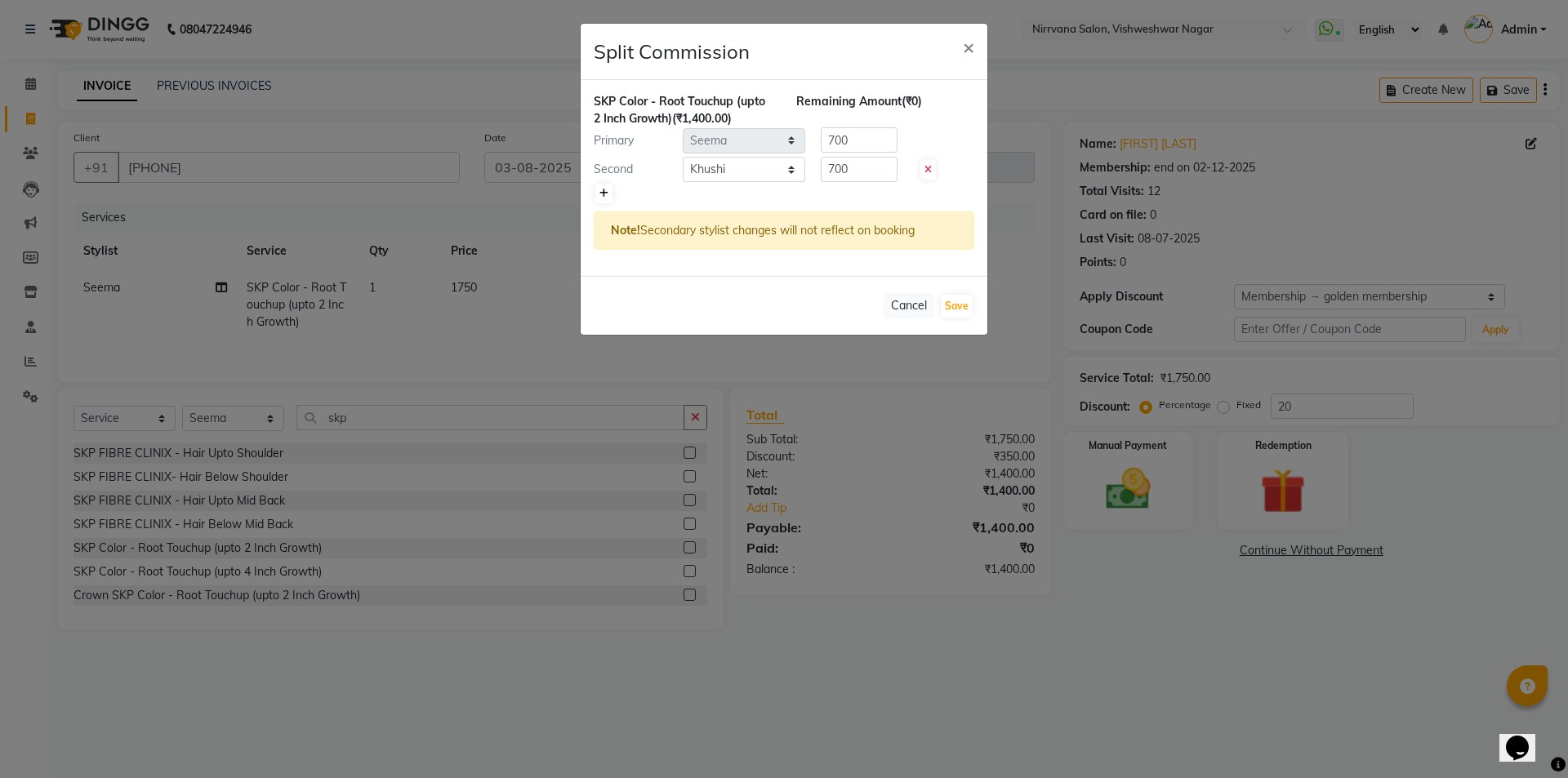 click 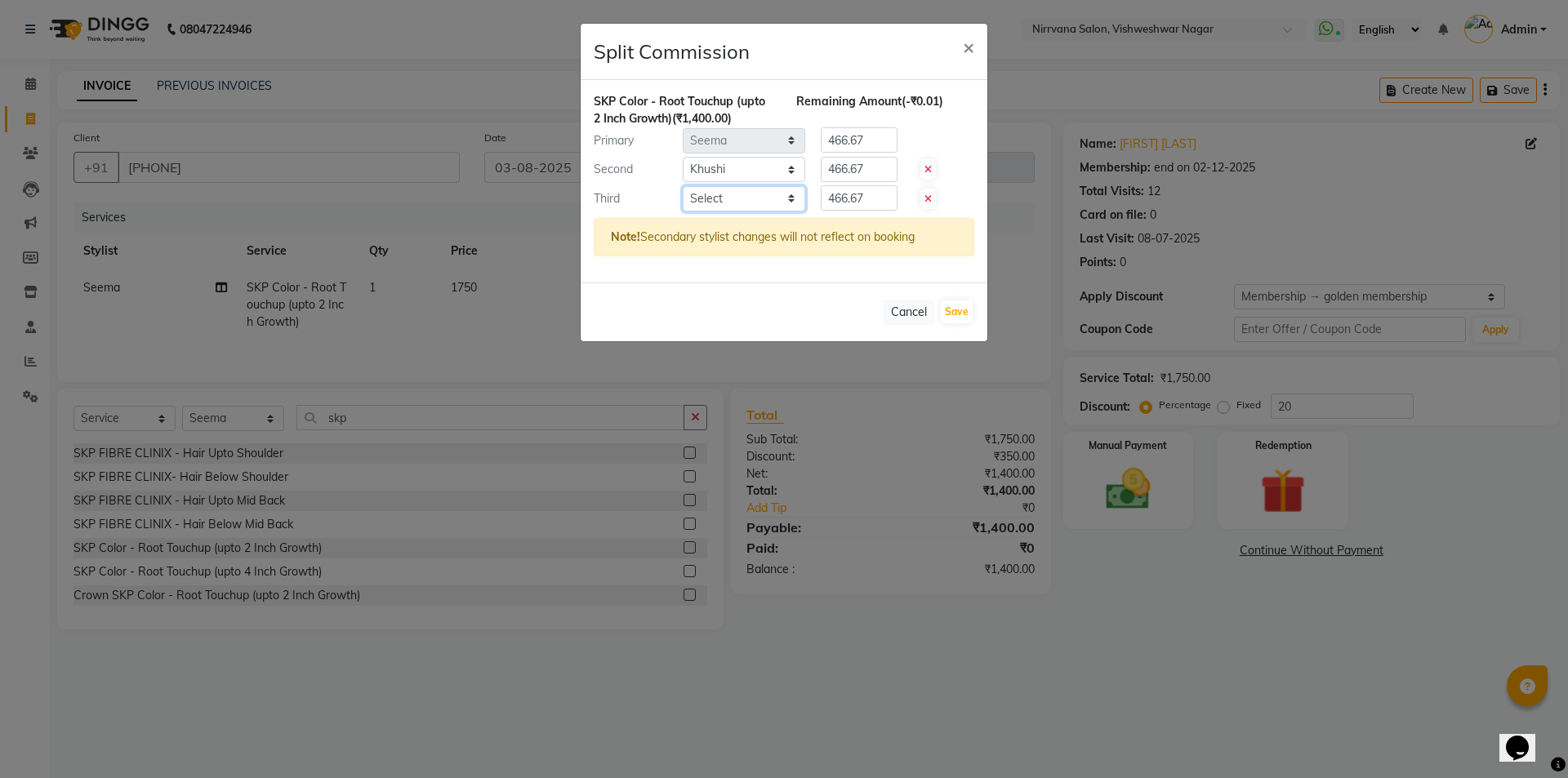 click on "Select  [FIRST]   [FIRST]   [FIRST]   [FIRST]" 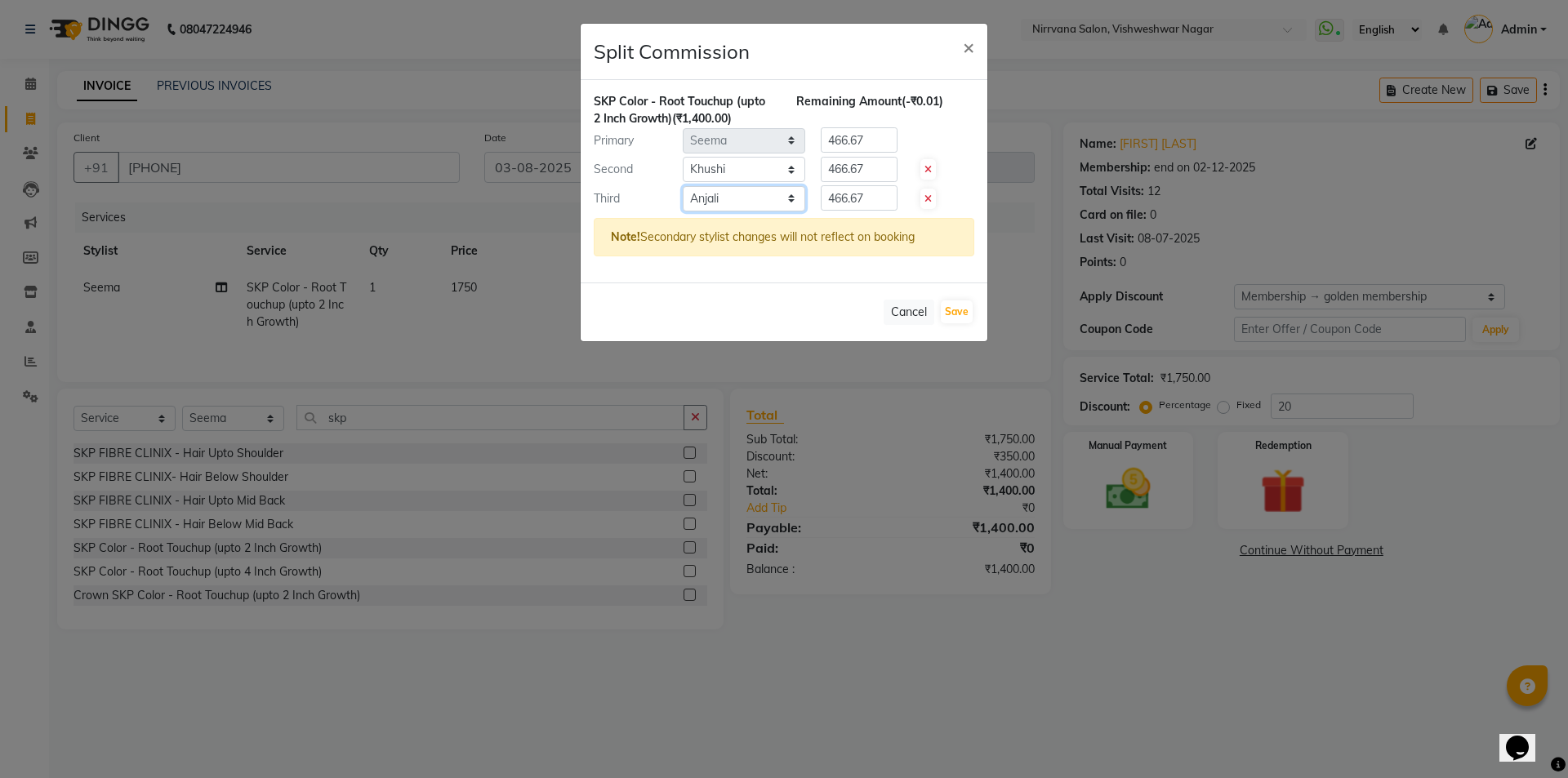 click on "Select  [FIRST]   [FIRST]   [FIRST]   [FIRST]" 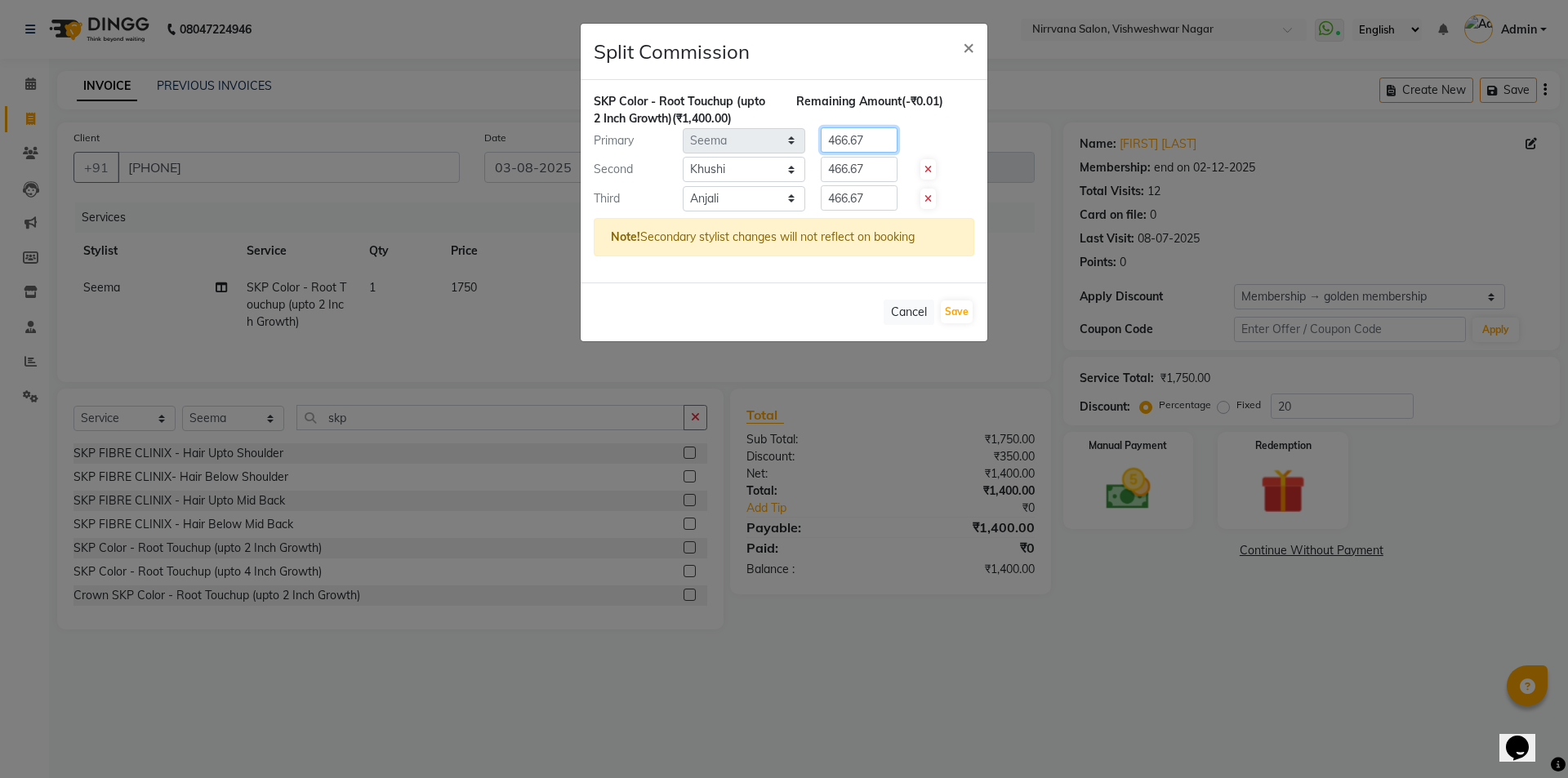 click on "466.67" 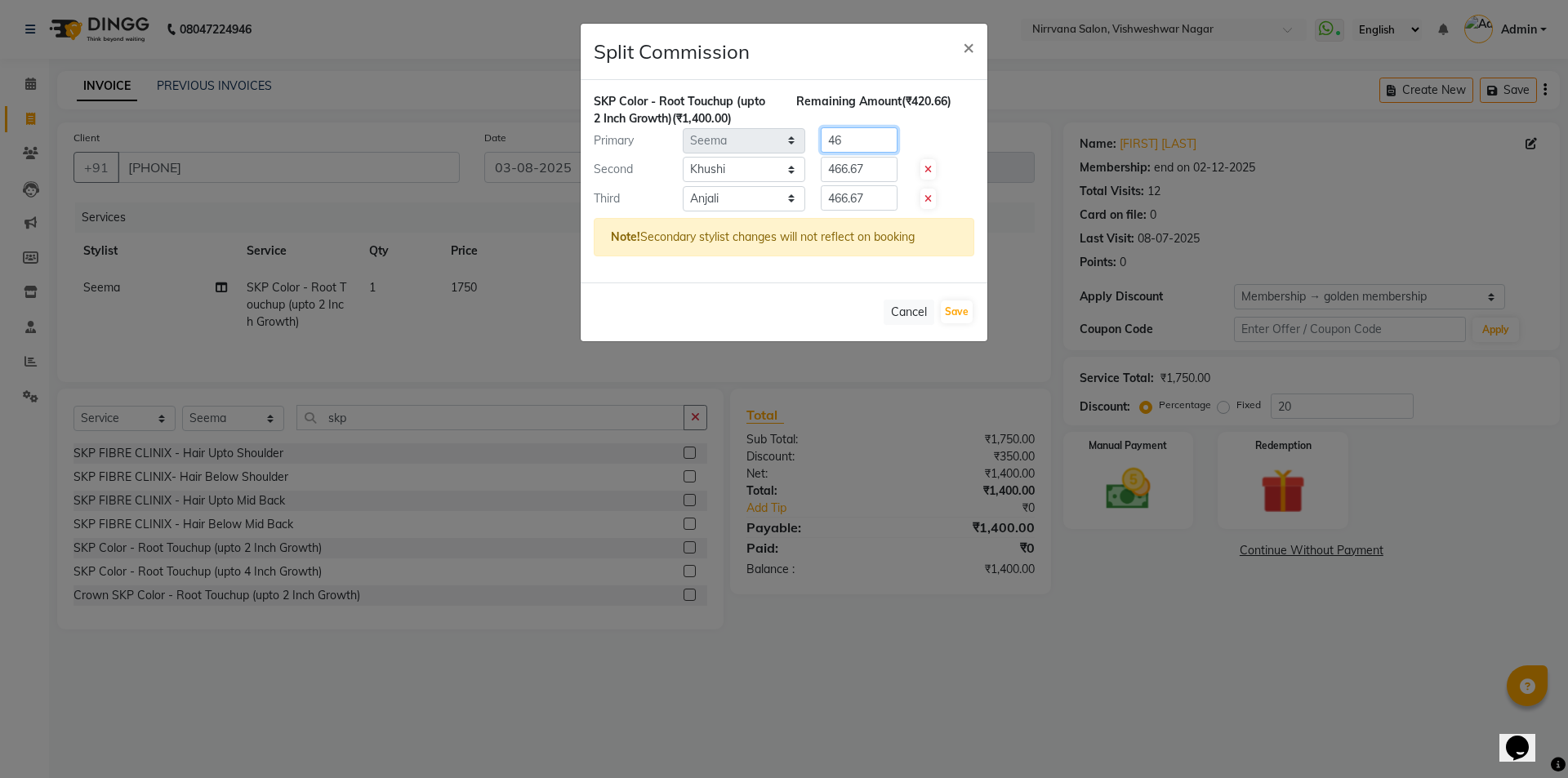 type on "4" 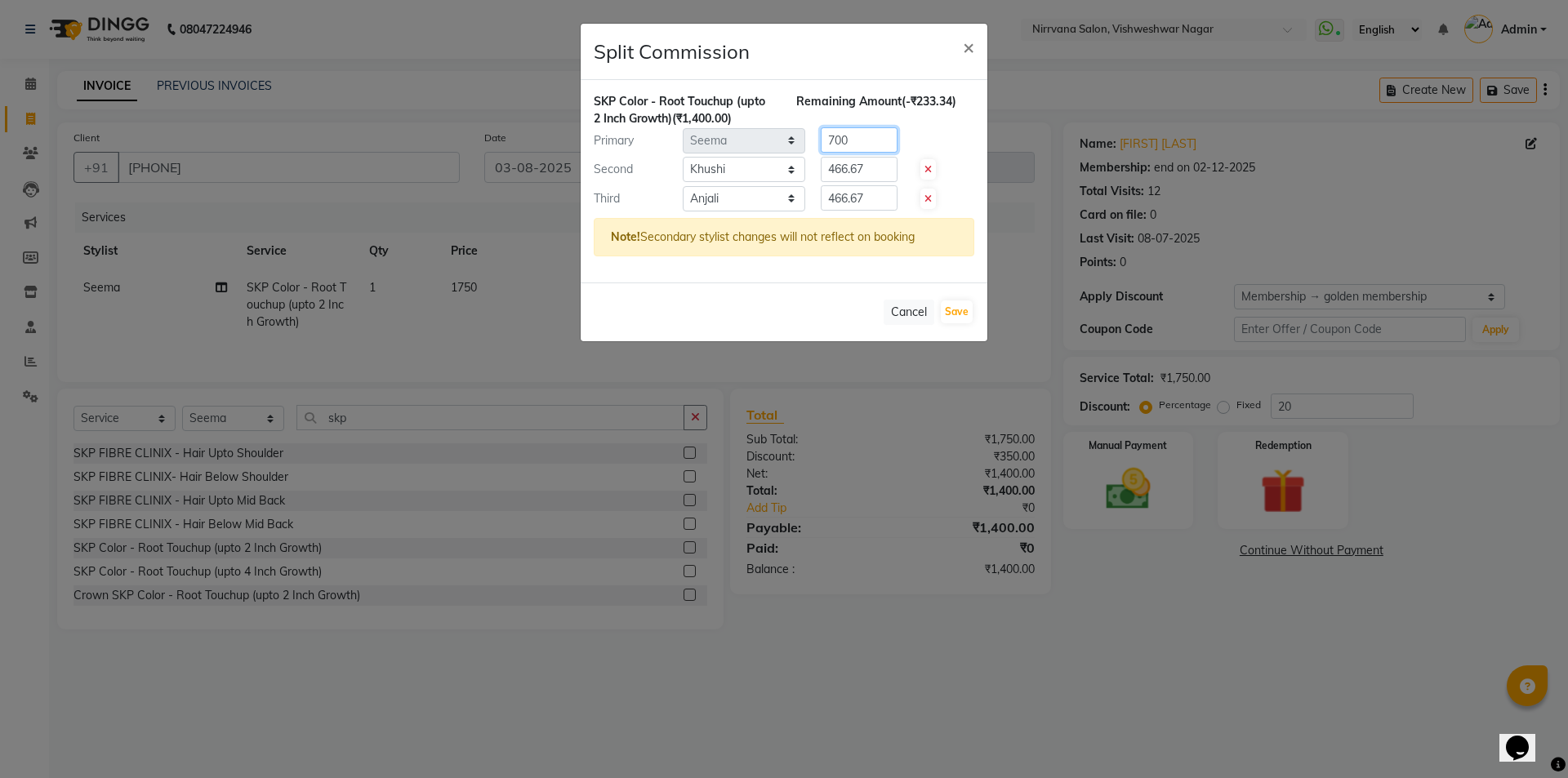 type on "700" 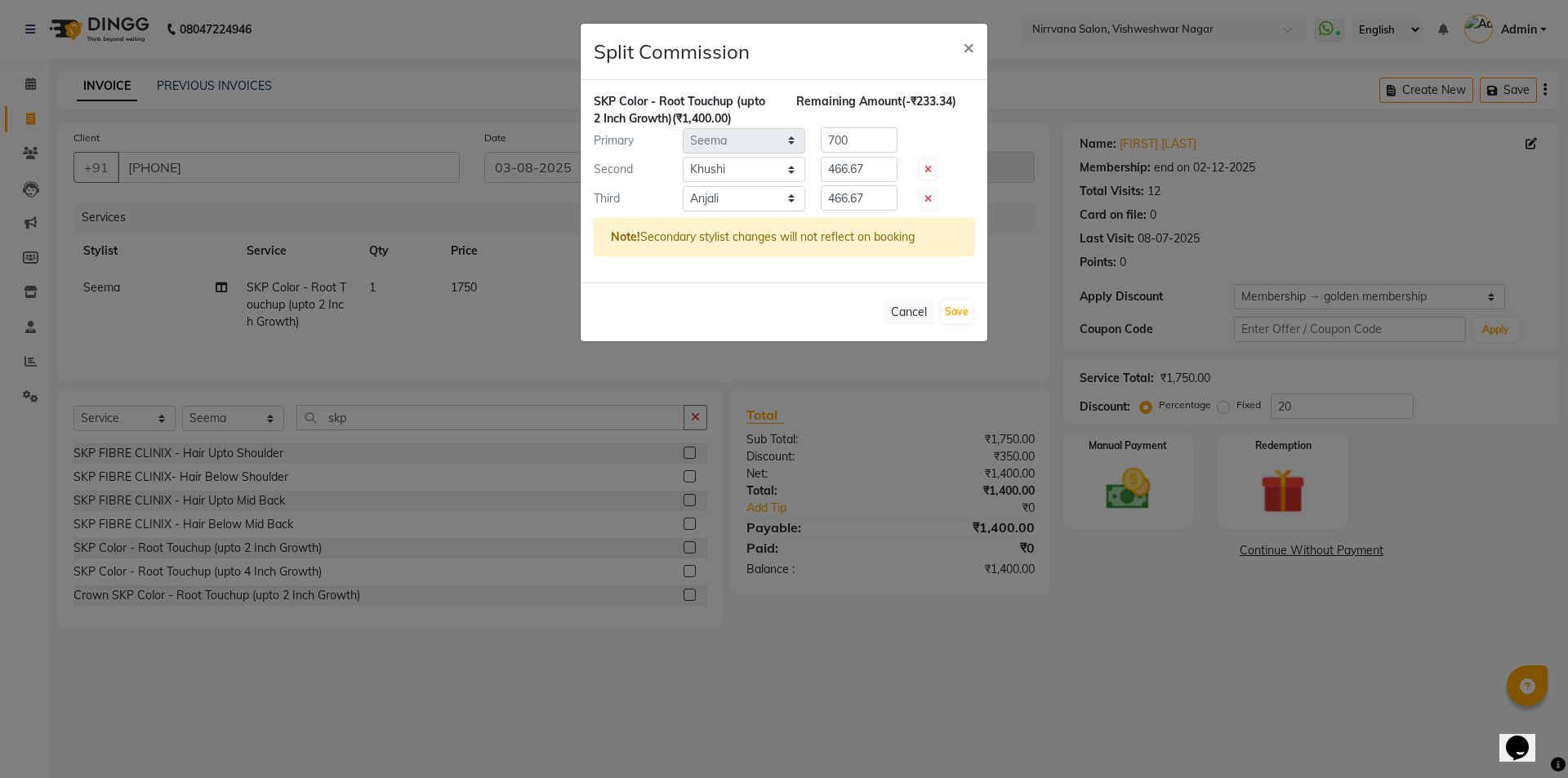 click on "Split Commission × SKP  Color - Root Touchup (upto 2 Inch Growth)  (₹1,400.00) Remaining Amount  (-₹233.34) Primary Select  [FIRST]   [FIRST]   [FIRST]   [FIRST]   700 Second Select  [FIRST]   [FIRST]   [FIRST]   [FIRST]   466.67 Third Select  [FIRST]   [FIRST]   [FIRST]   [FIRST]   466.67 Note!  Secondary stylist changes will not reflect on booking   Cancel   Save" 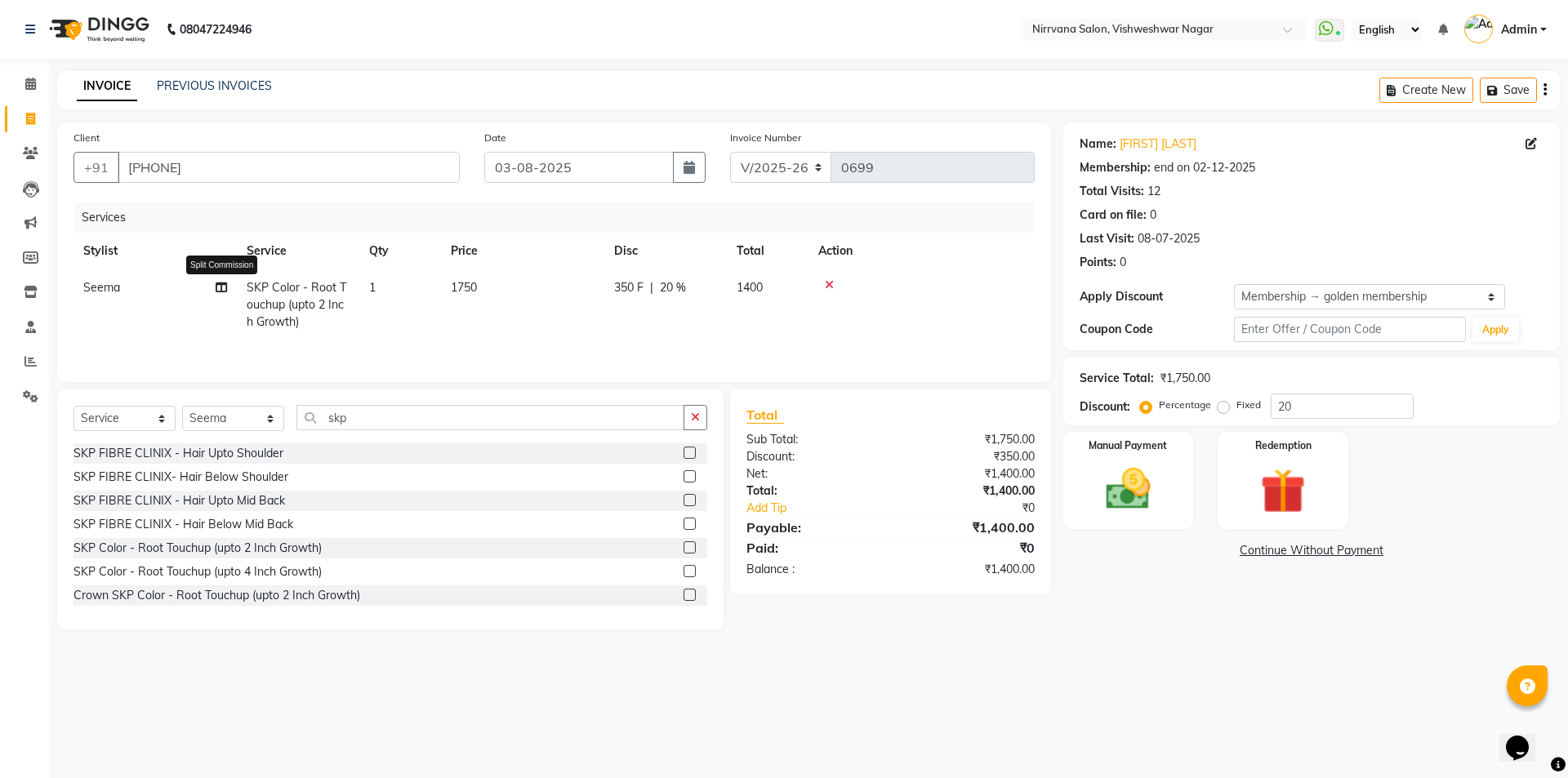 click 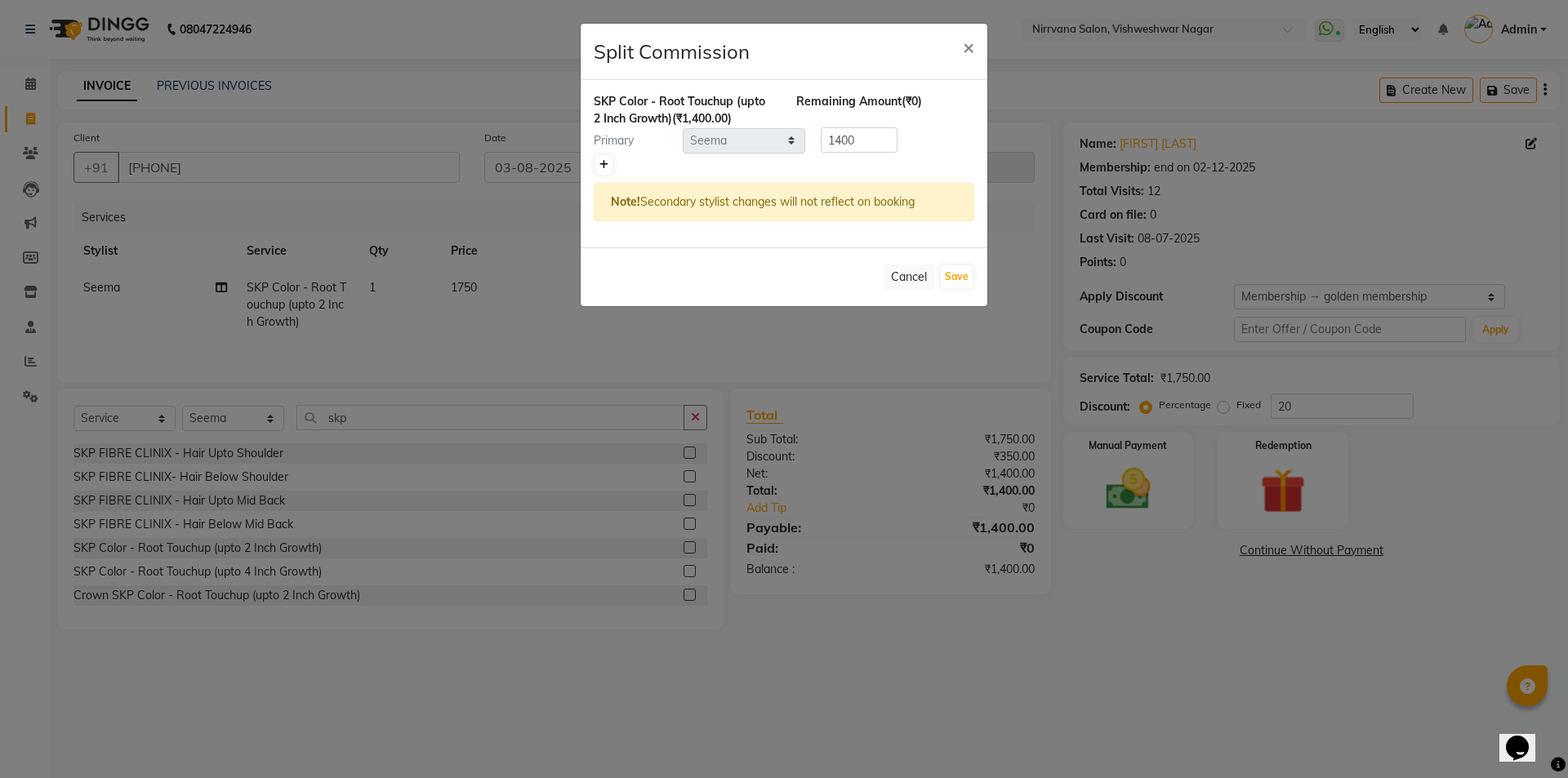 click 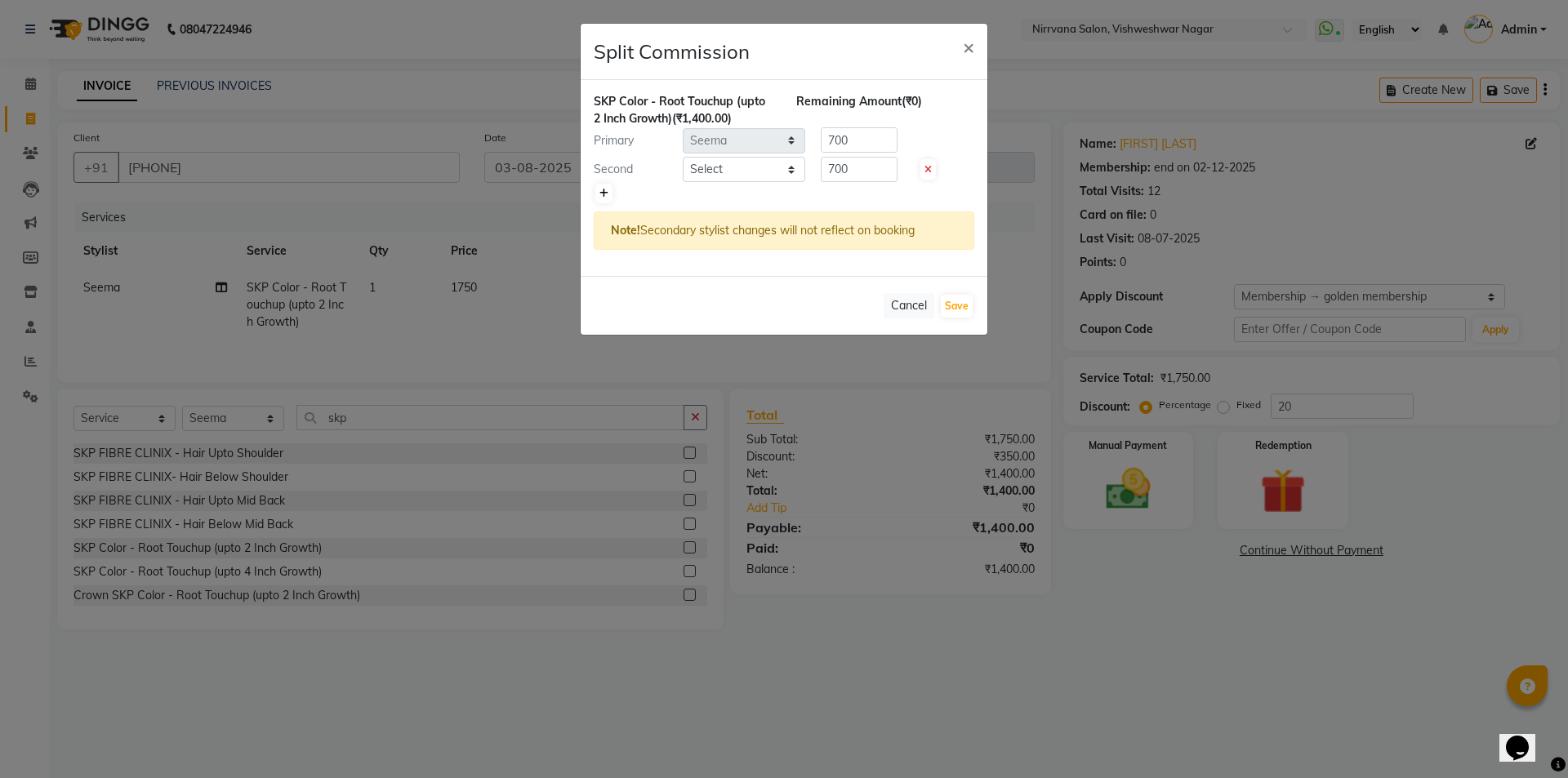 click 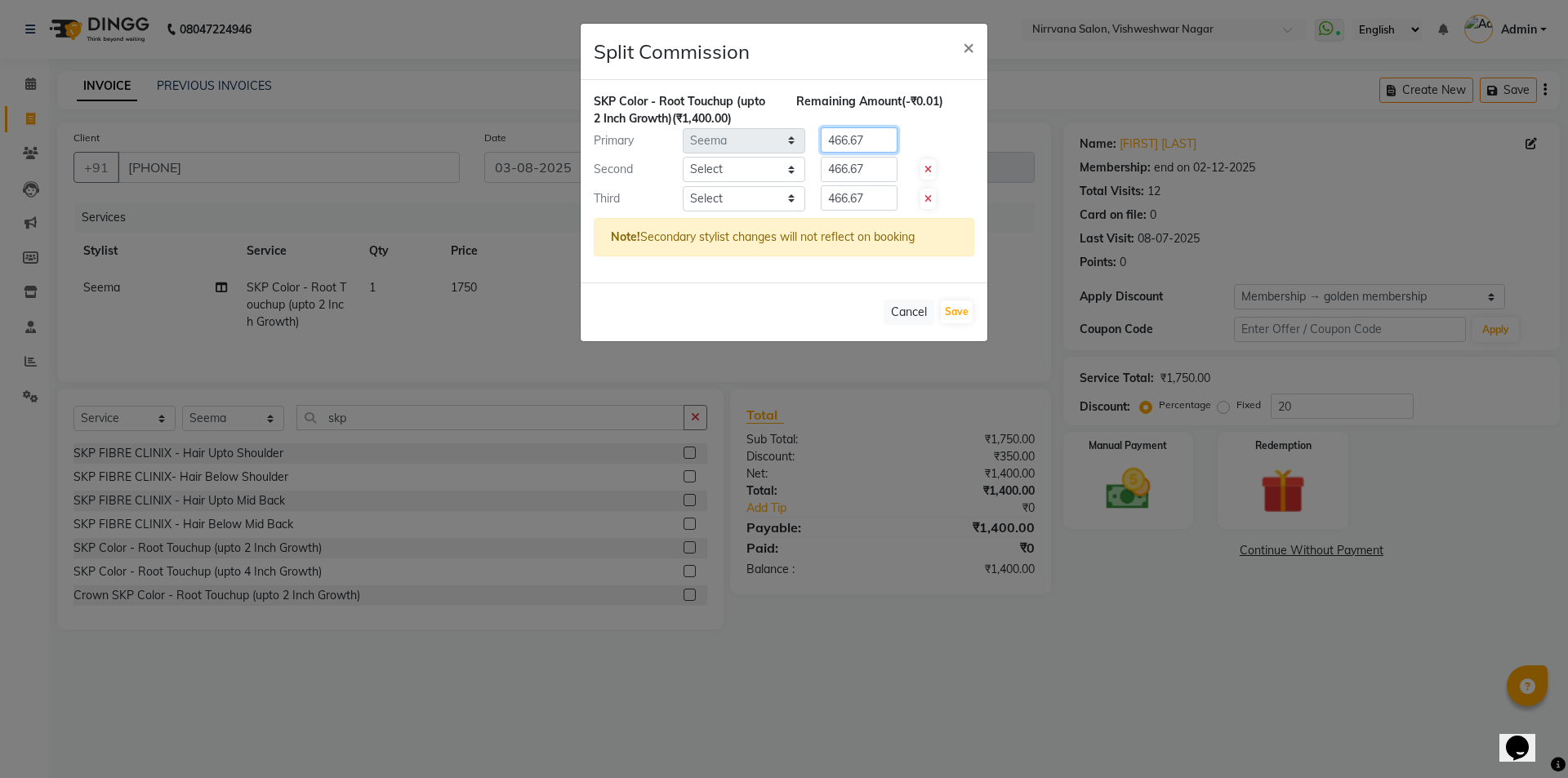 click on "466.67" 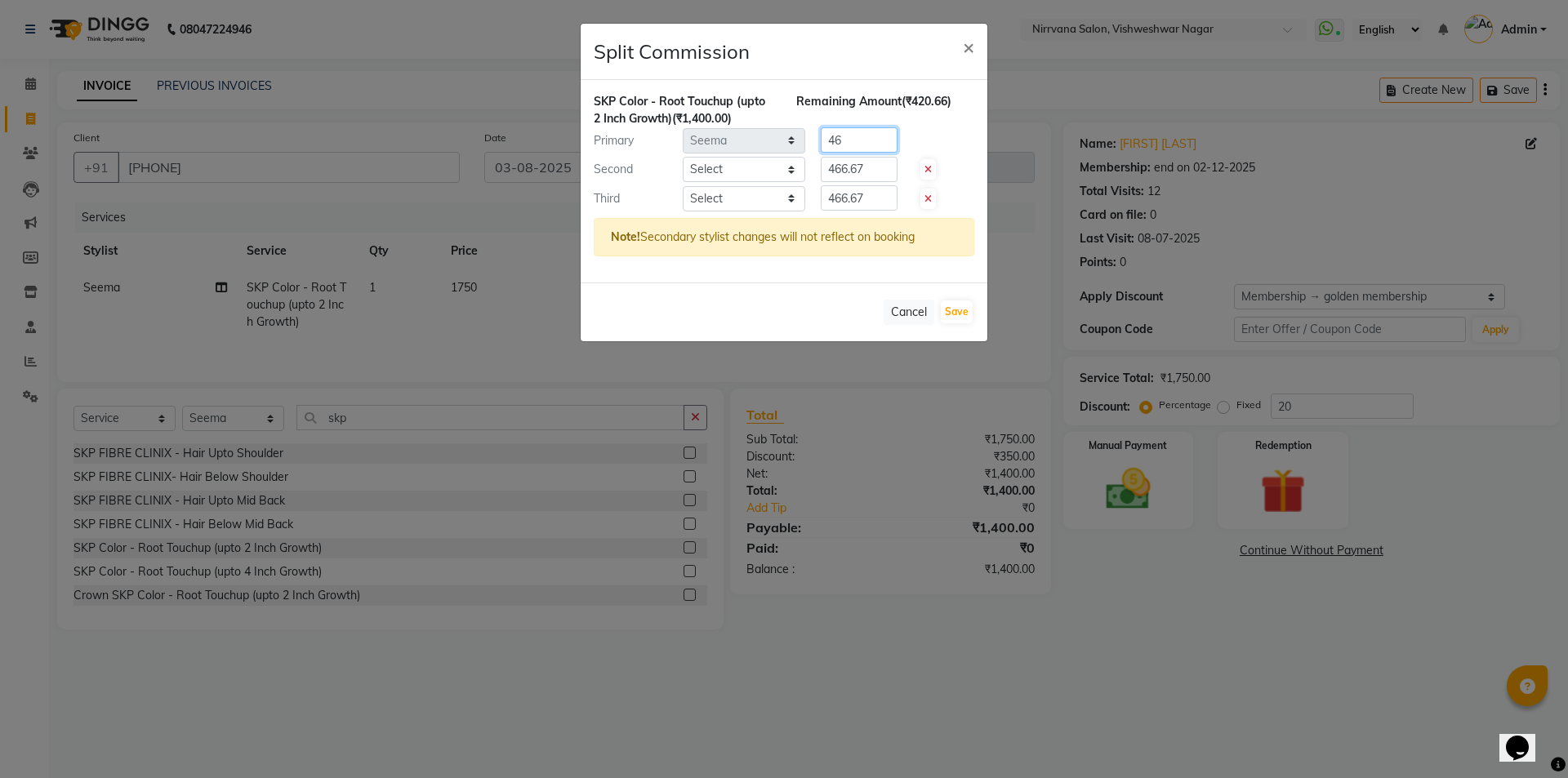 type on "4" 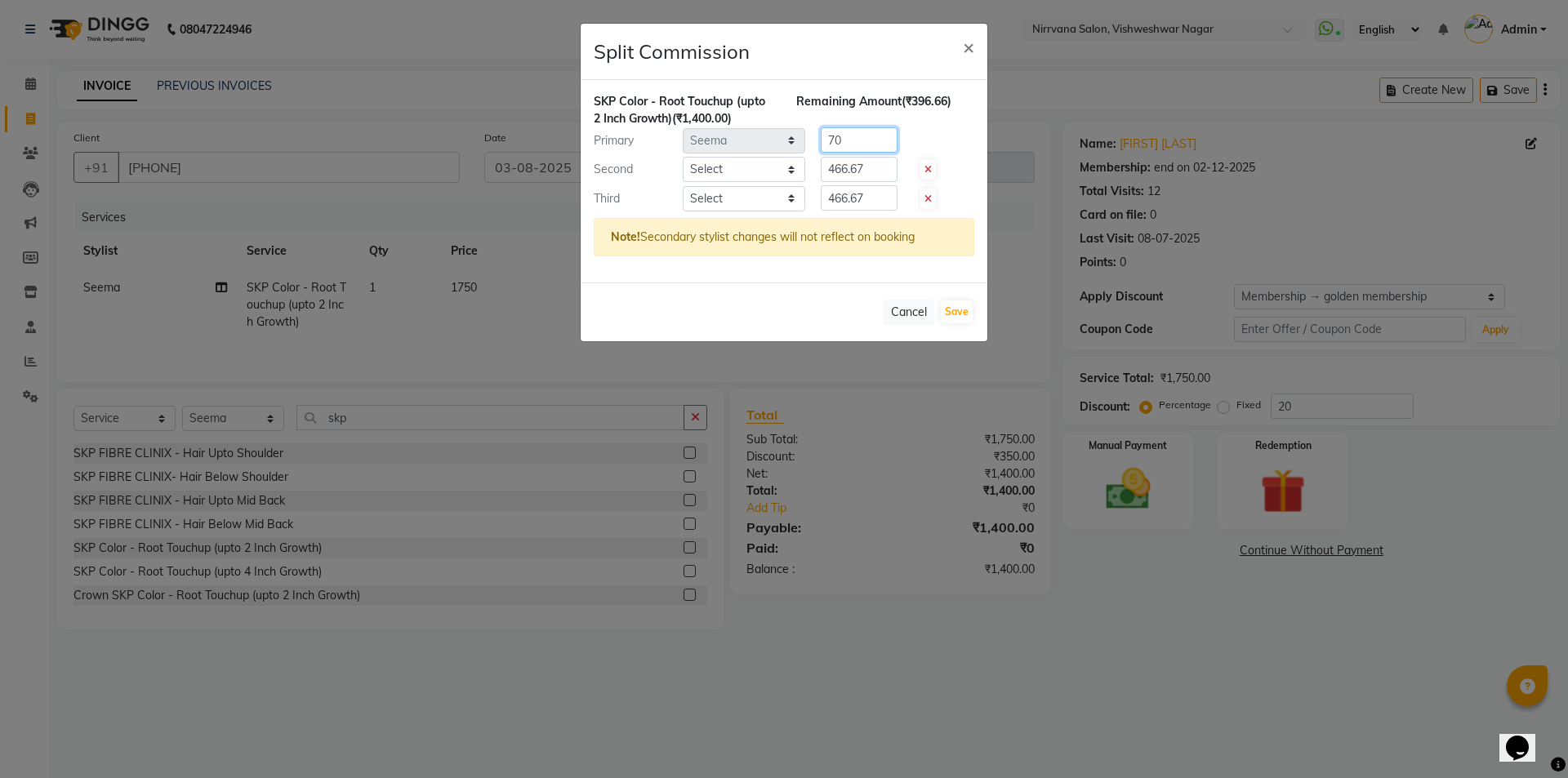 type on "7" 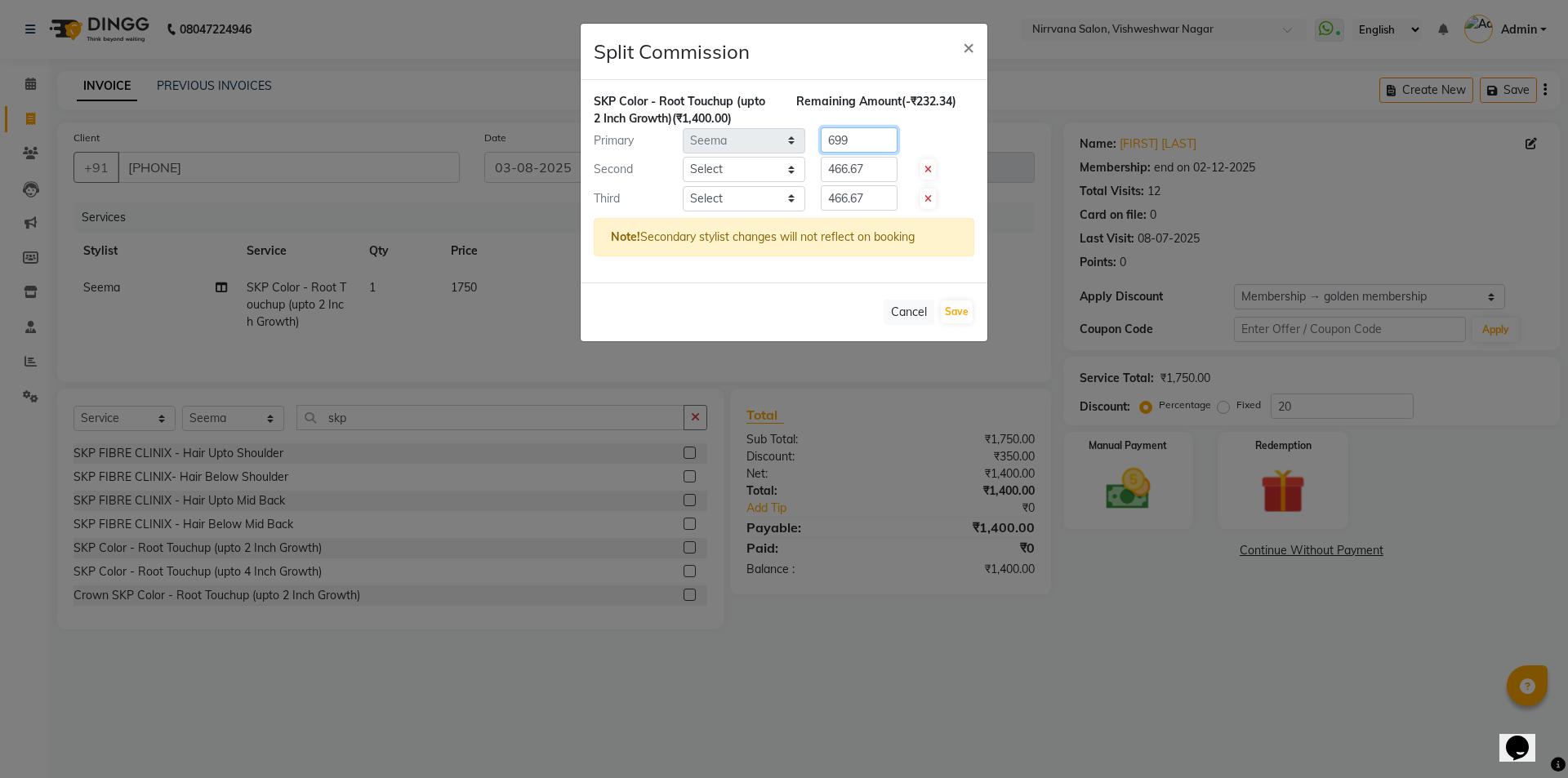 type on "699" 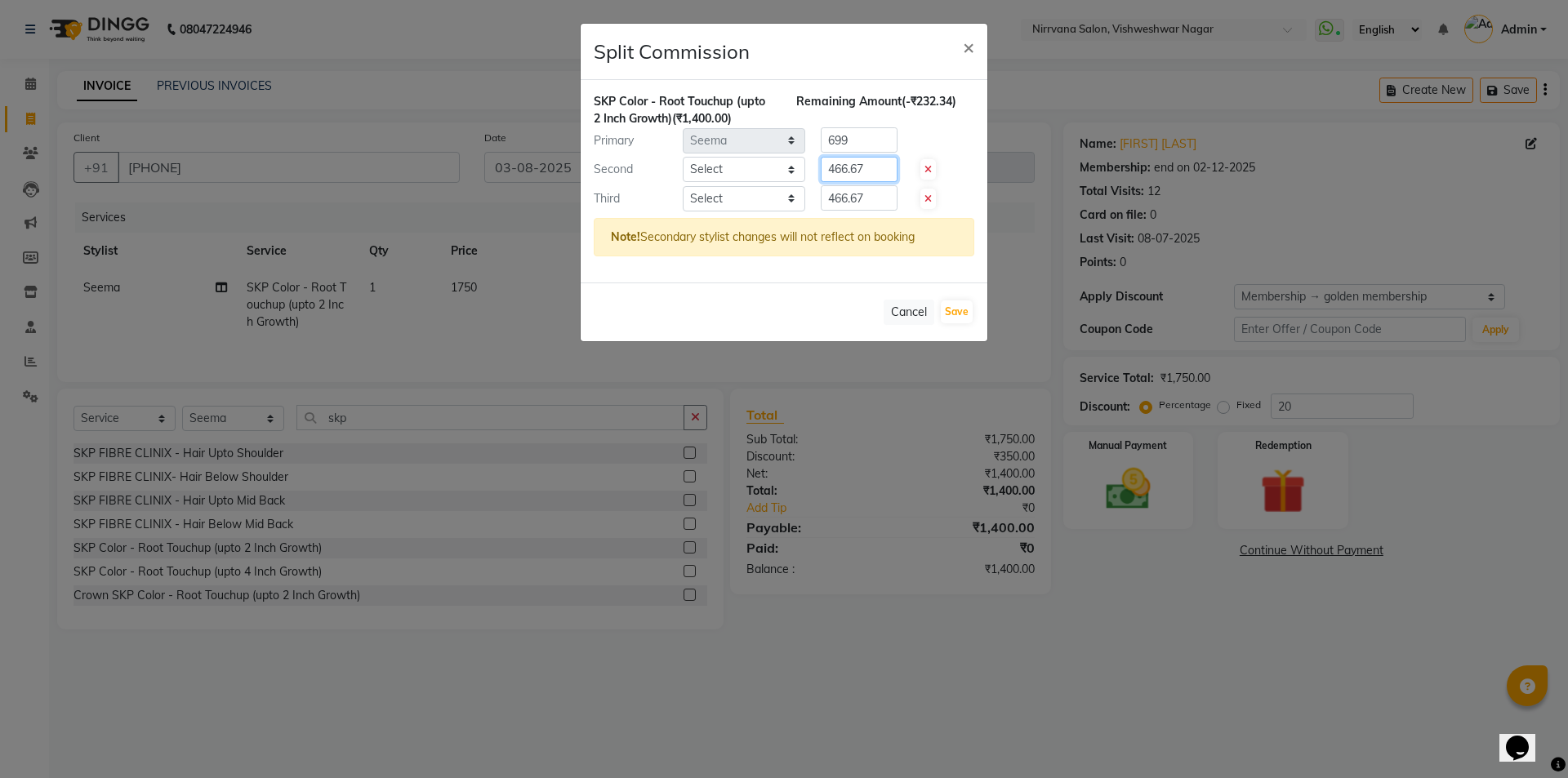 click on "466.67" 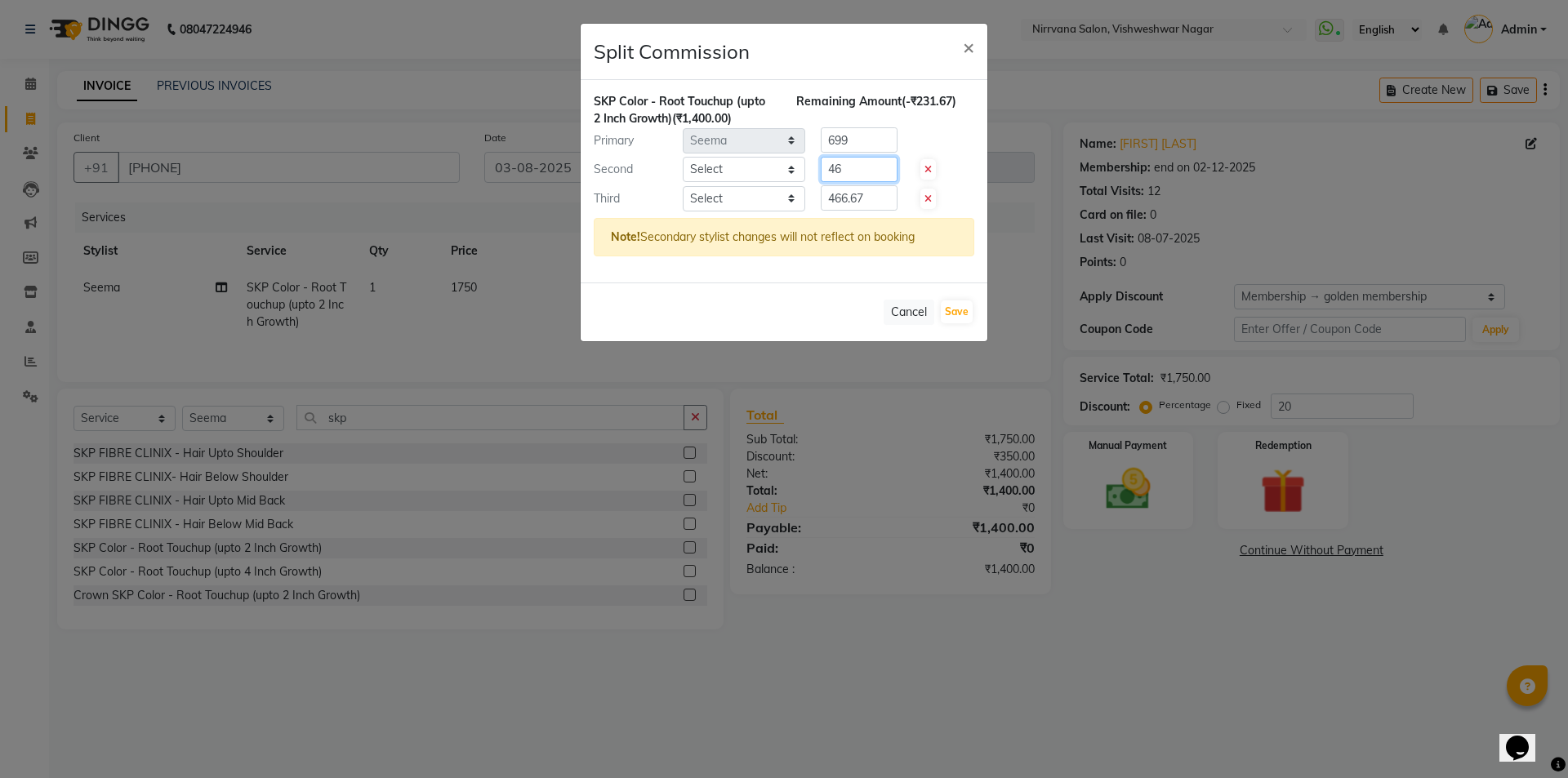 type on "4" 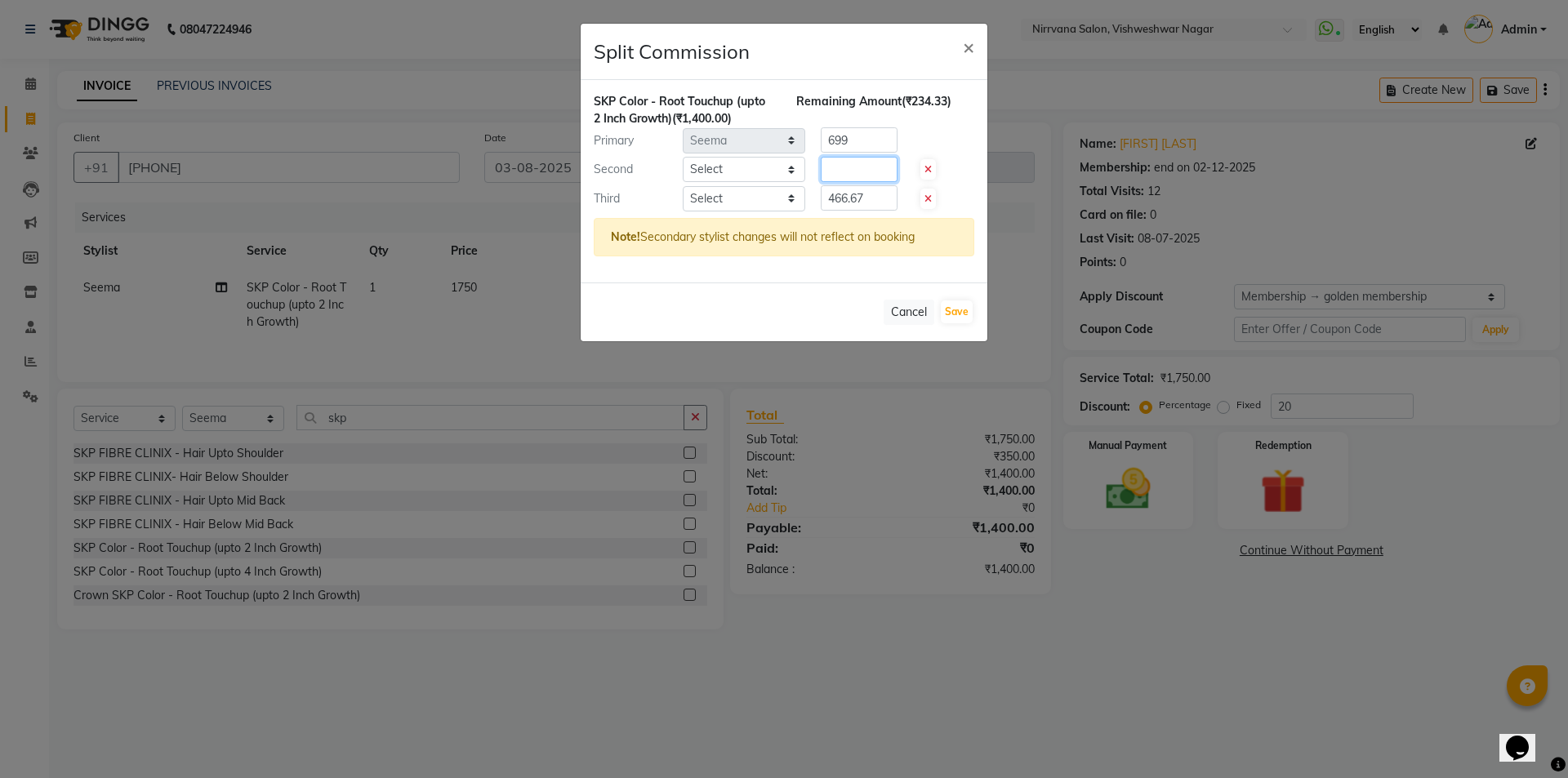 type 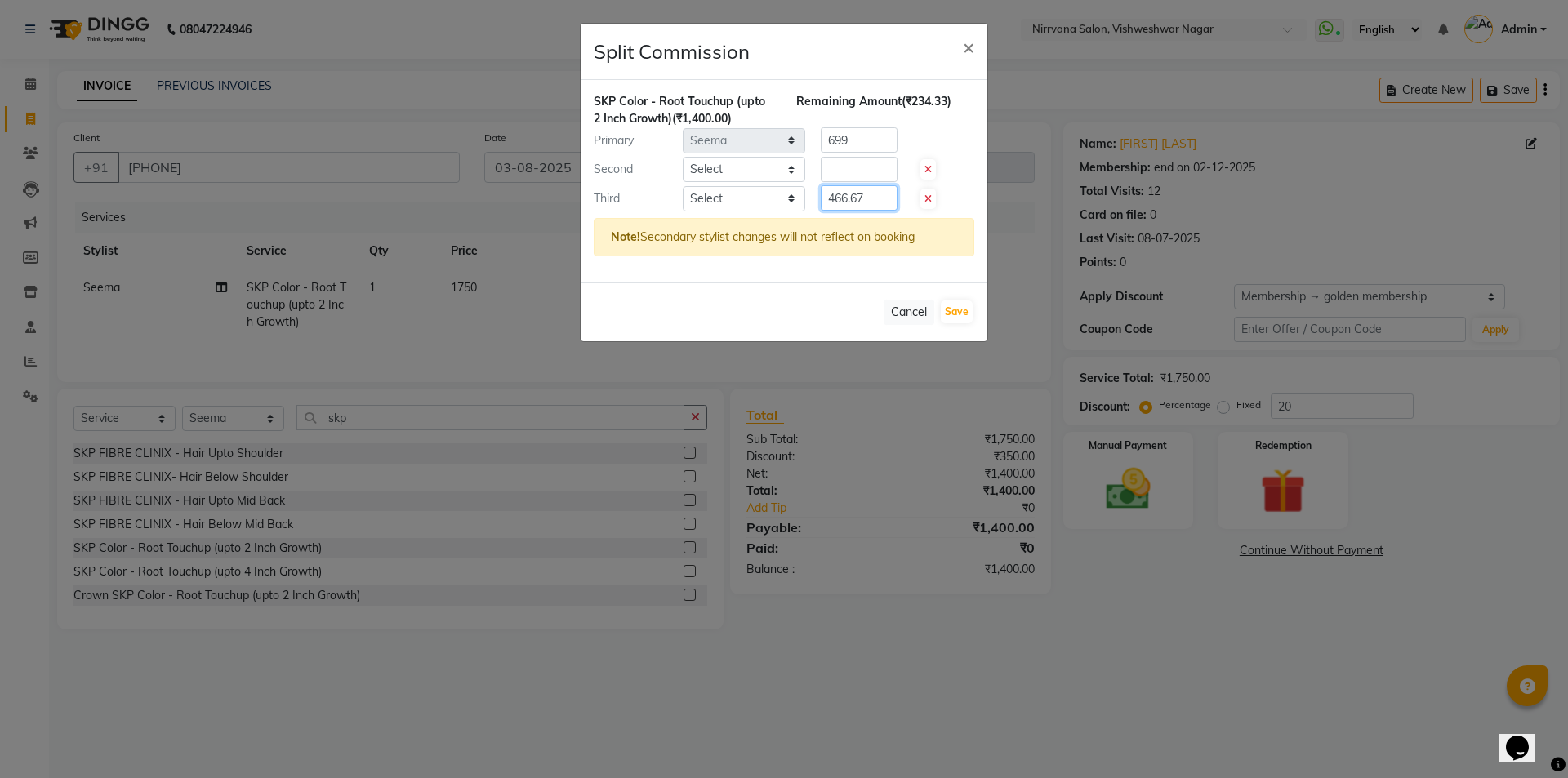 click on "466.67" 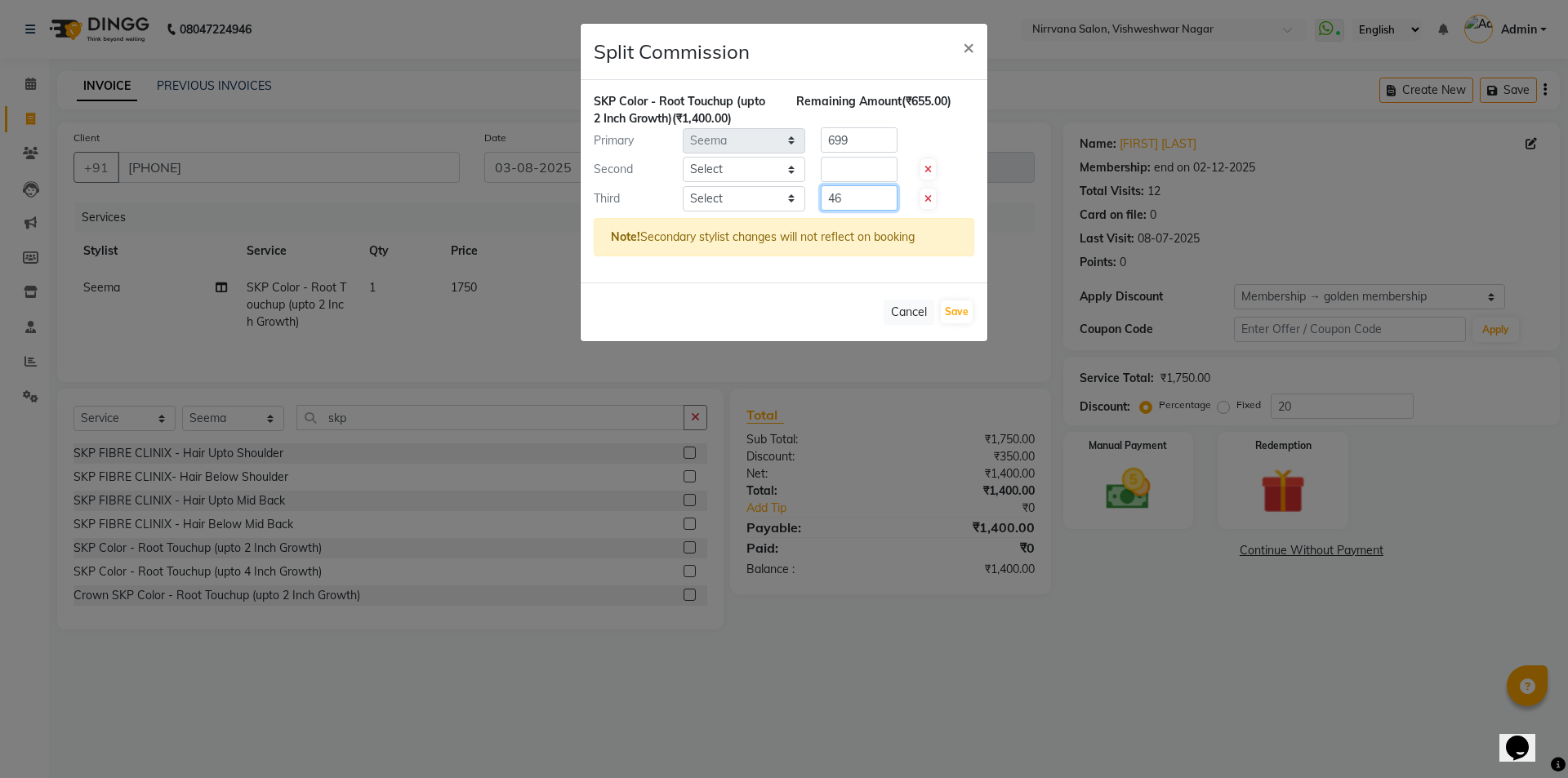 type on "4" 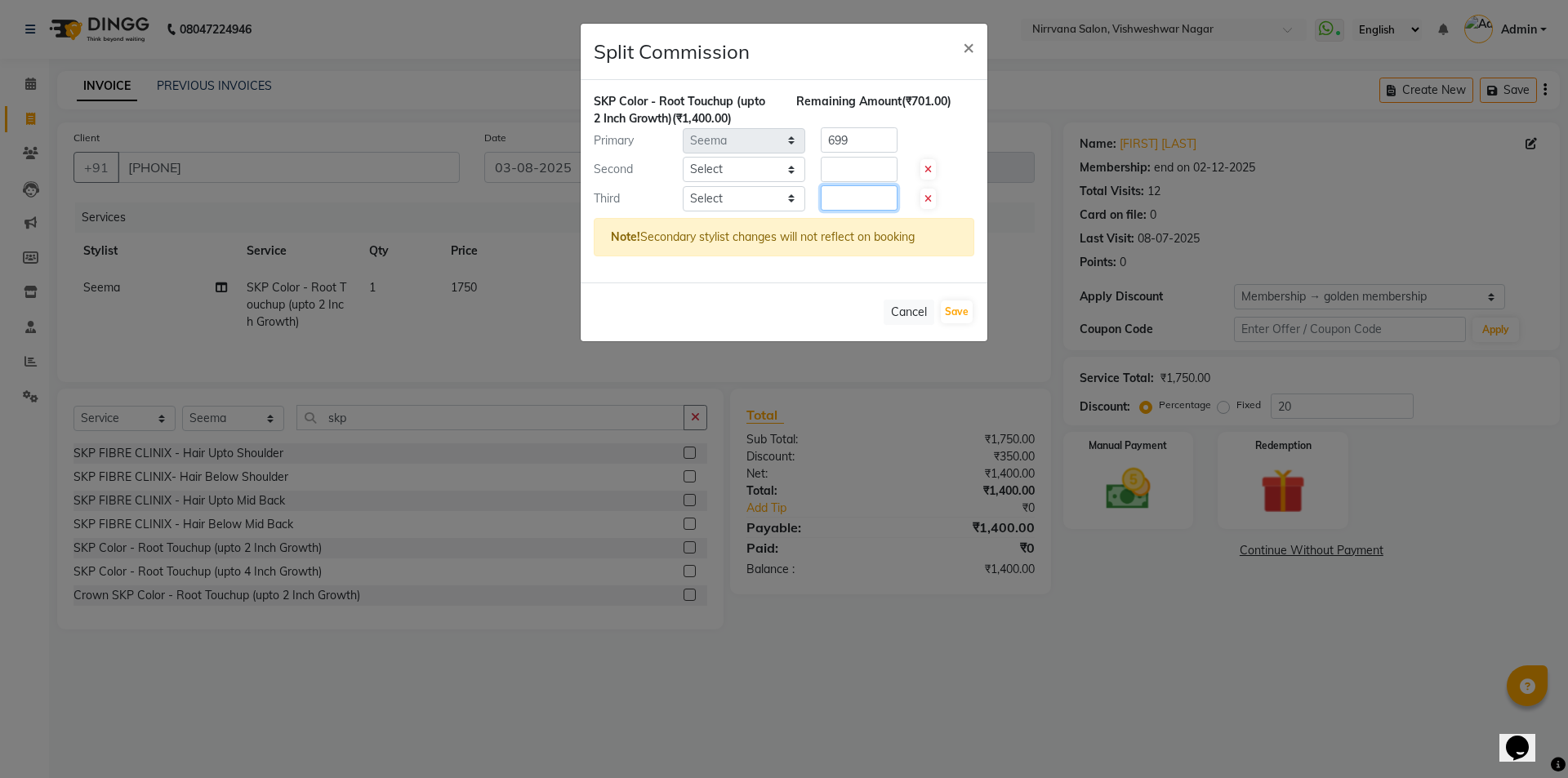 type 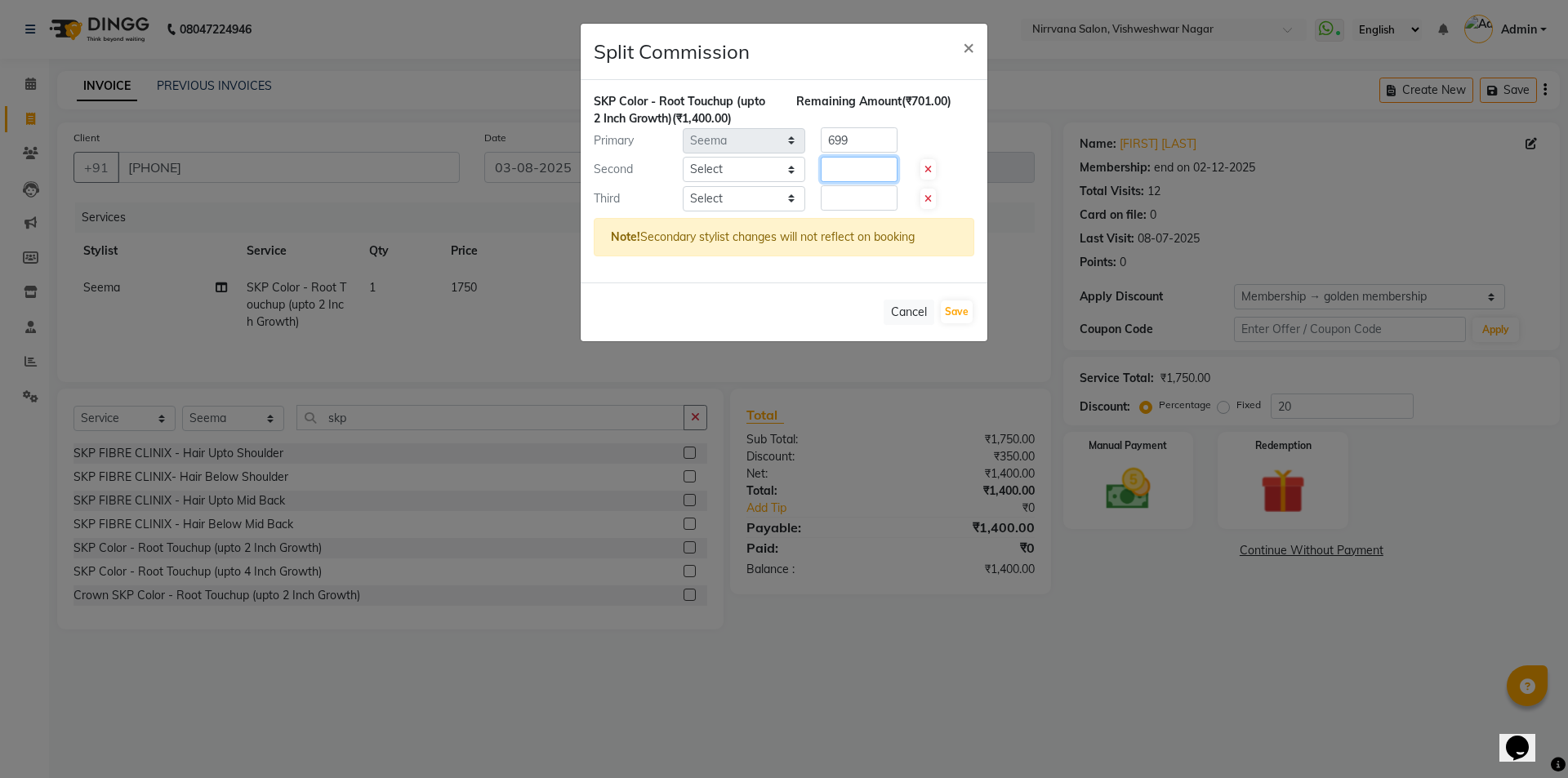 drag, startPoint x: 824, startPoint y: 162, endPoint x: 829, endPoint y: 171, distance: 10.29563 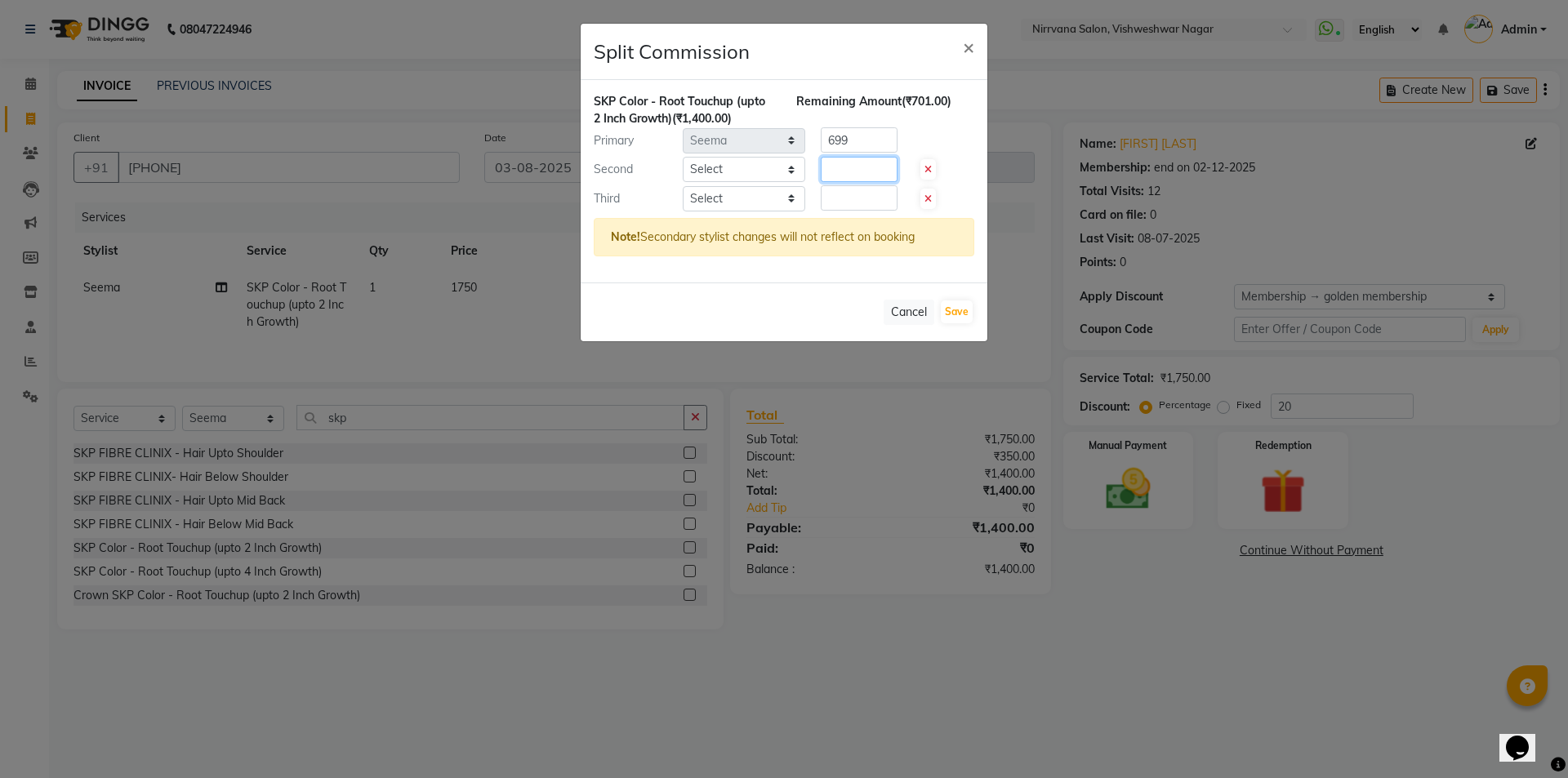 click 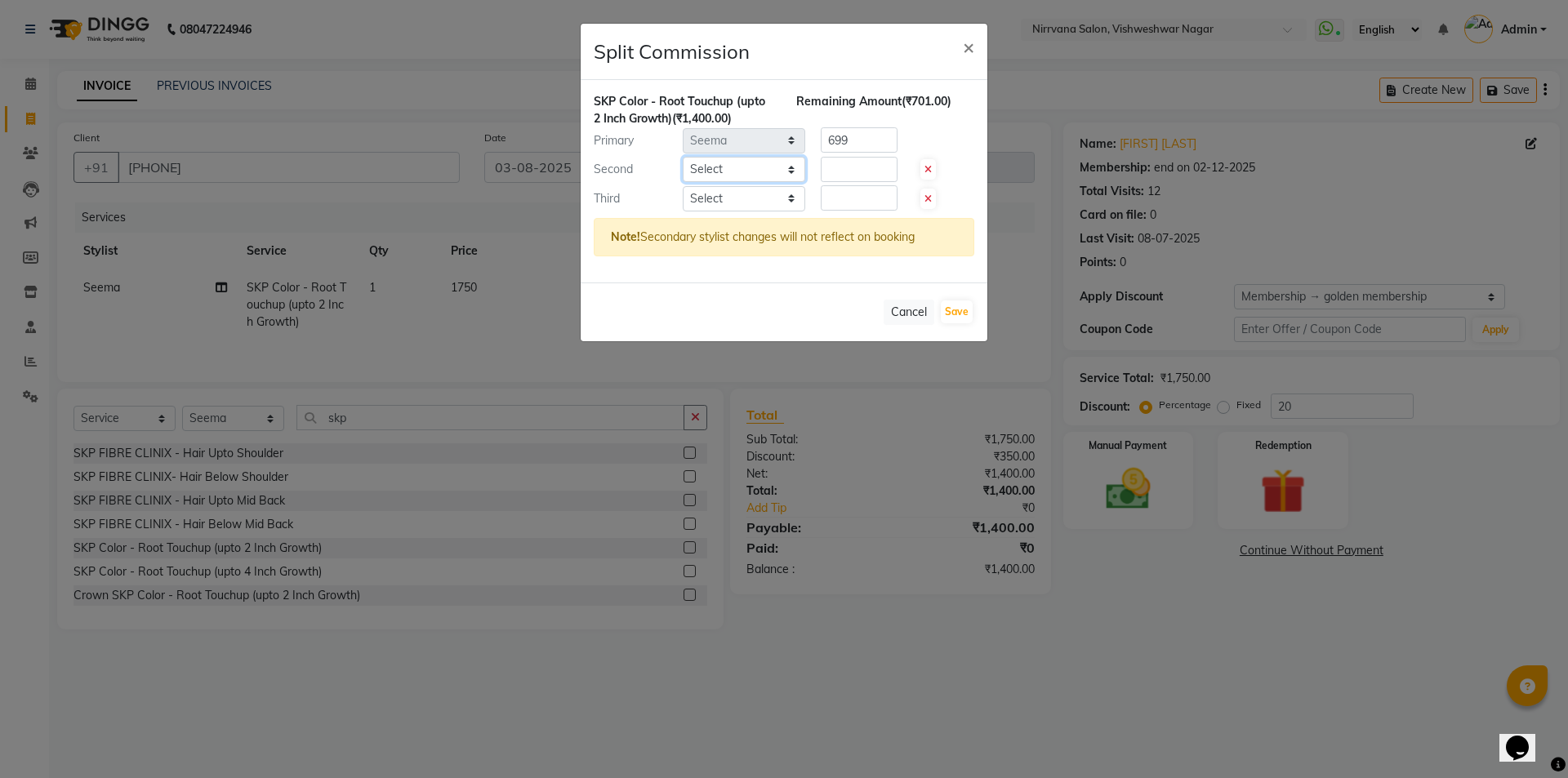 click on "Select  [FIRST]   [FIRST]   [FIRST]   [FIRST]" 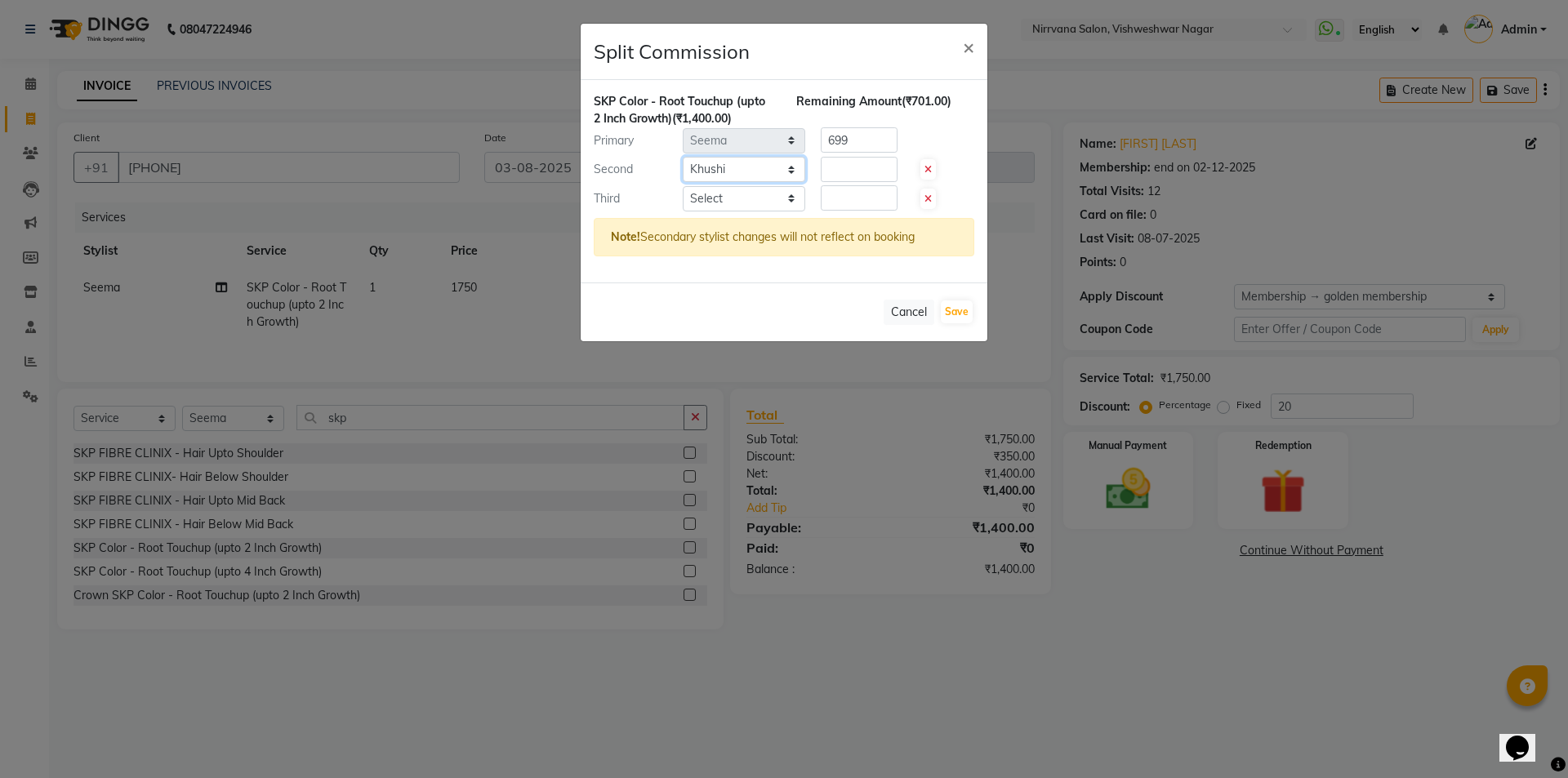 click on "Select  [FIRST]   [FIRST]   [FIRST]   [FIRST]" 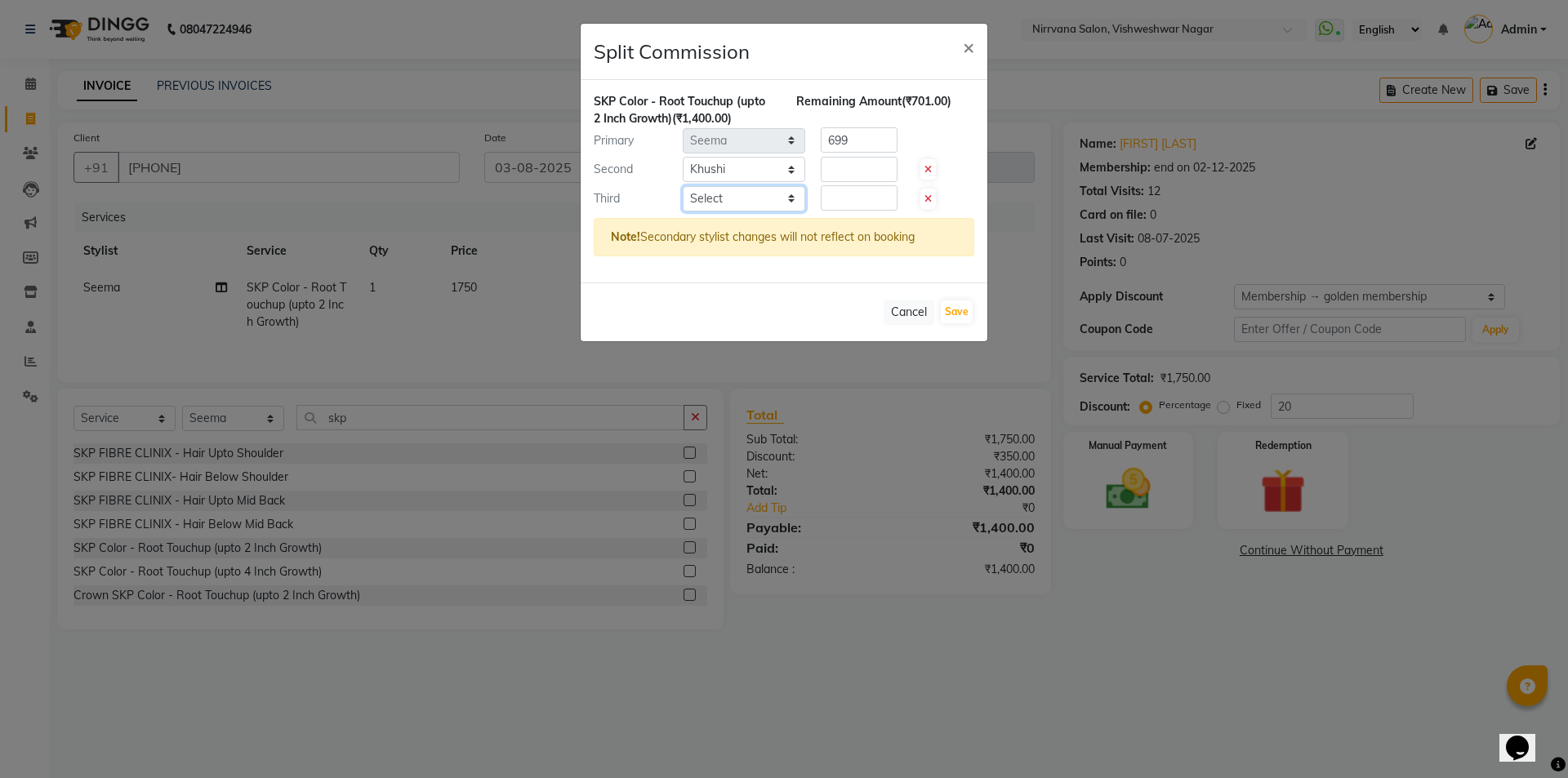 click on "Select  [FIRST]   [FIRST]   [FIRST]   [FIRST]" 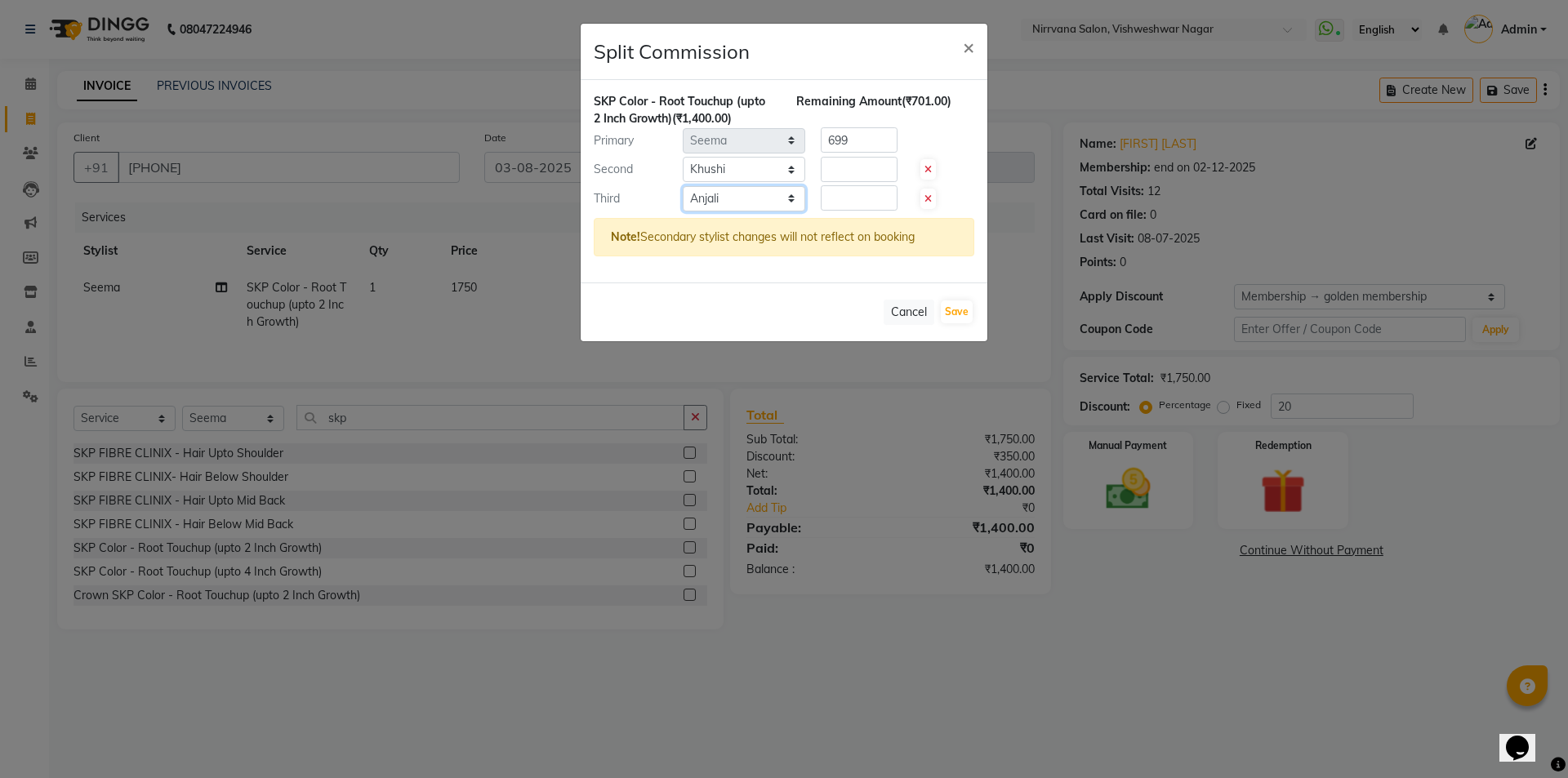 click on "Select  [FIRST]   [FIRST]   [FIRST]   [FIRST]" 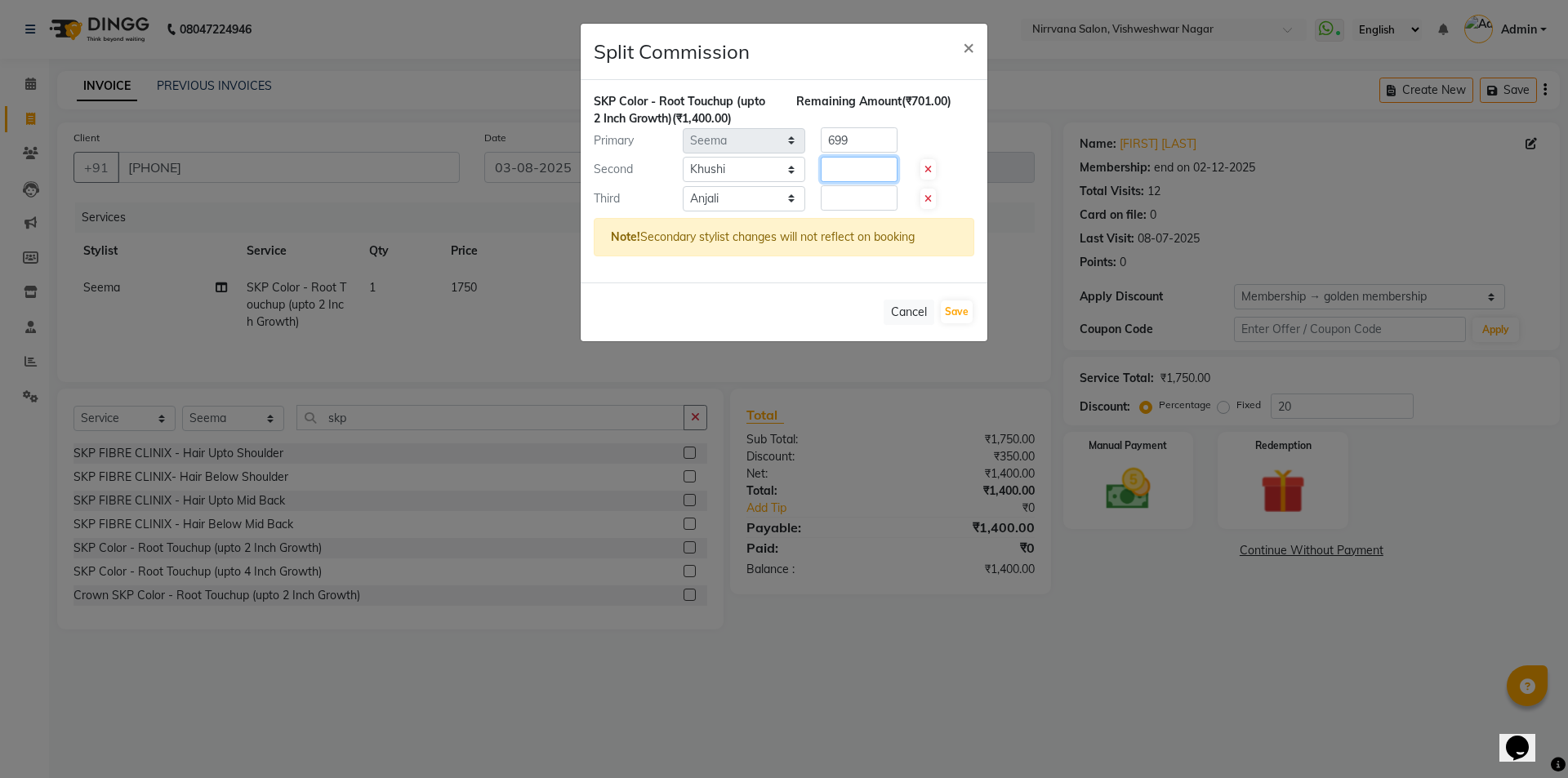click 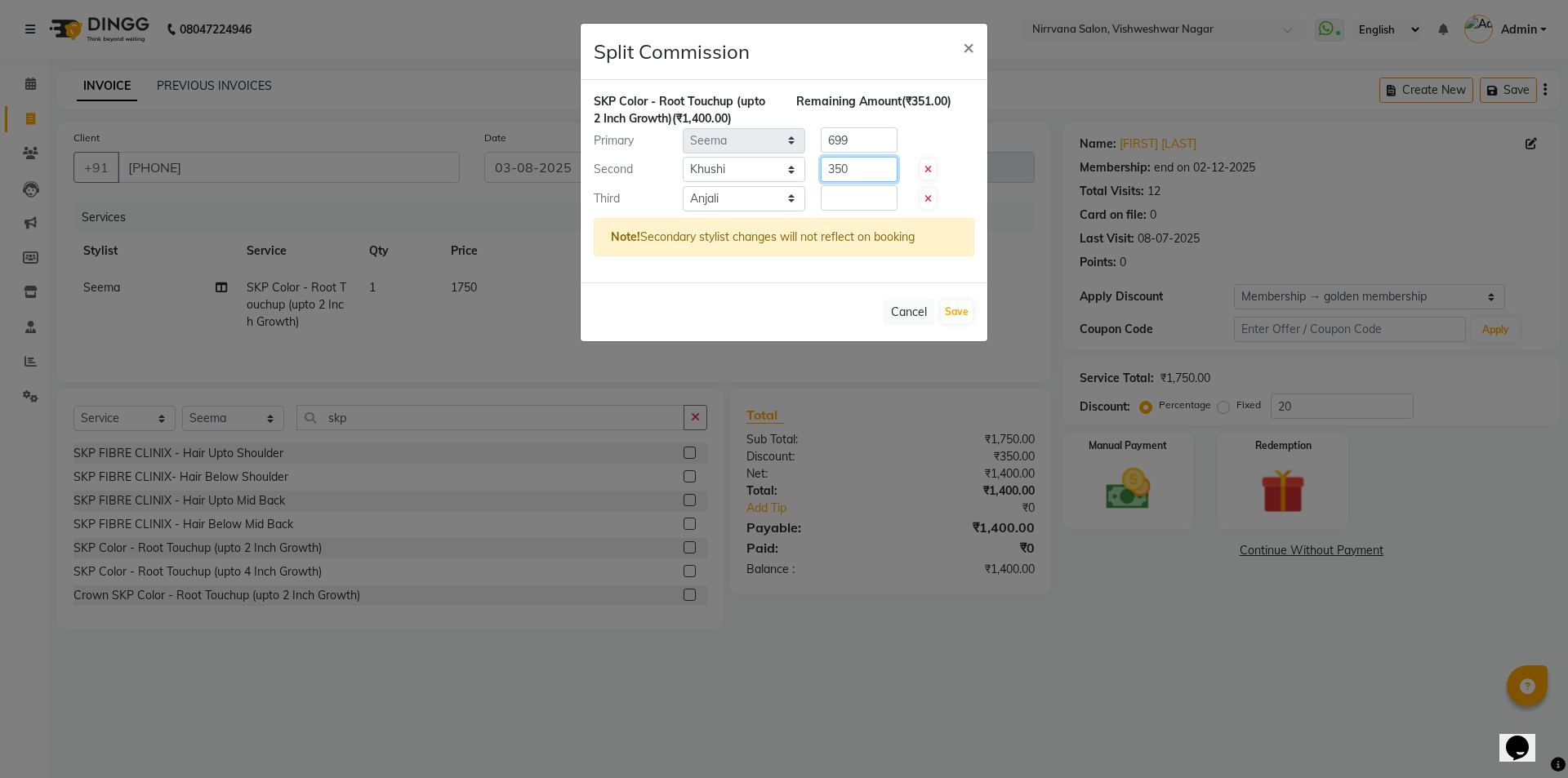 type on "350" 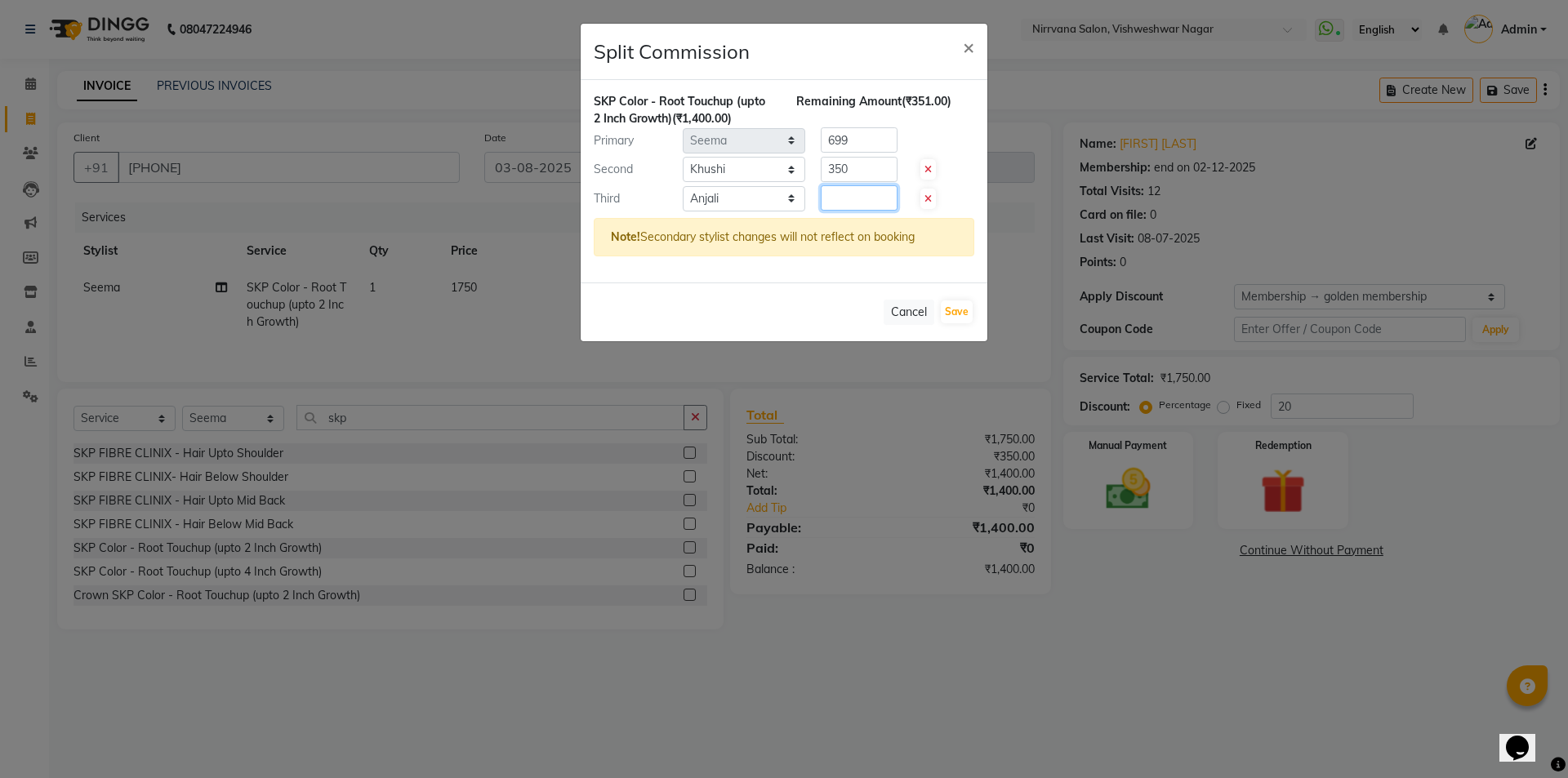 click 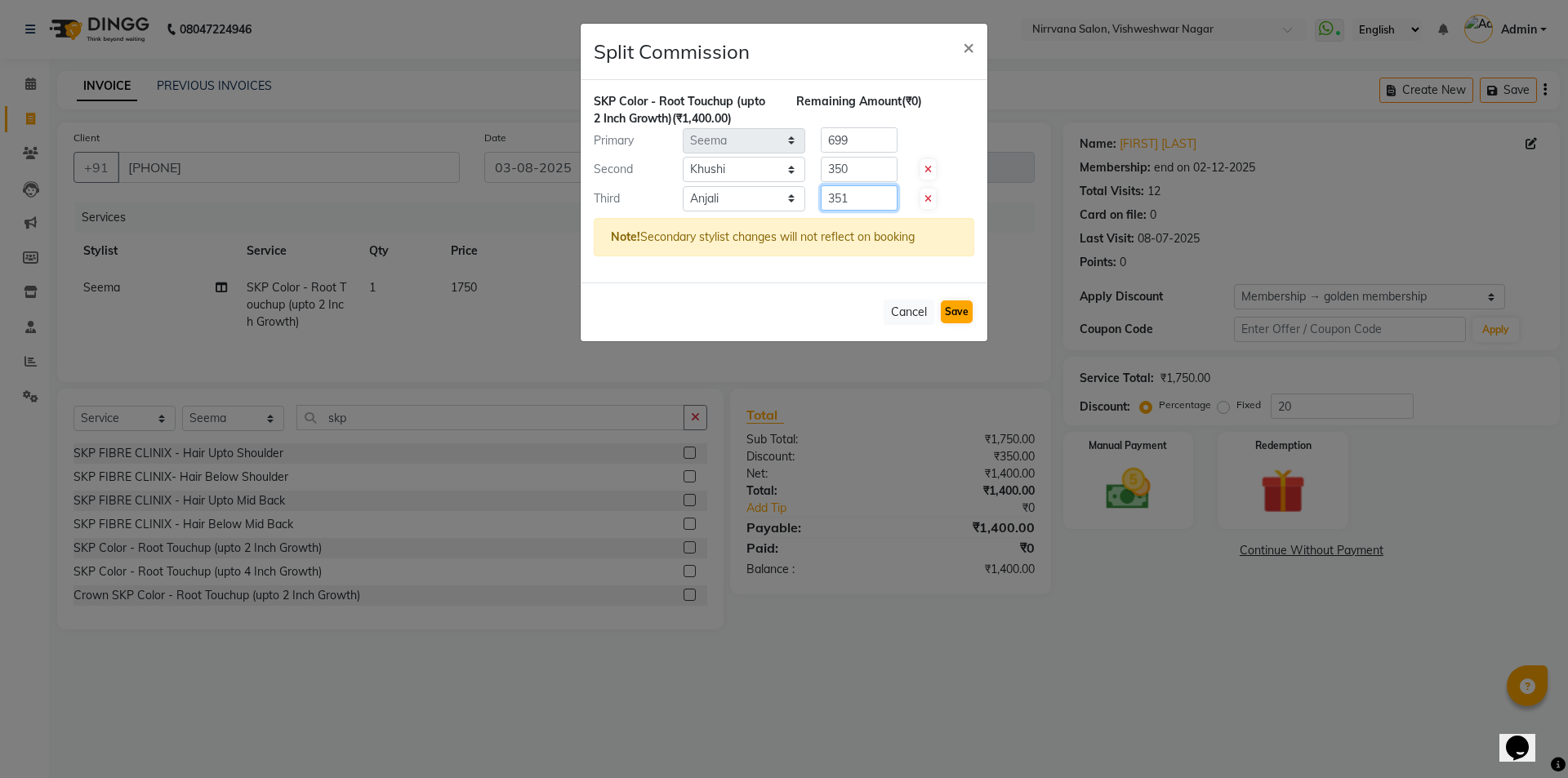 type on "351" 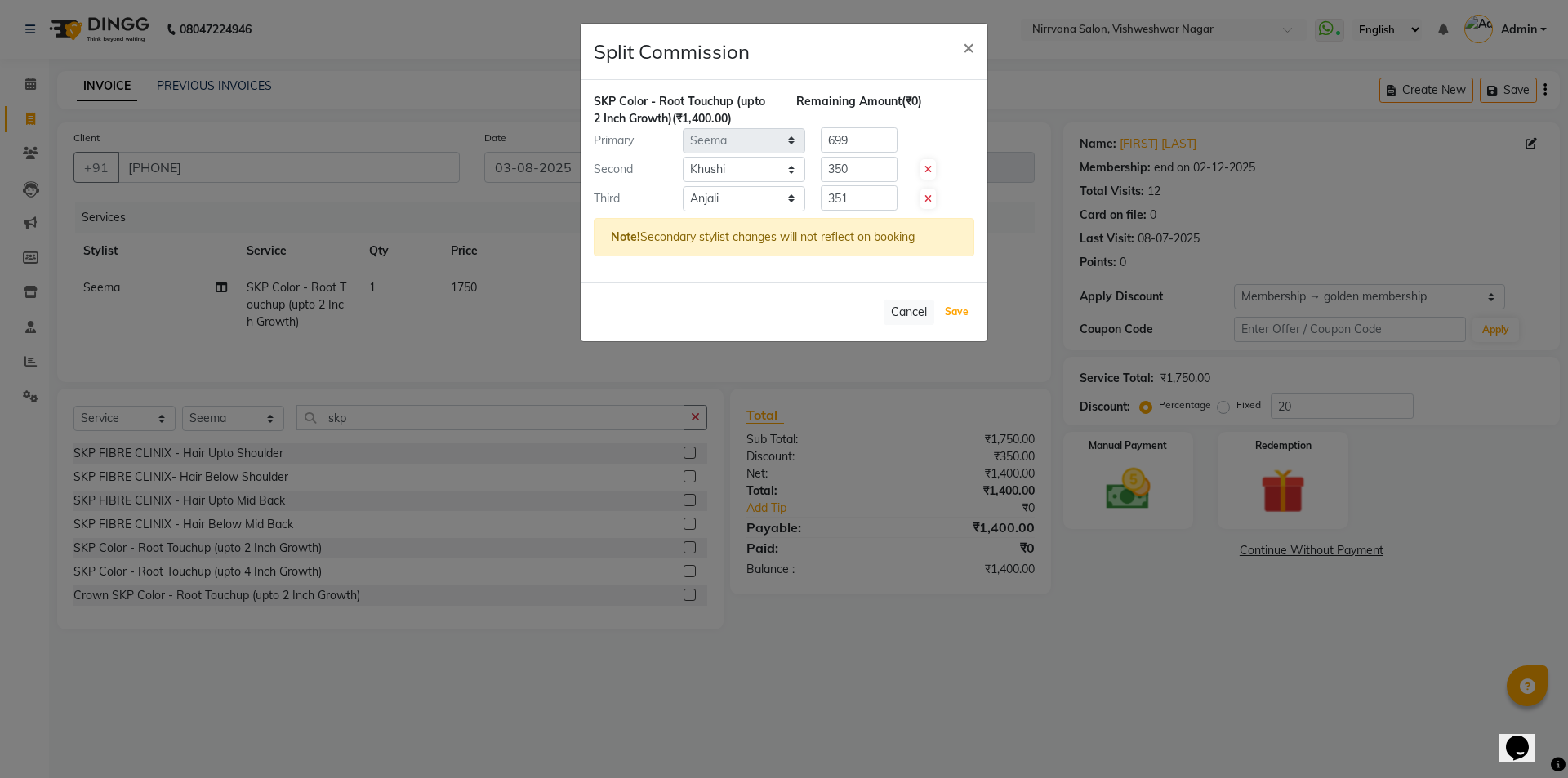 click on "Save" 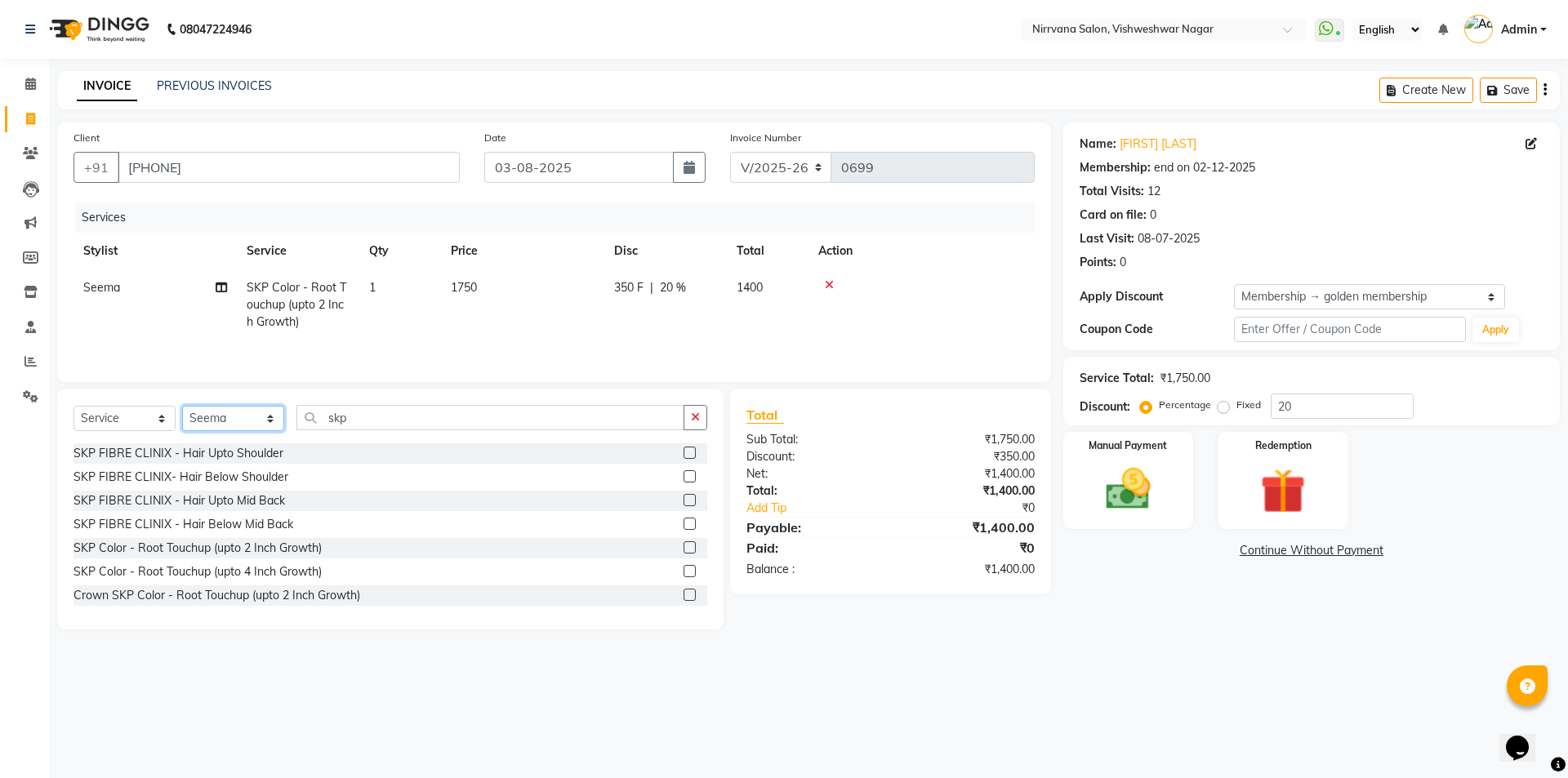 click on "Select Stylist [FIRST] [FIRST] [FIRST] [FIRST]" 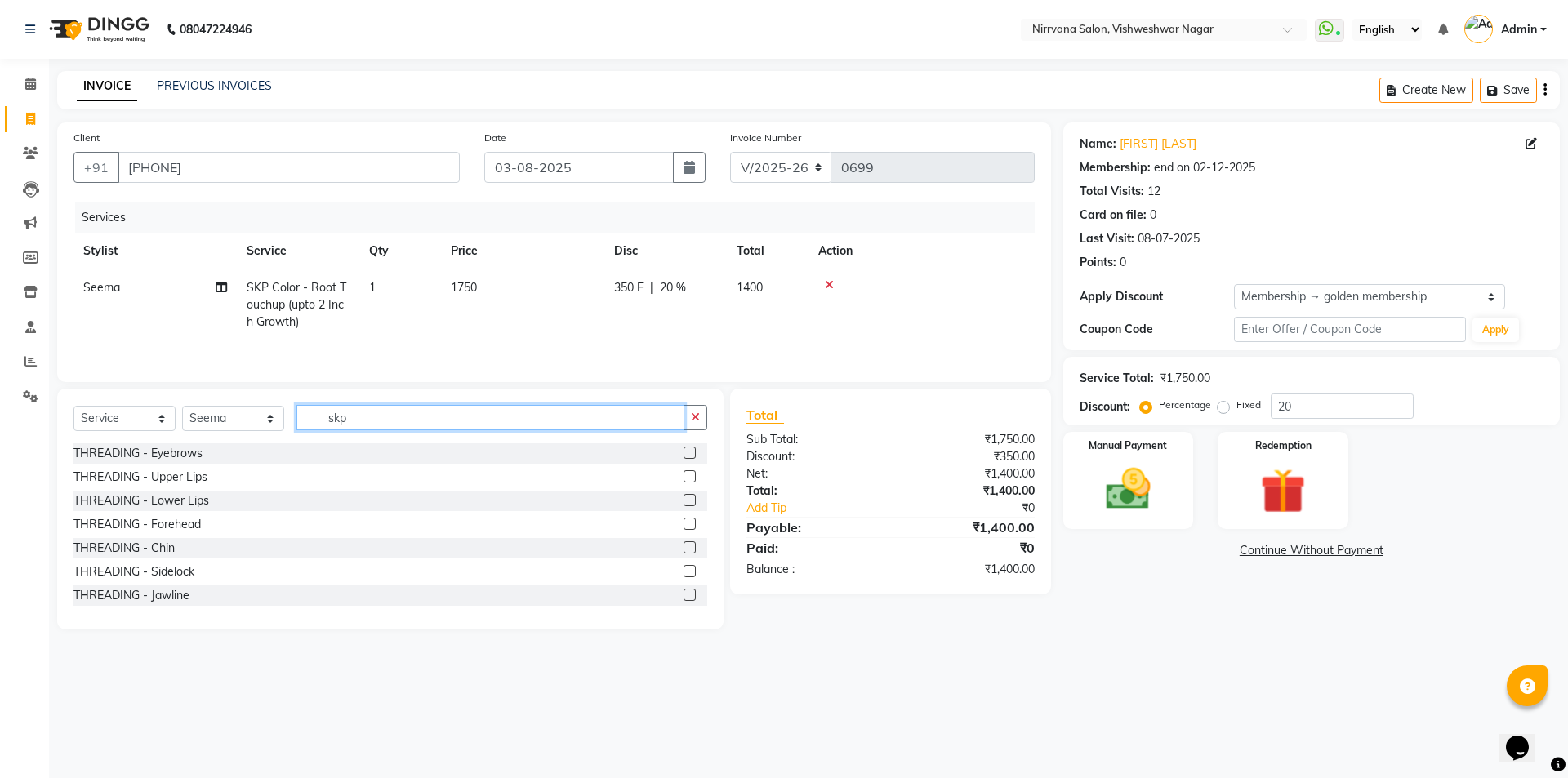 click on "skp" 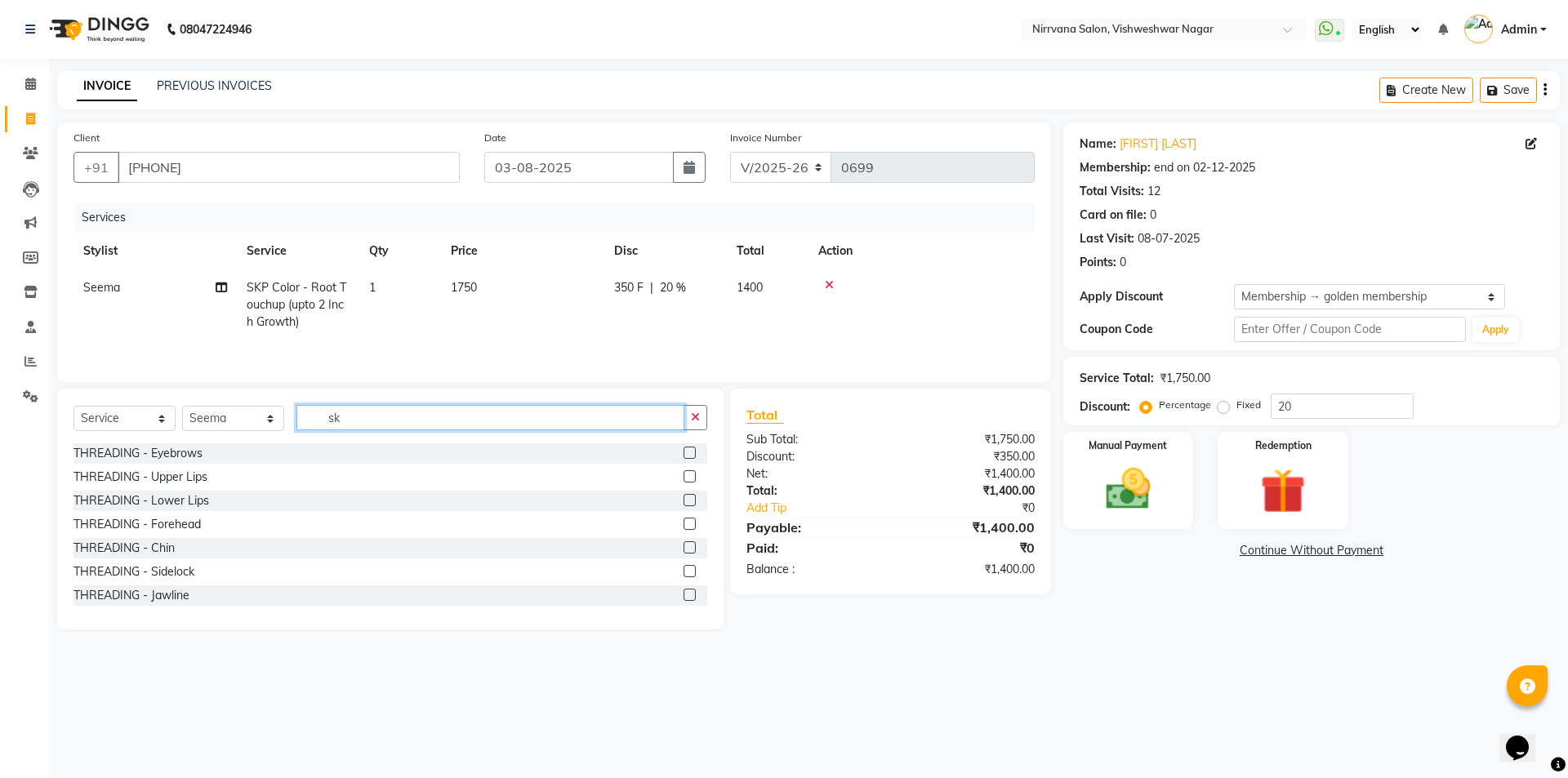 type on "s" 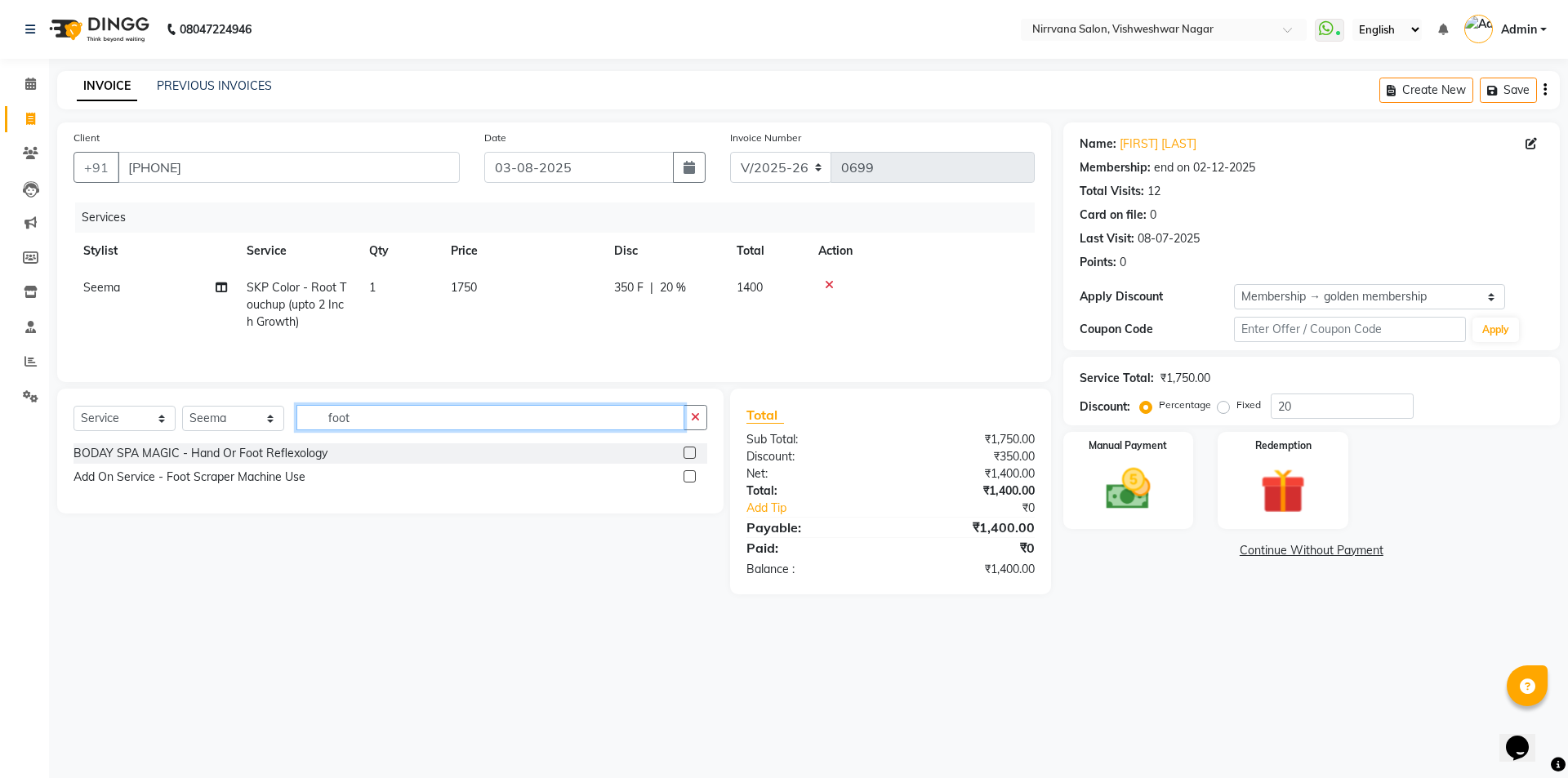 type on "foot" 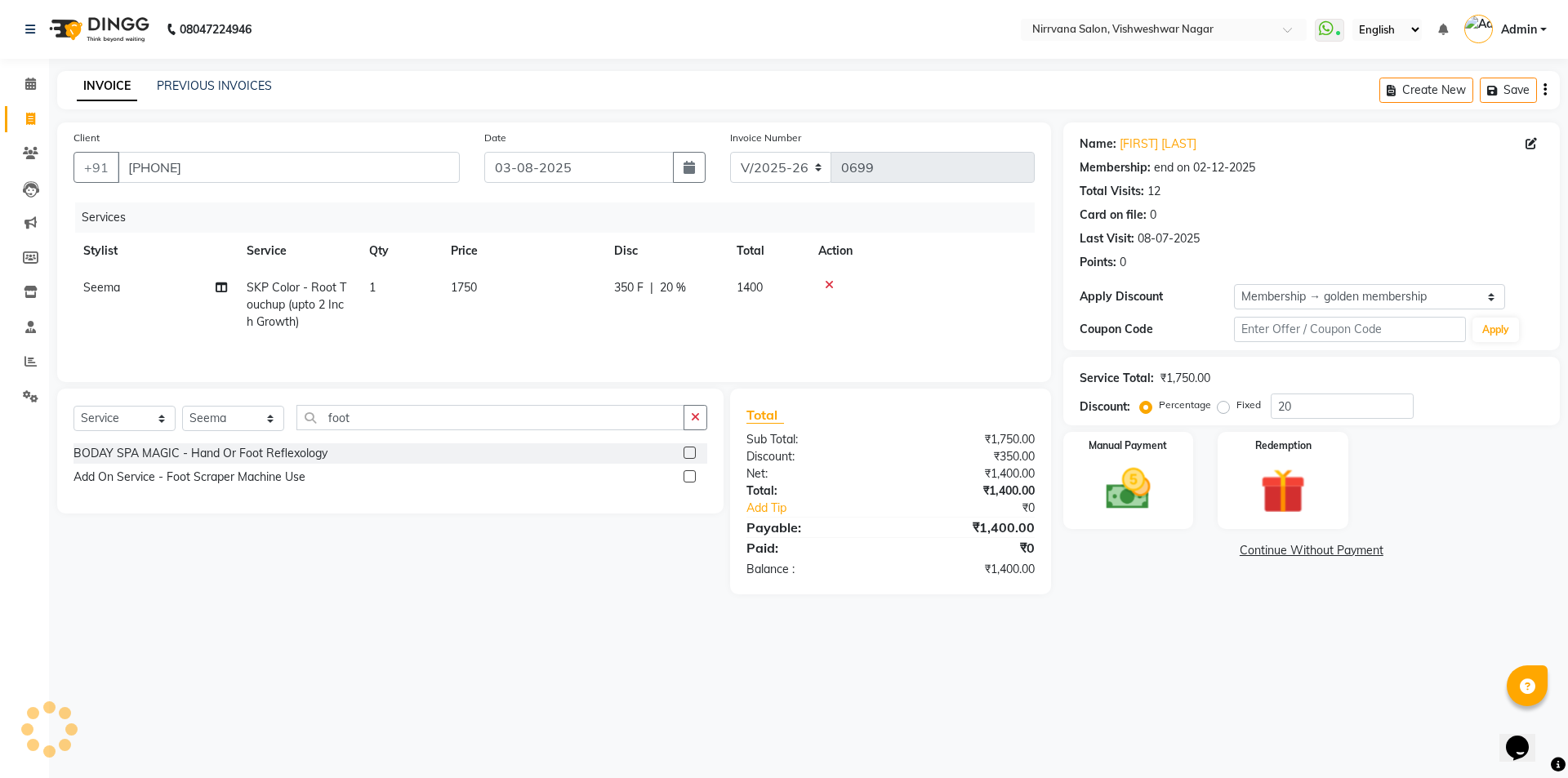 click 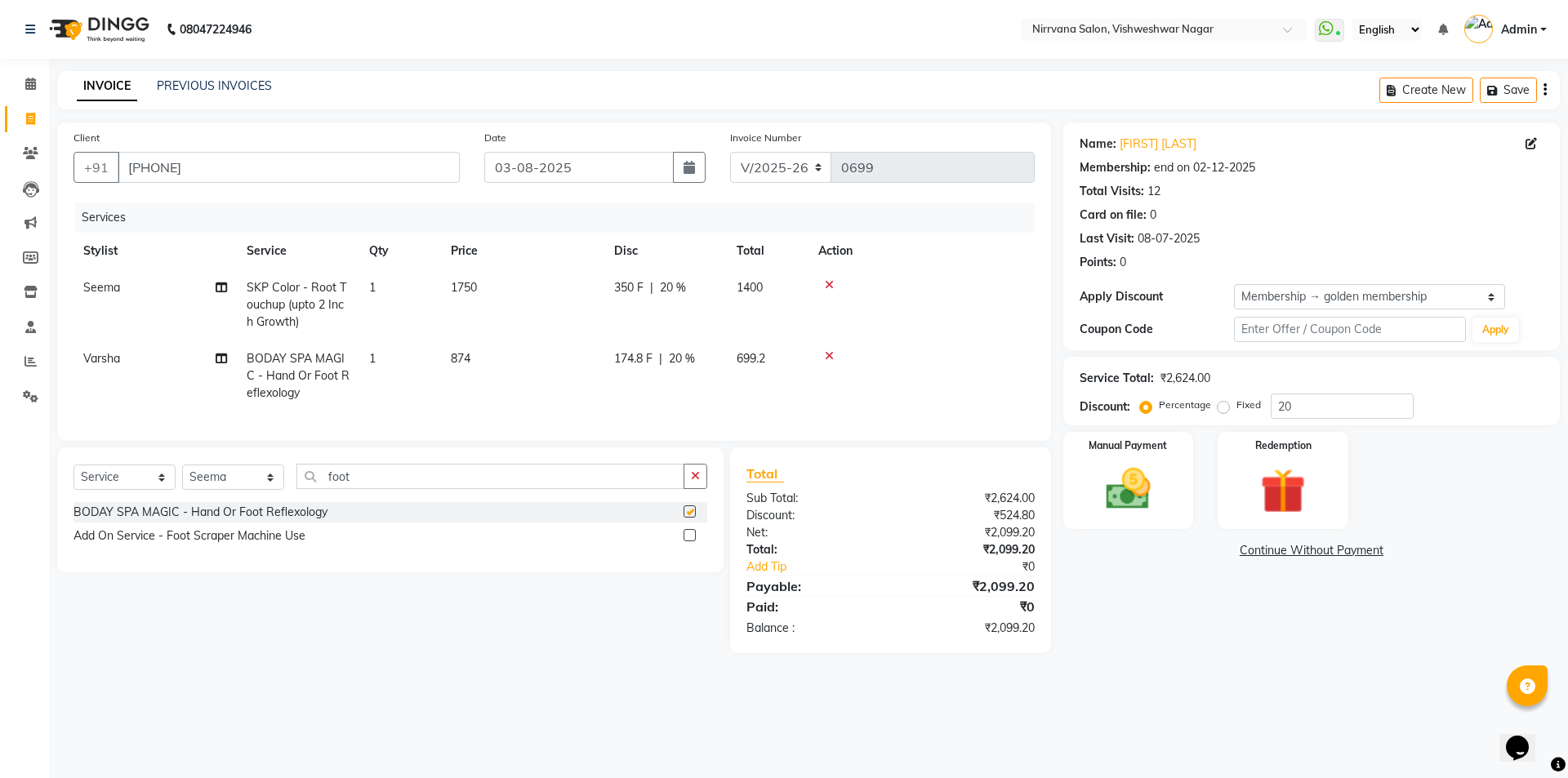 checkbox on "false" 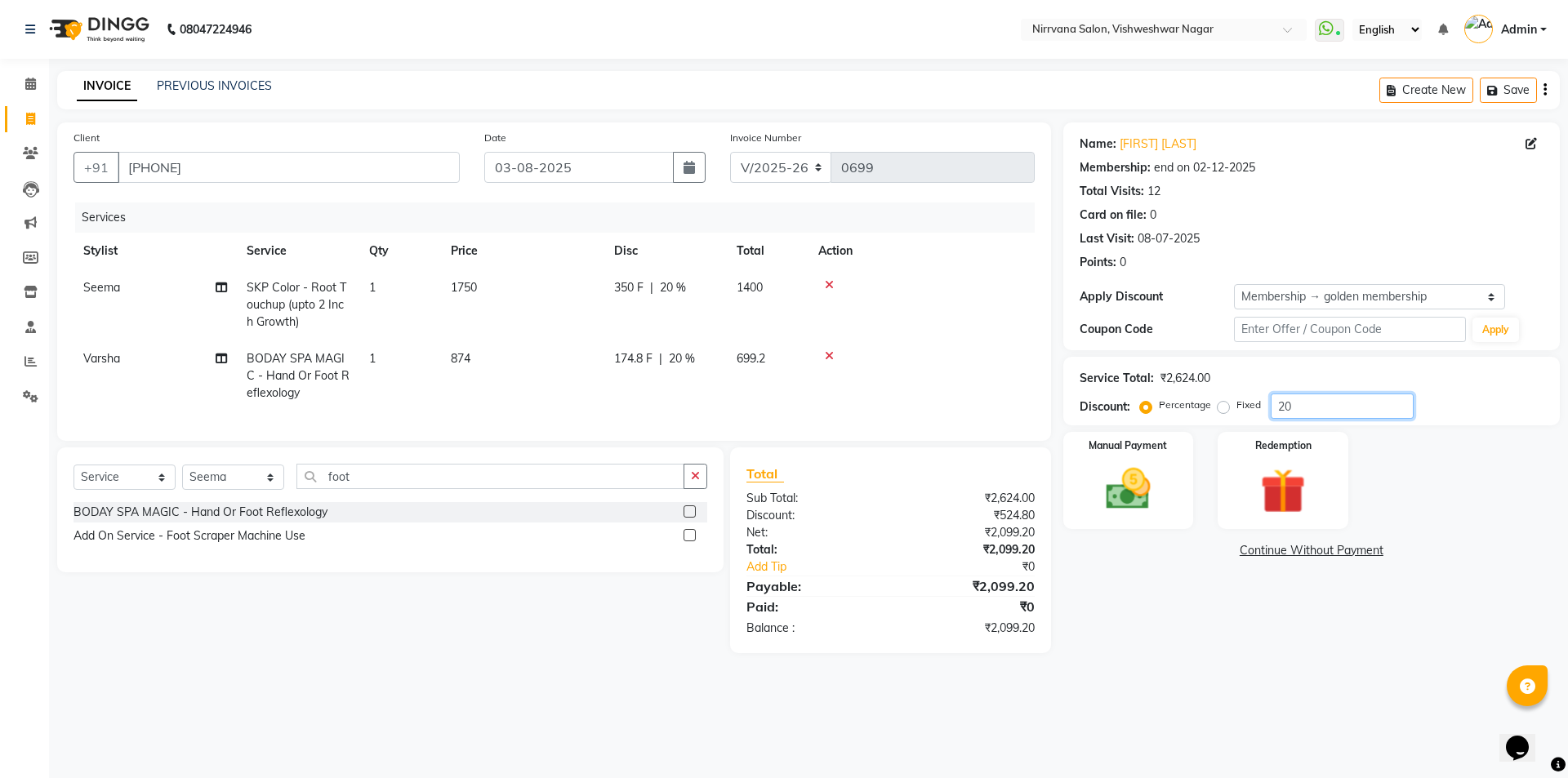 click on "20" 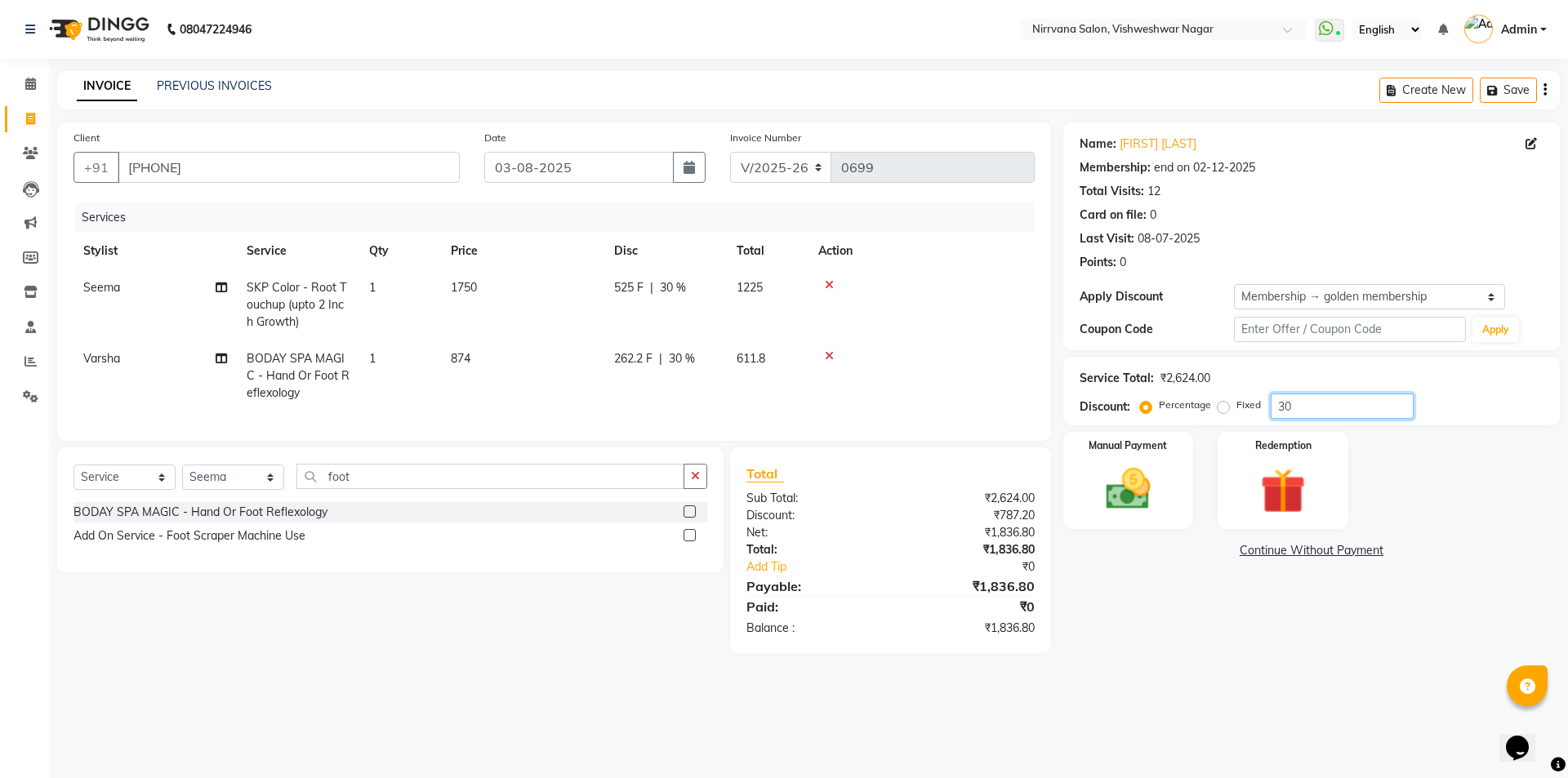 type on "30" 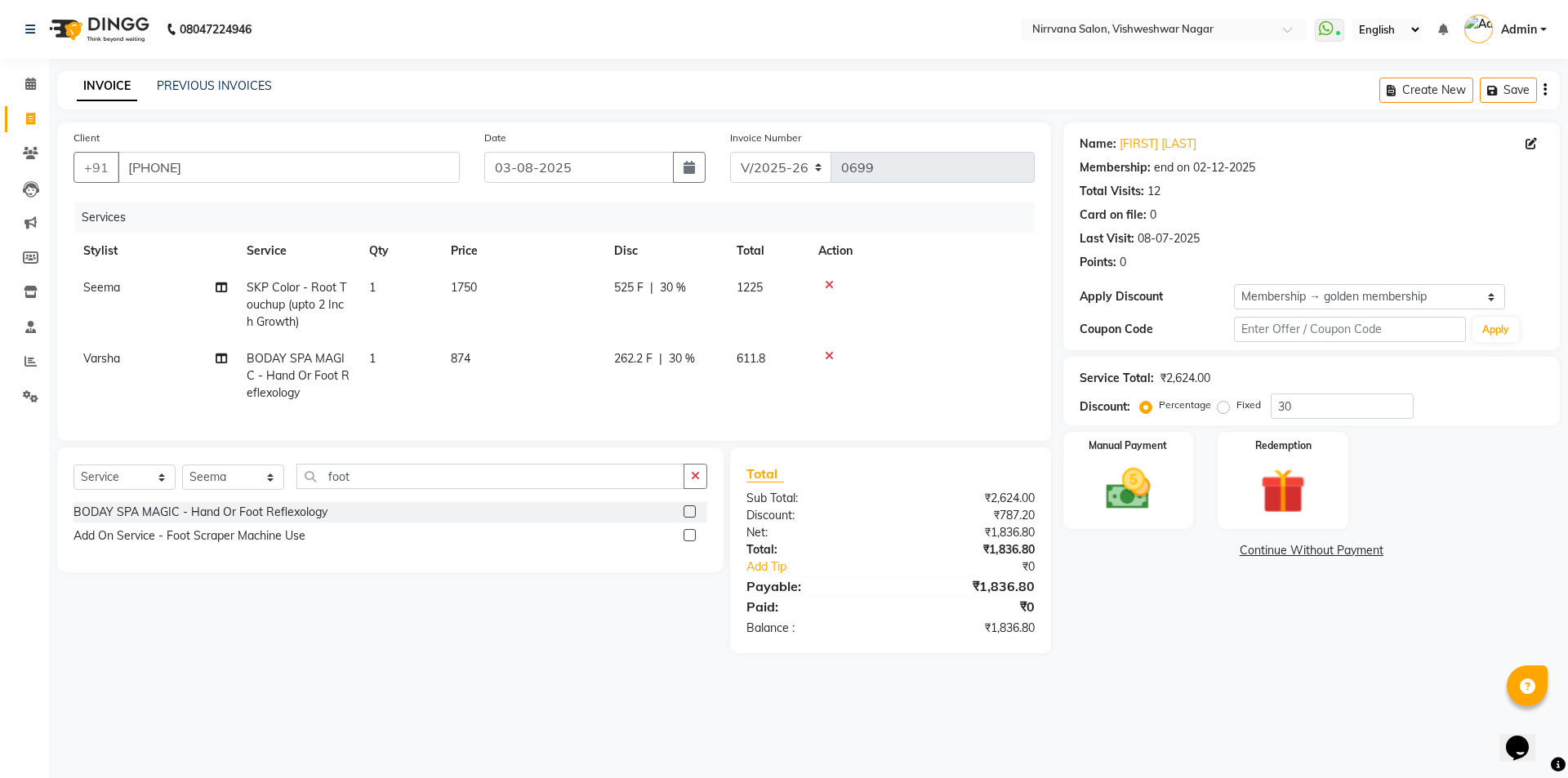 click on "Name: [FIRST] [LAST] Membership: end on 02-12-2025 Total Visits:  12 Card on file:  0 Last Visit:   08-07-2025 Points:   0  Apply Discount Select Membership → golden membership  Loyalty → Loyality level 2  Coupon Code Apply Service Total:  ₹2,624.00  Discount:  Percentage   Fixed  30 Manual Payment Redemption  Continue Without Payment" 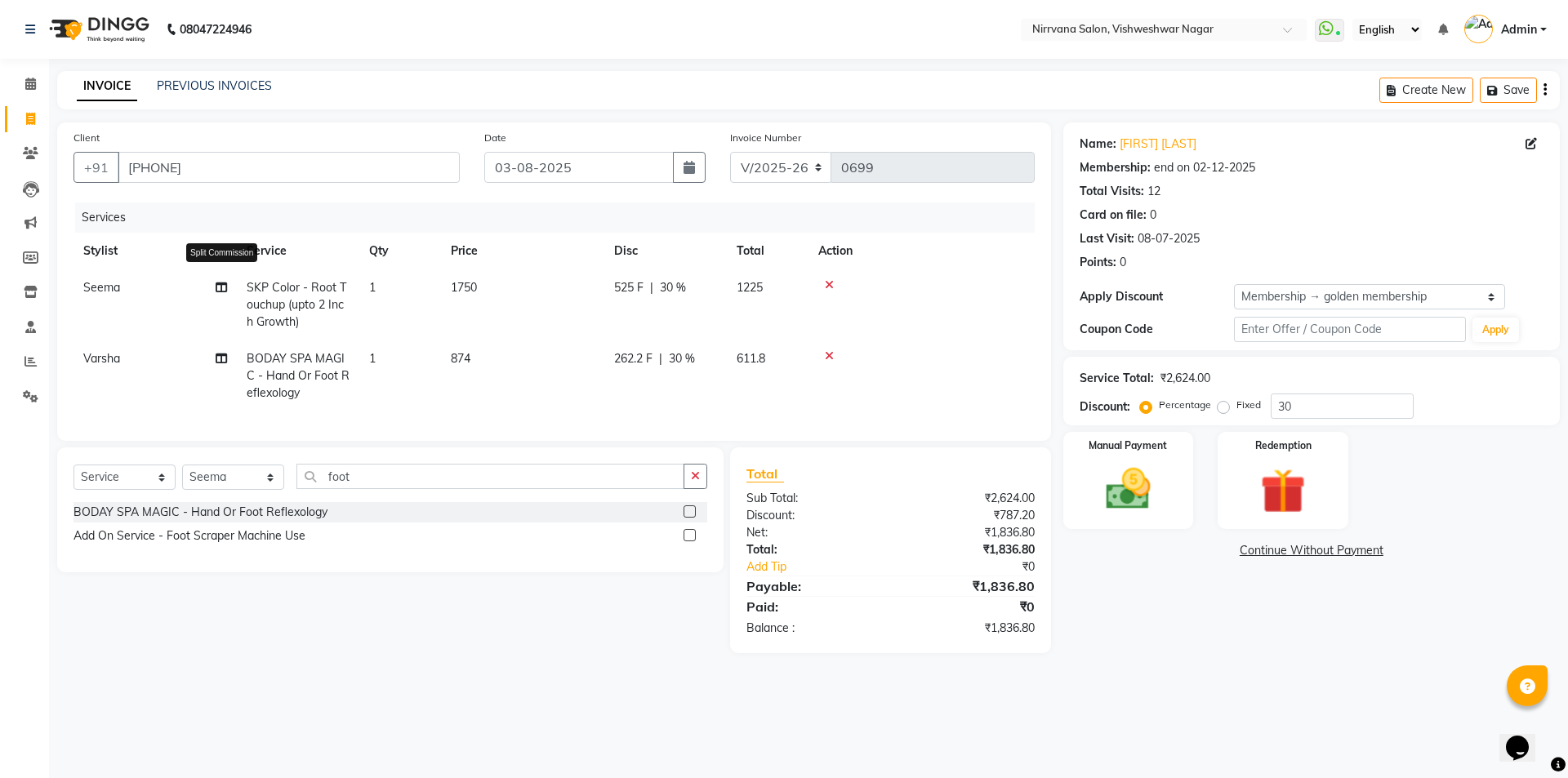 click 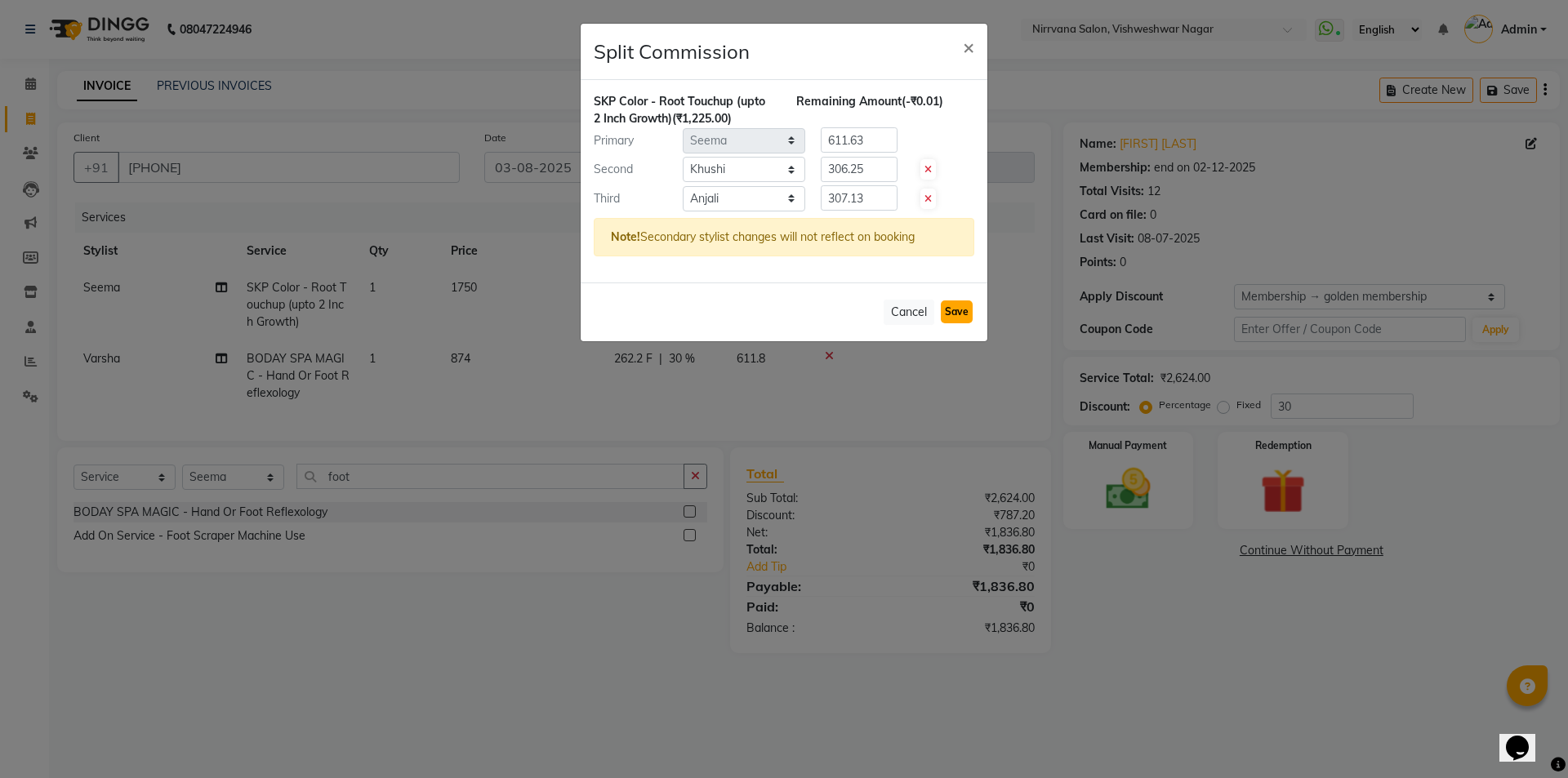 click on "Save" 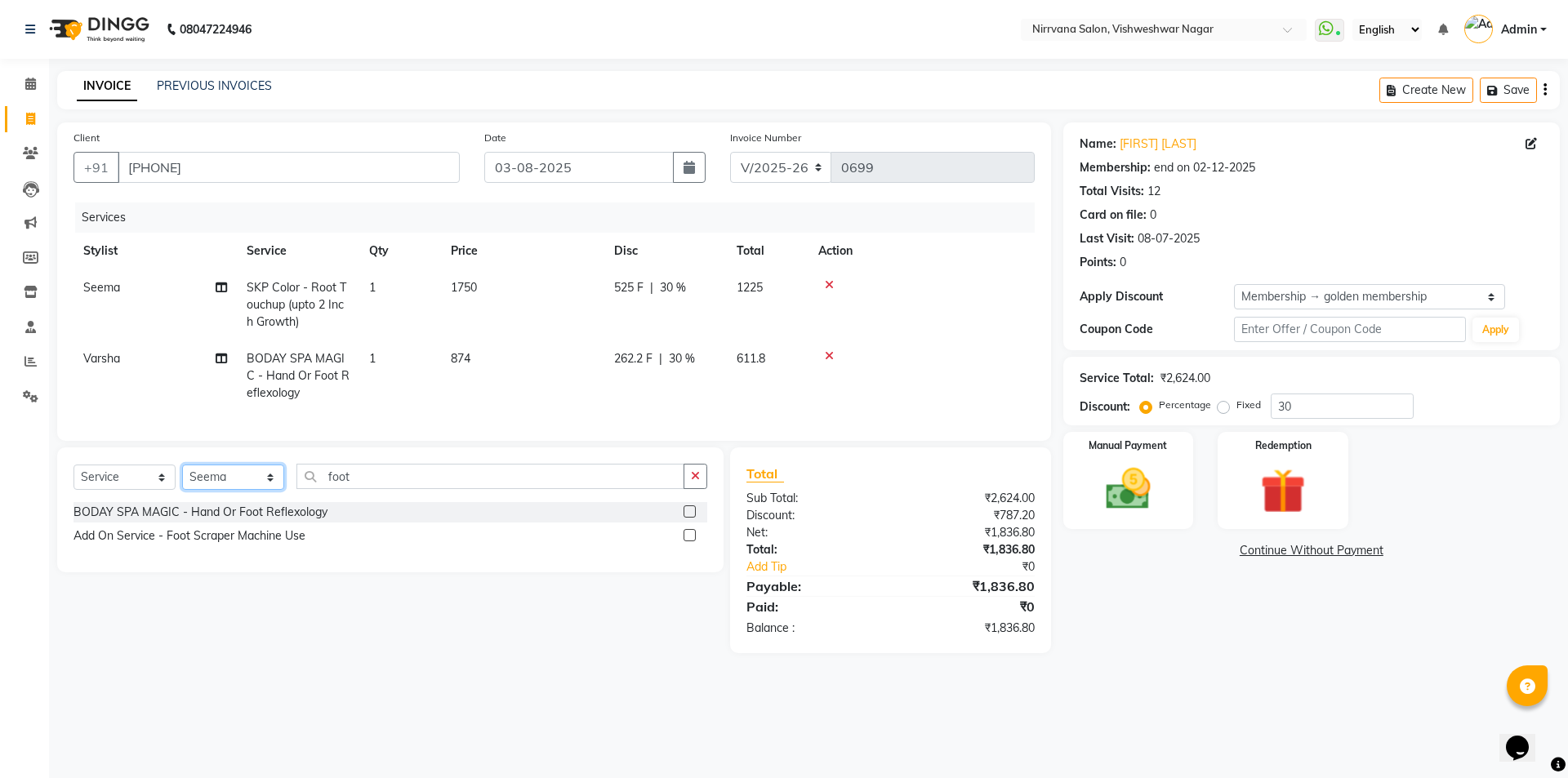 click on "Select Stylist [FIRST] [FIRST] [FIRST] [FIRST]" 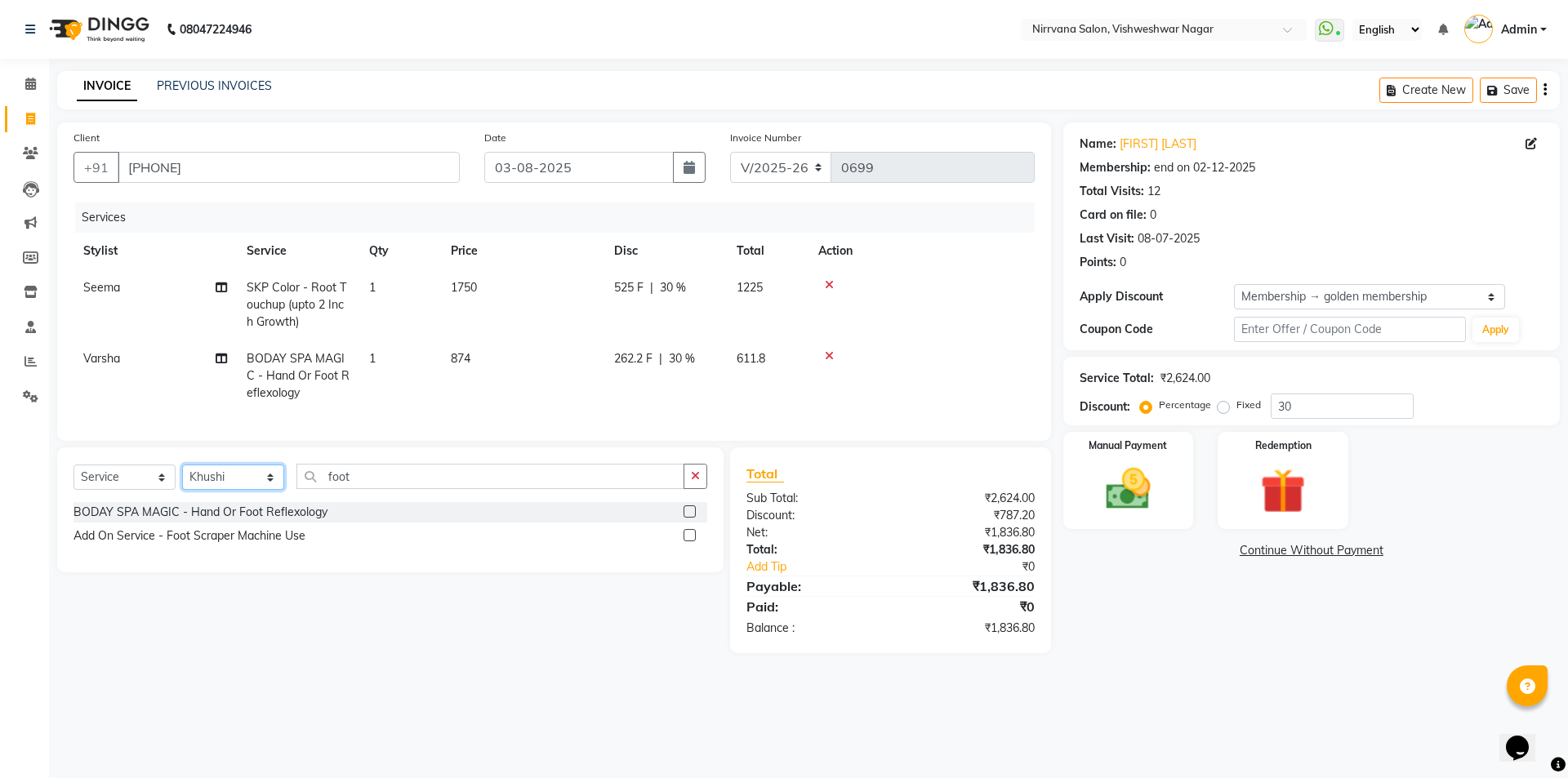 click on "Select Stylist [FIRST] [FIRST] [FIRST] [FIRST]" 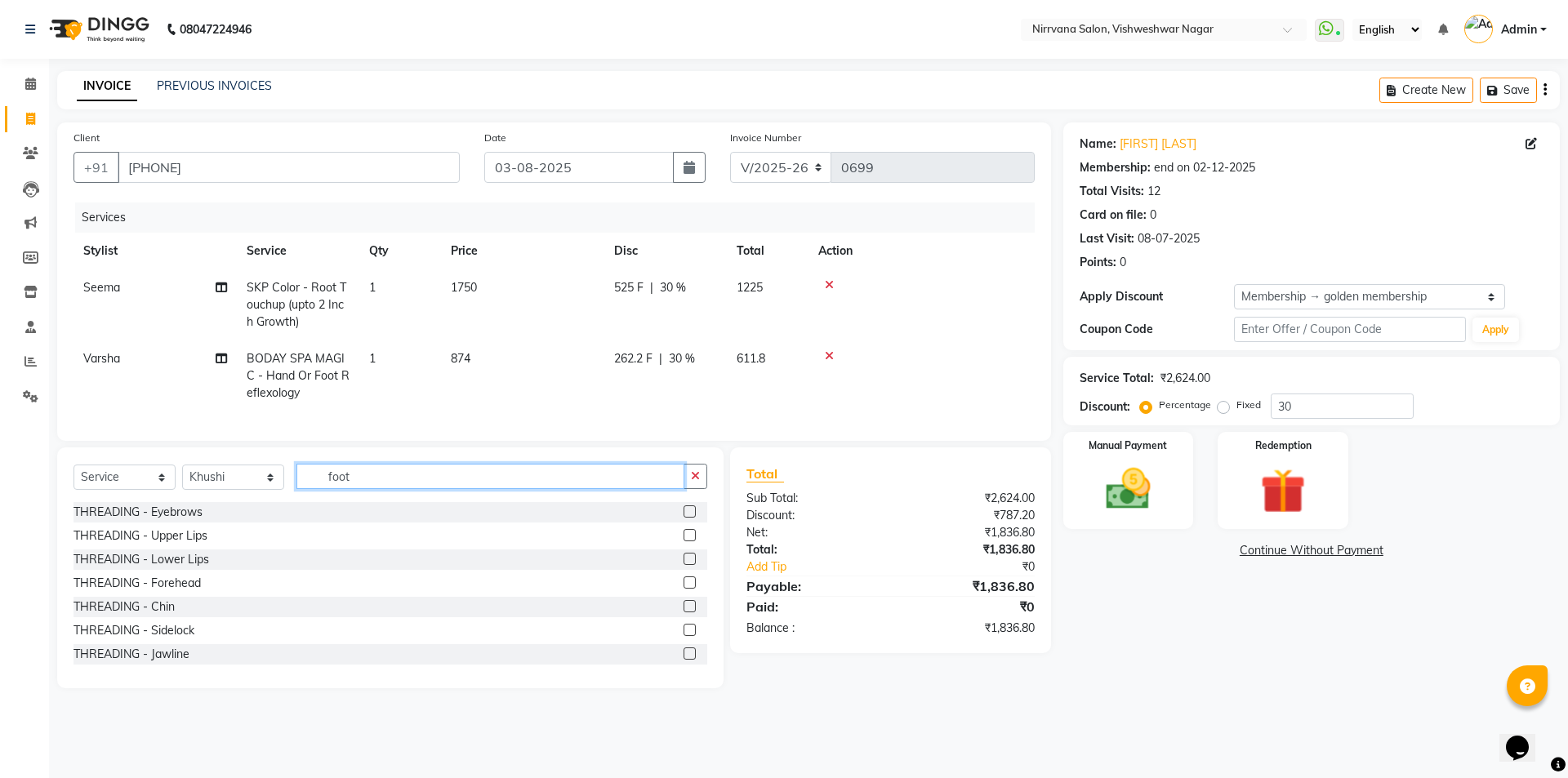 click on "foot" 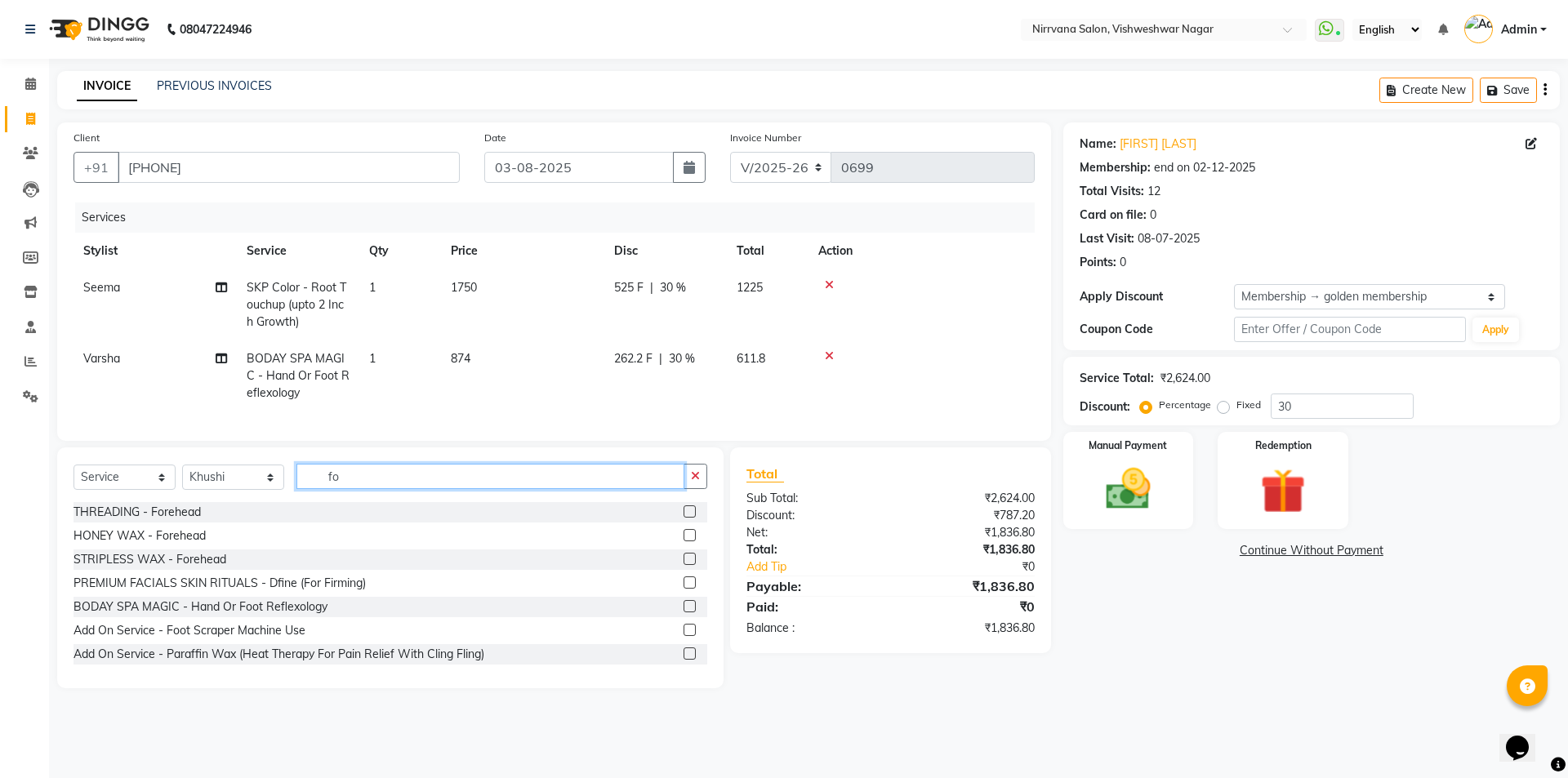 type on "f" 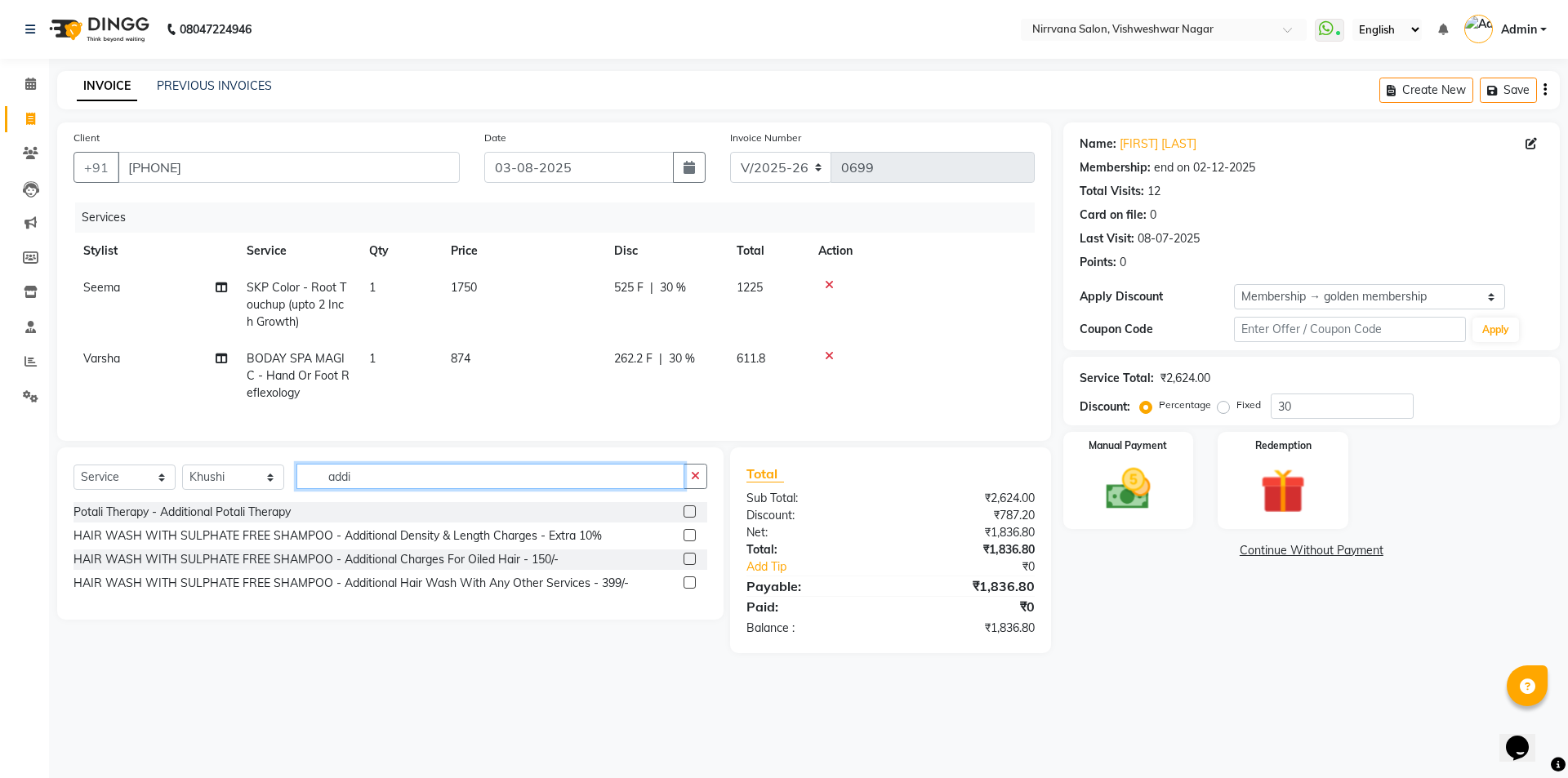 type on "addi" 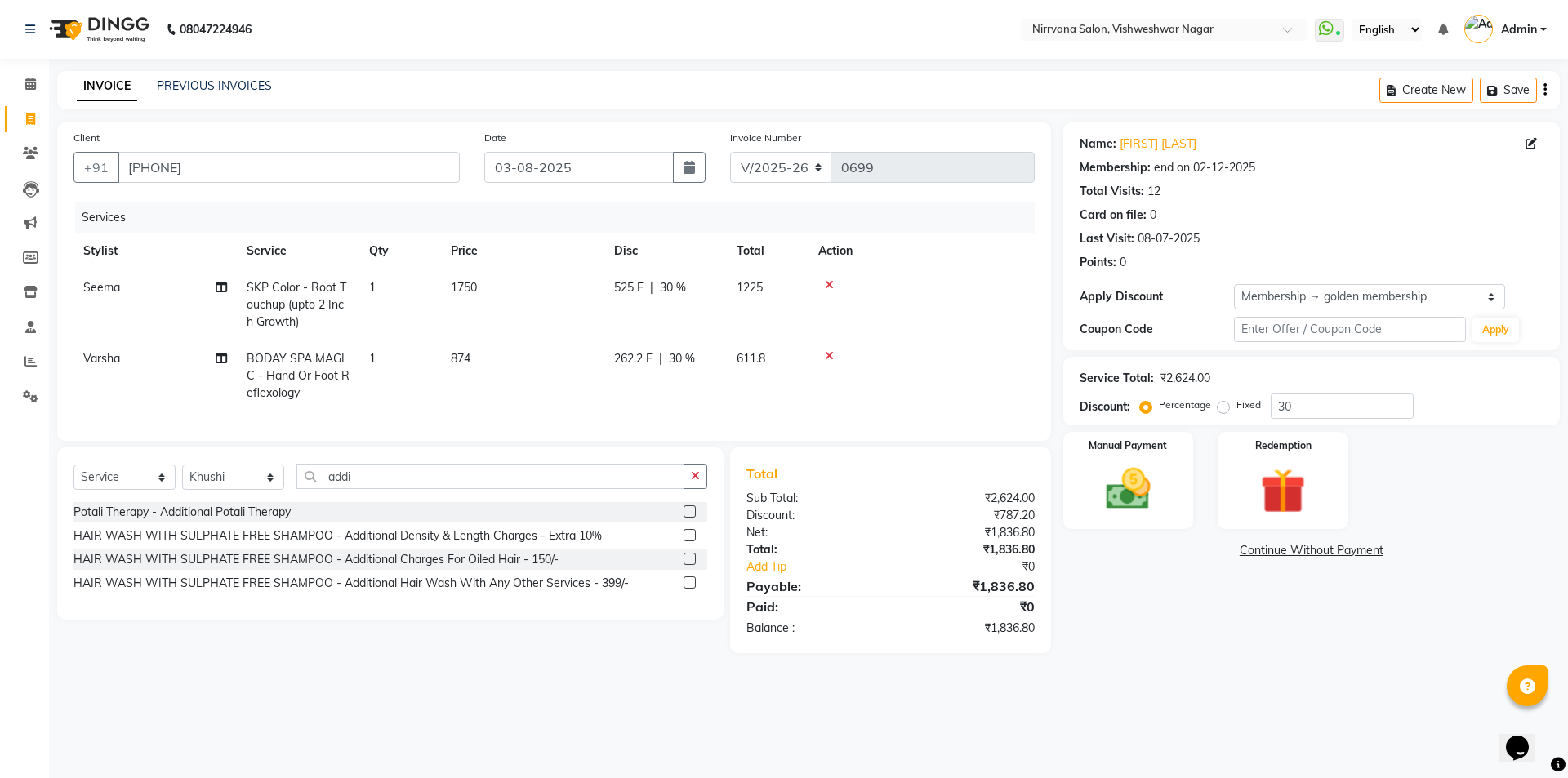 click 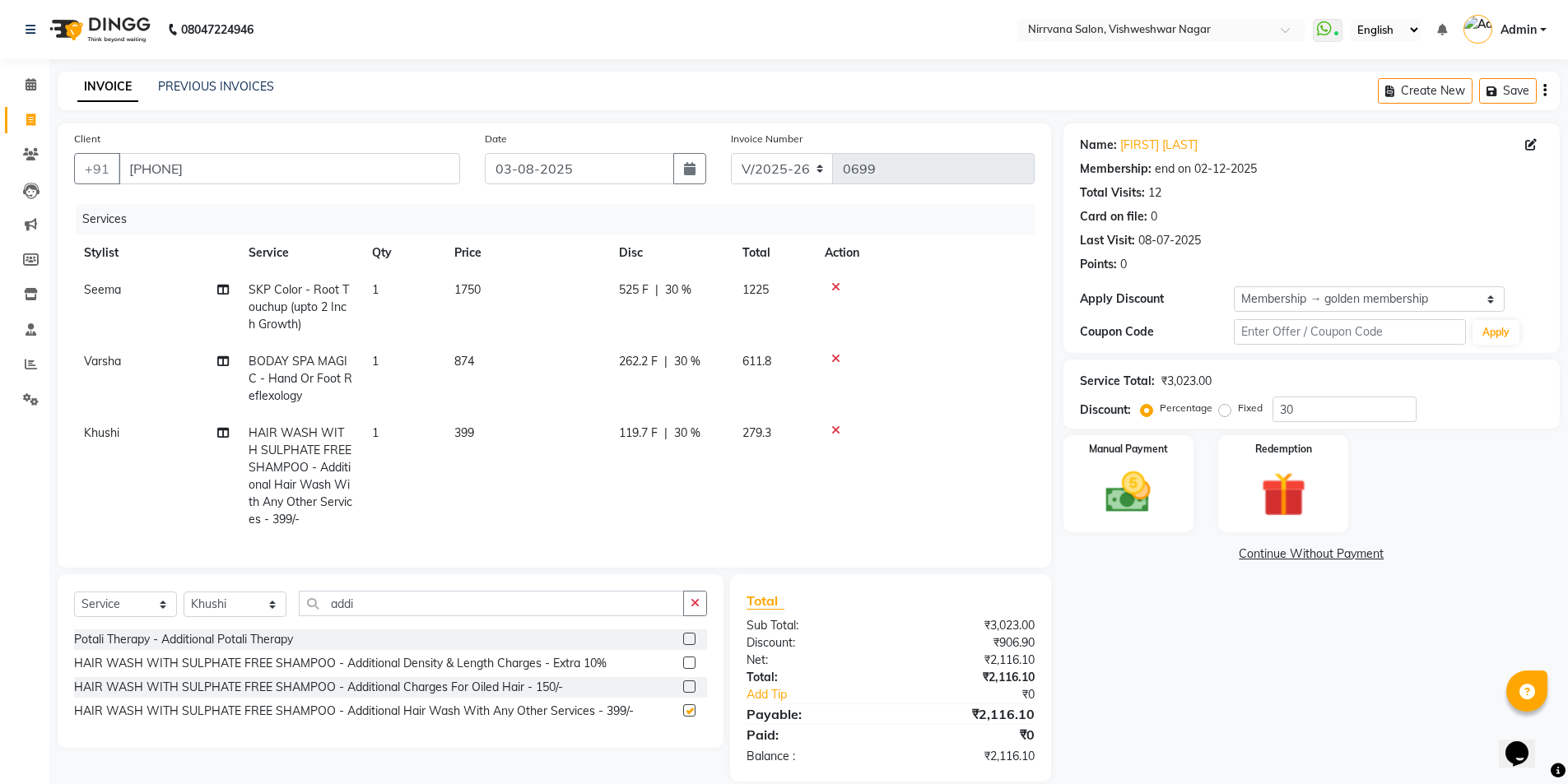 checkbox on "false" 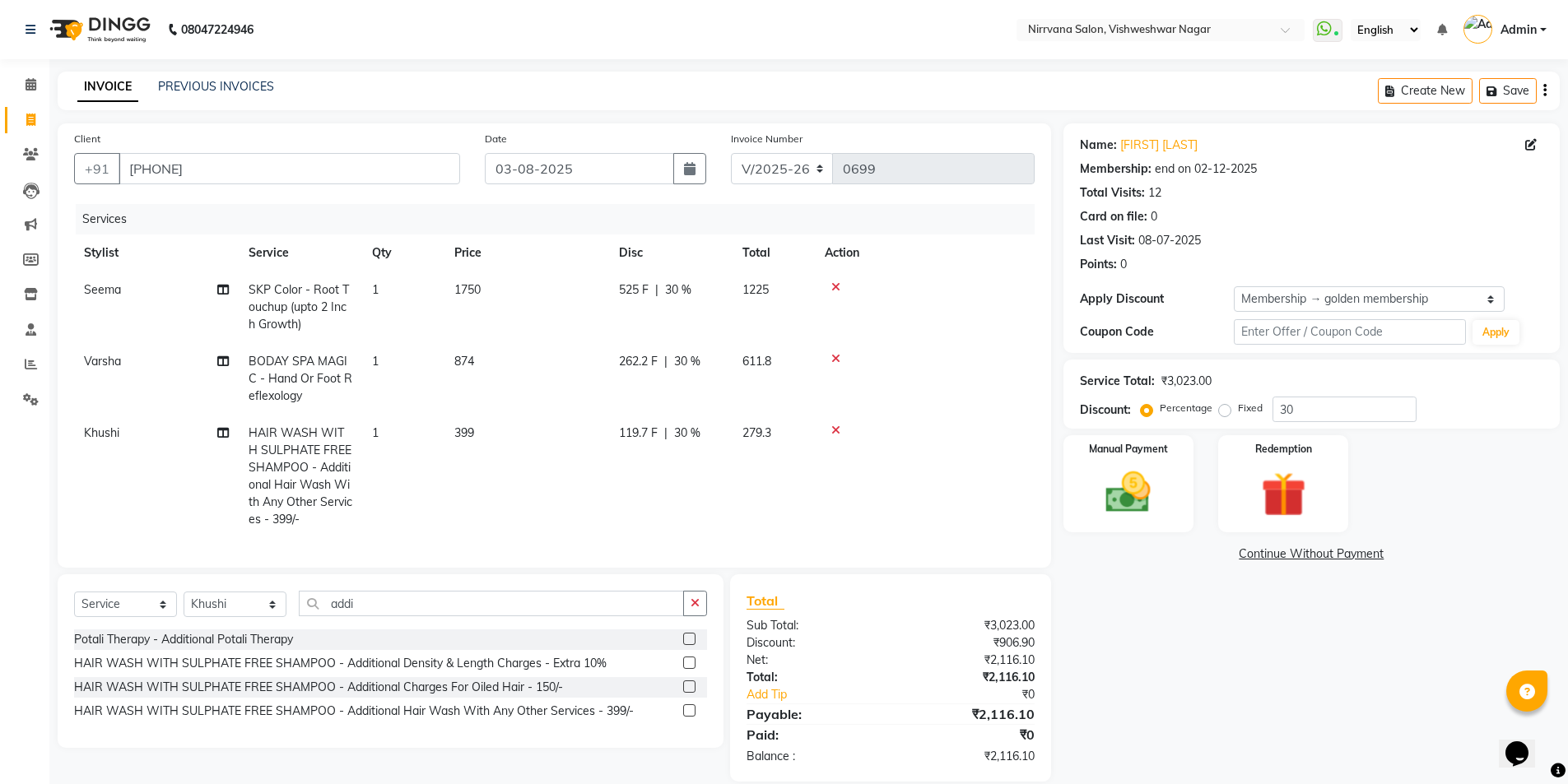 drag, startPoint x: 685, startPoint y: 424, endPoint x: 703, endPoint y: 424, distance: 18 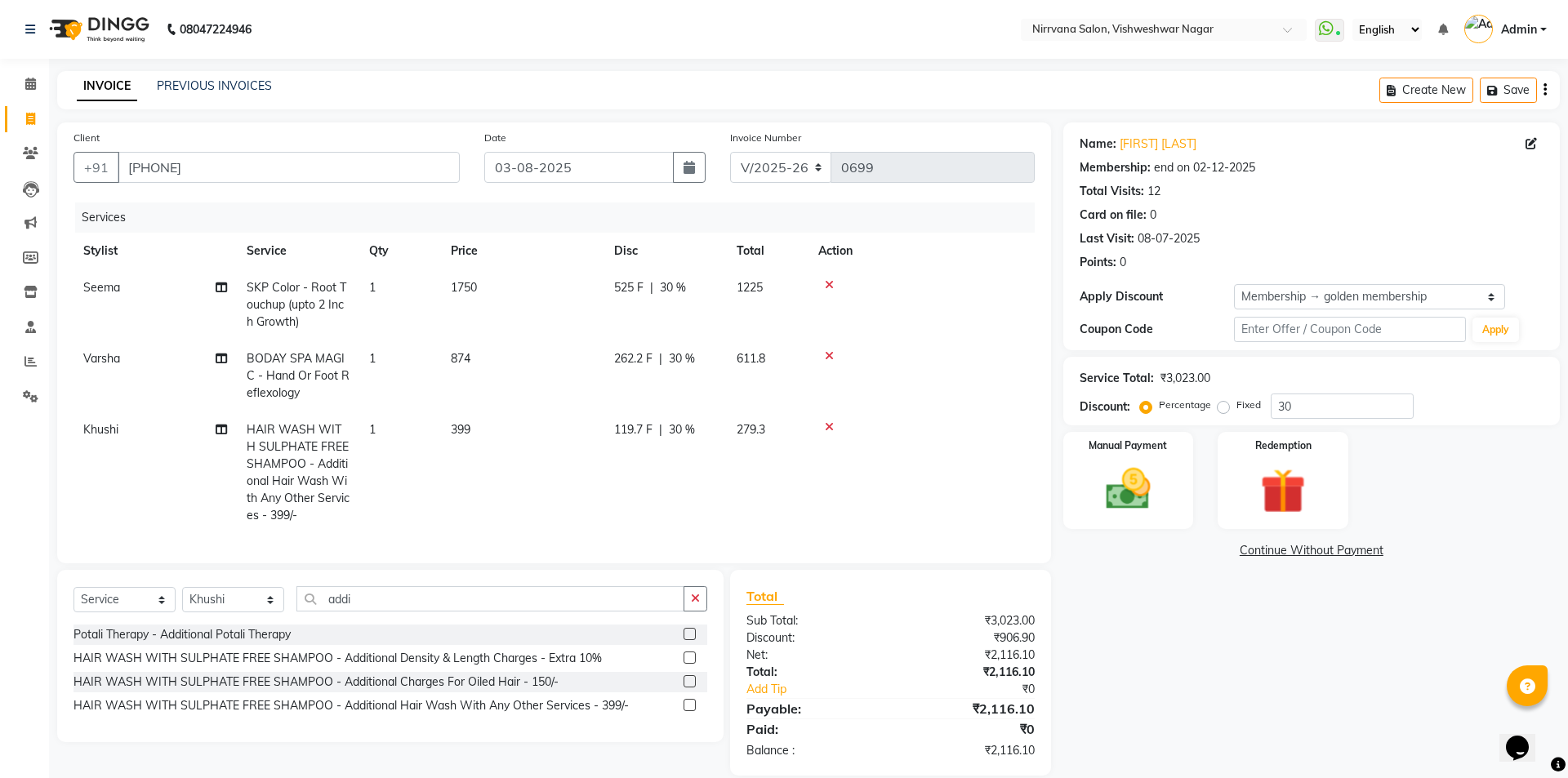 select on "80419" 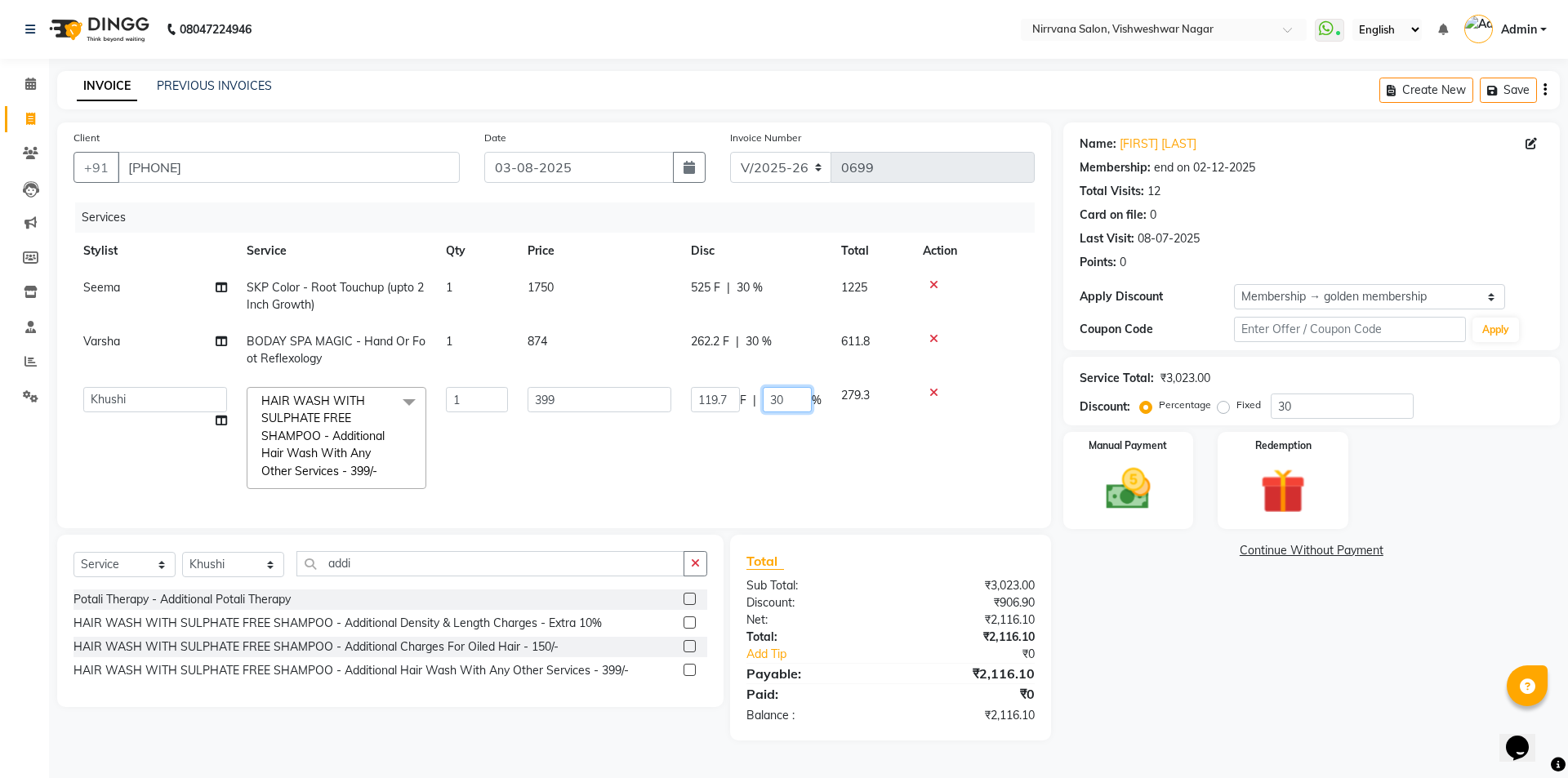 click on "30" 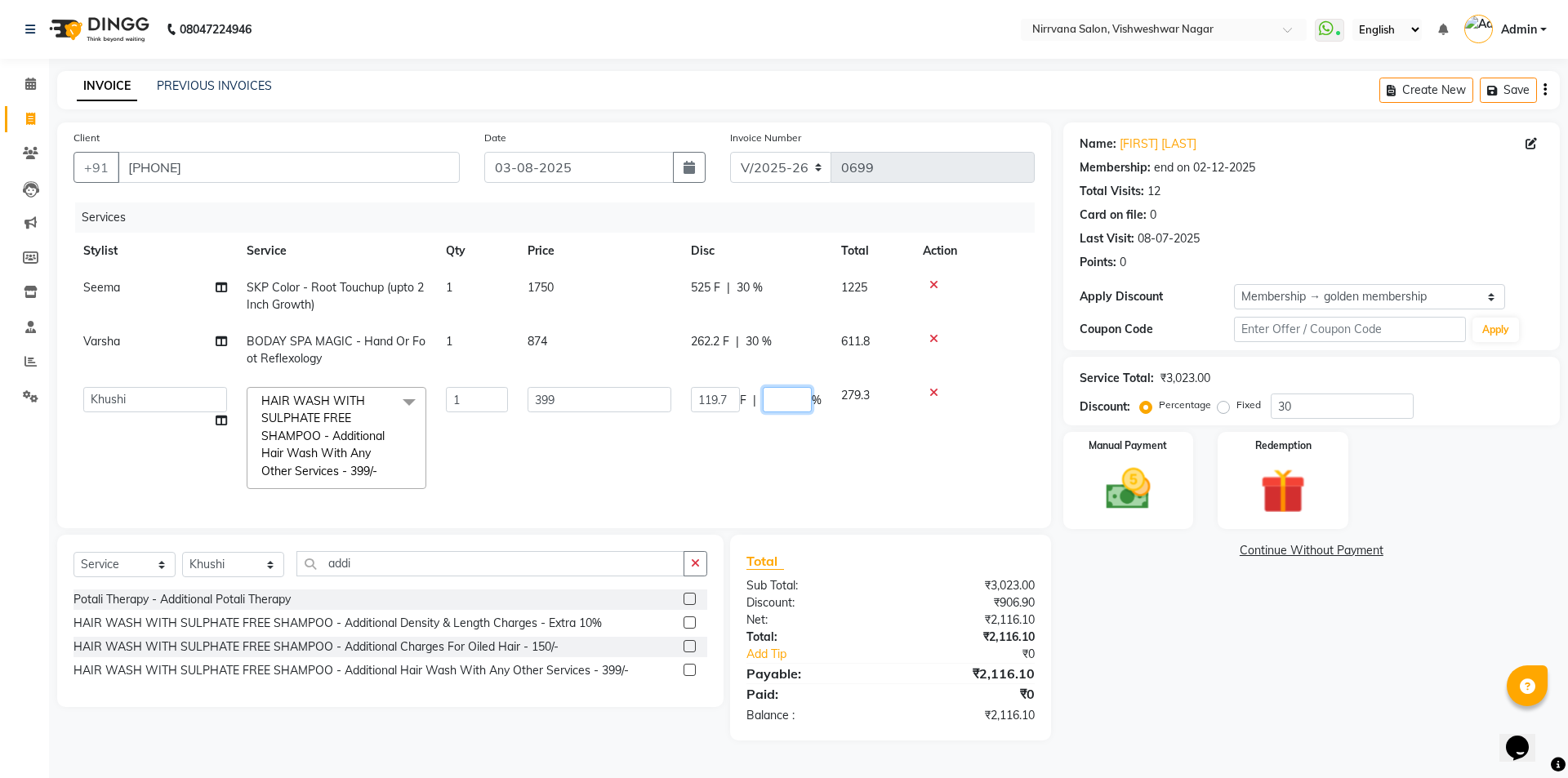 type on "0" 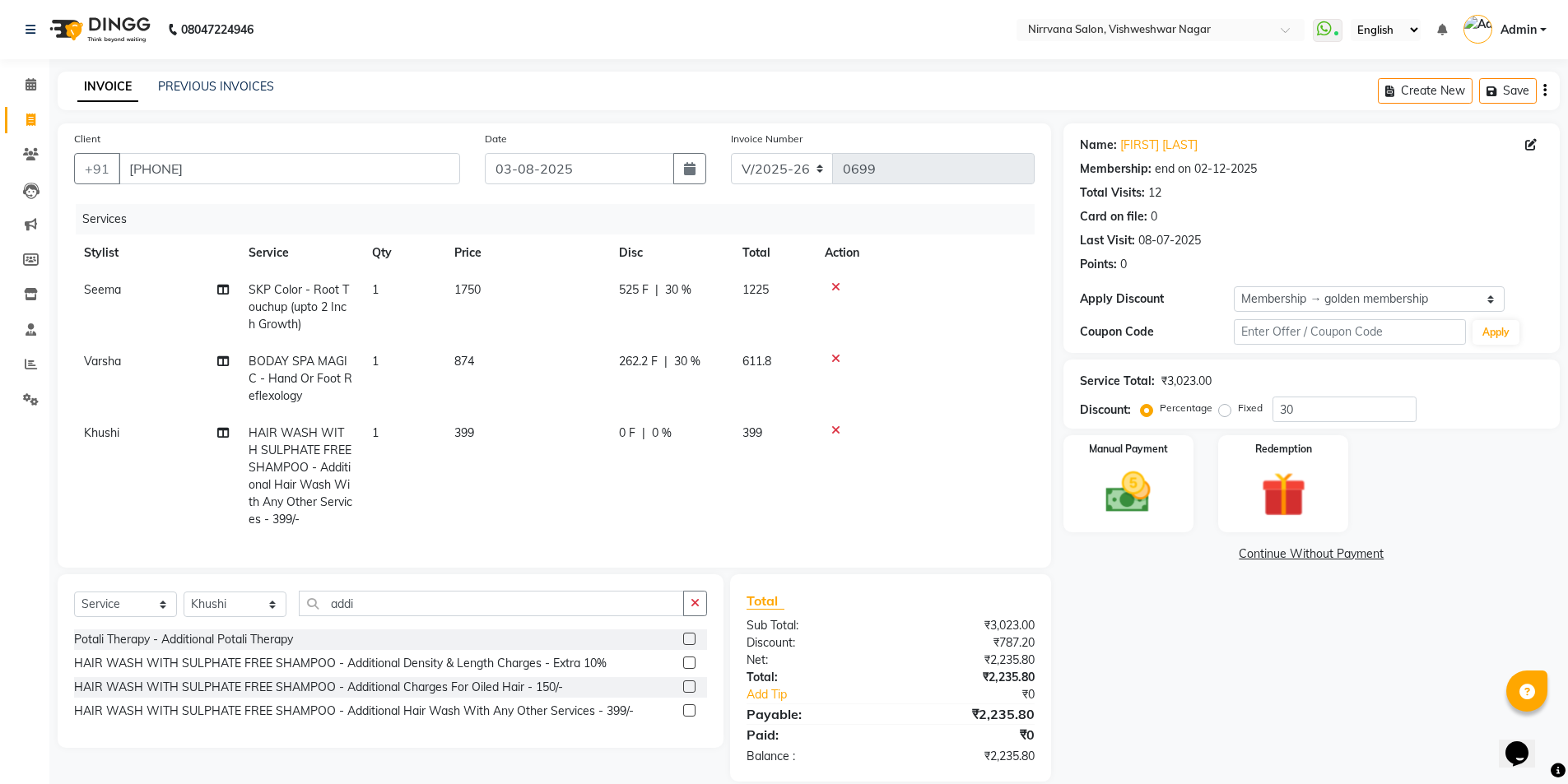 drag, startPoint x: 1224, startPoint y: 645, endPoint x: 1229, endPoint y: 633, distance: 13 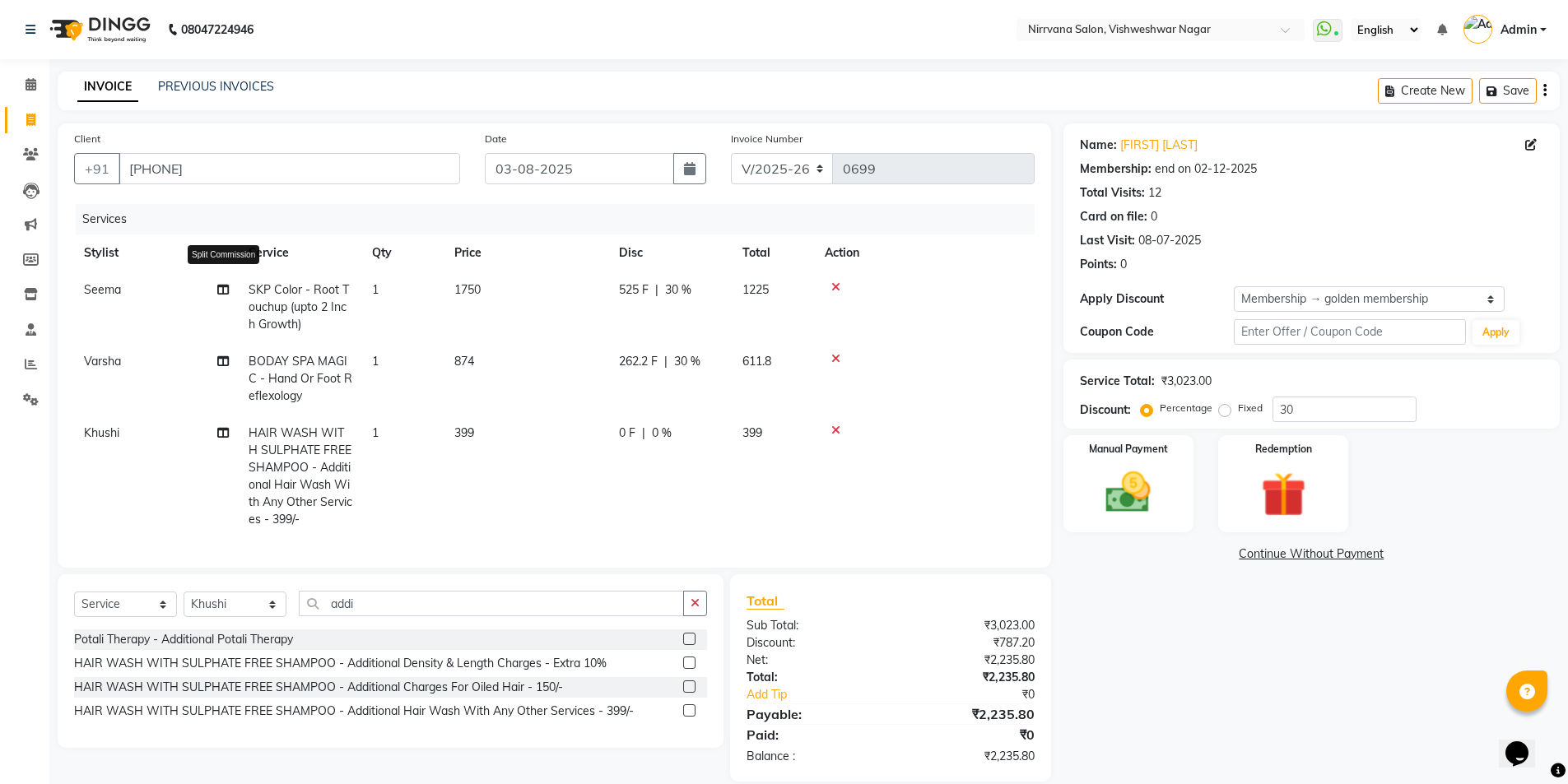 click 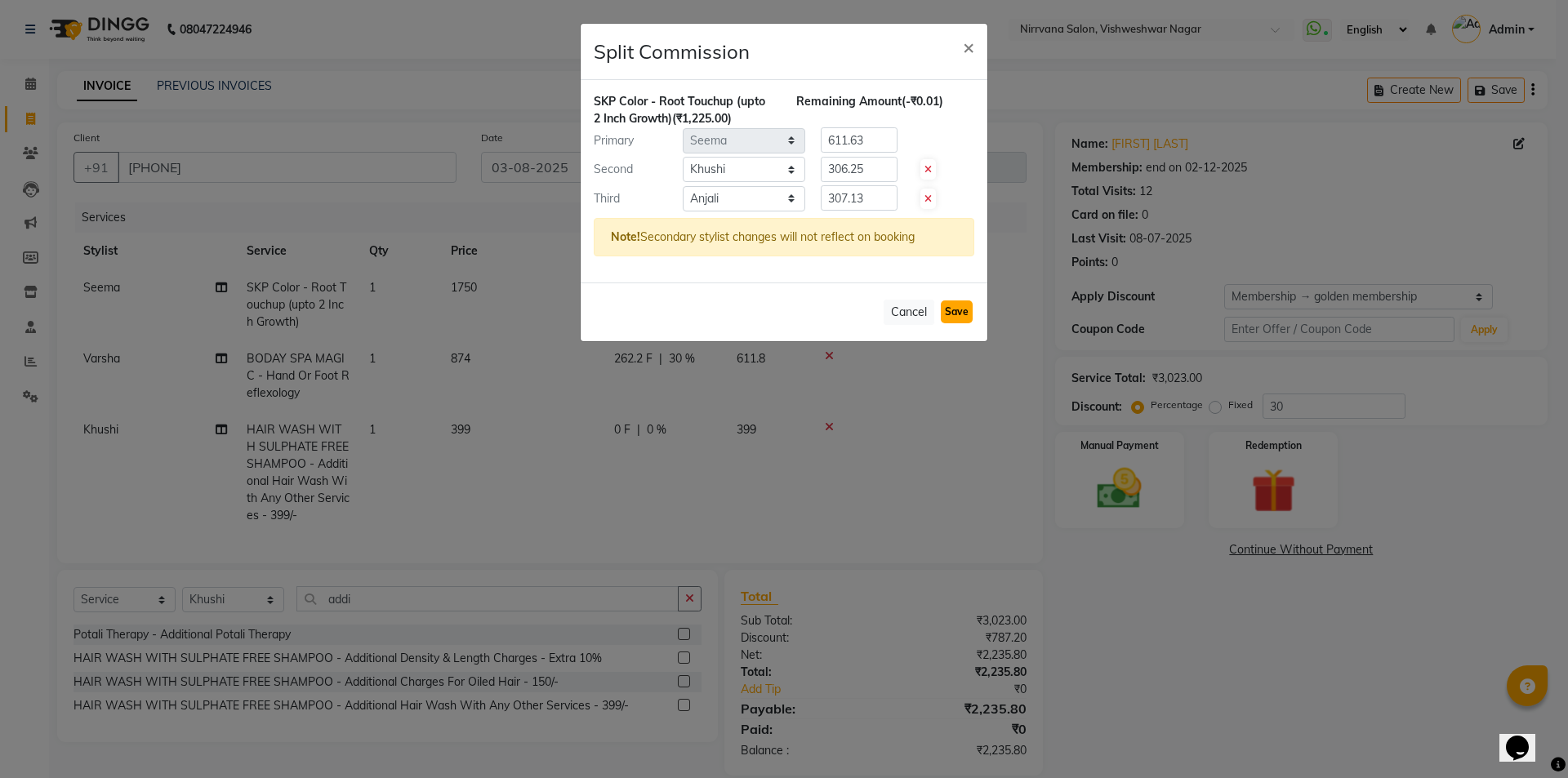 click on "Save" 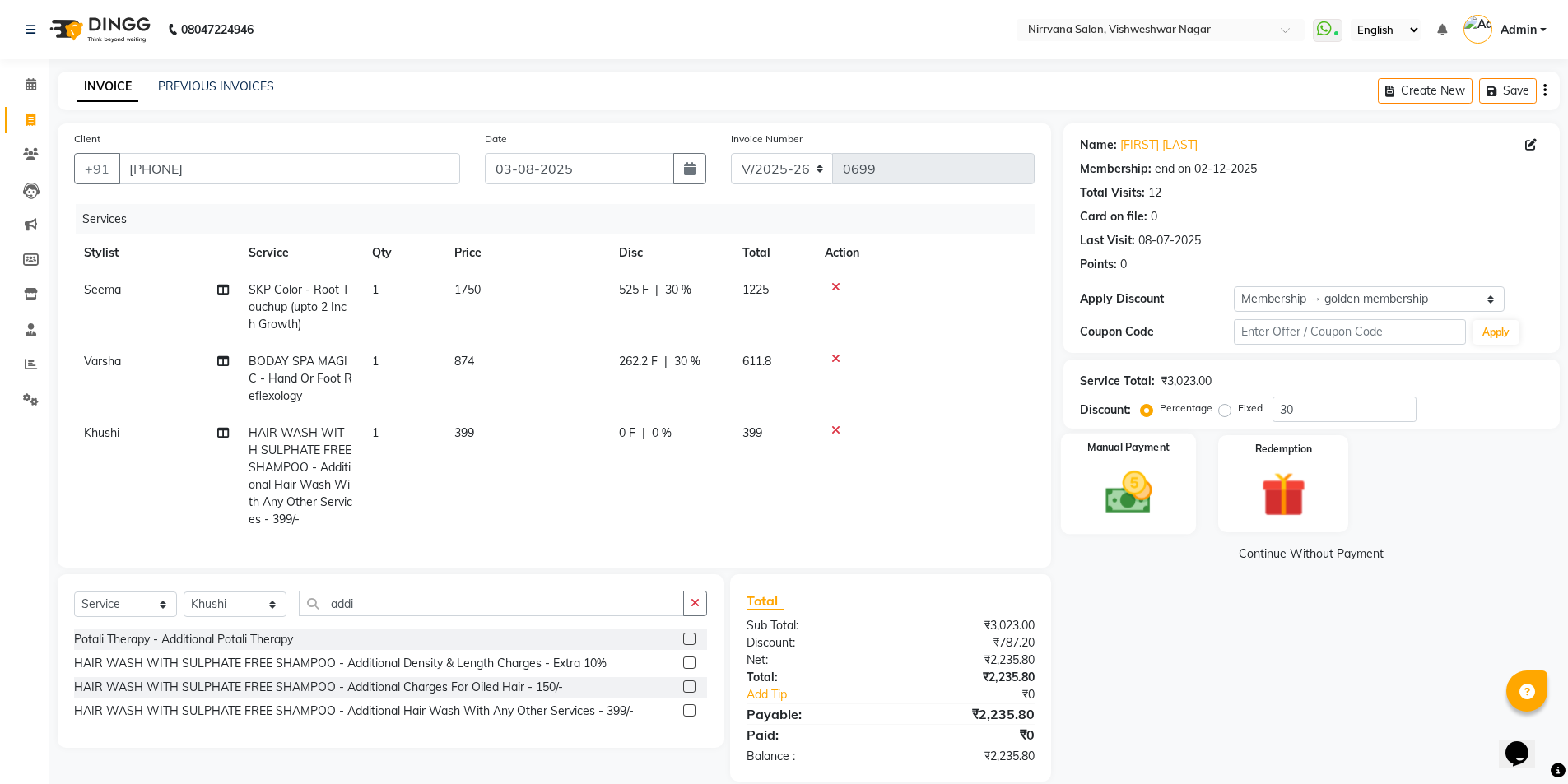 click 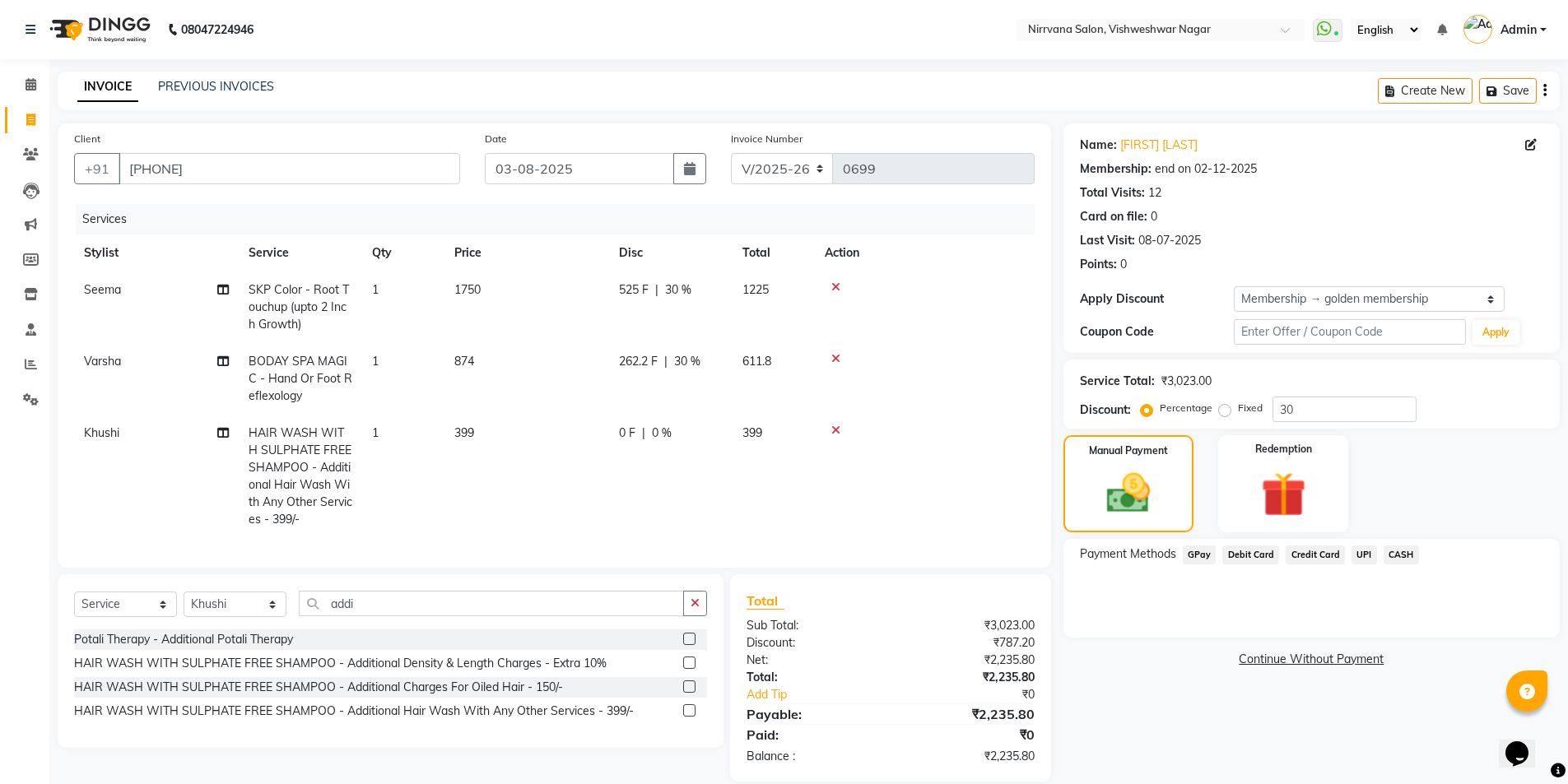 click on "GPay" 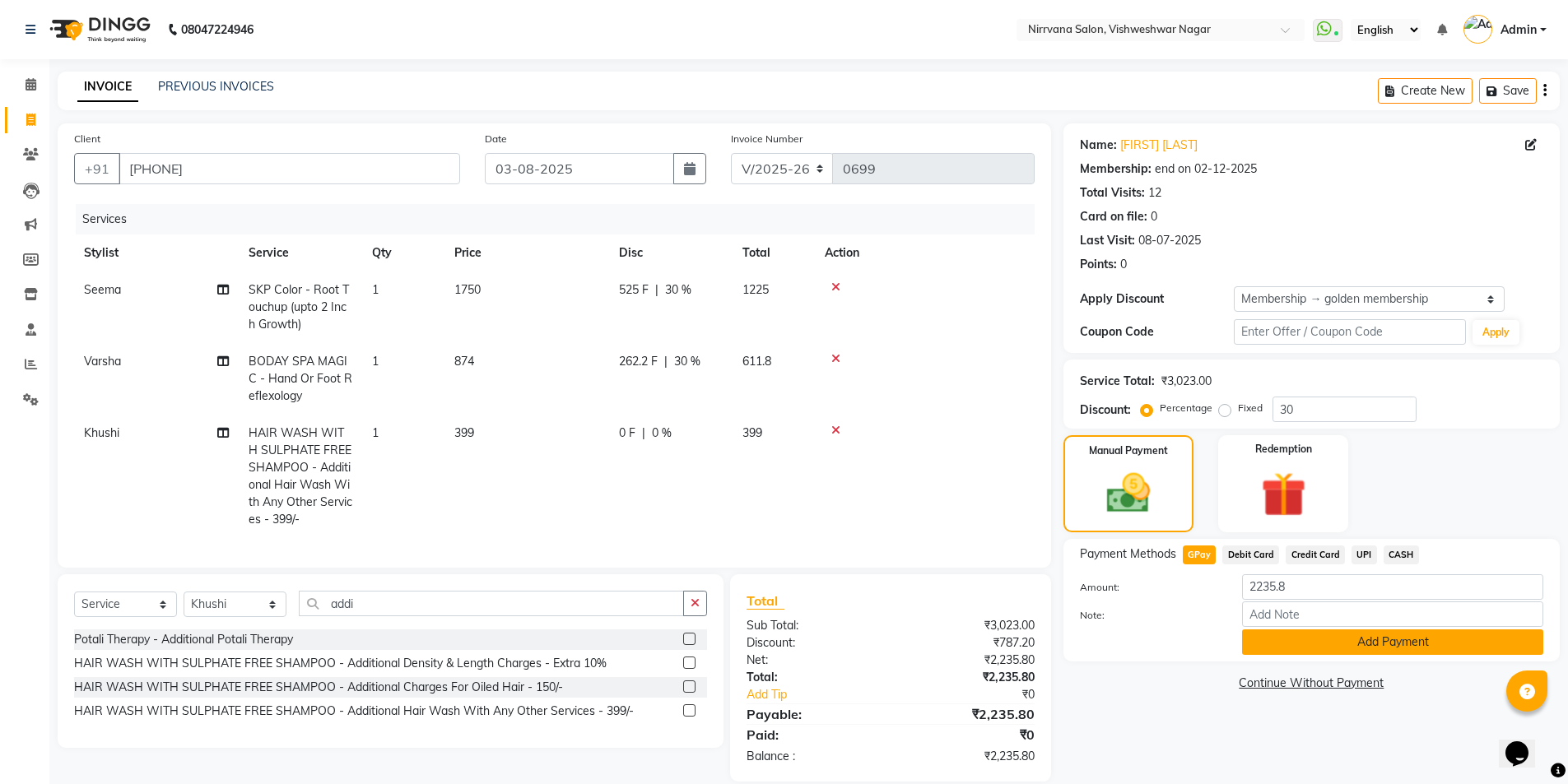 click on "Add Payment" 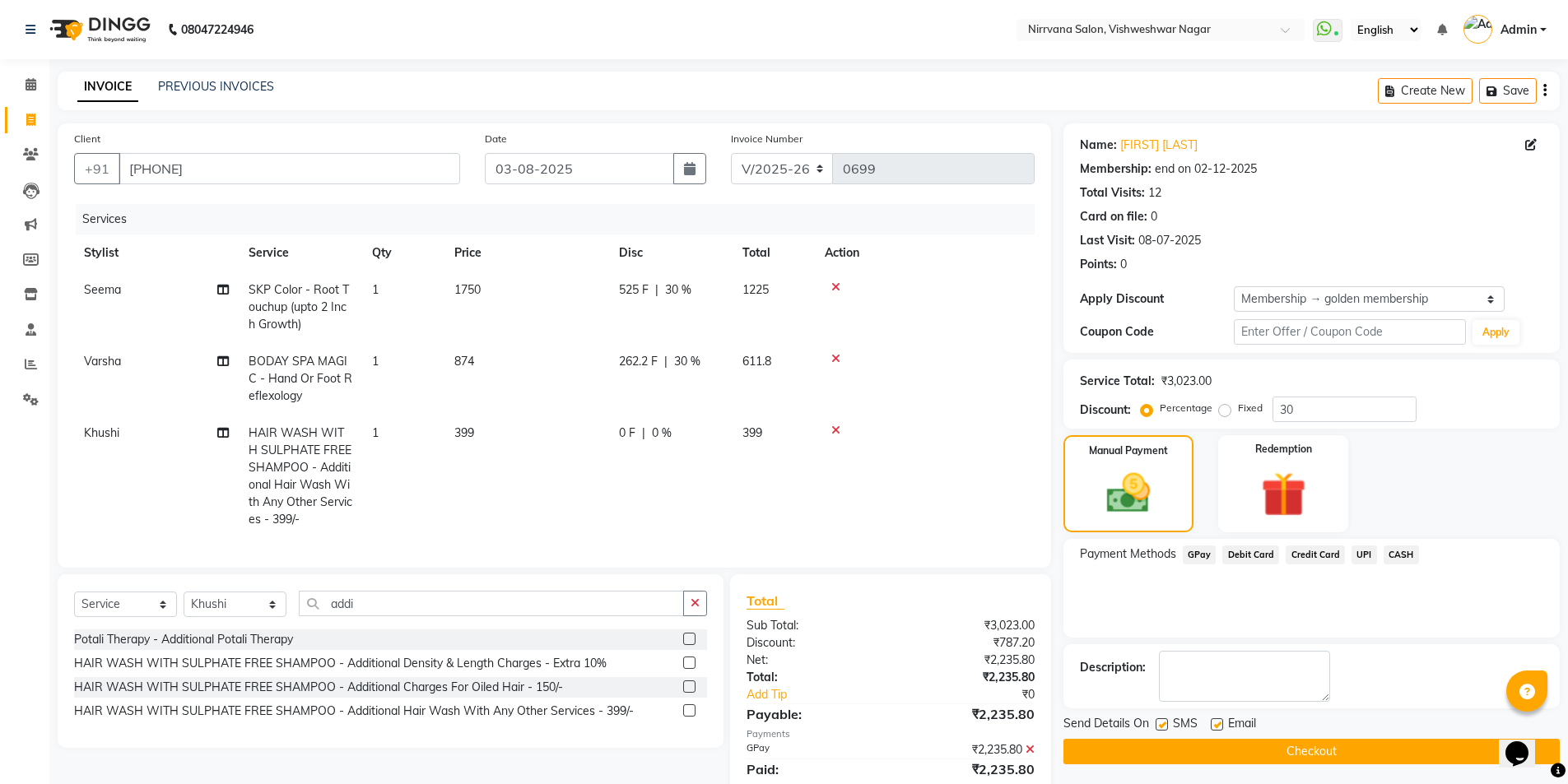 click 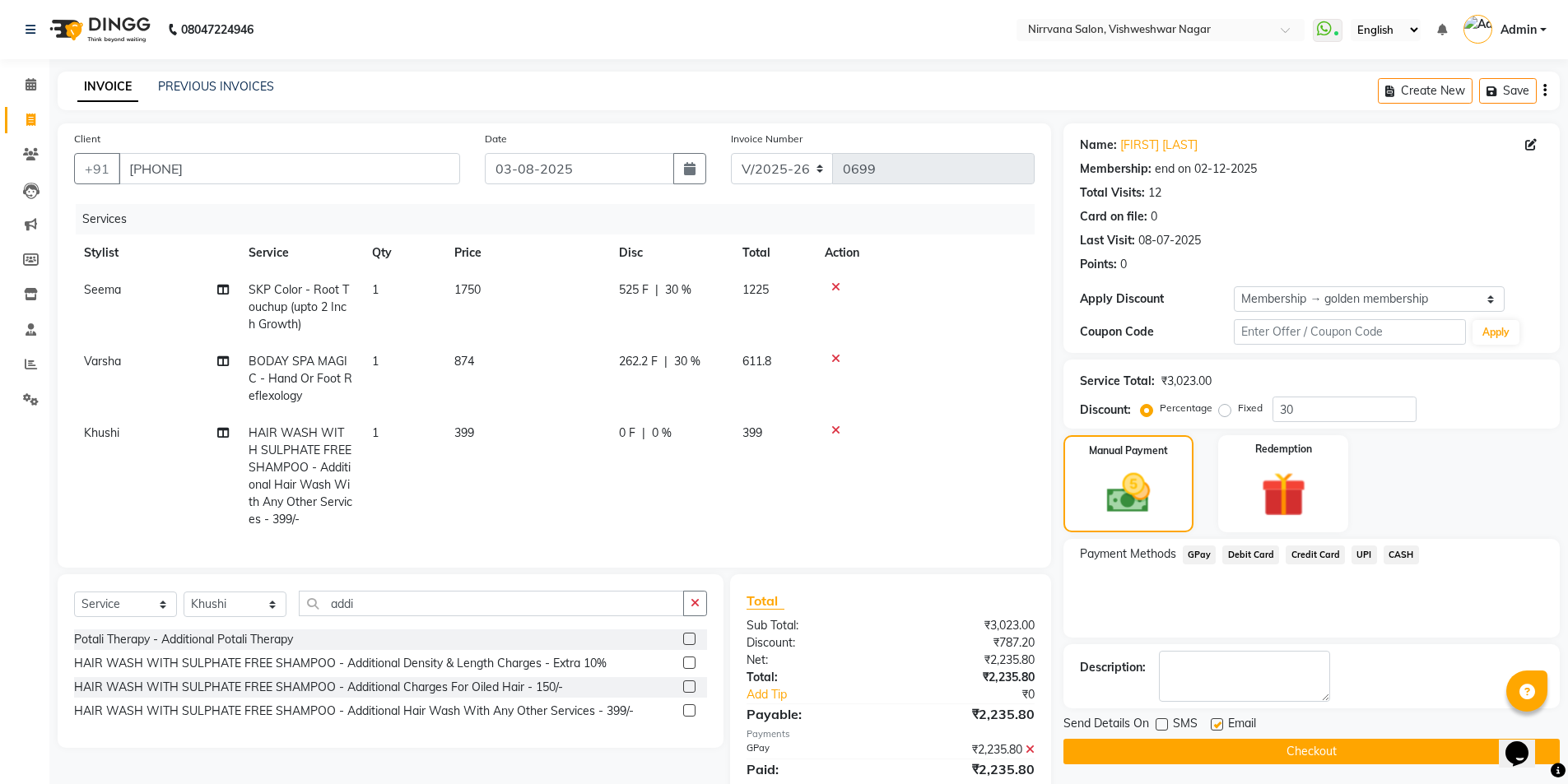 drag, startPoint x: 1212, startPoint y: 726, endPoint x: 1229, endPoint y: 750, distance: 29.41088 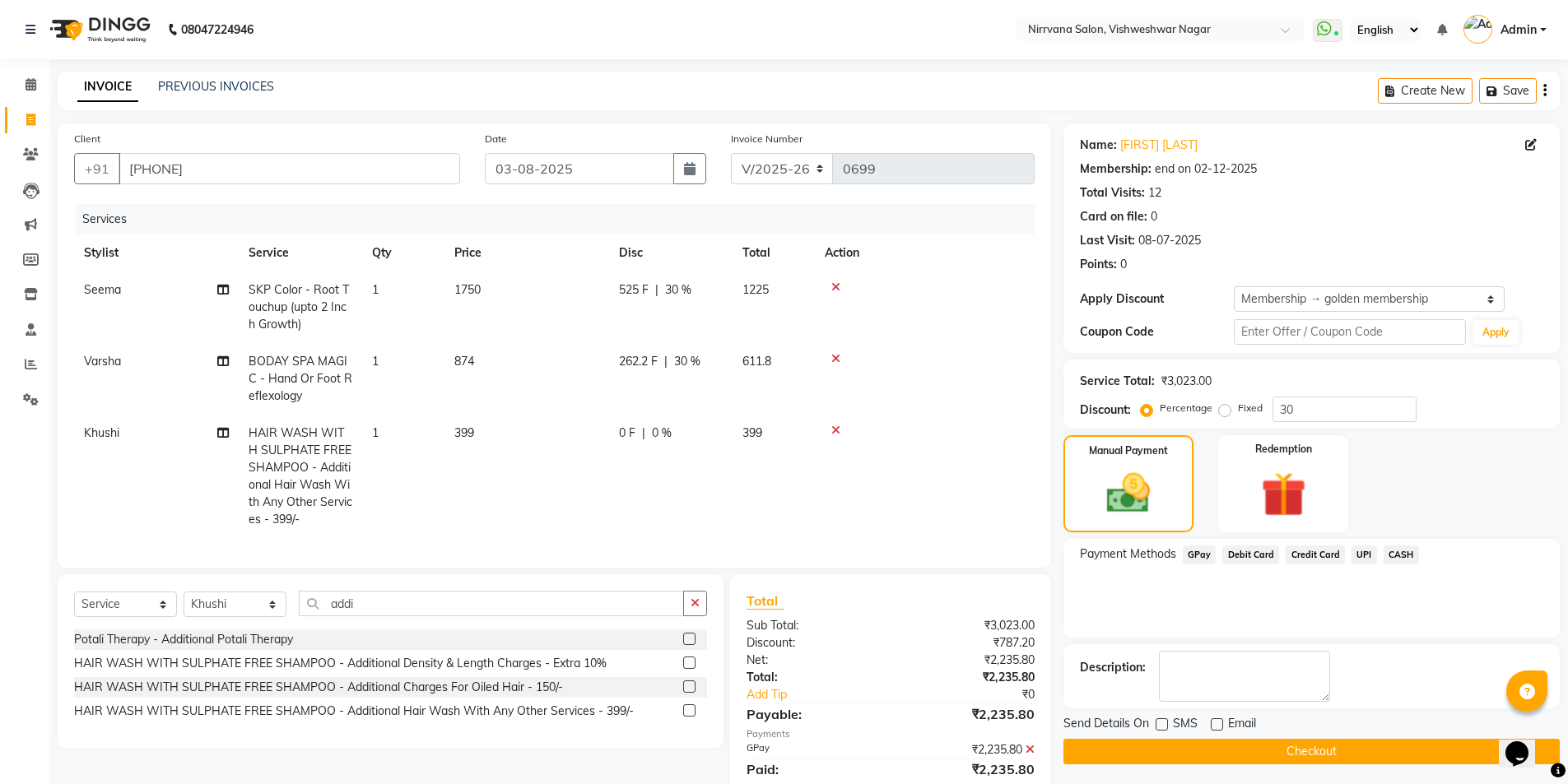 click on "Checkout" 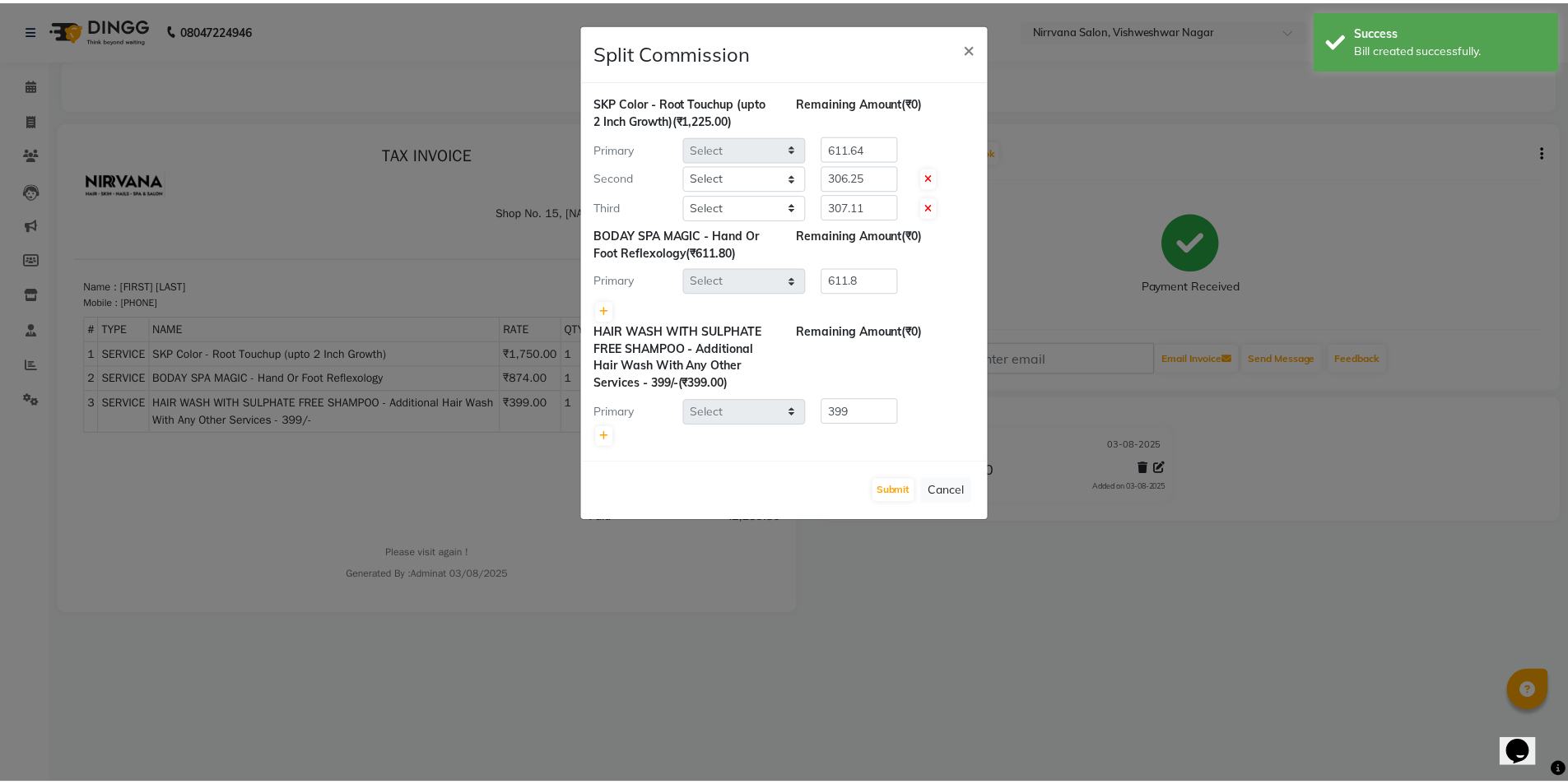 scroll, scrollTop: 0, scrollLeft: 0, axis: both 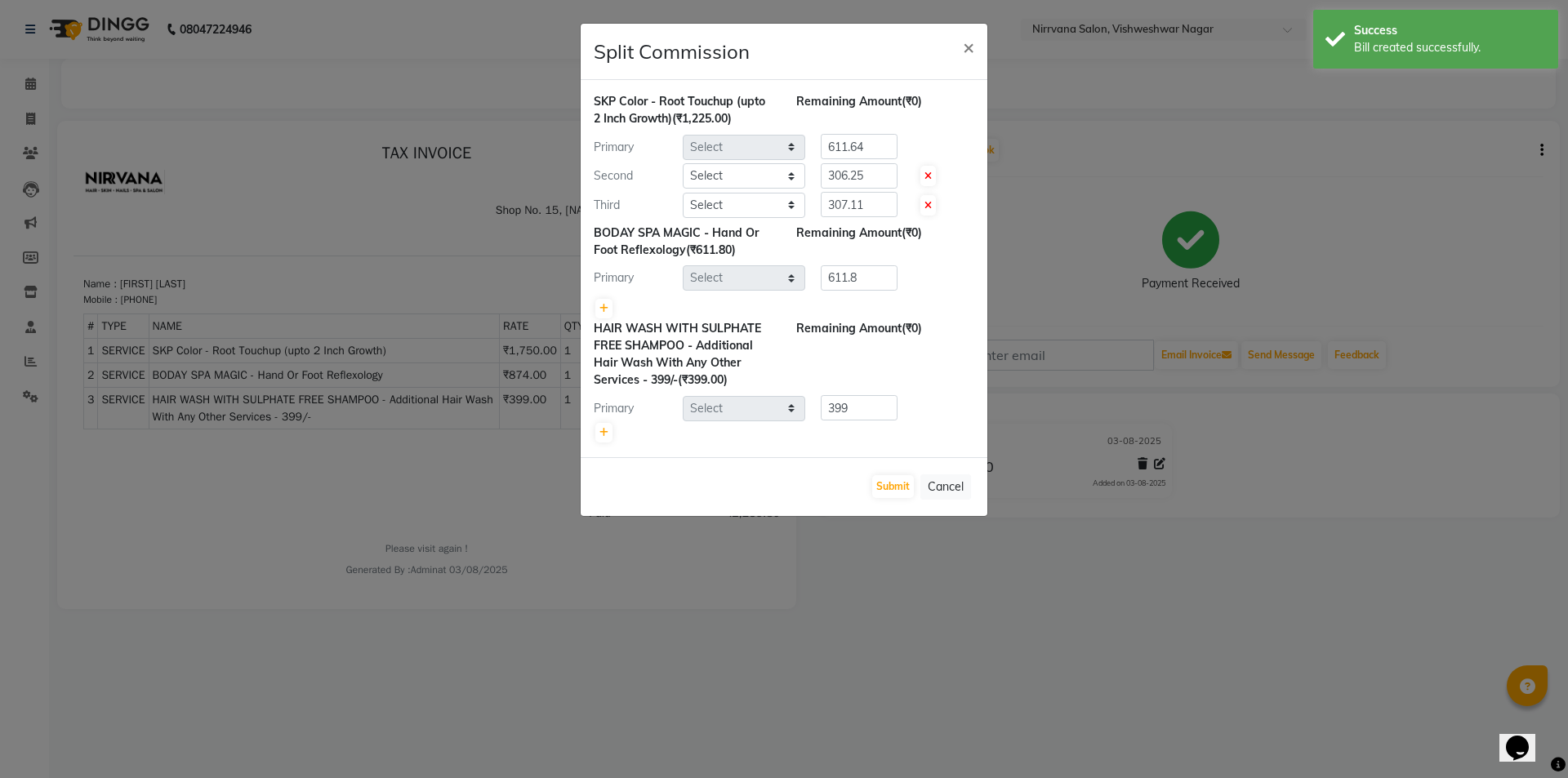select on "60038" 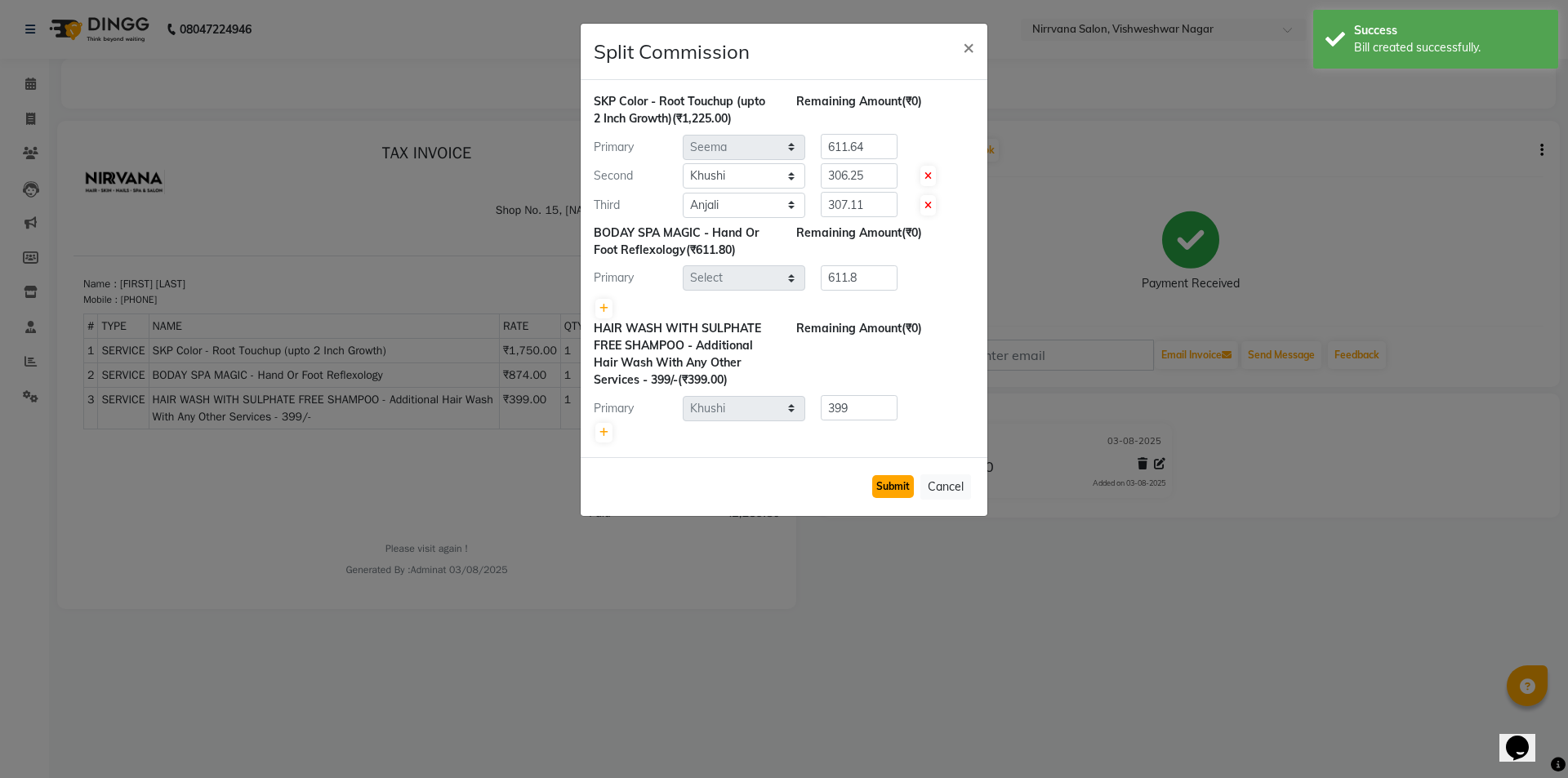 click on "Submit" 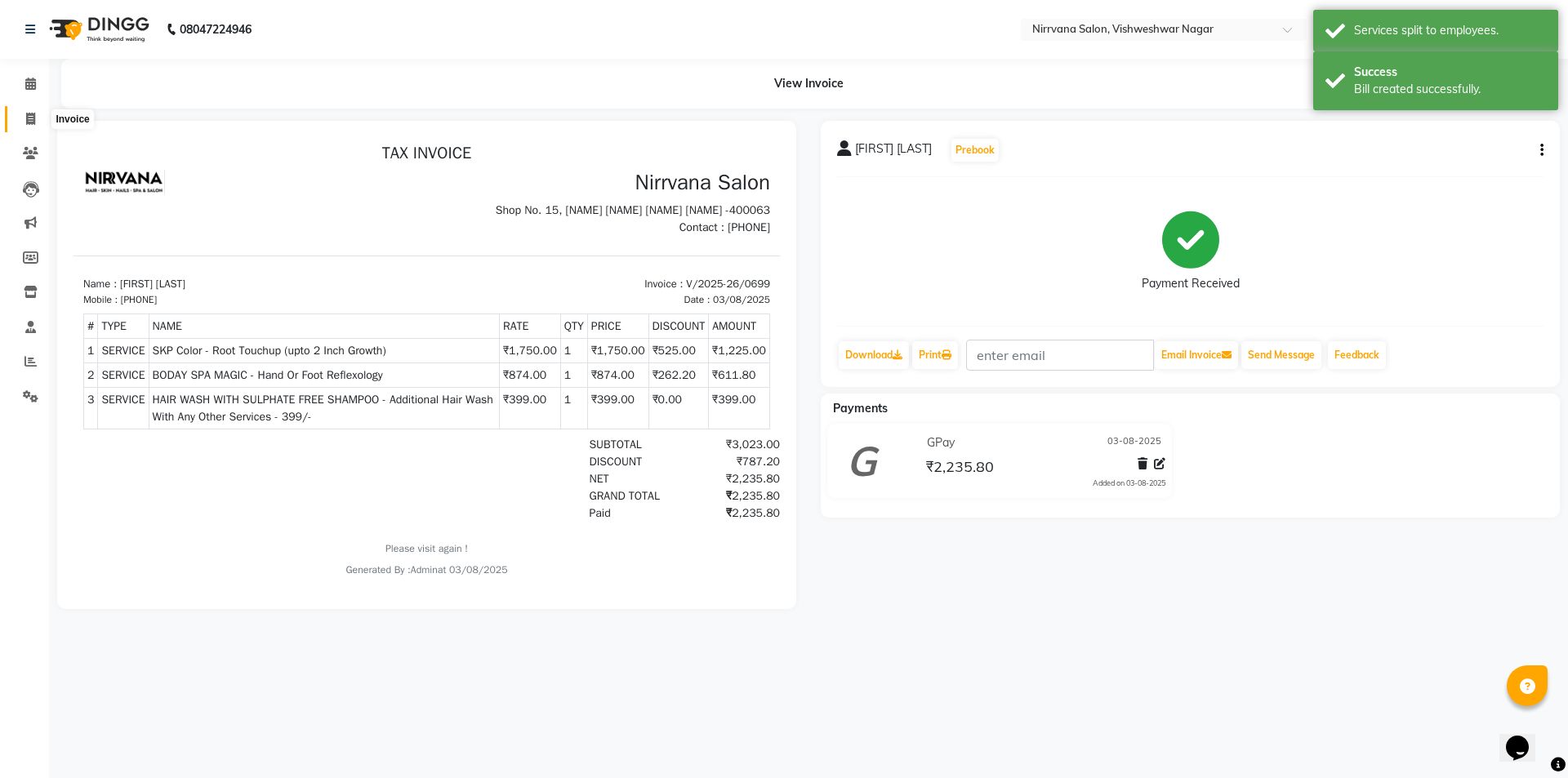 click 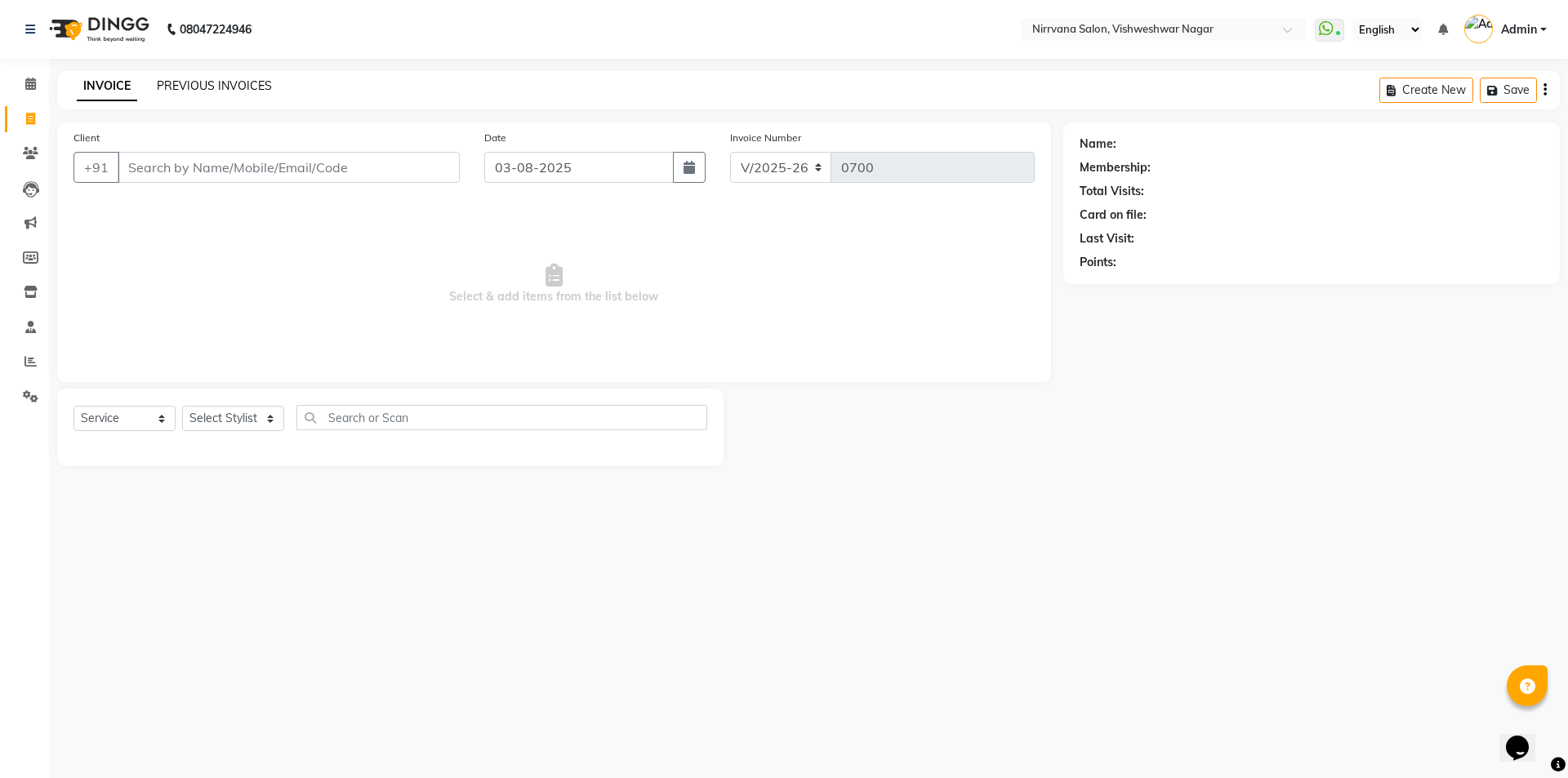 click on "PREVIOUS INVOICES" 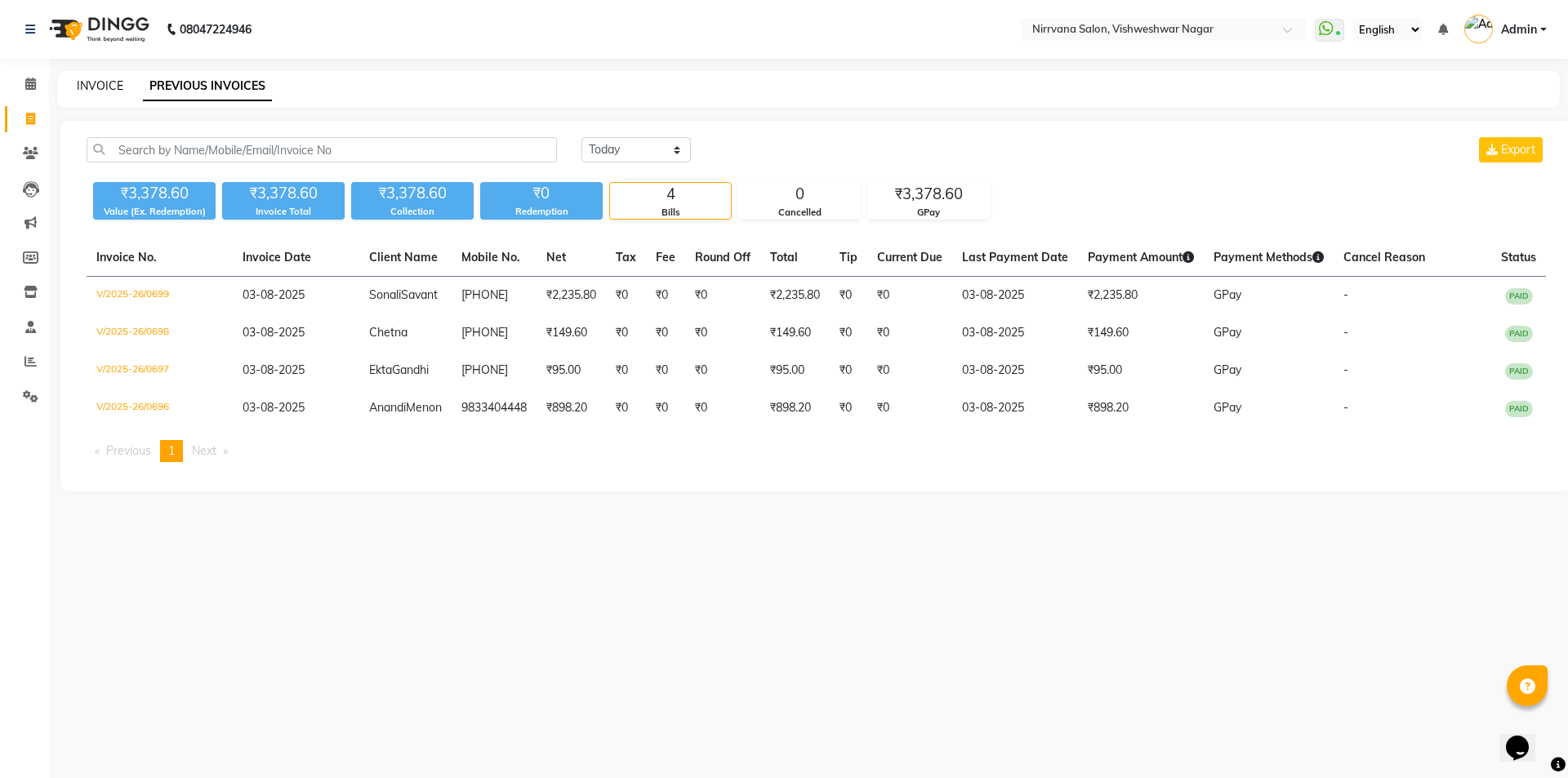 click on "INVOICE" 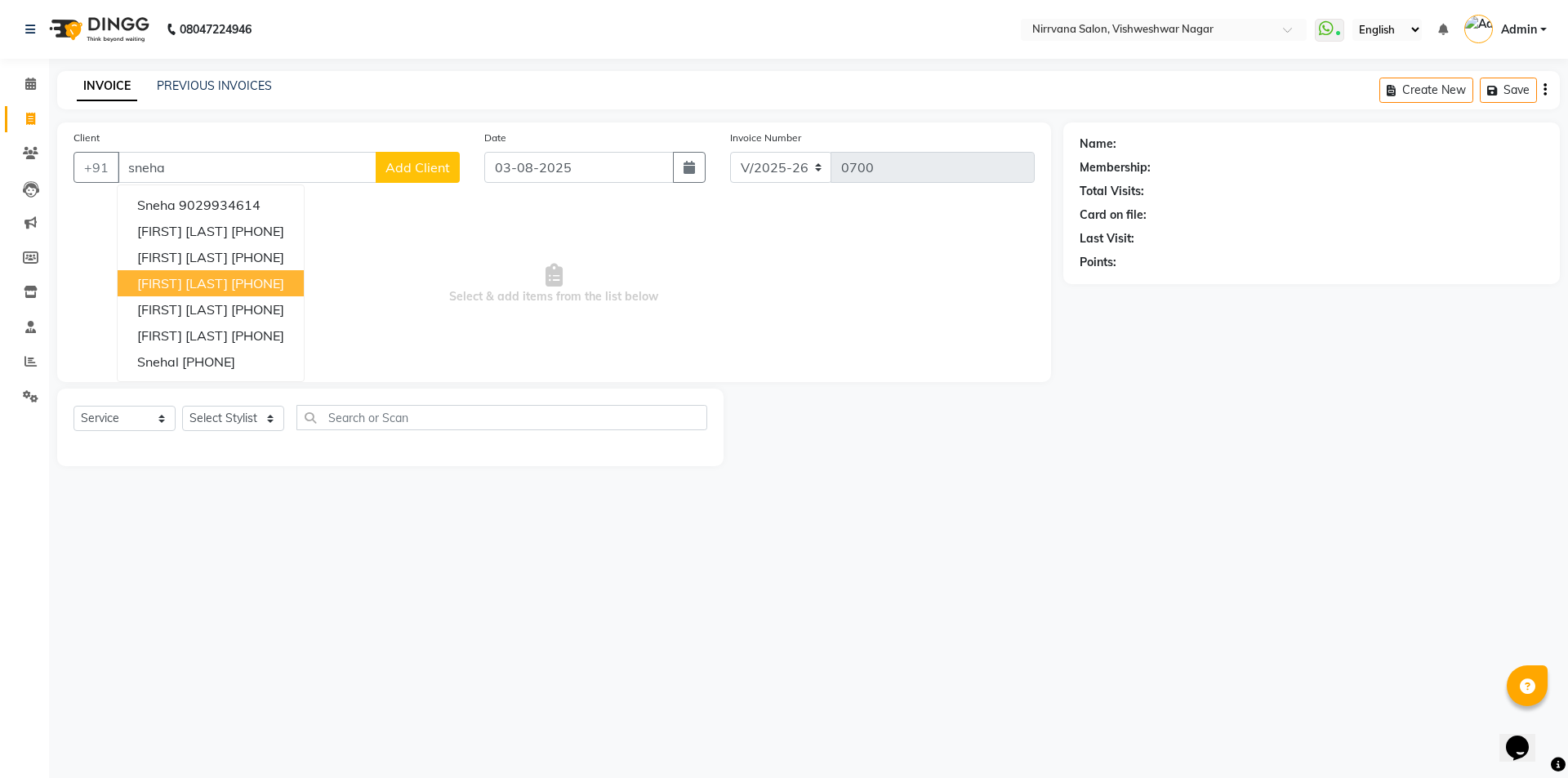 click on "[FIRST] [LAST] [PHONE]" at bounding box center [211, 283] 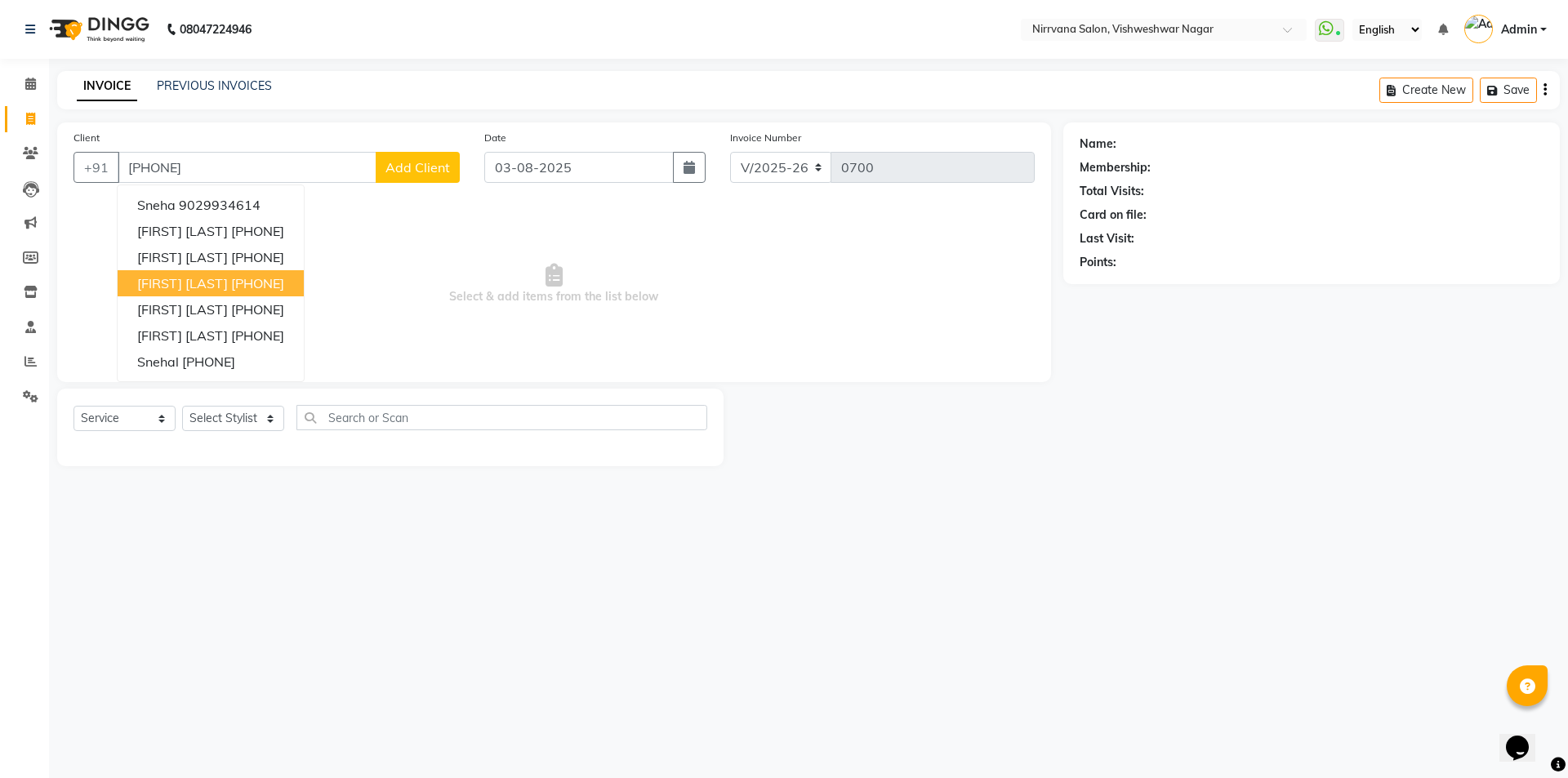 type on "[PHONE]" 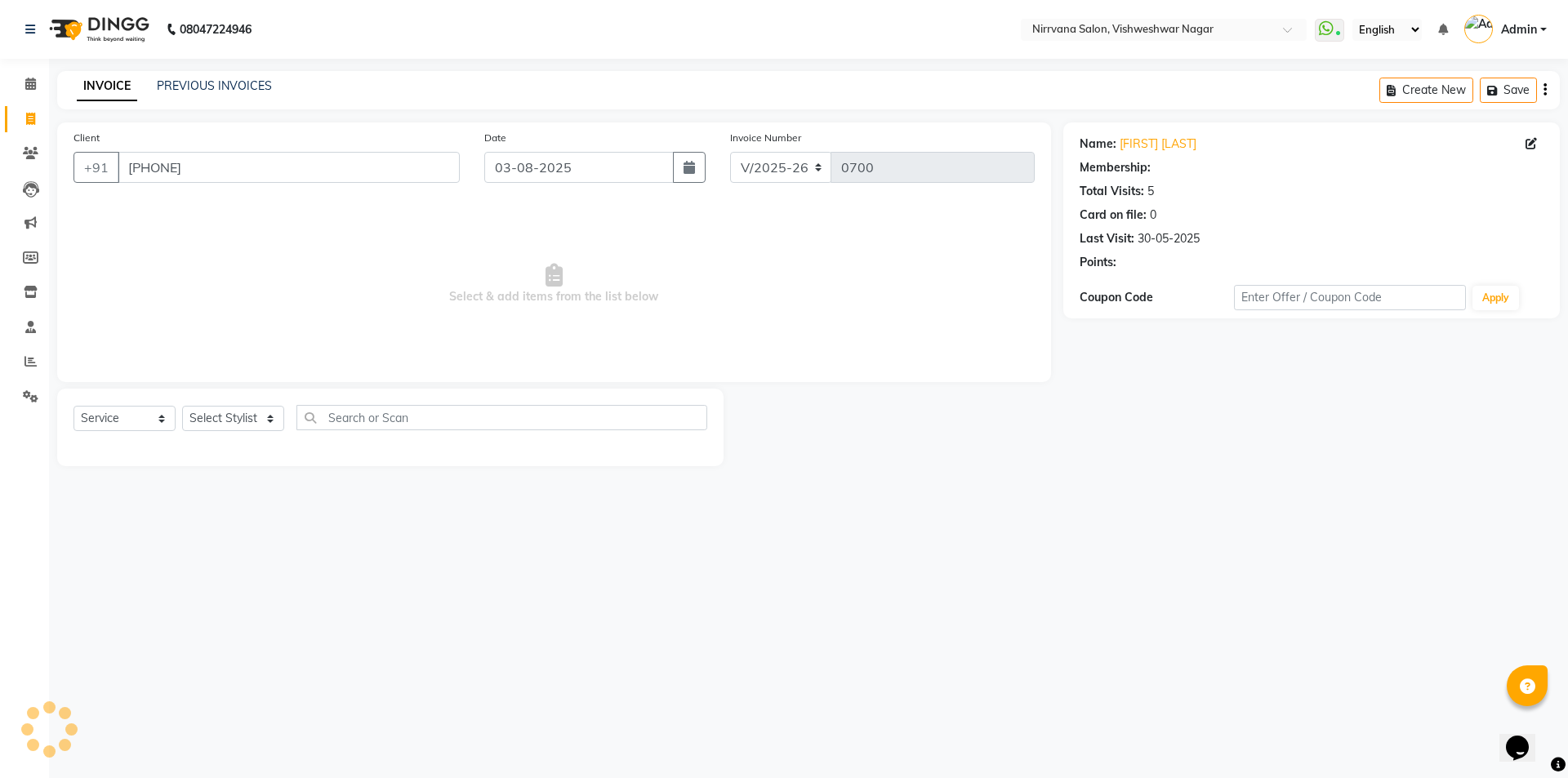 select on "1: Object" 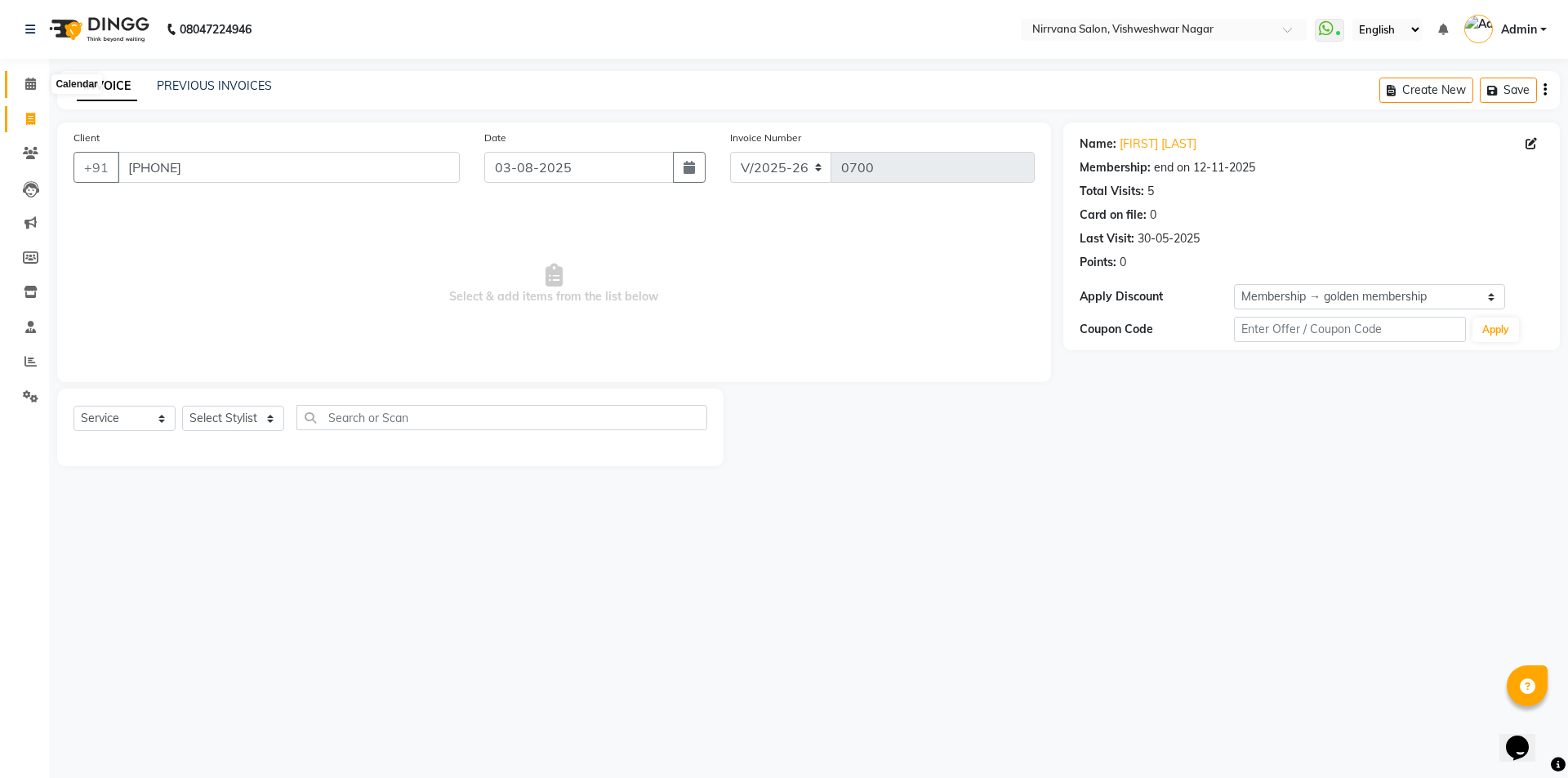 click 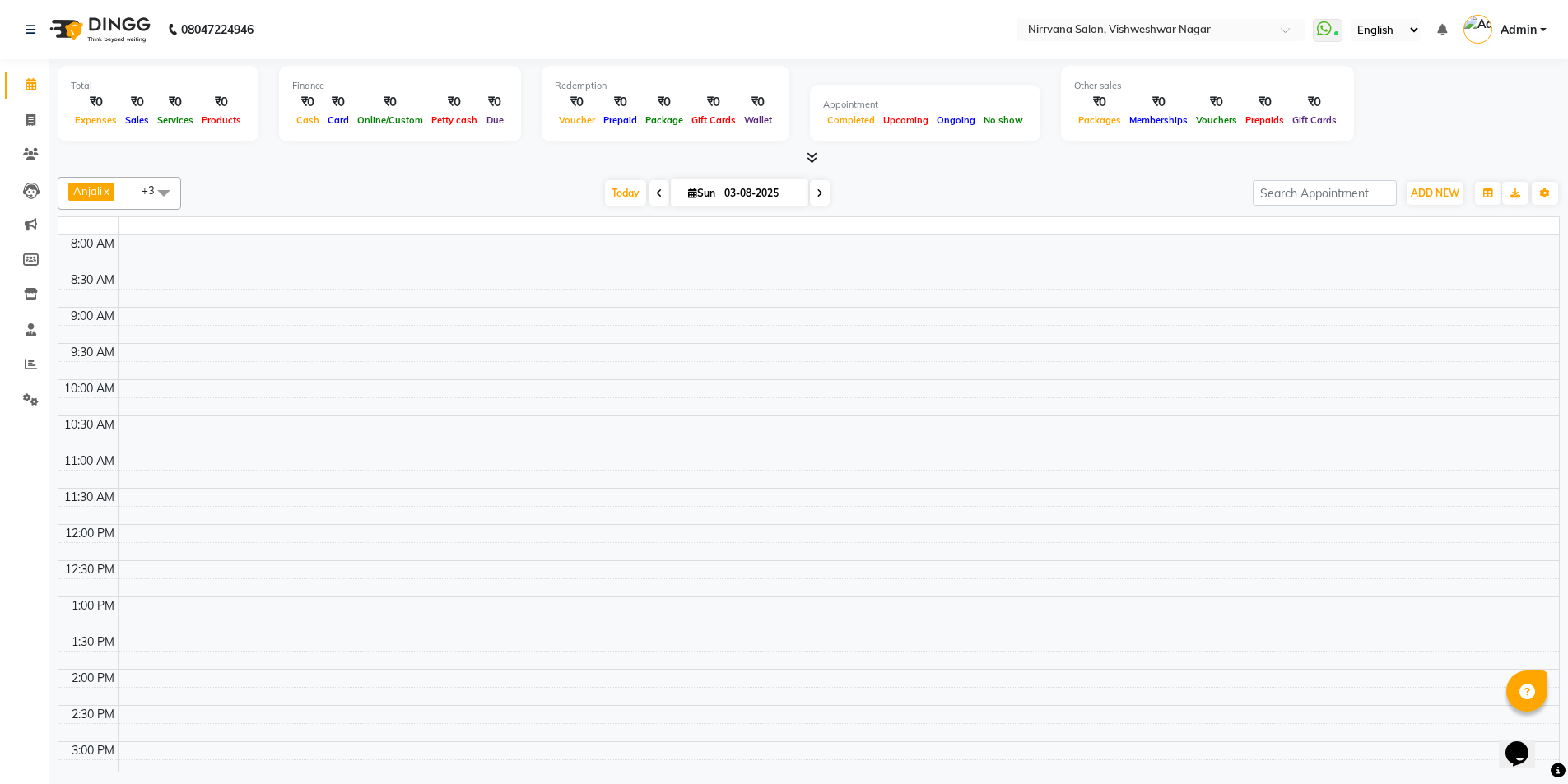 scroll, scrollTop: 412, scrollLeft: 0, axis: vertical 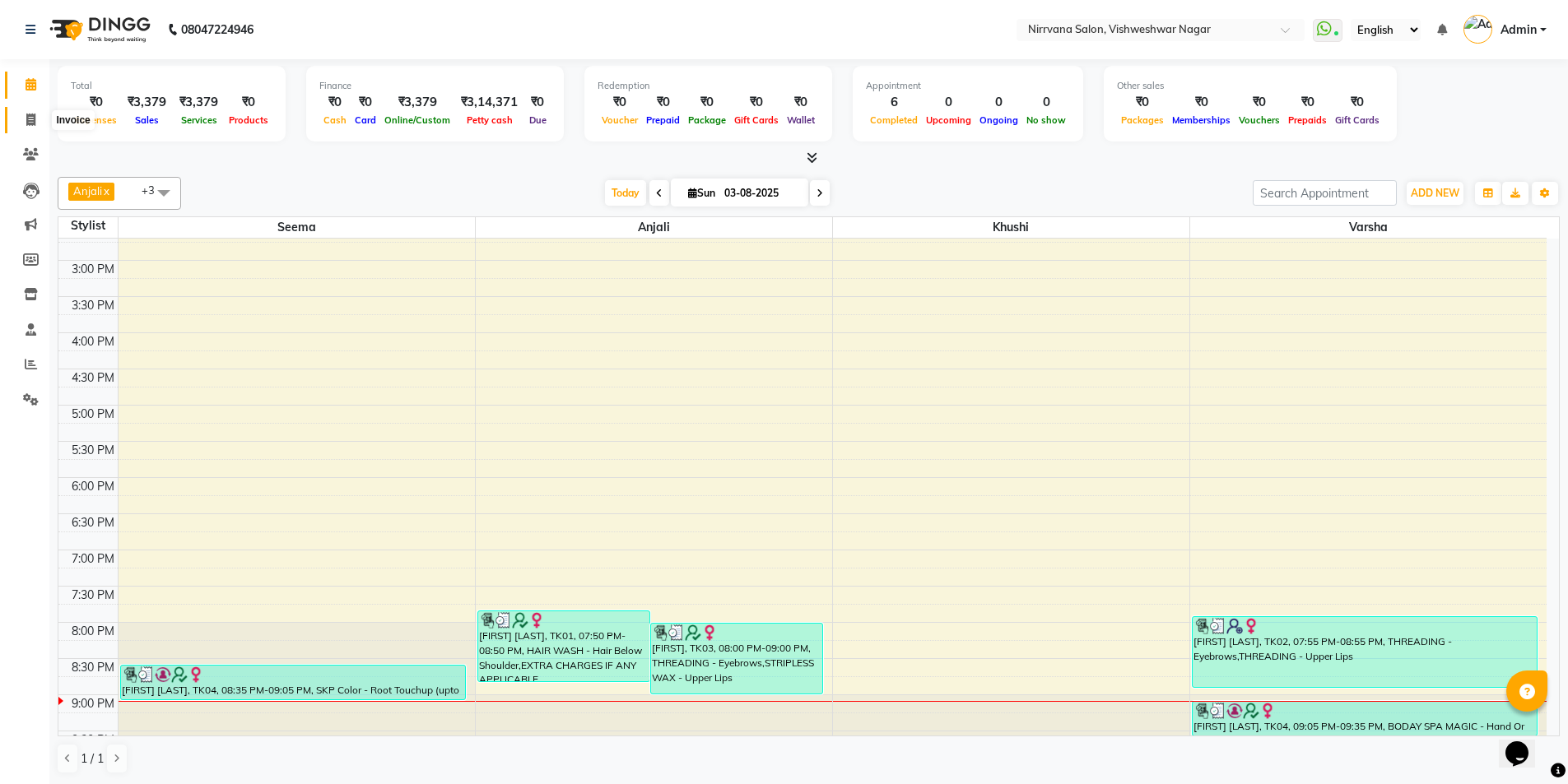 click 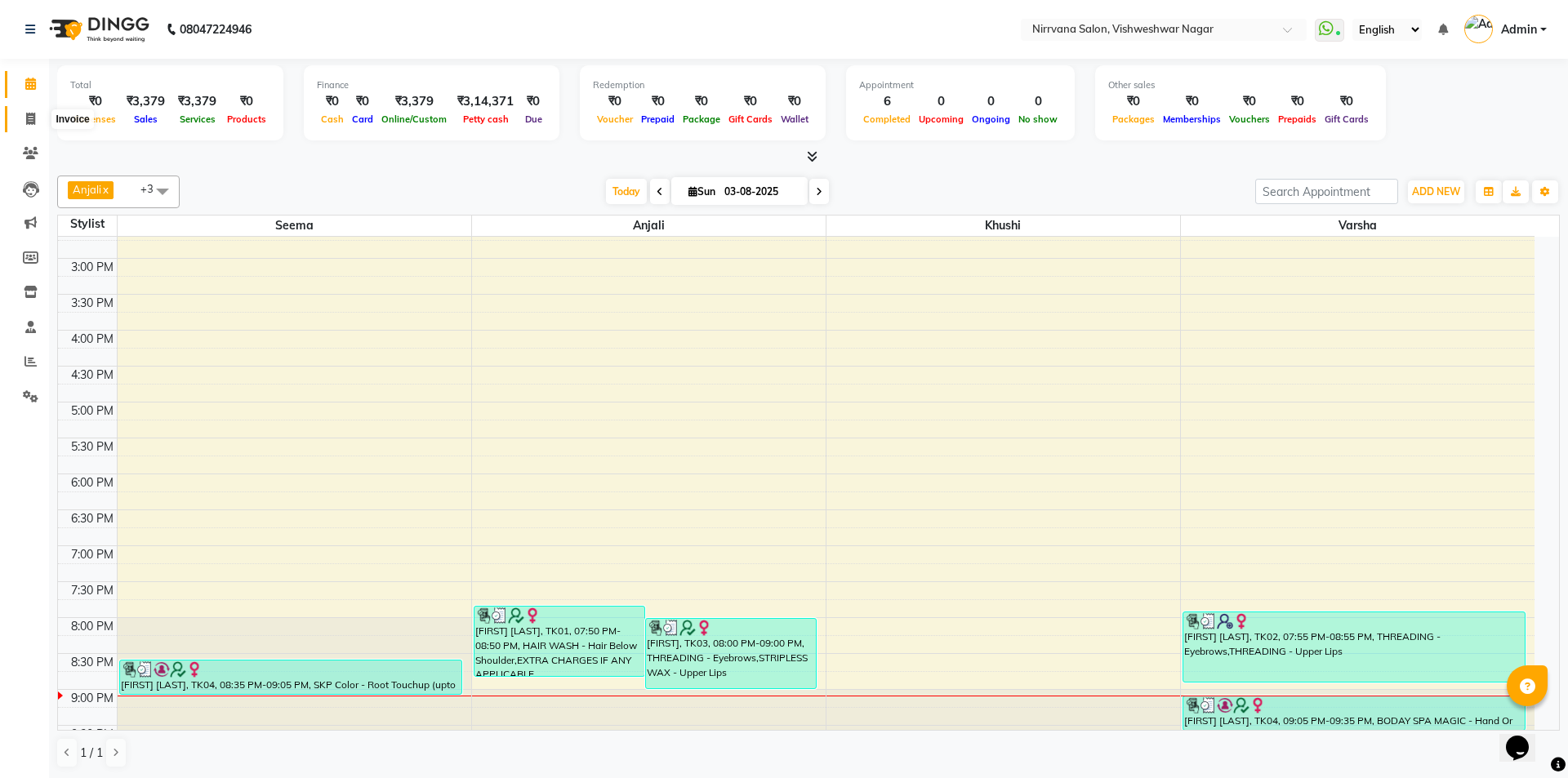 select on "7167" 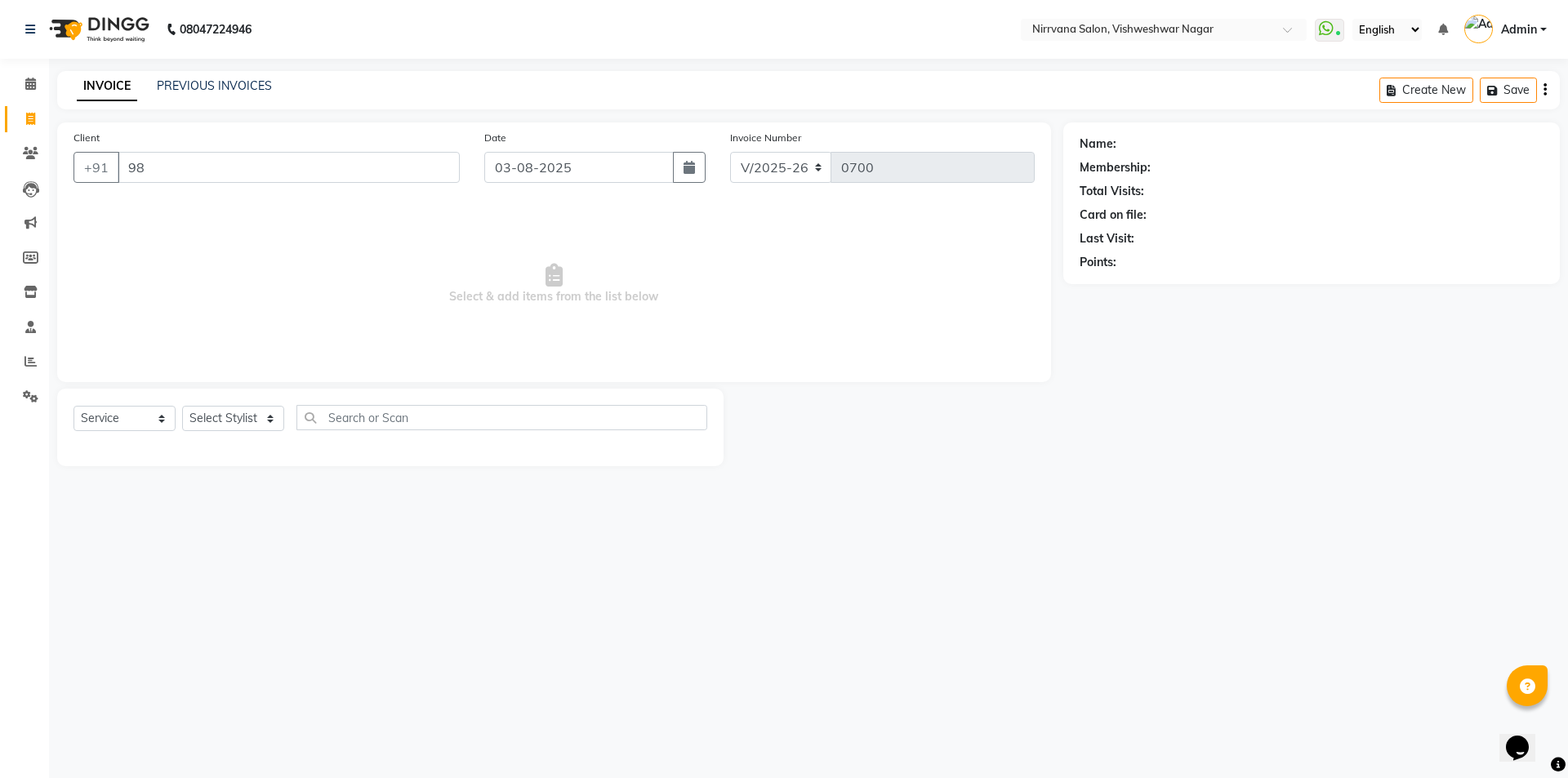 type on "9" 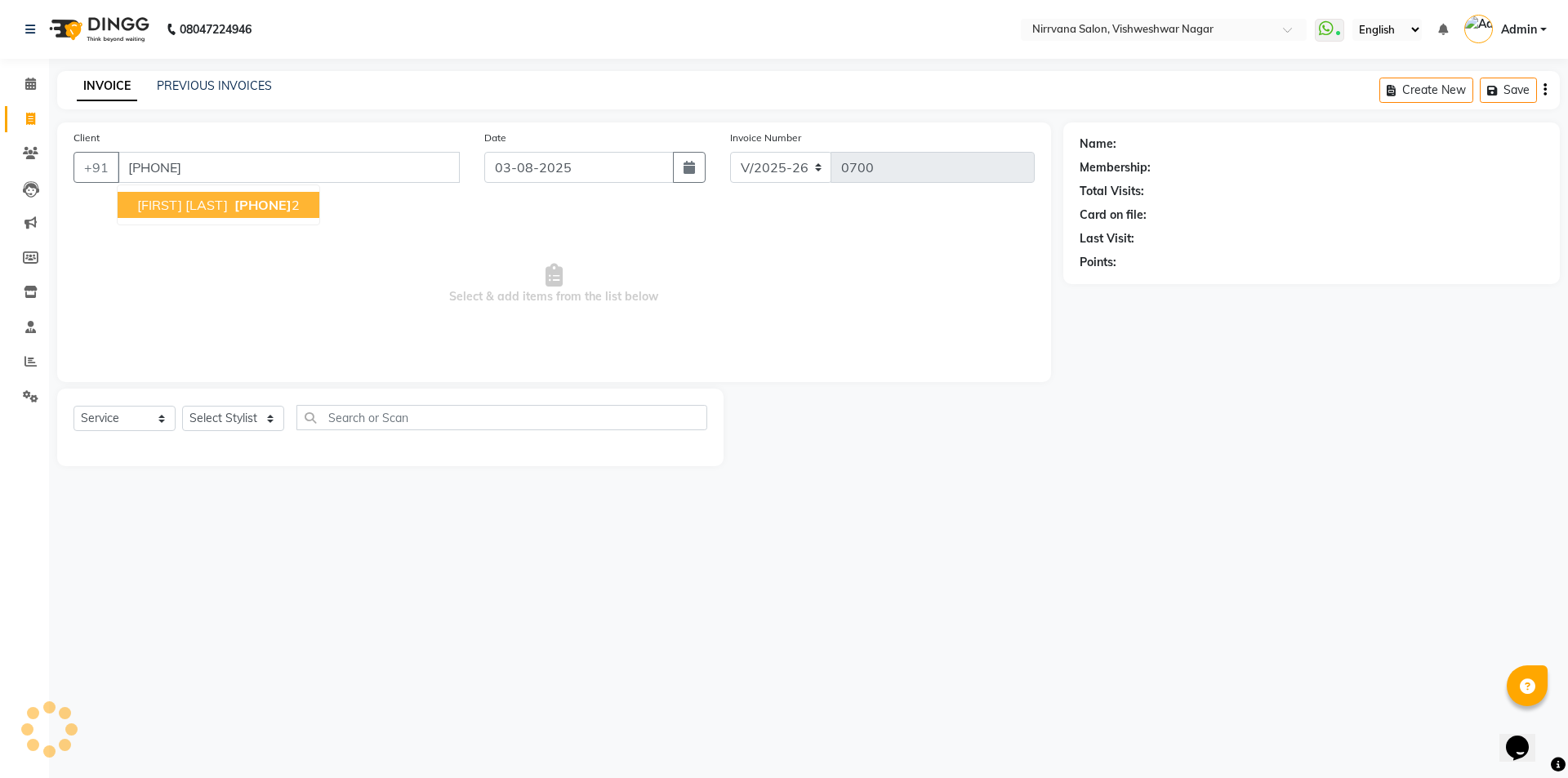 type on "[PHONE]" 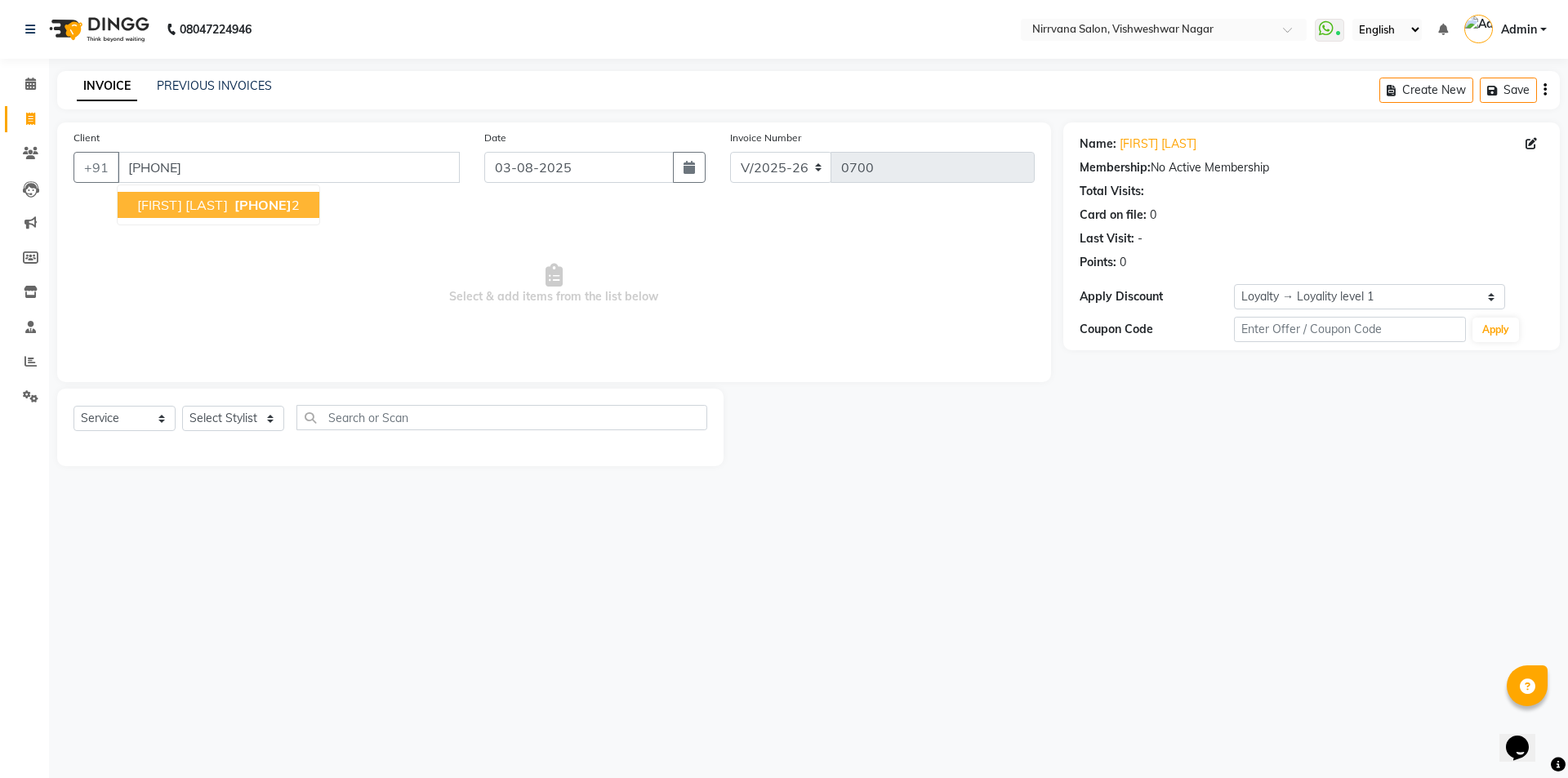 click on "[FIRST] [LAST]   [PHONE] 2" at bounding box center (218, 205) 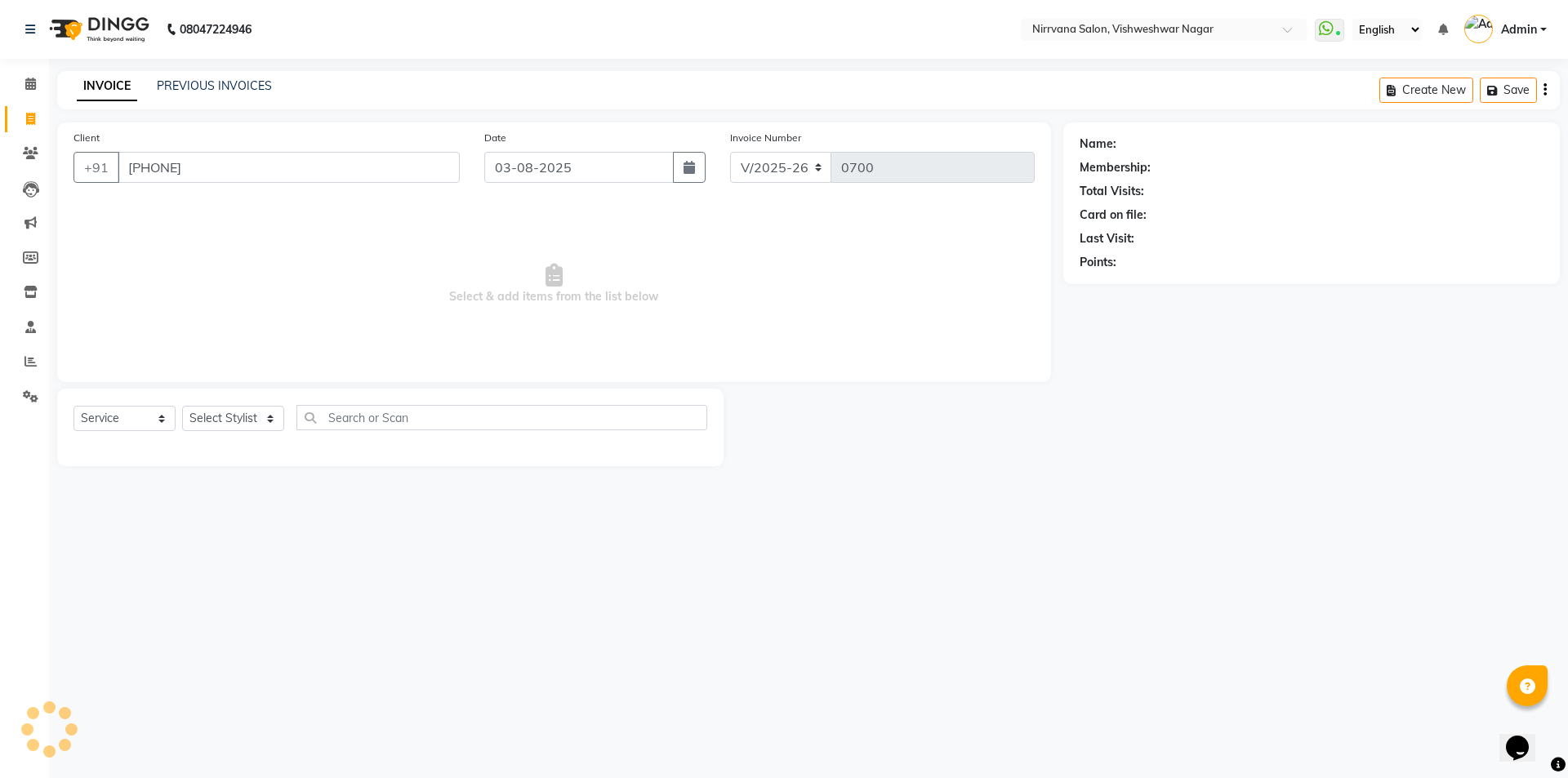 select on "1: Object" 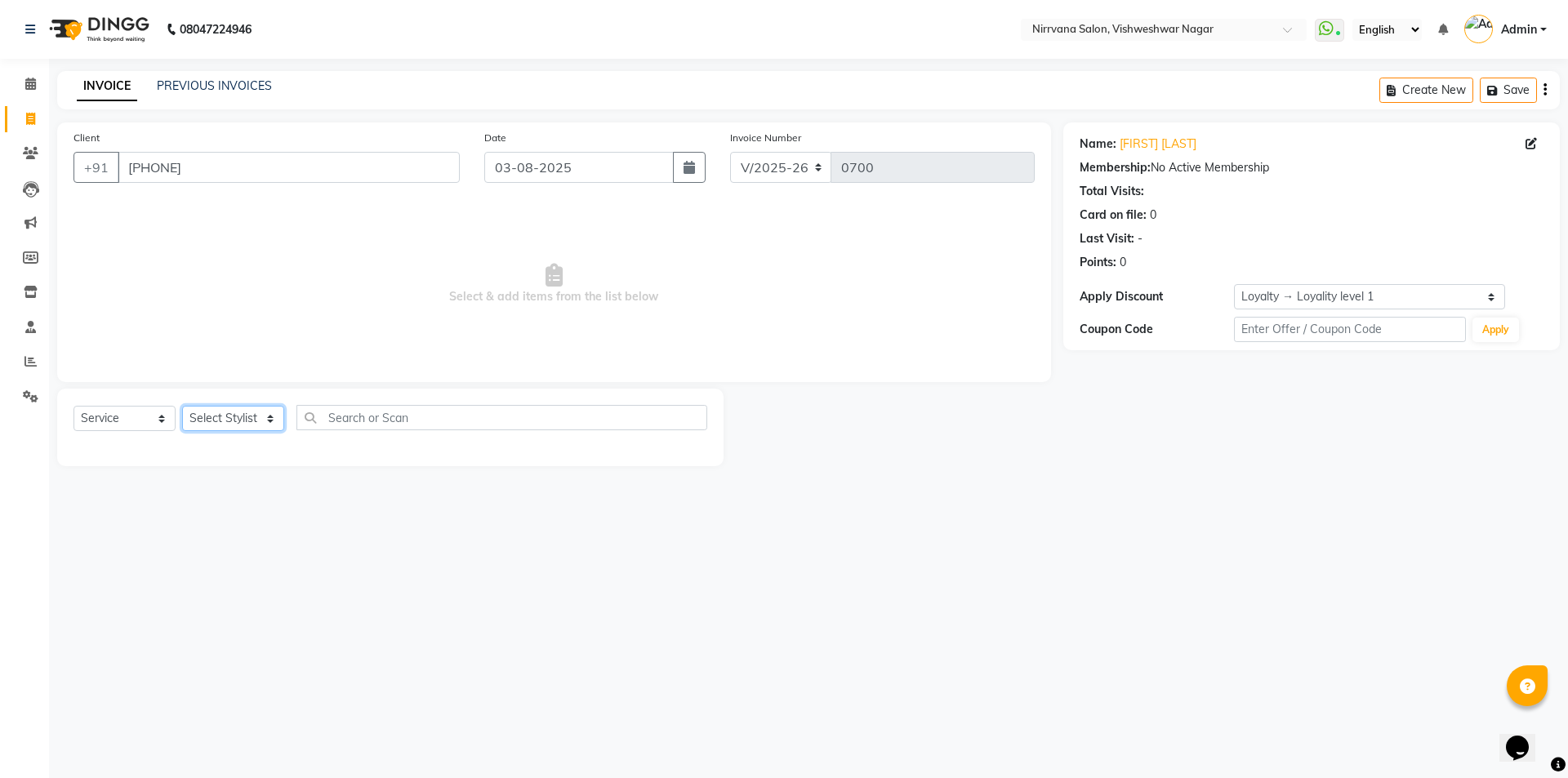 click on "Select Stylist [FIRST] [FIRST] [FIRST] [FIRST]" 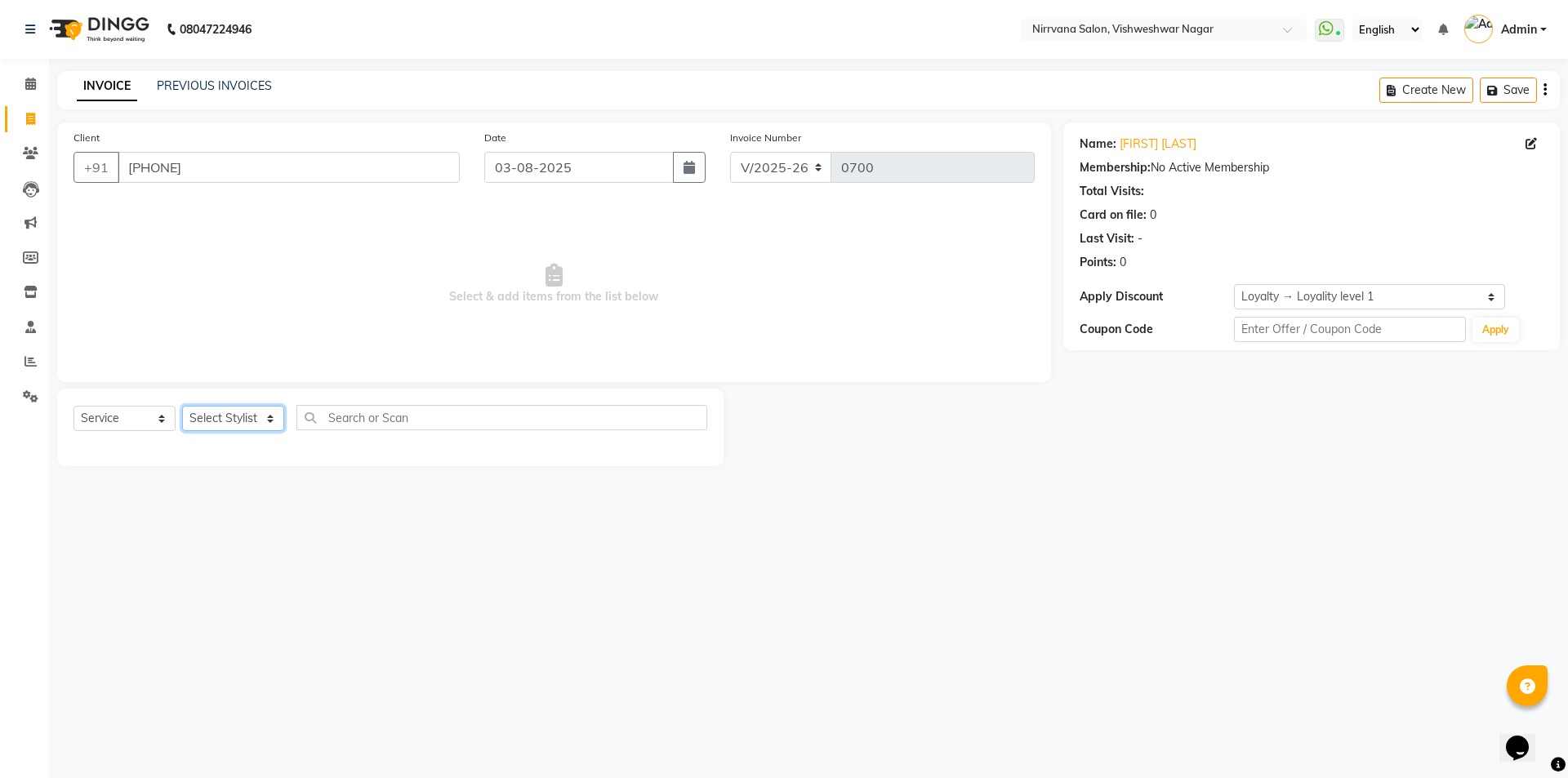 select on "66294" 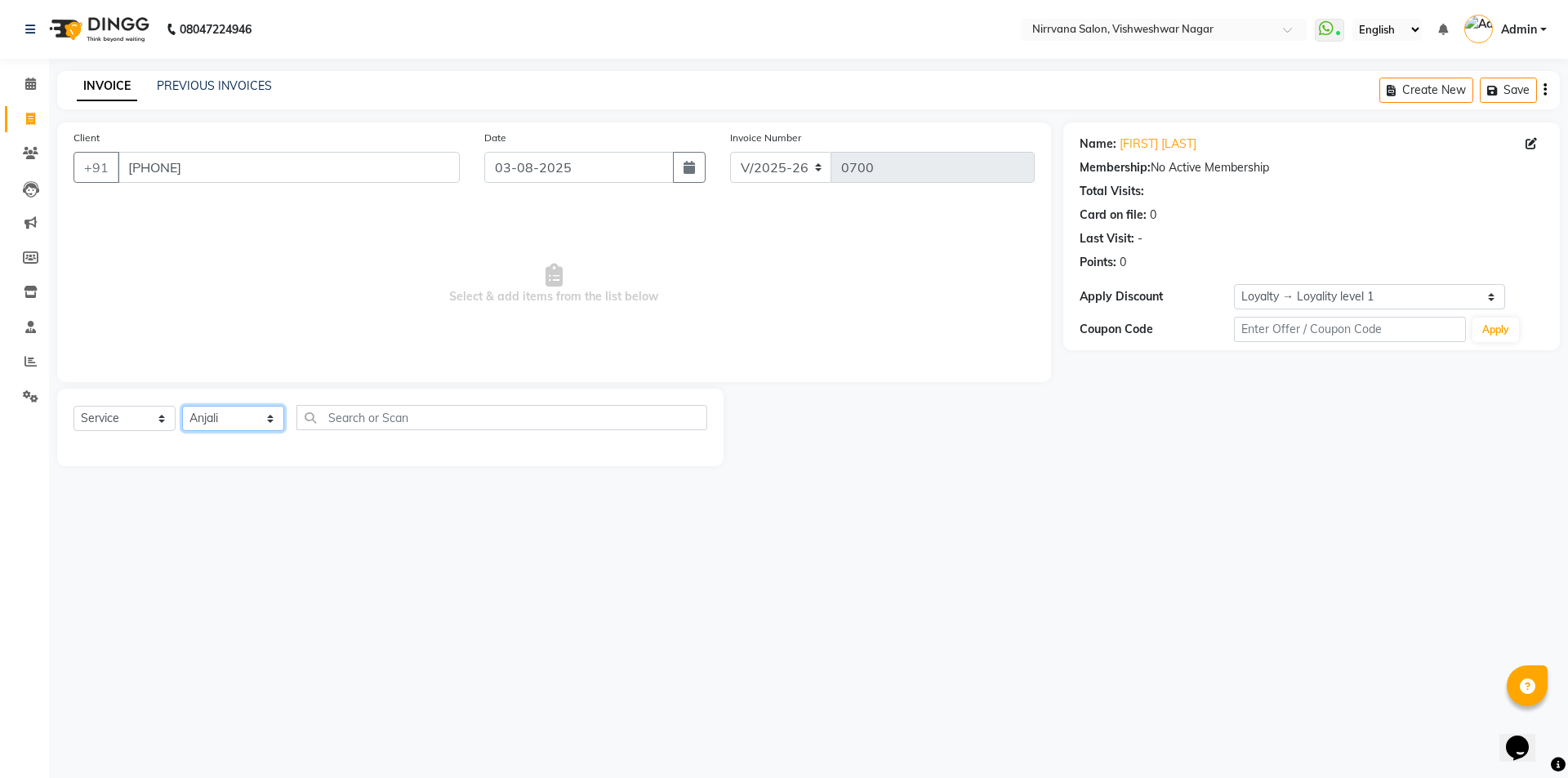 click on "Select Stylist [FIRST] [FIRST] [FIRST] [FIRST]" 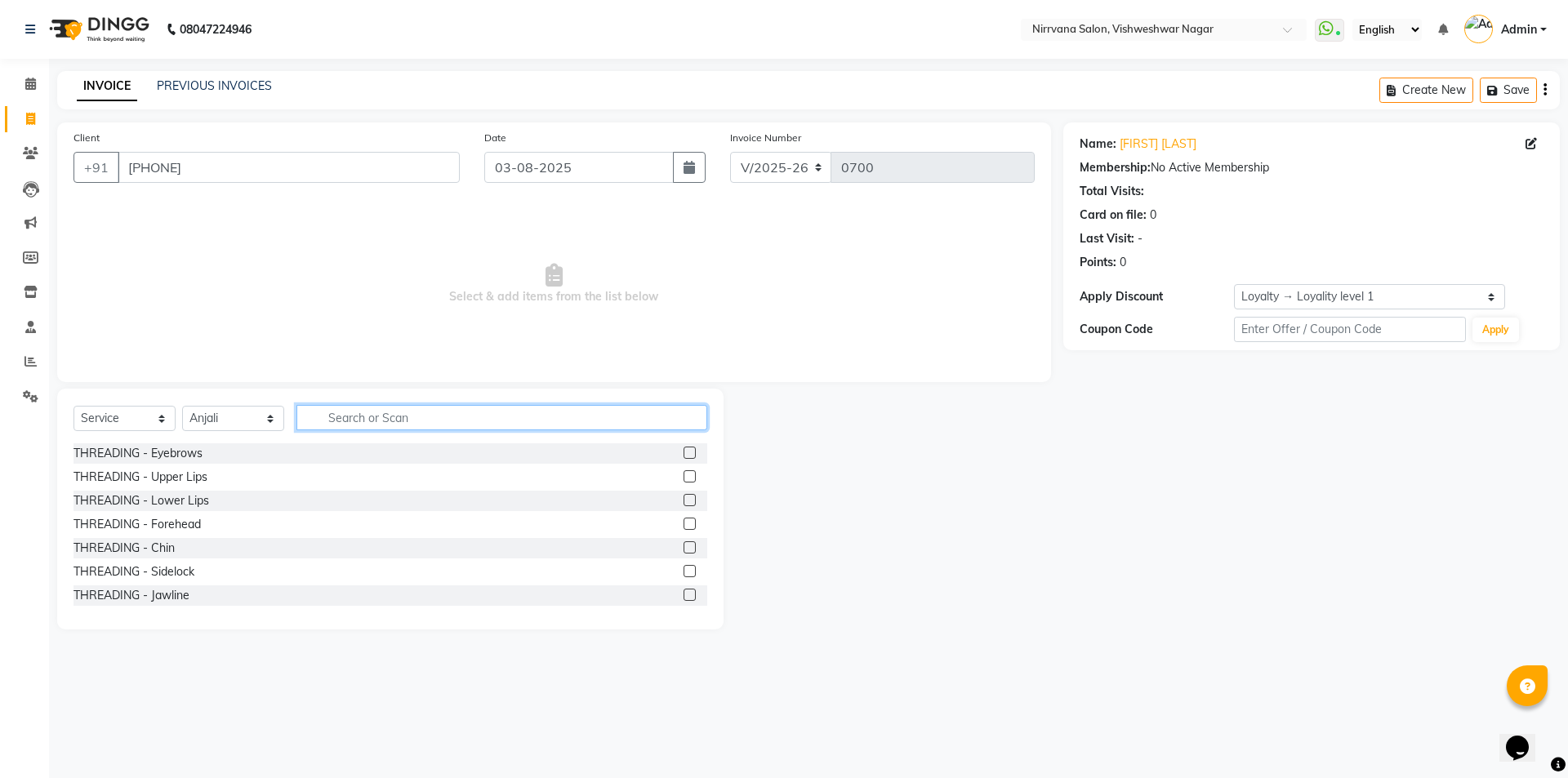 click 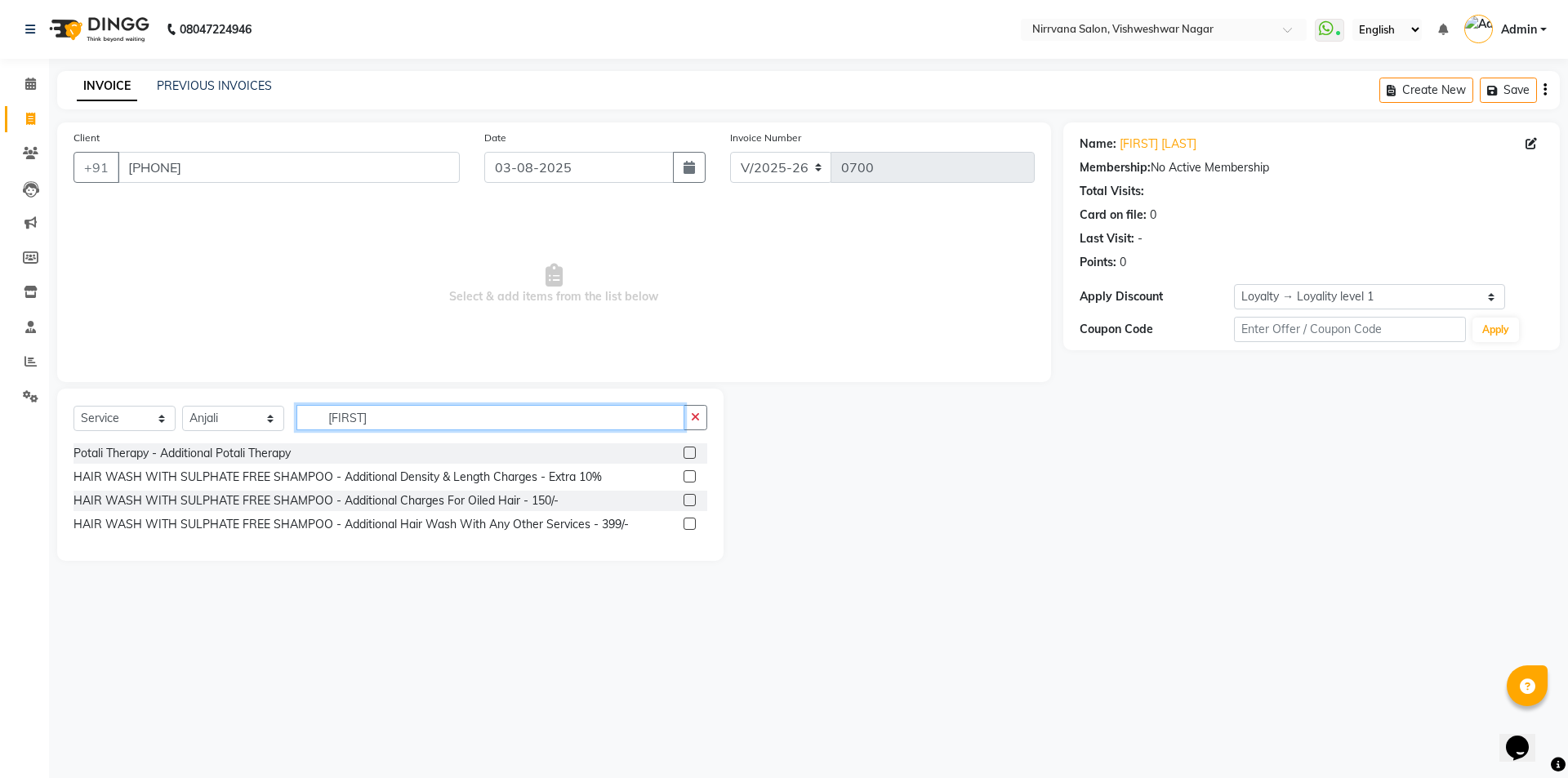 type on "[FIRST]" 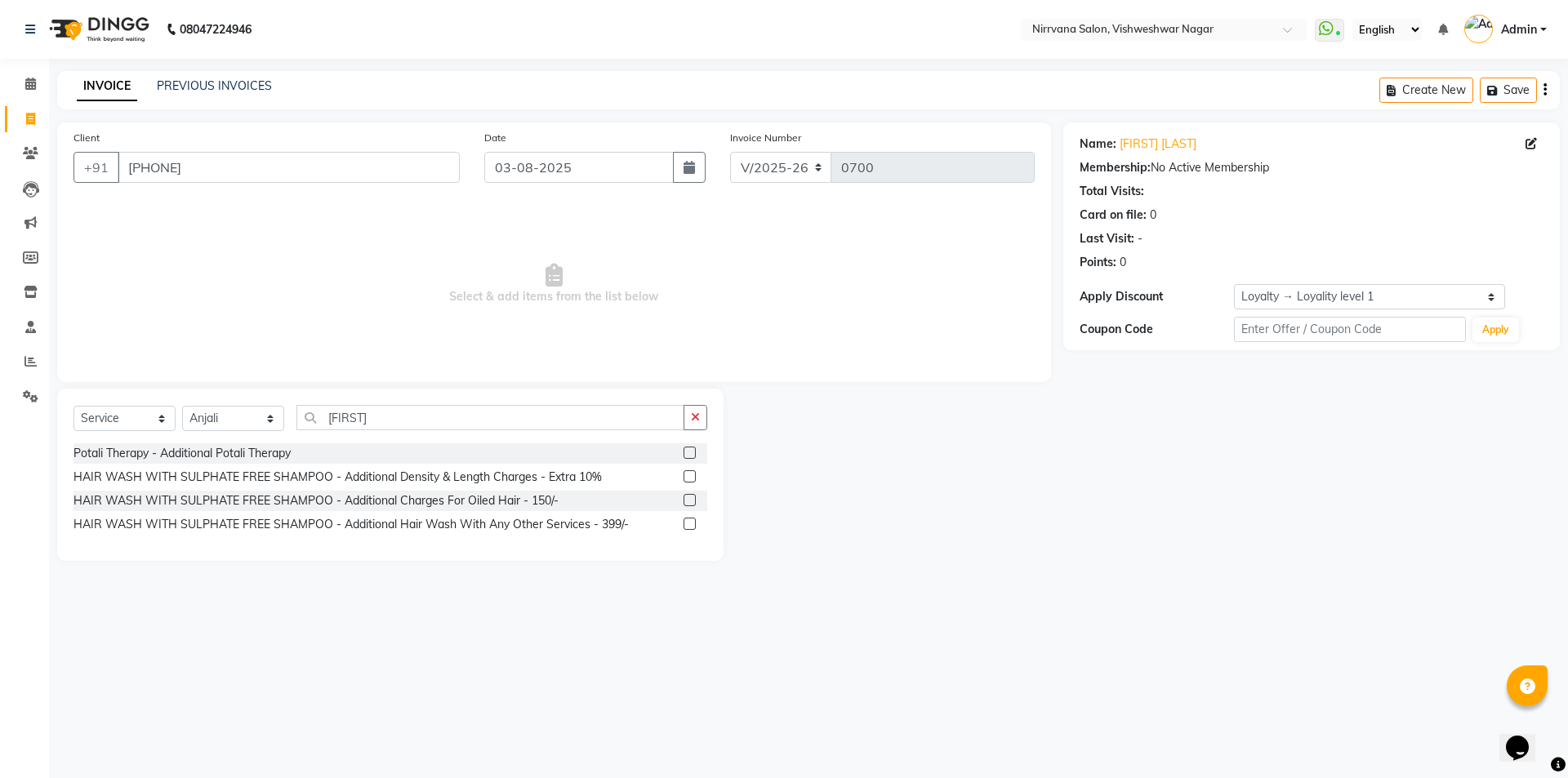 click 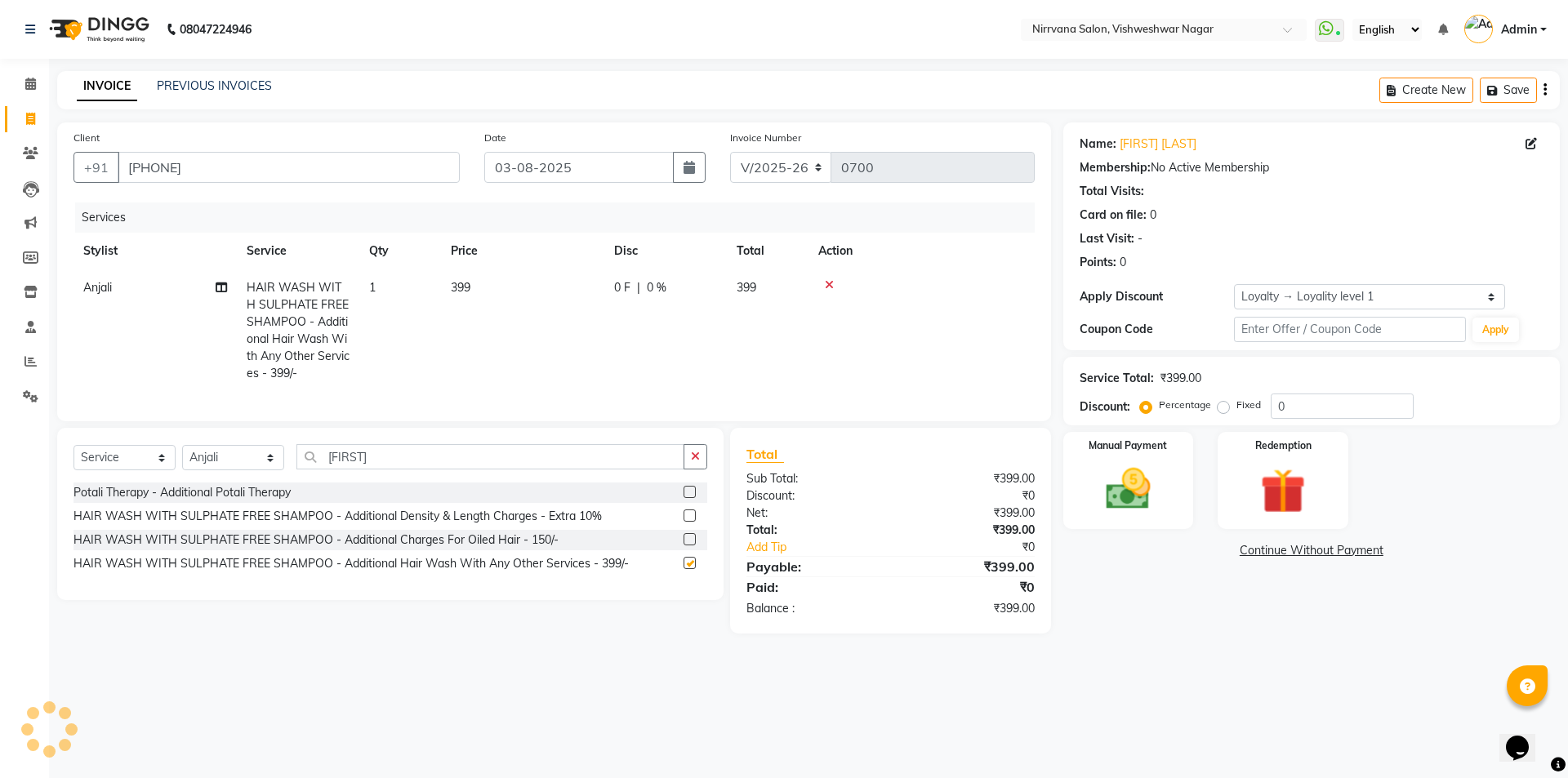 checkbox on "false" 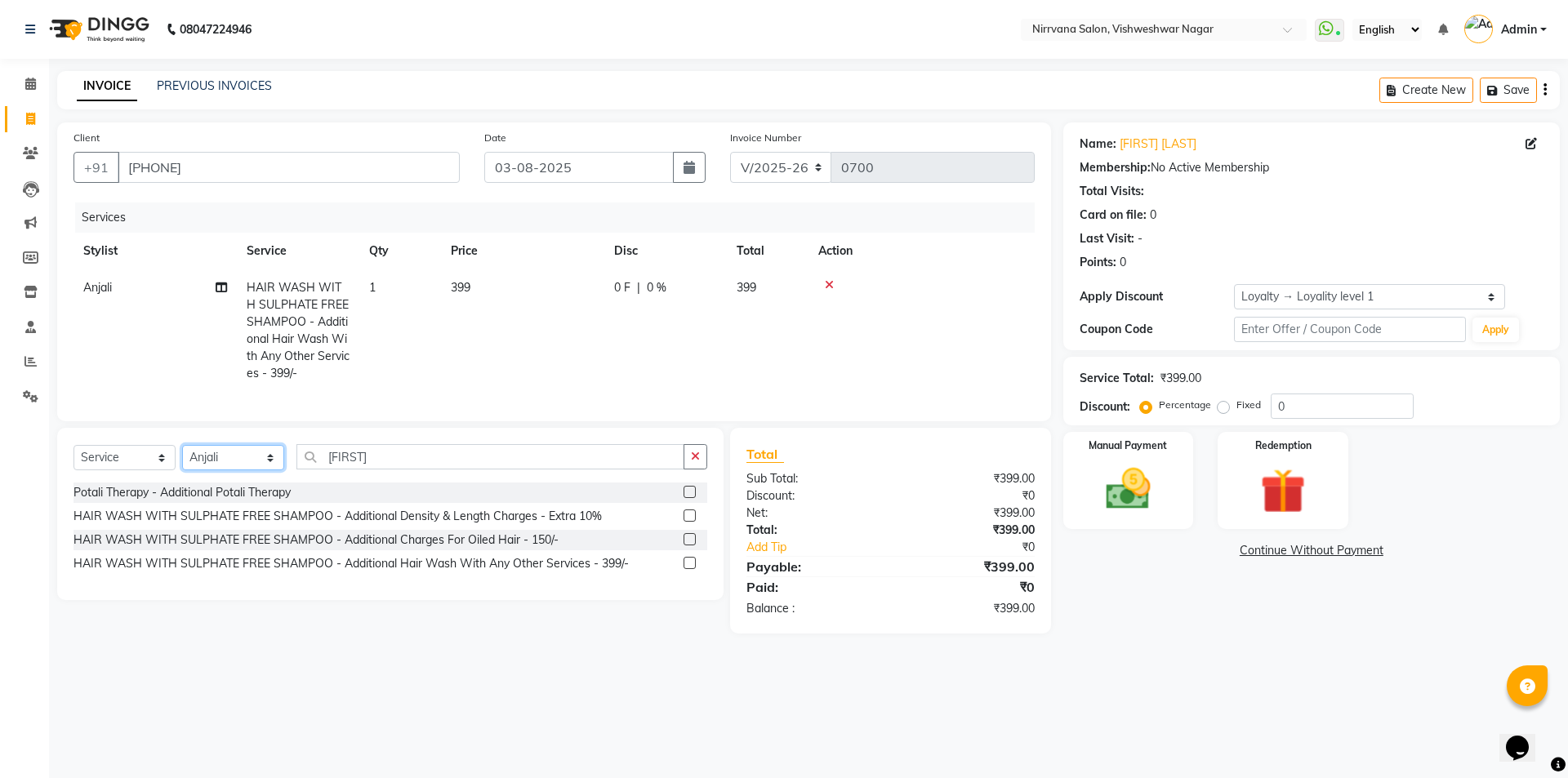 click on "Select Stylist [FIRST] [FIRST] [FIRST] [FIRST]" 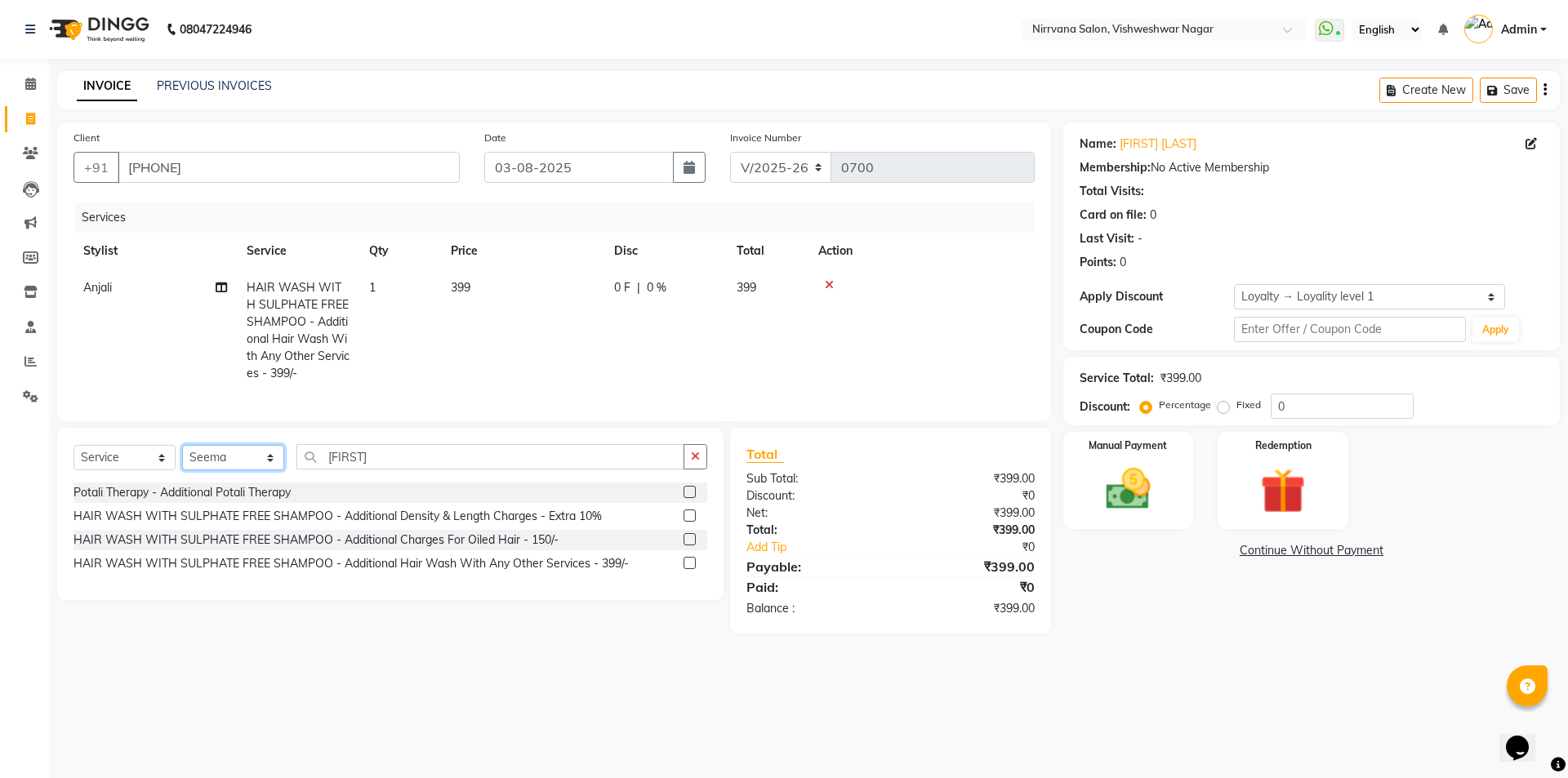 click on "Select Stylist [FIRST] [FIRST] [FIRST] [FIRST]" 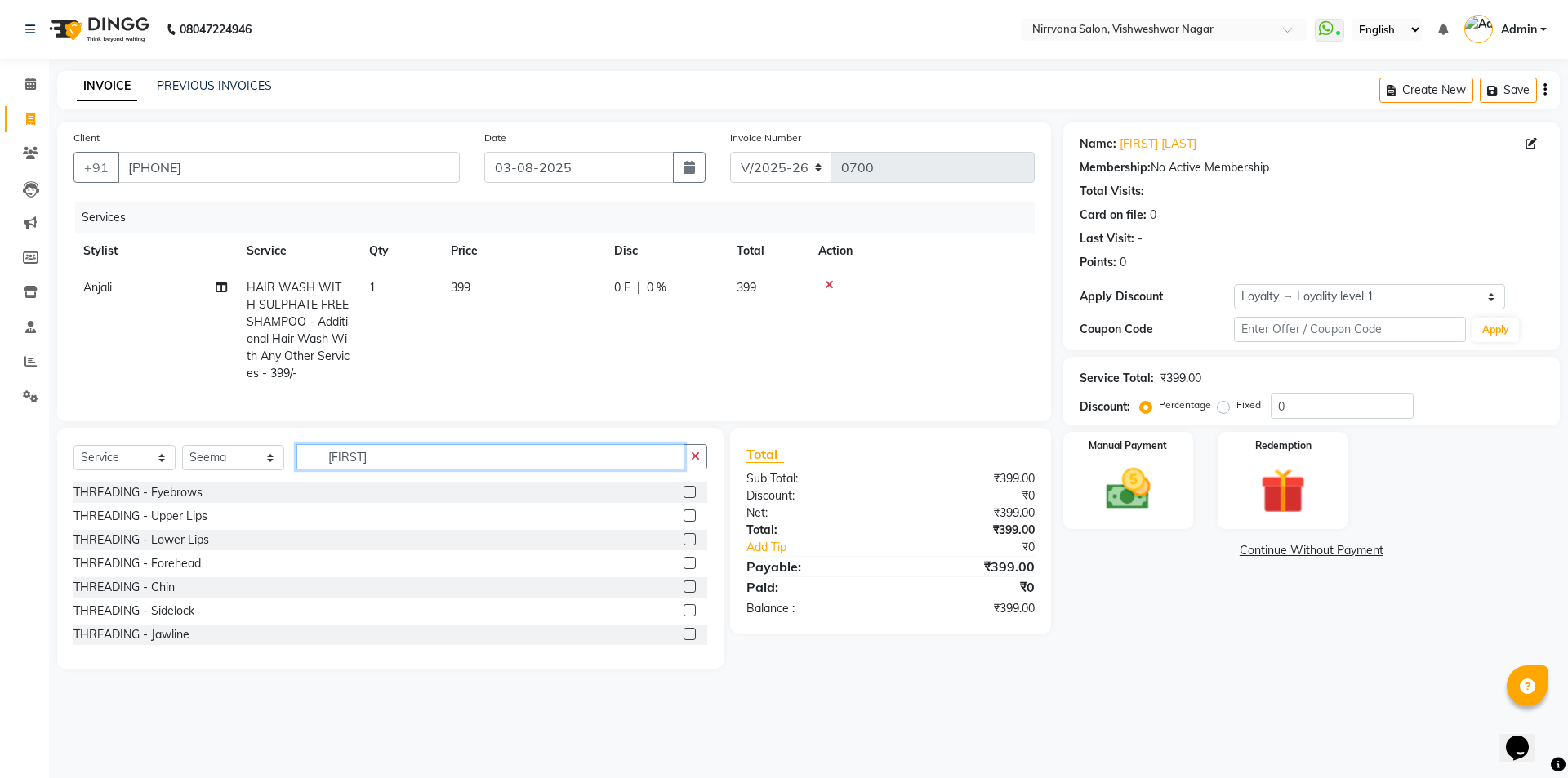 click on "[FIRST]" 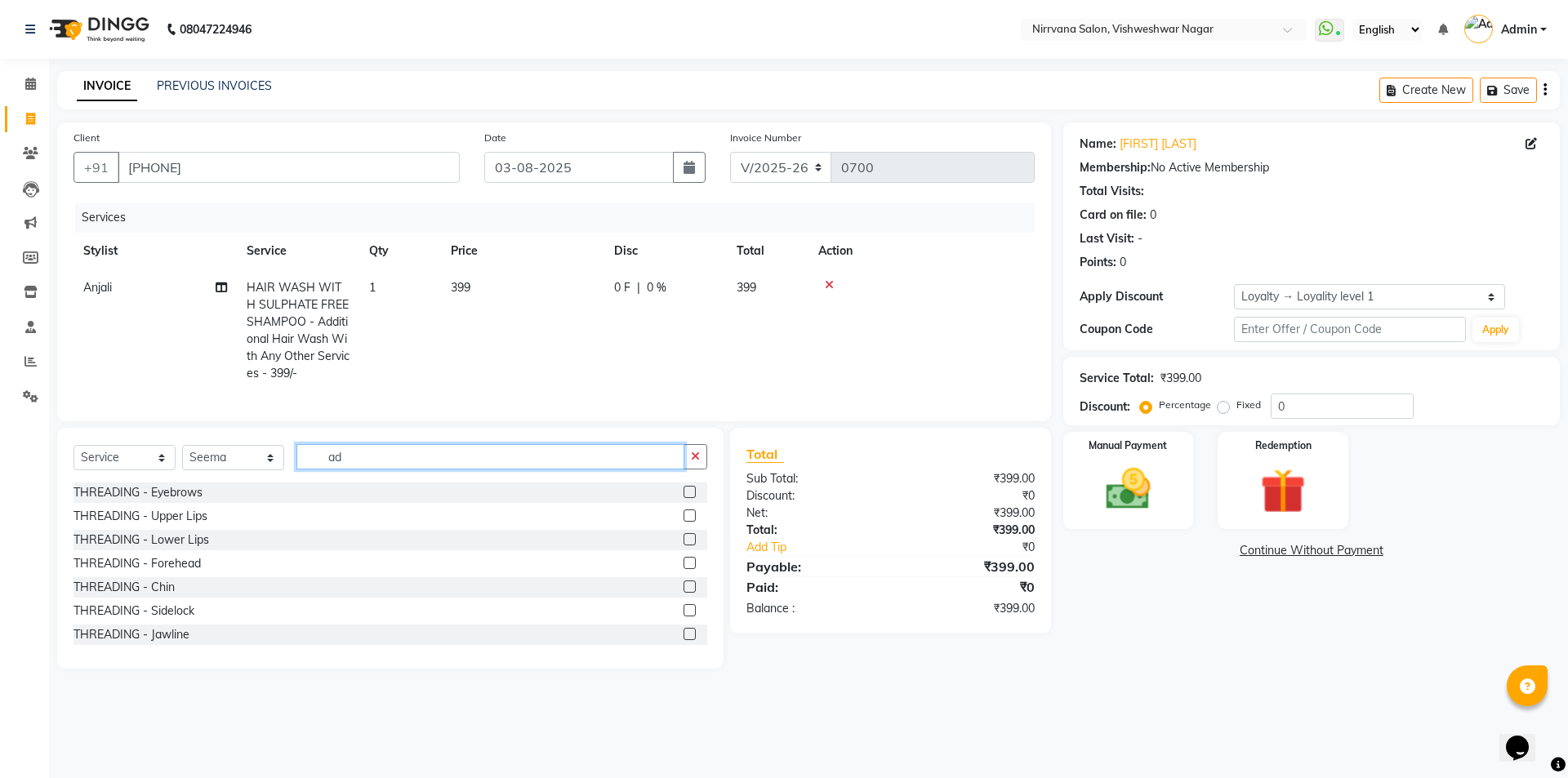 type on "a" 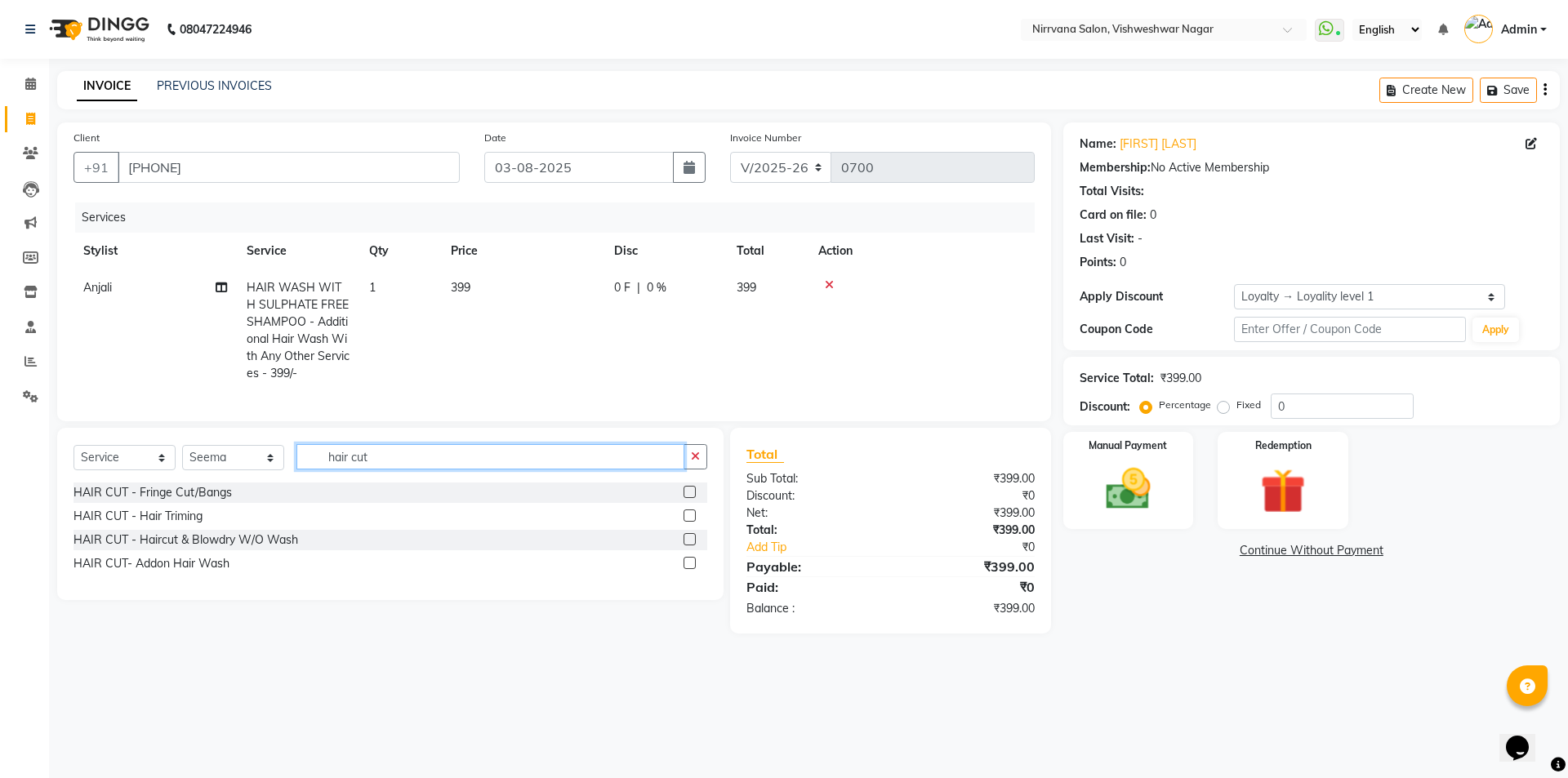 type on "hair cut" 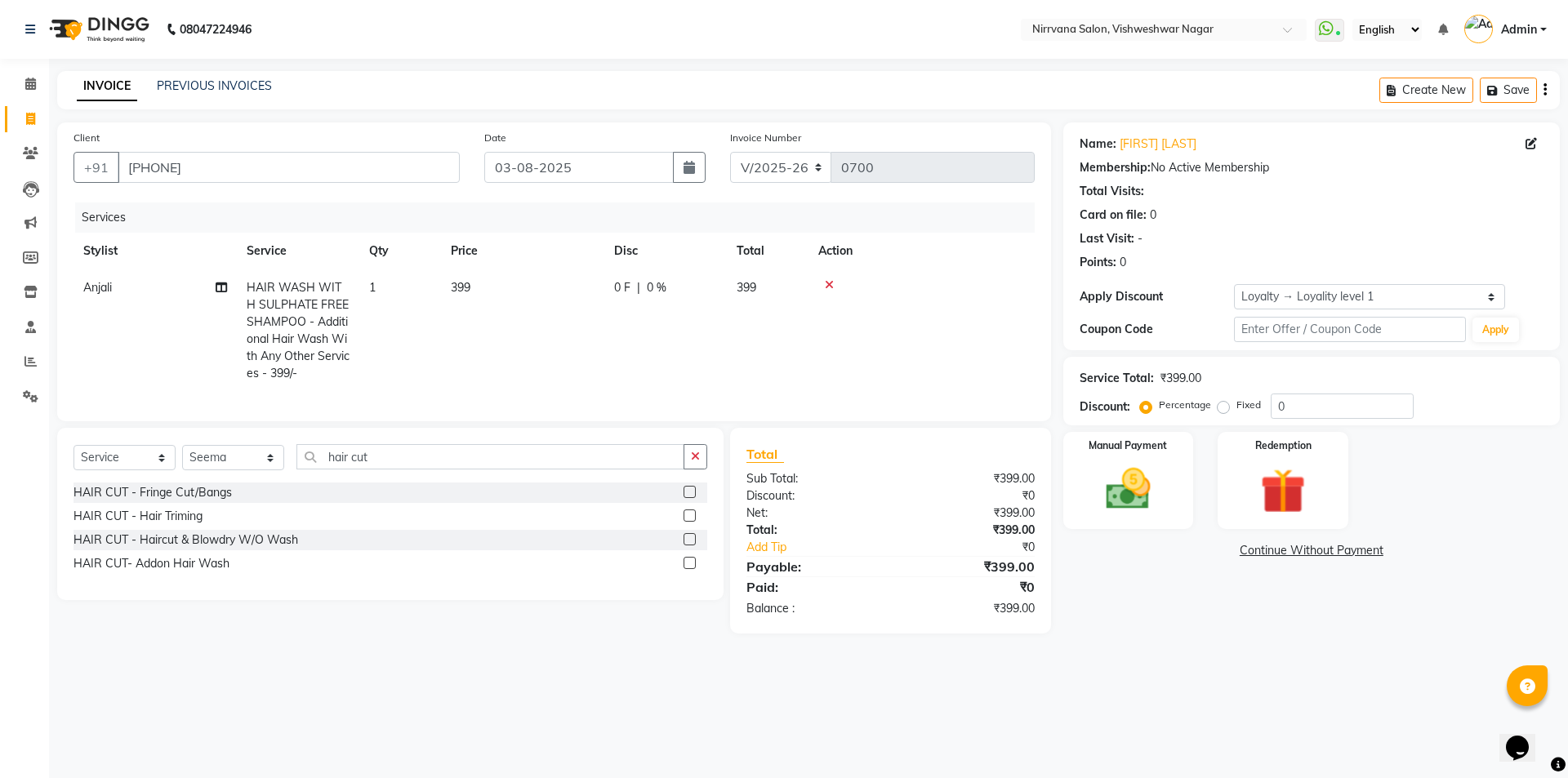 click 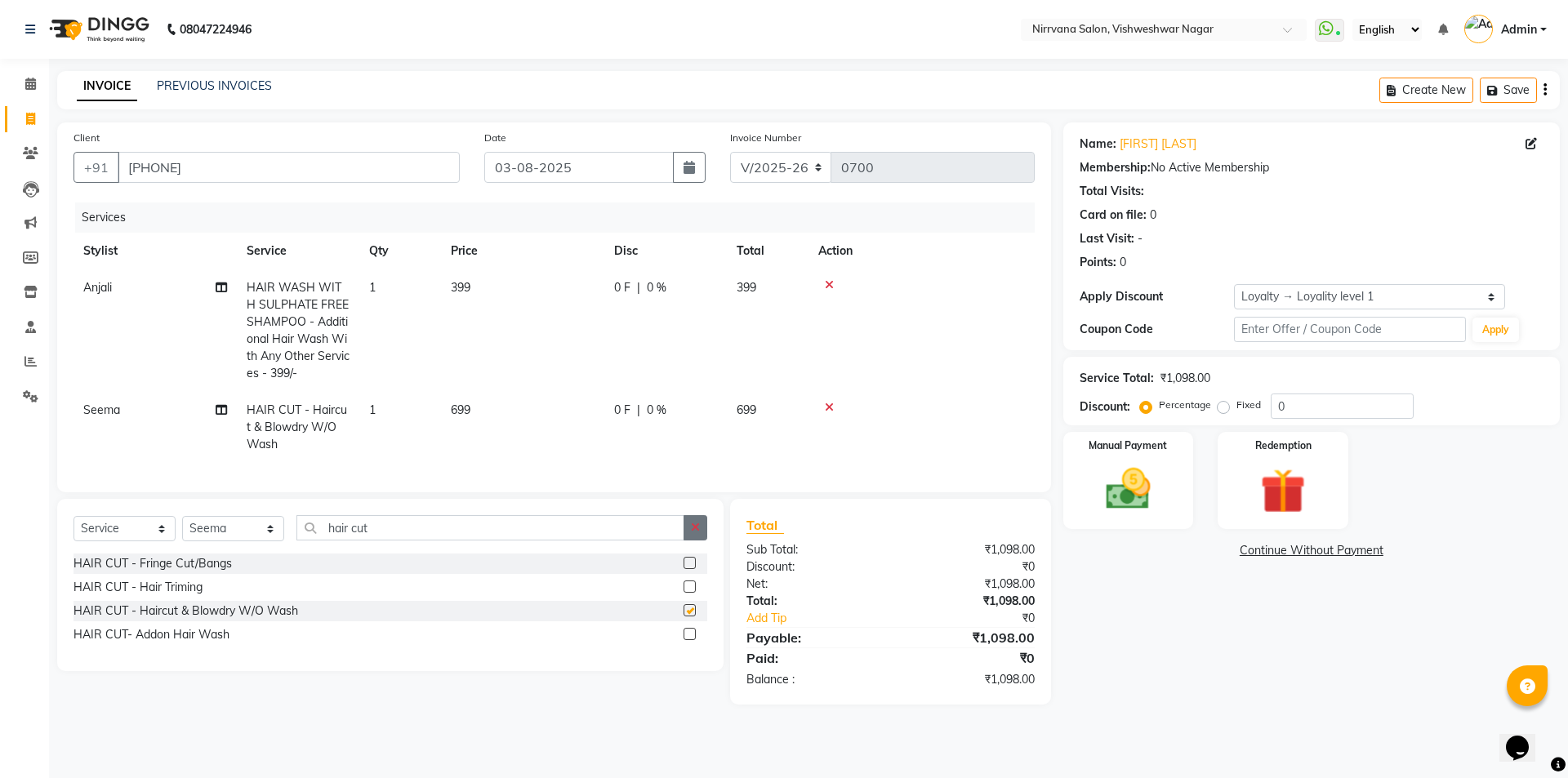 checkbox on "false" 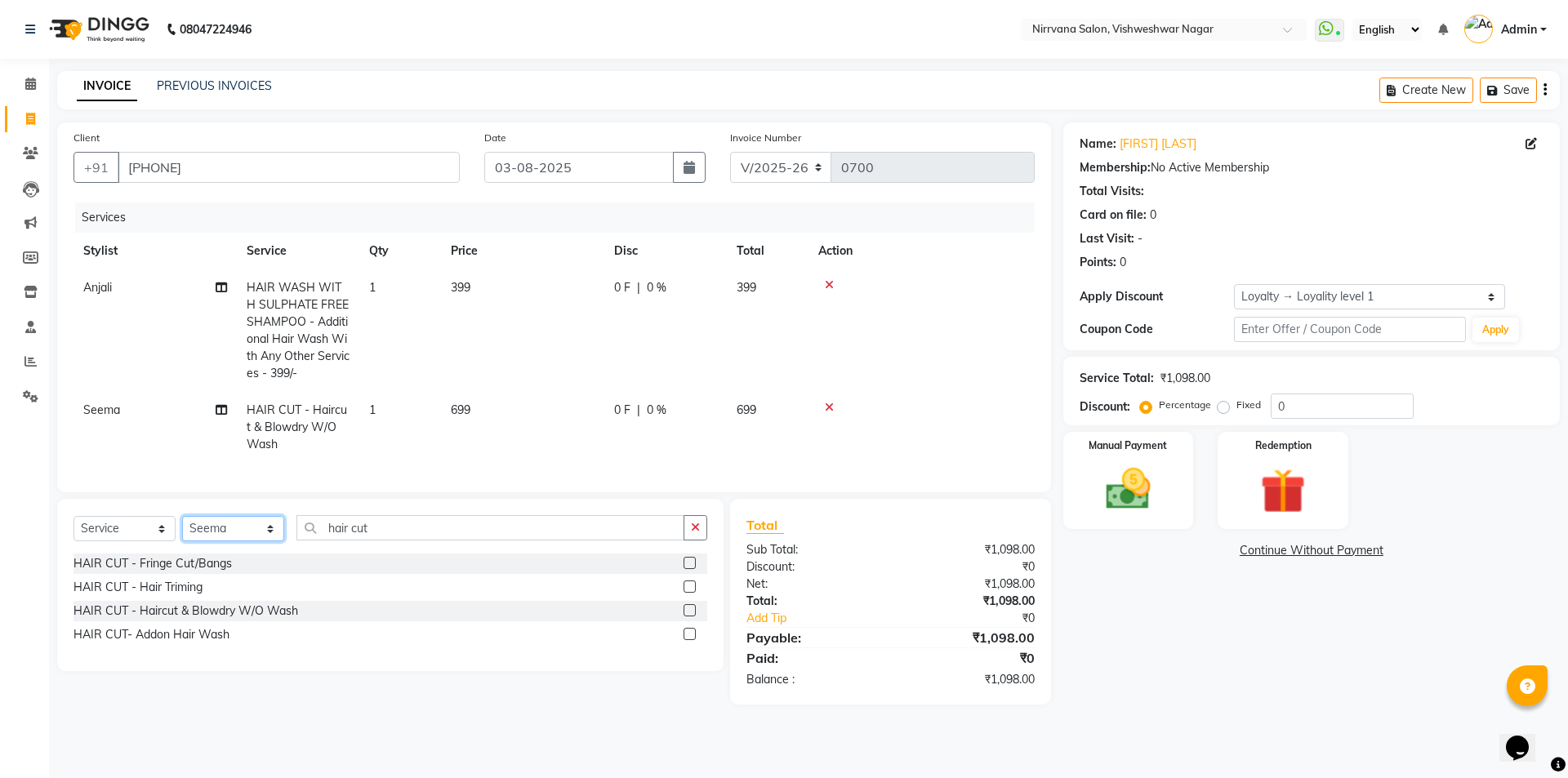 click on "Select Stylist [FIRST] [FIRST] [FIRST] [FIRST]" 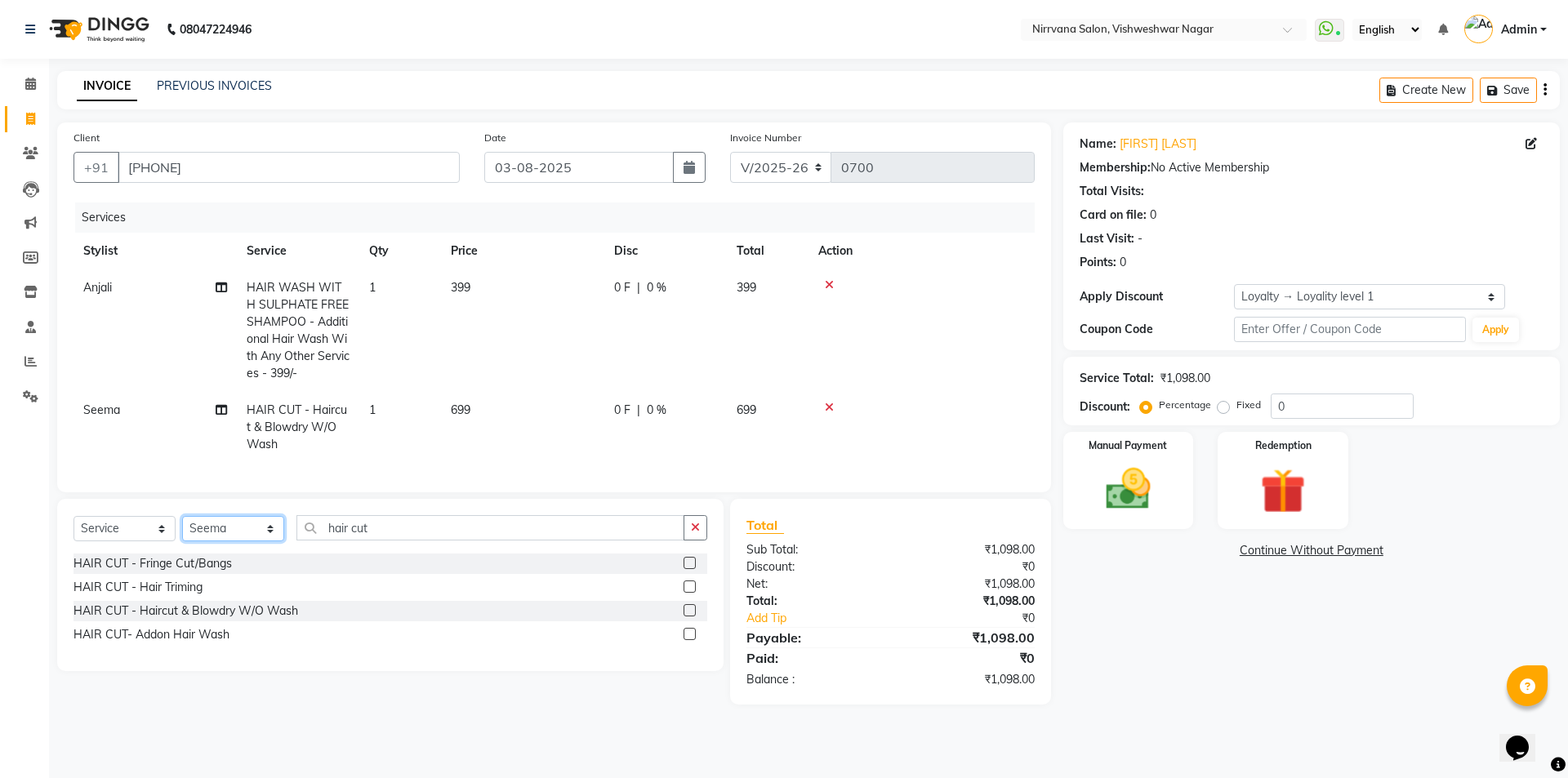 select on "80419" 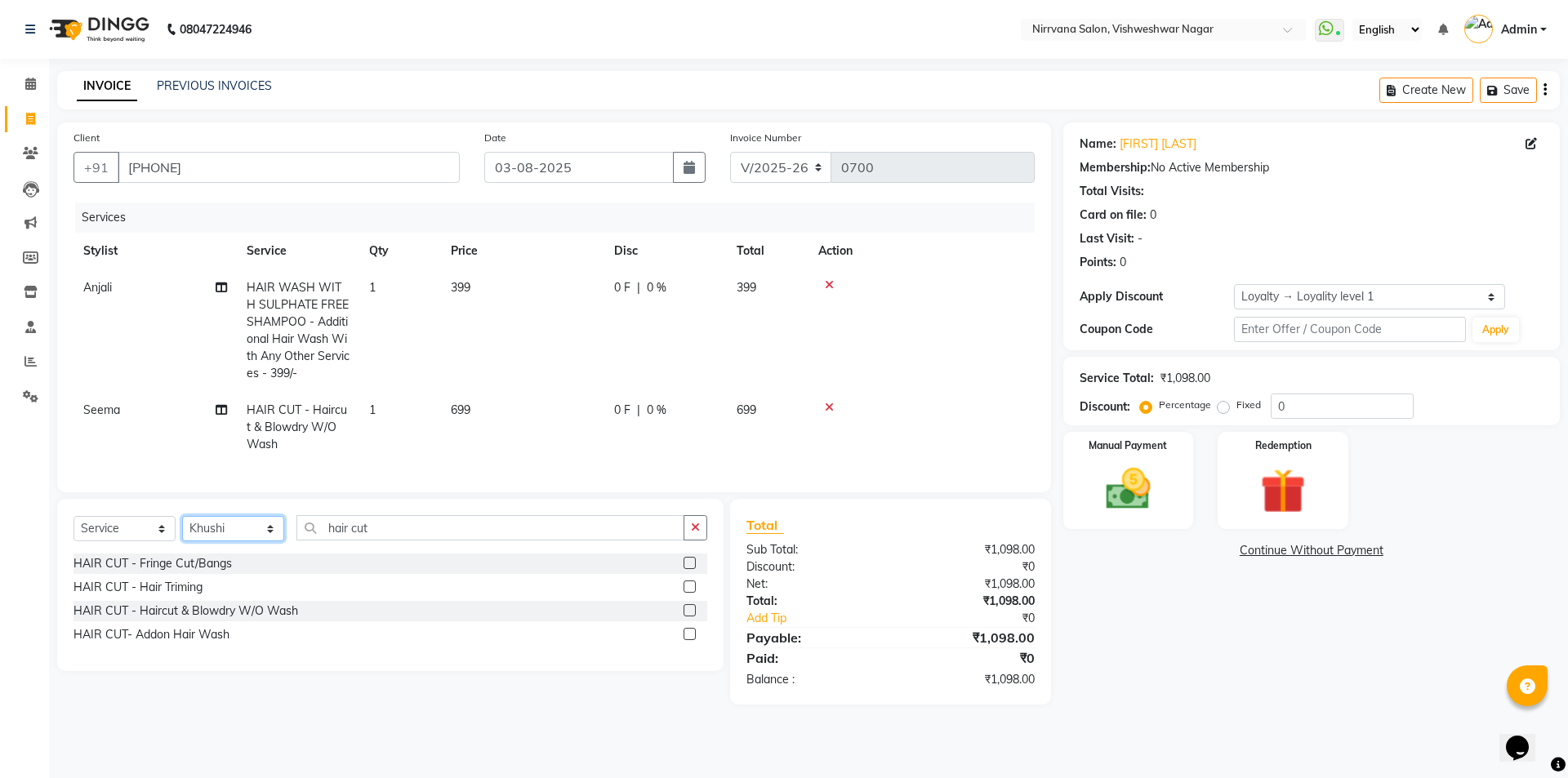 click on "Select Stylist [FIRST] [FIRST] [FIRST] [FIRST]" 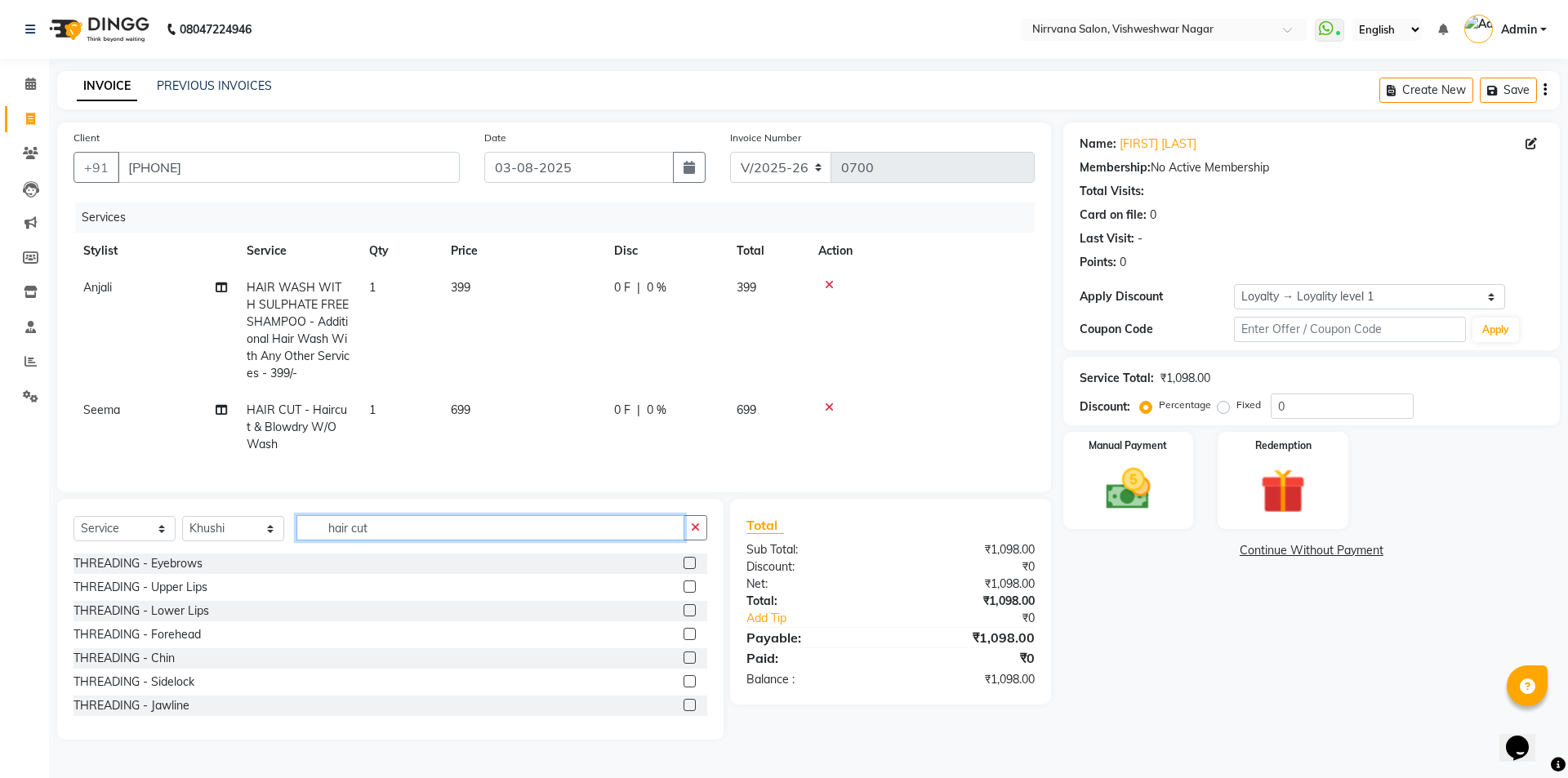 click on "hair cut" 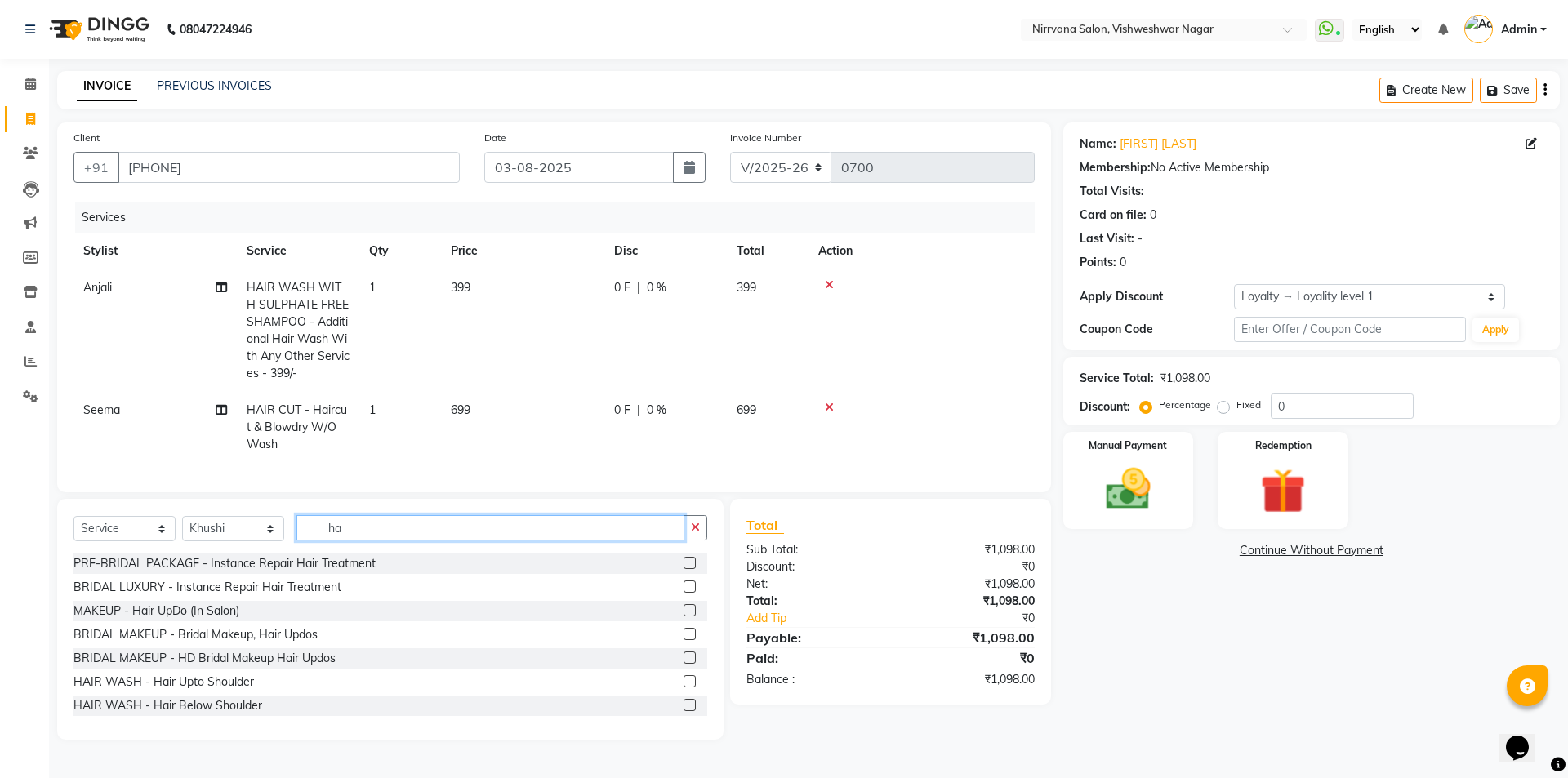 type on "h" 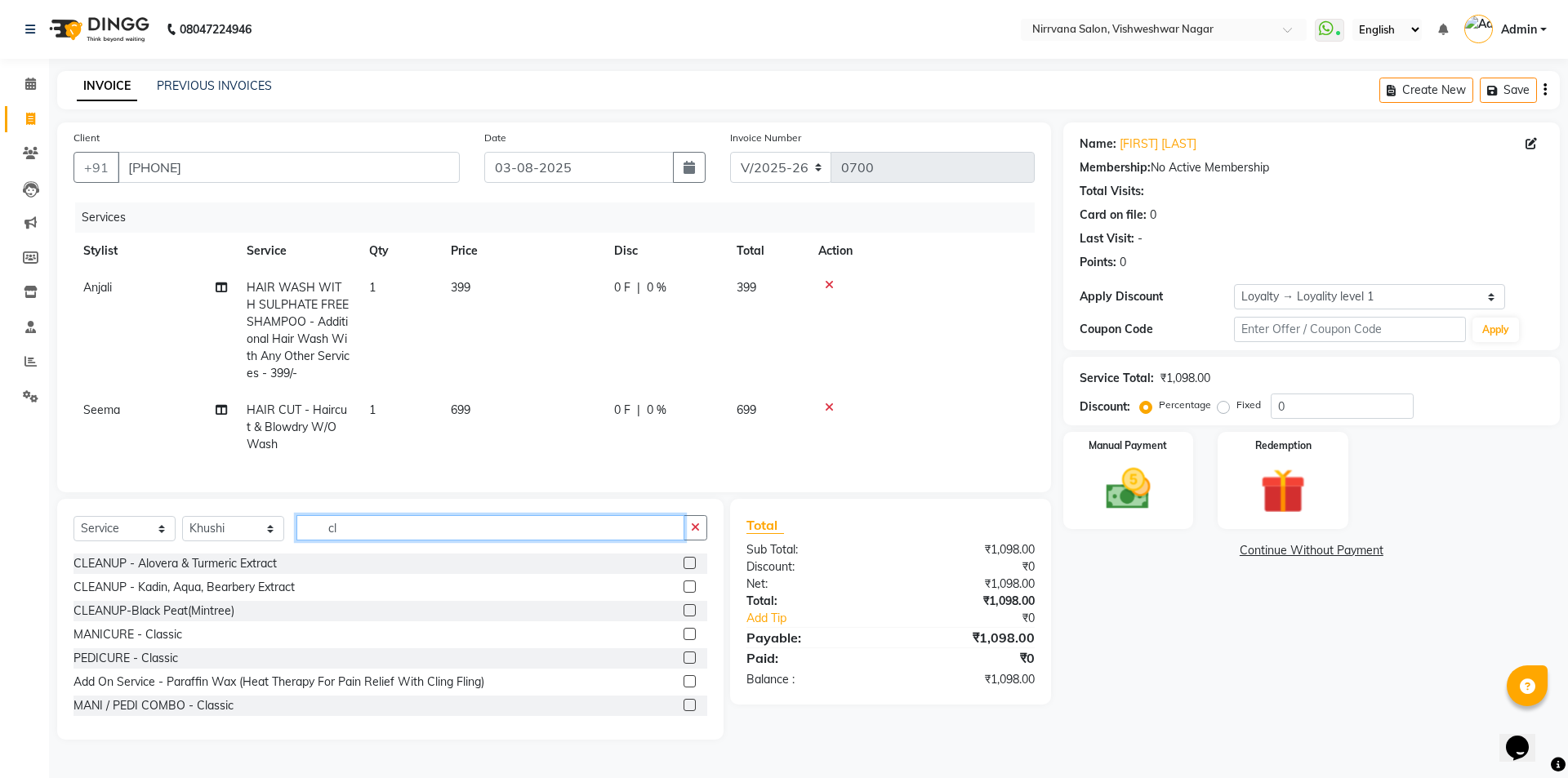 type on "cl" 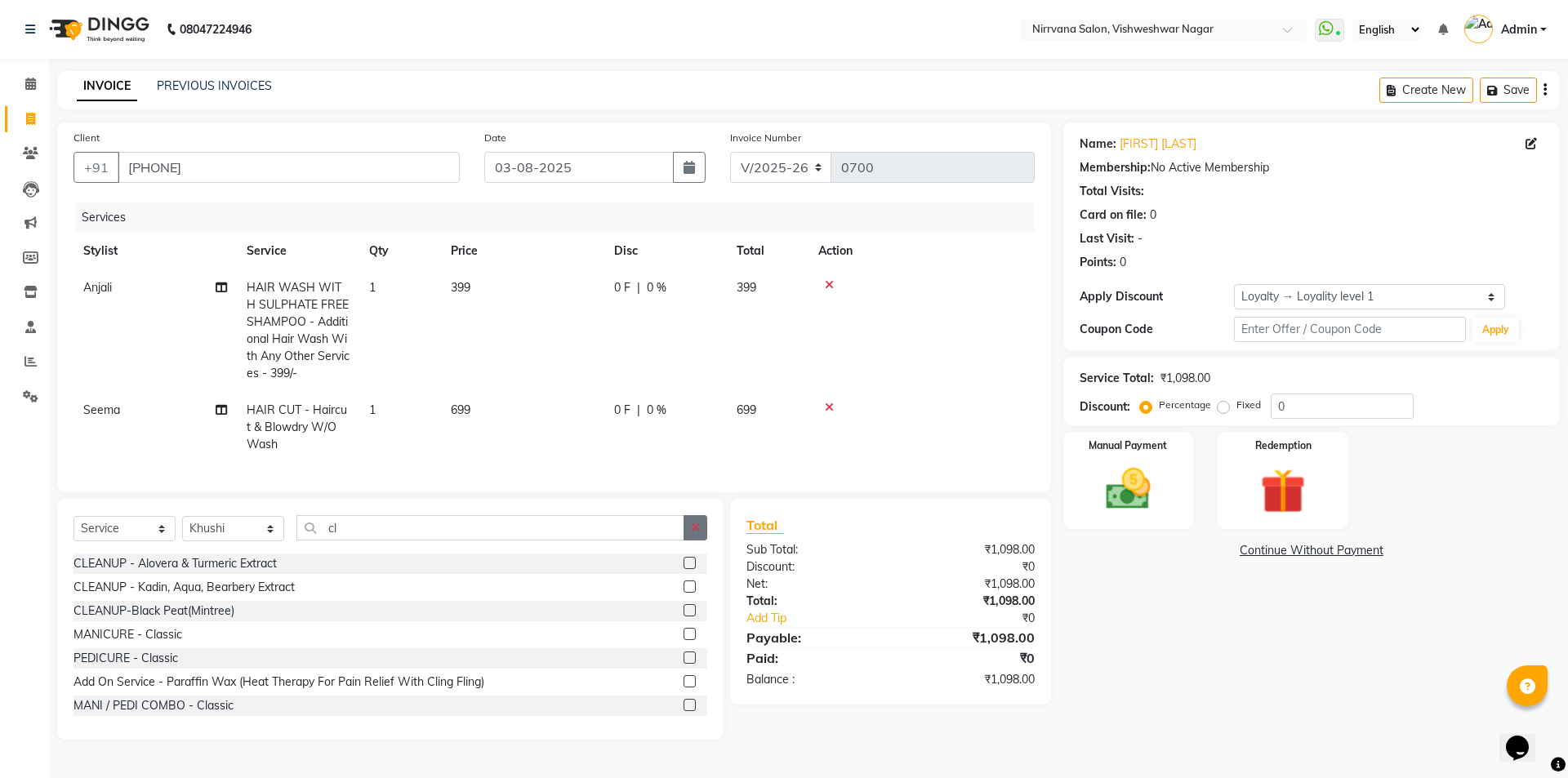 click 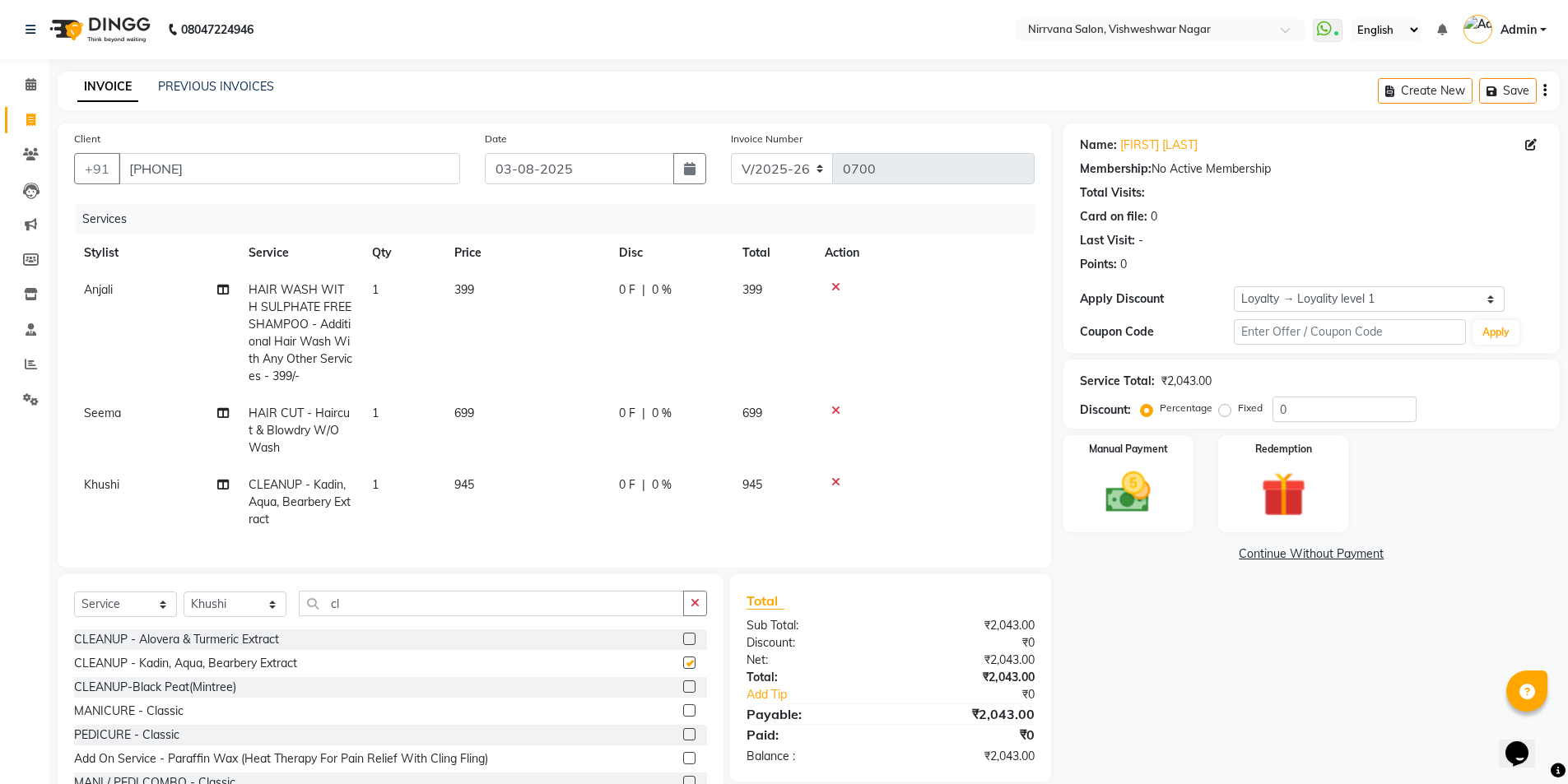 checkbox on "false" 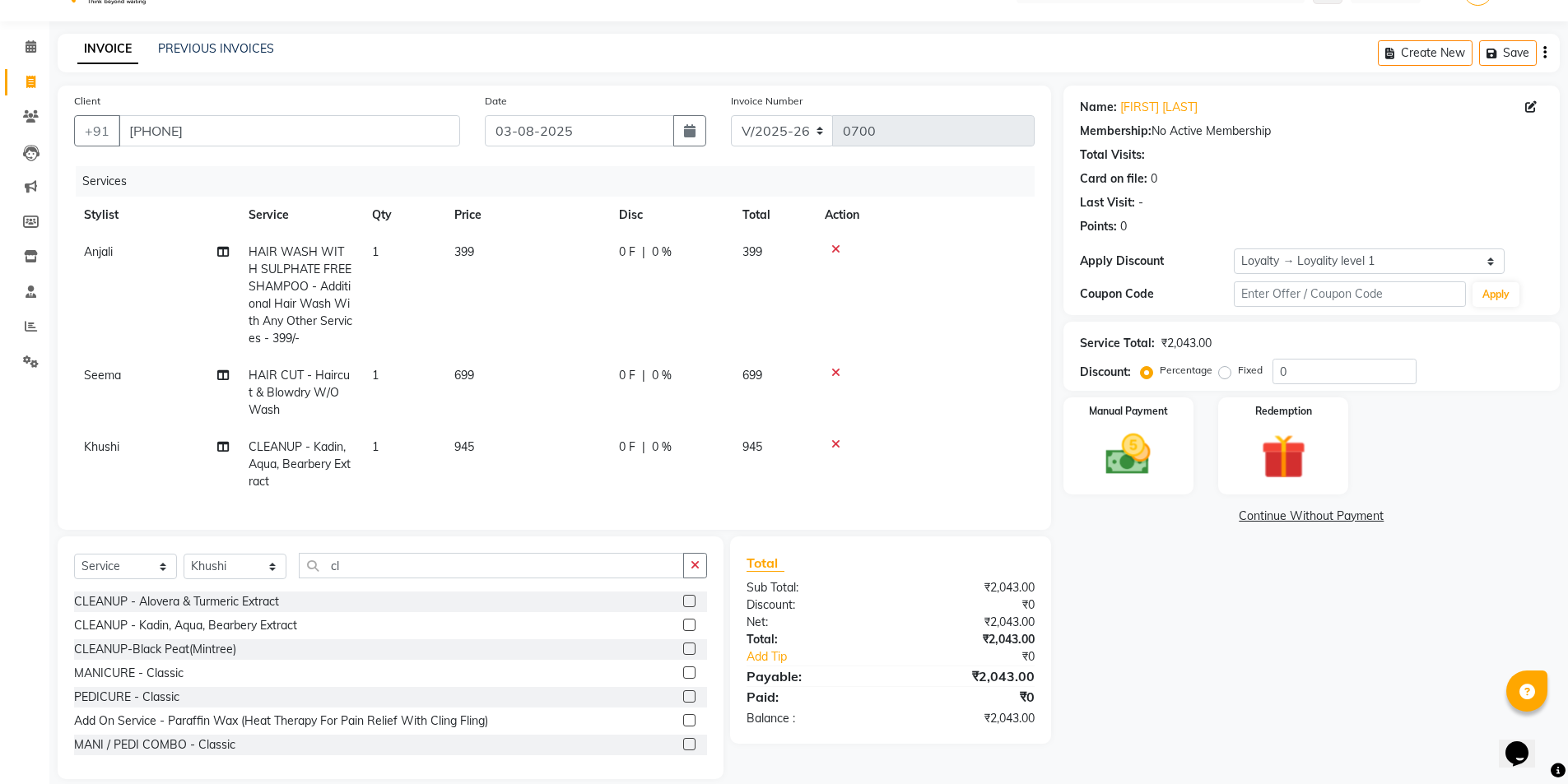 scroll, scrollTop: 70, scrollLeft: 0, axis: vertical 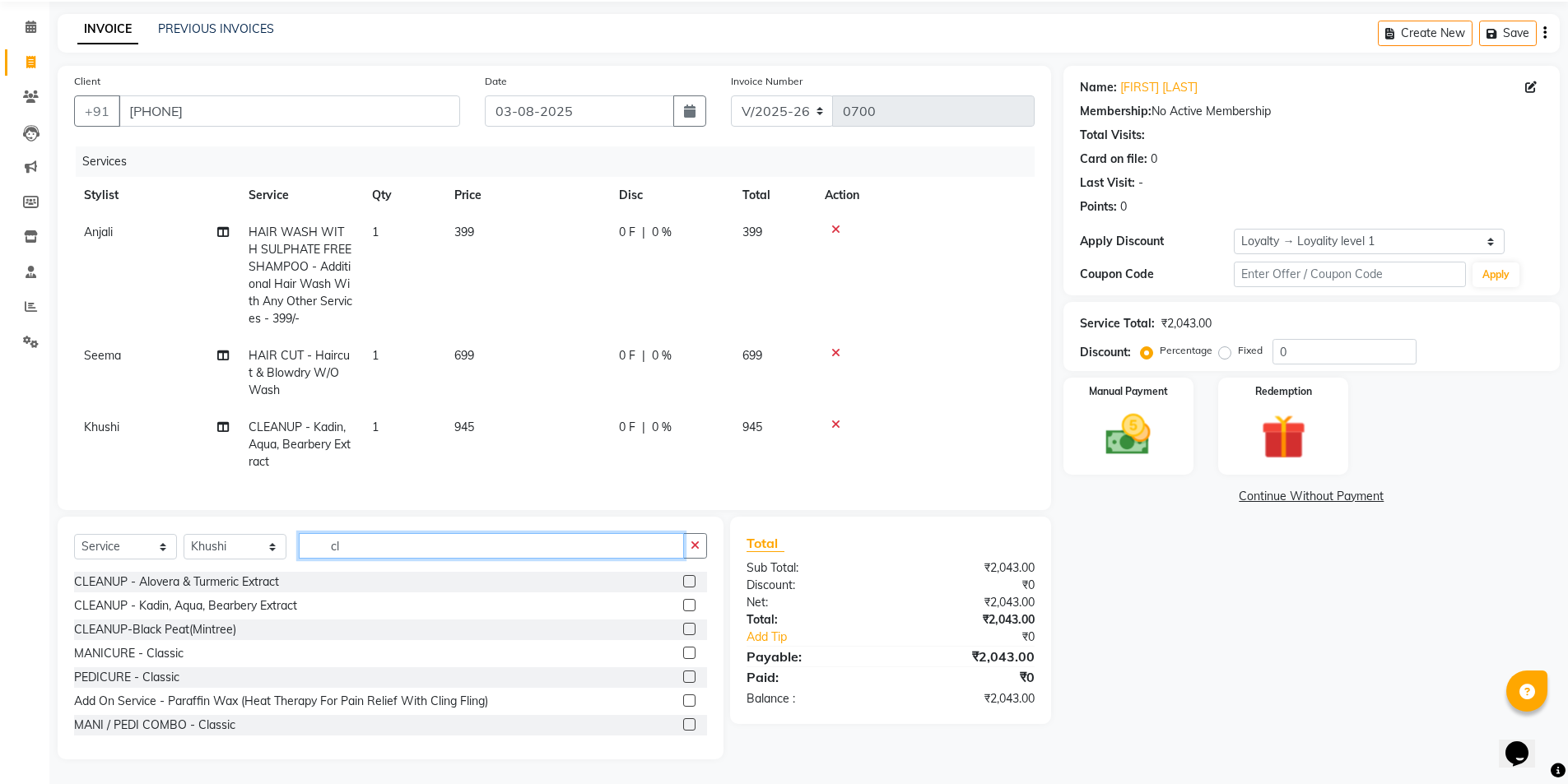 drag, startPoint x: 353, startPoint y: 544, endPoint x: 345, endPoint y: 550, distance: 10 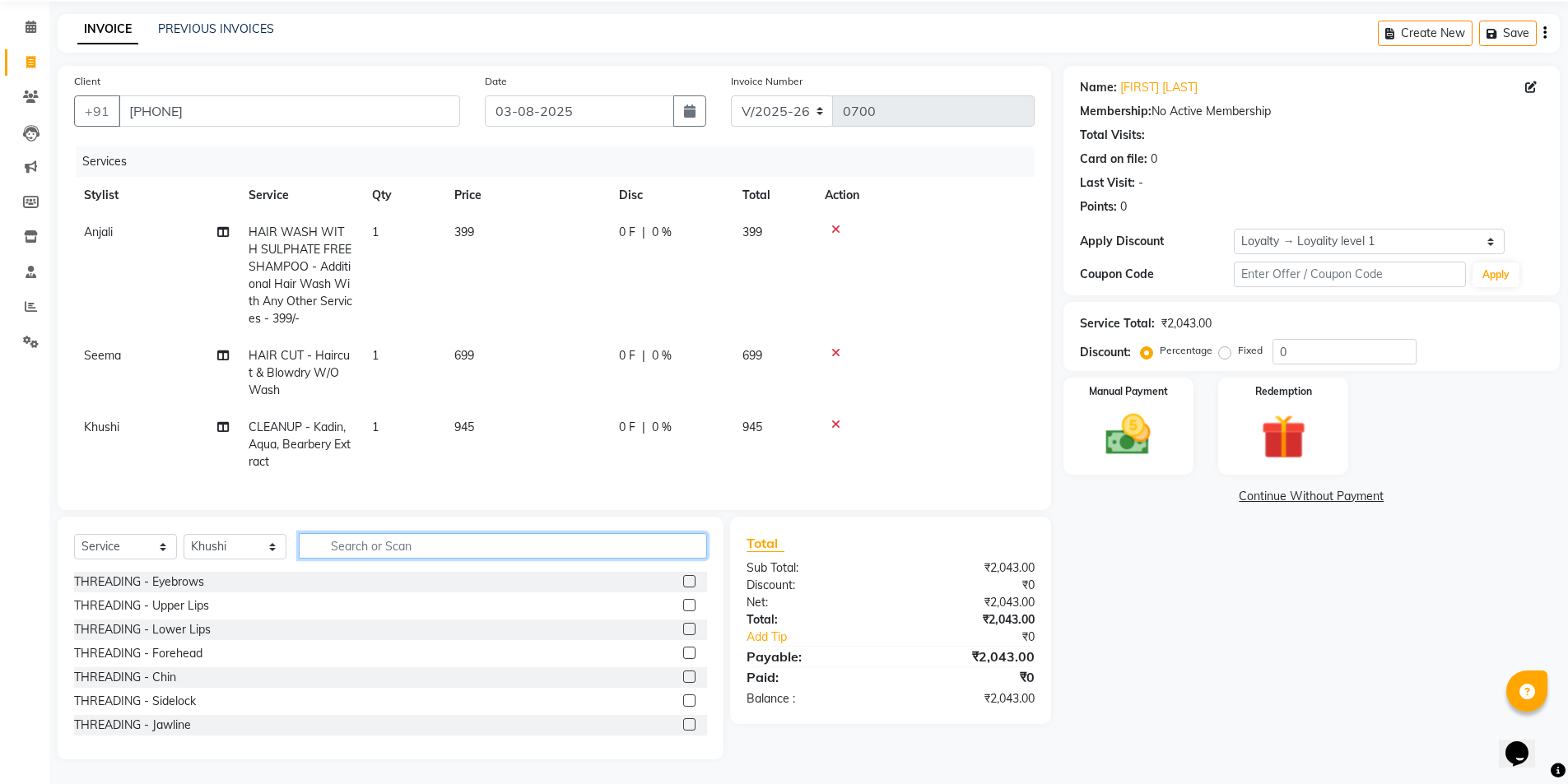type 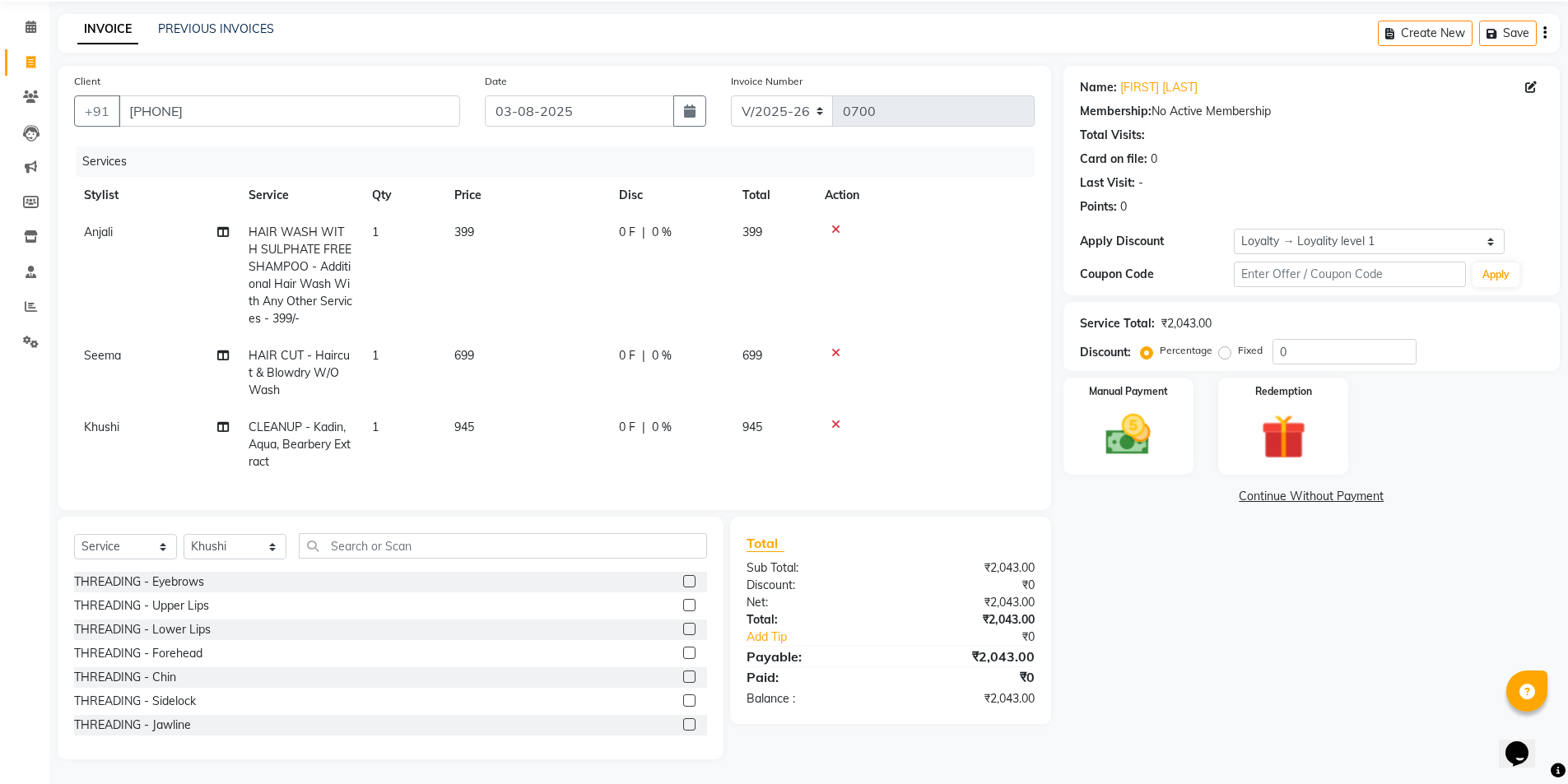 click 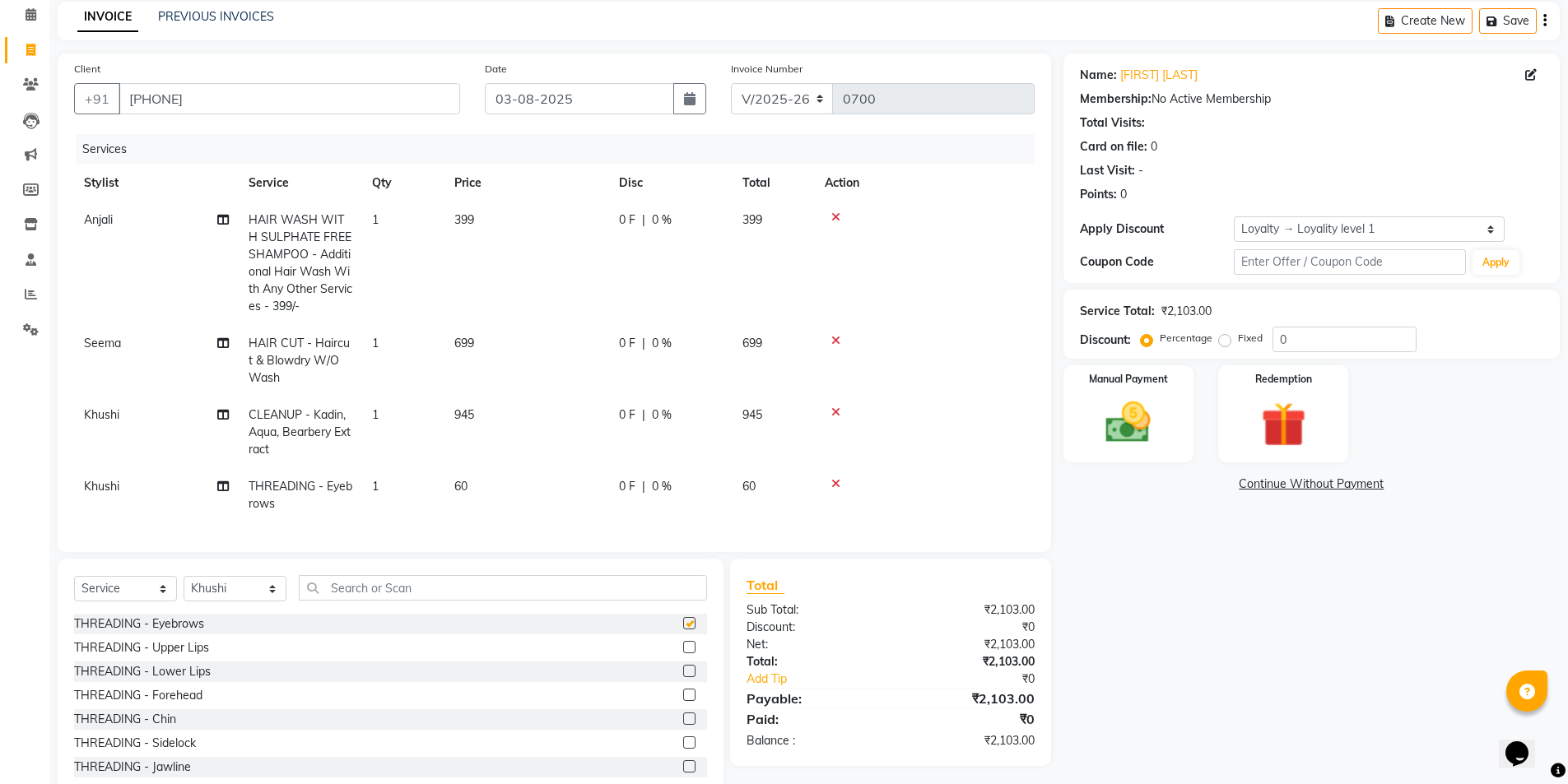 checkbox on "false" 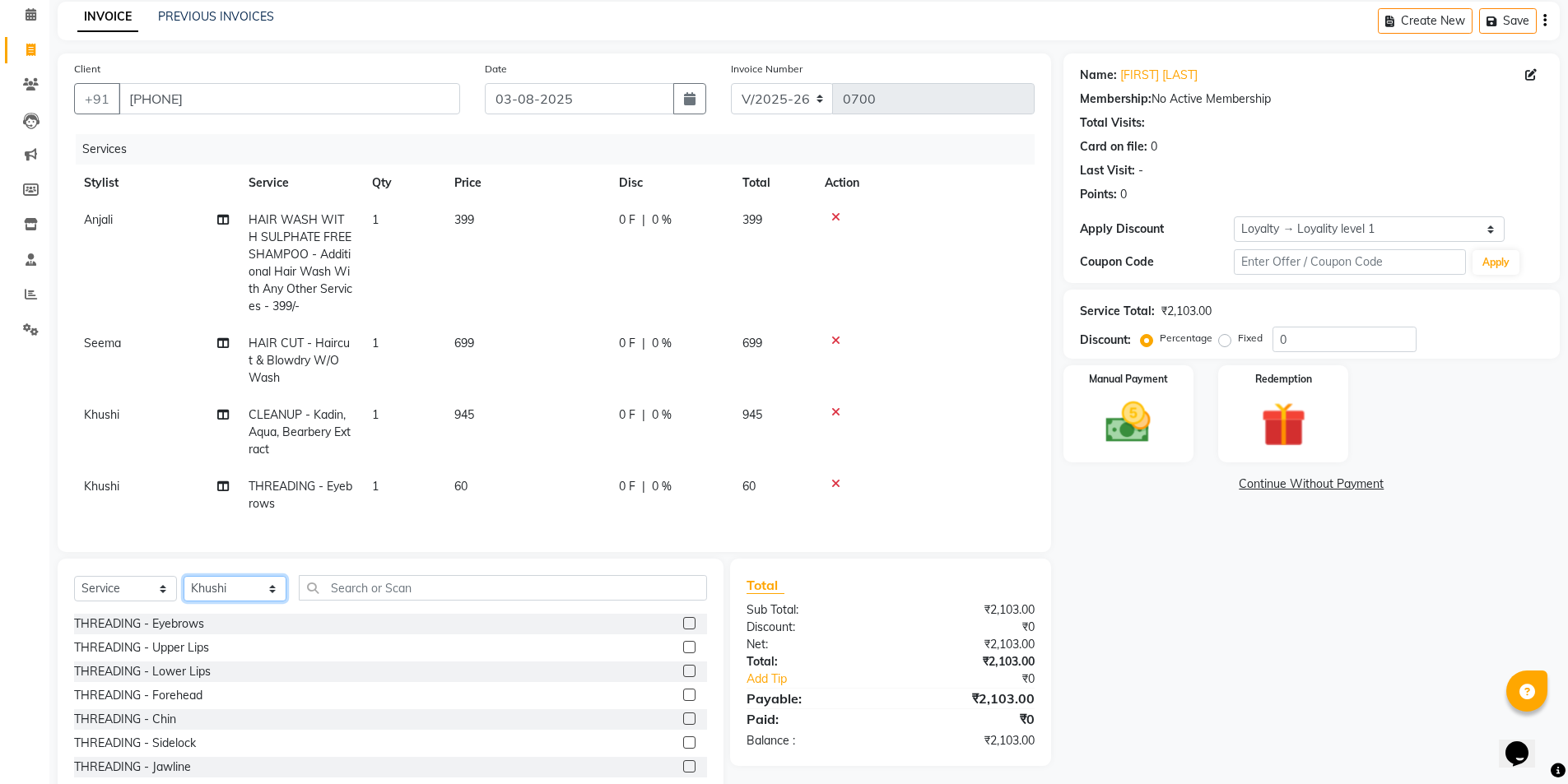 click on "Select Stylist [FIRST] [FIRST] [FIRST] [FIRST]" 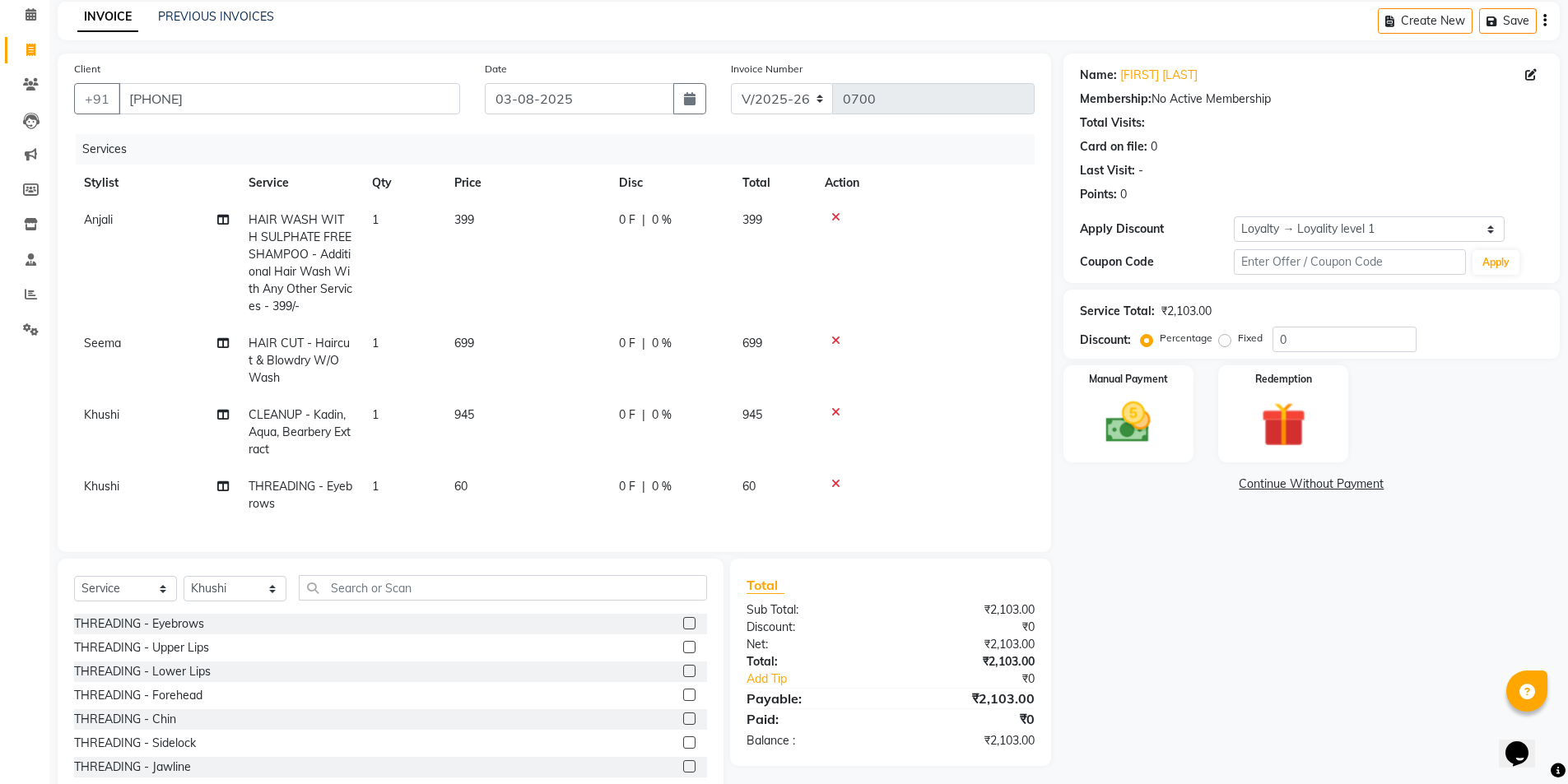 click 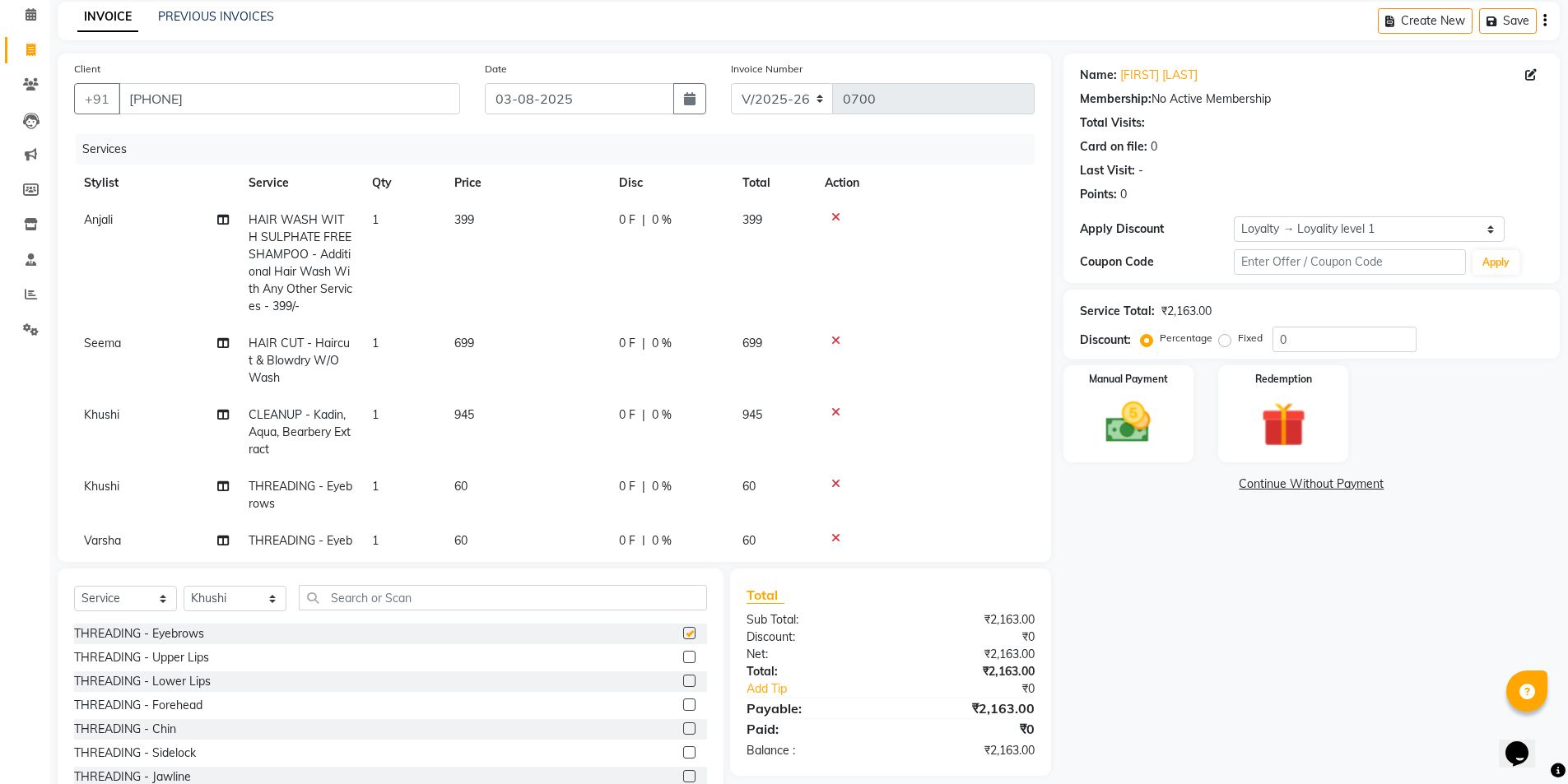 checkbox on "false" 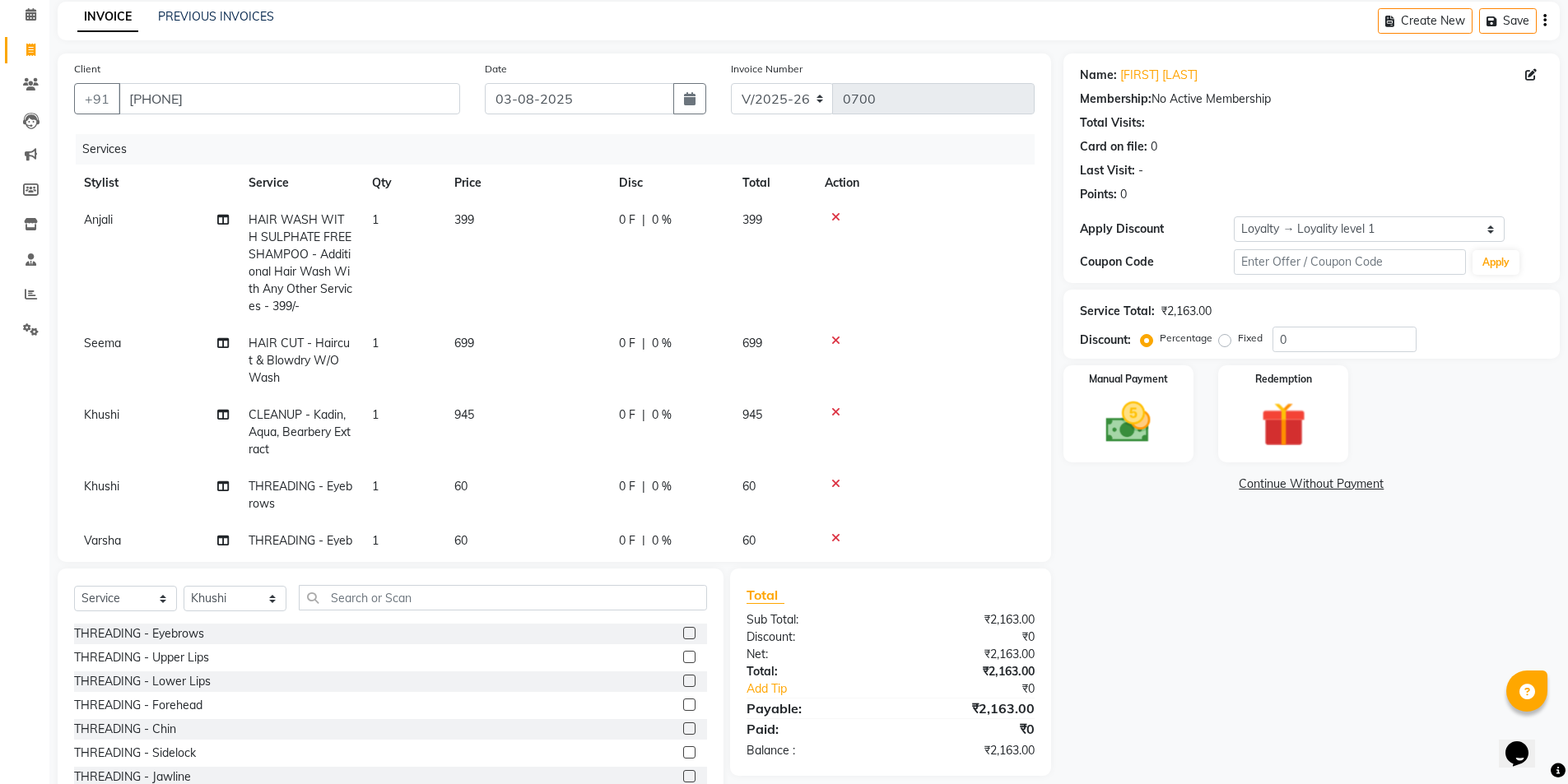 click 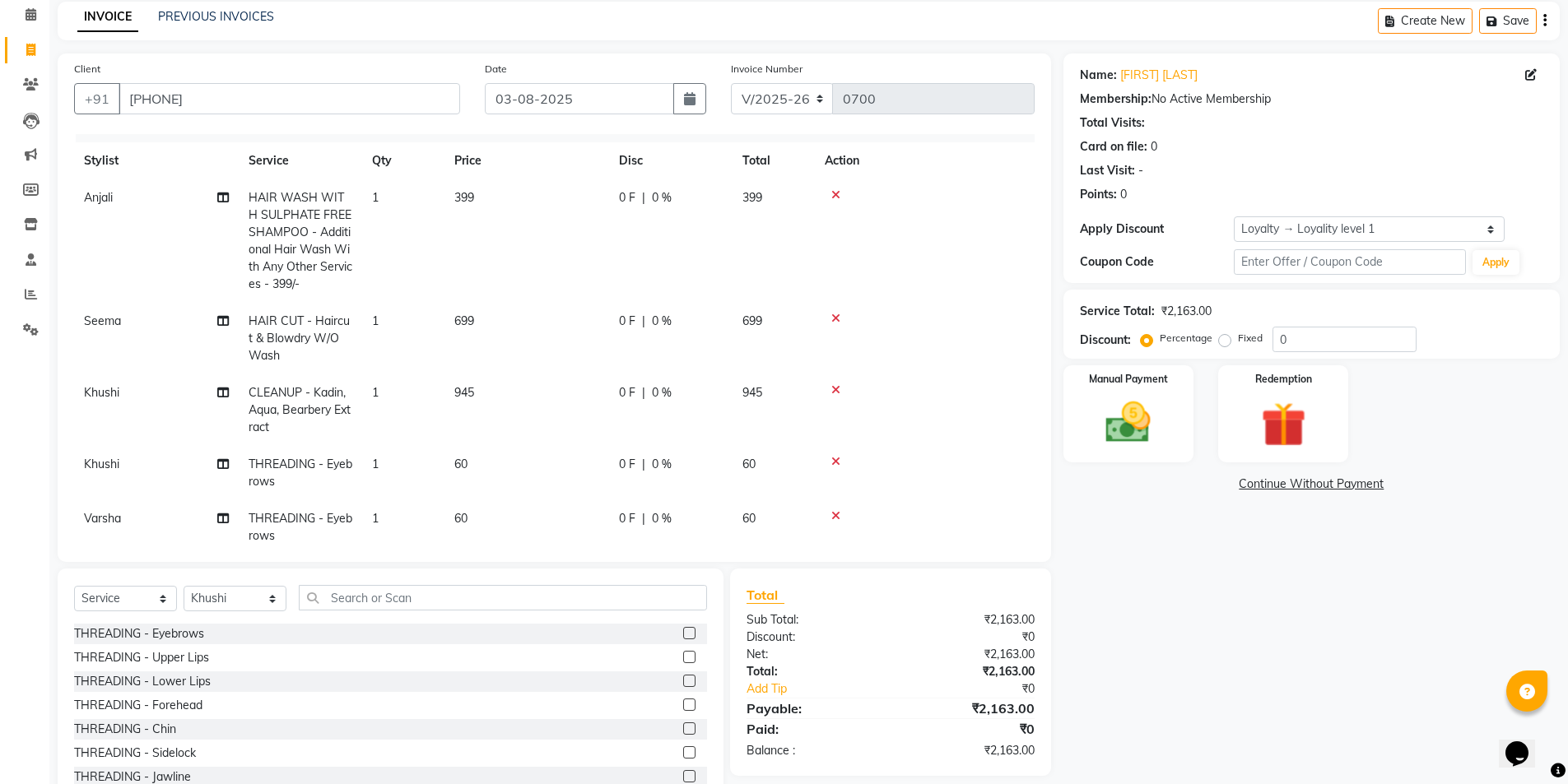 scroll, scrollTop: 57, scrollLeft: 0, axis: vertical 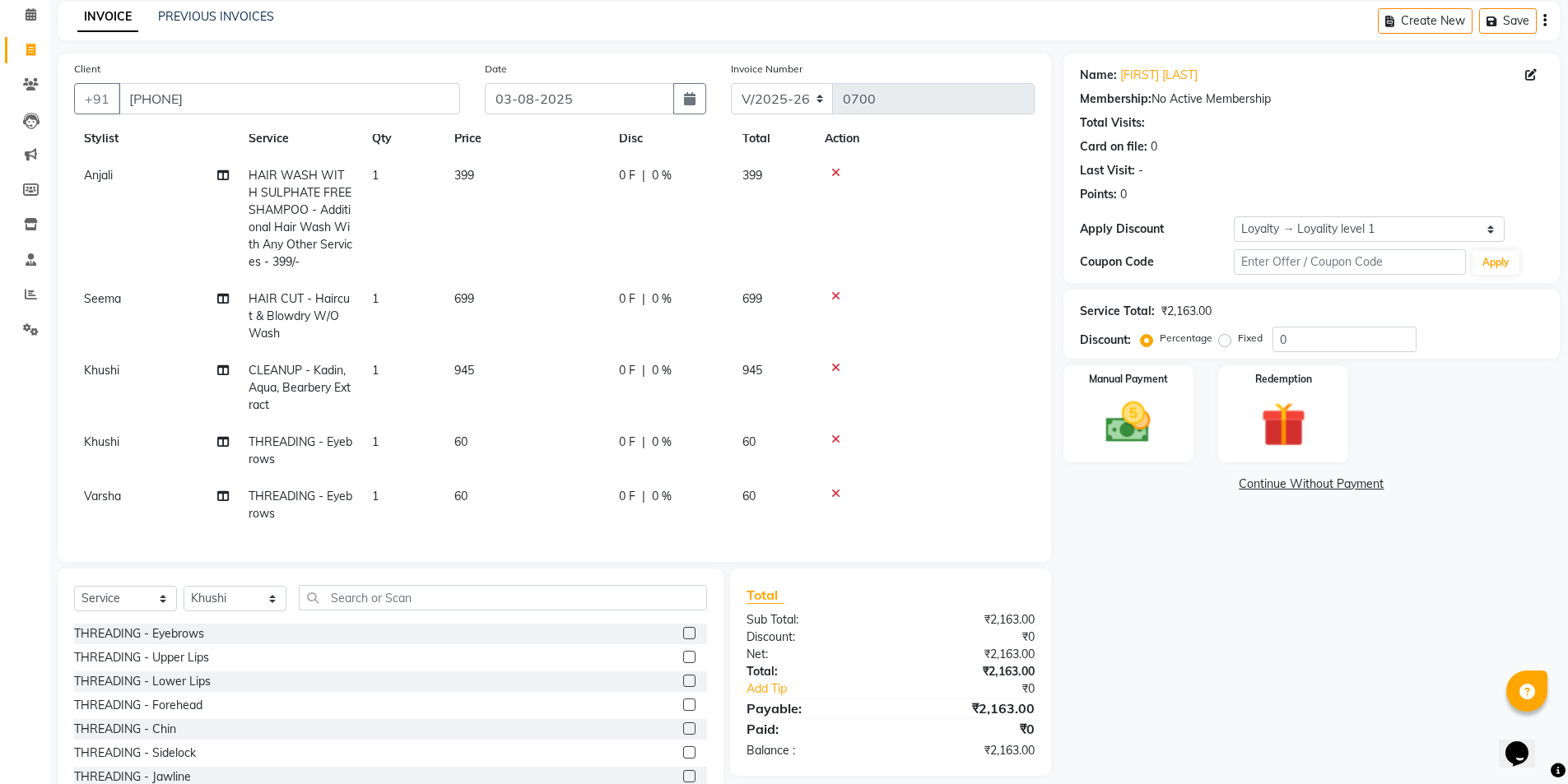 click 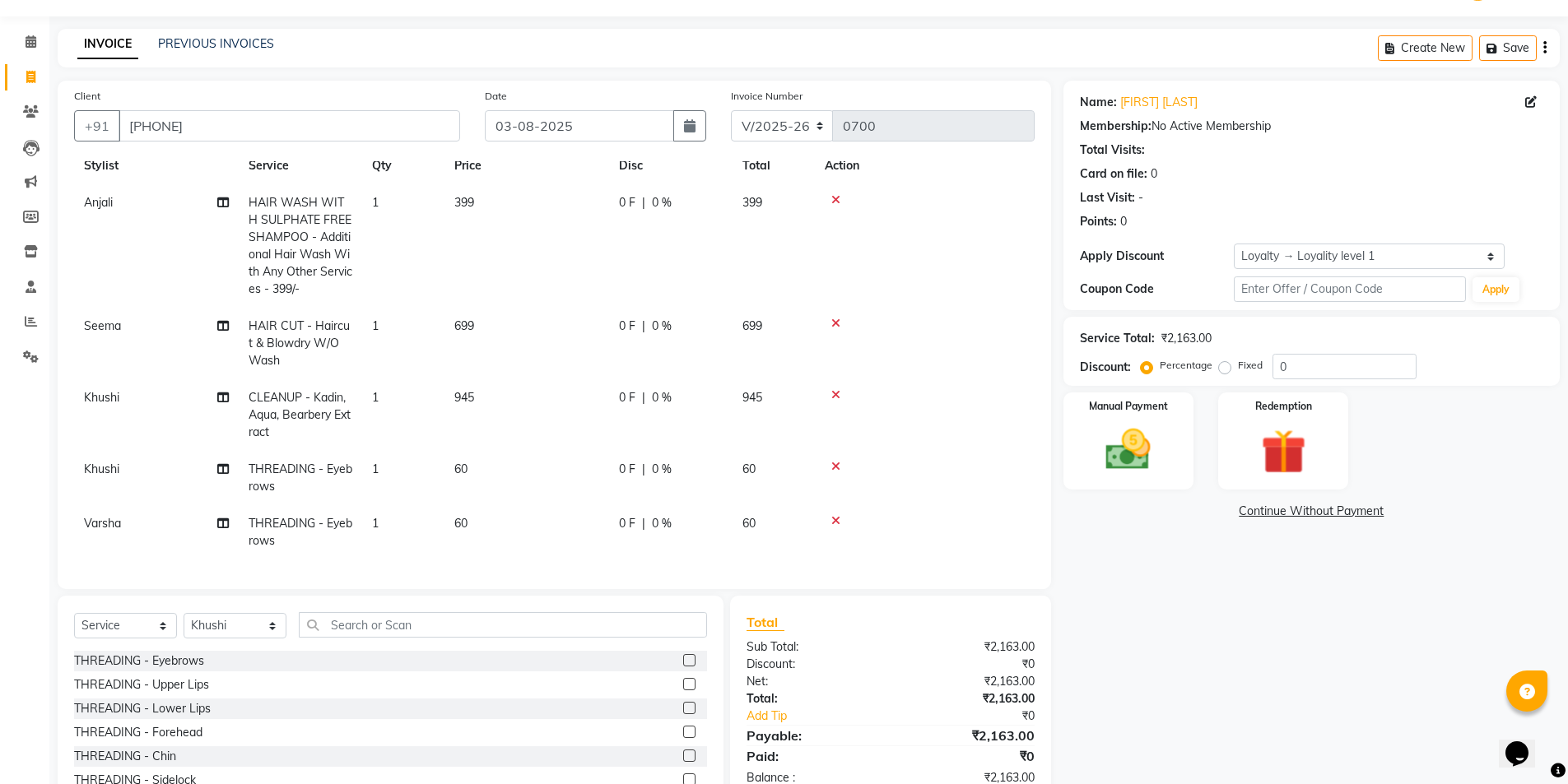 scroll, scrollTop: 0, scrollLeft: 0, axis: both 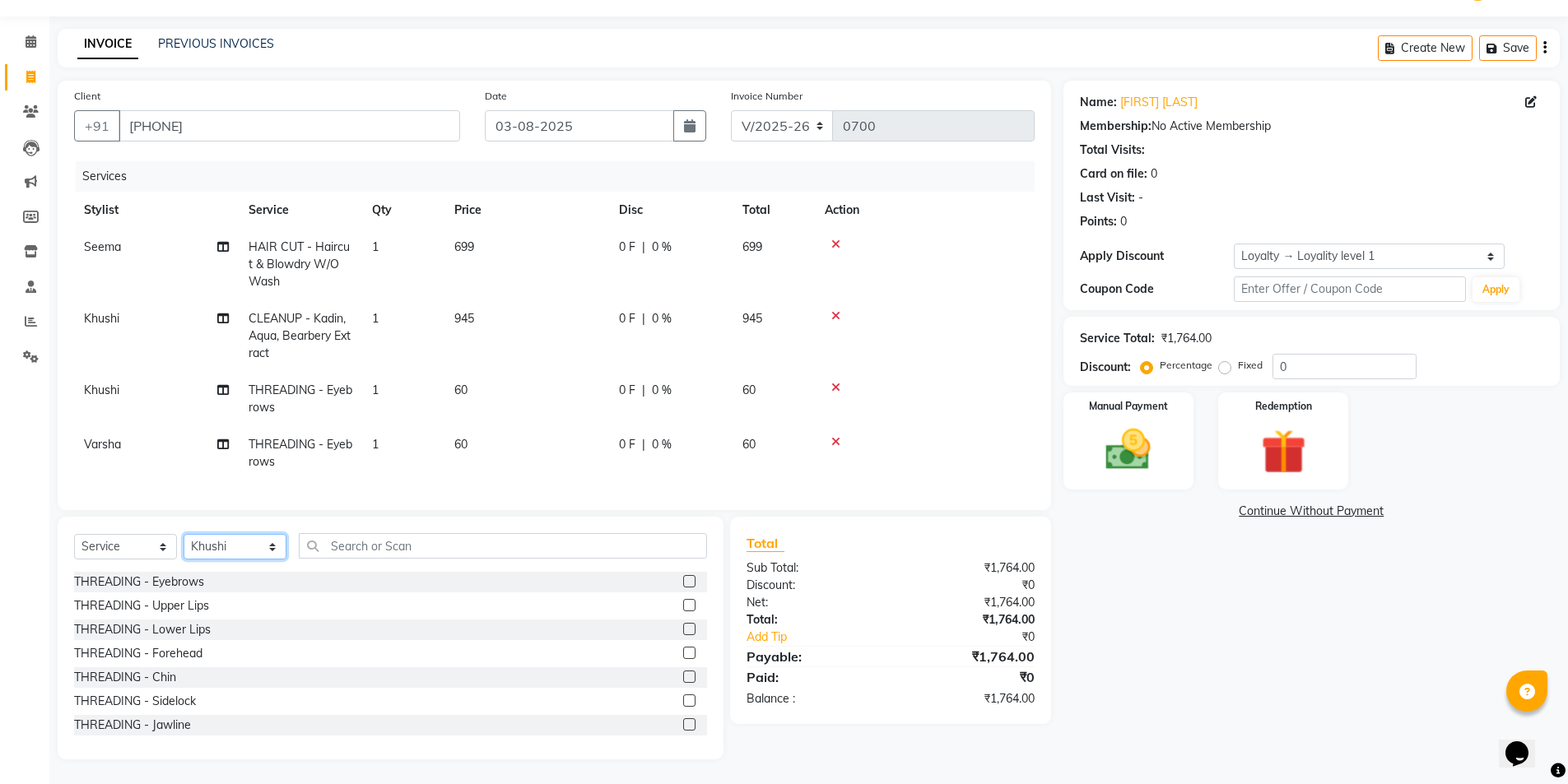 click on "Select Stylist [FIRST] [FIRST] [FIRST] [FIRST]" 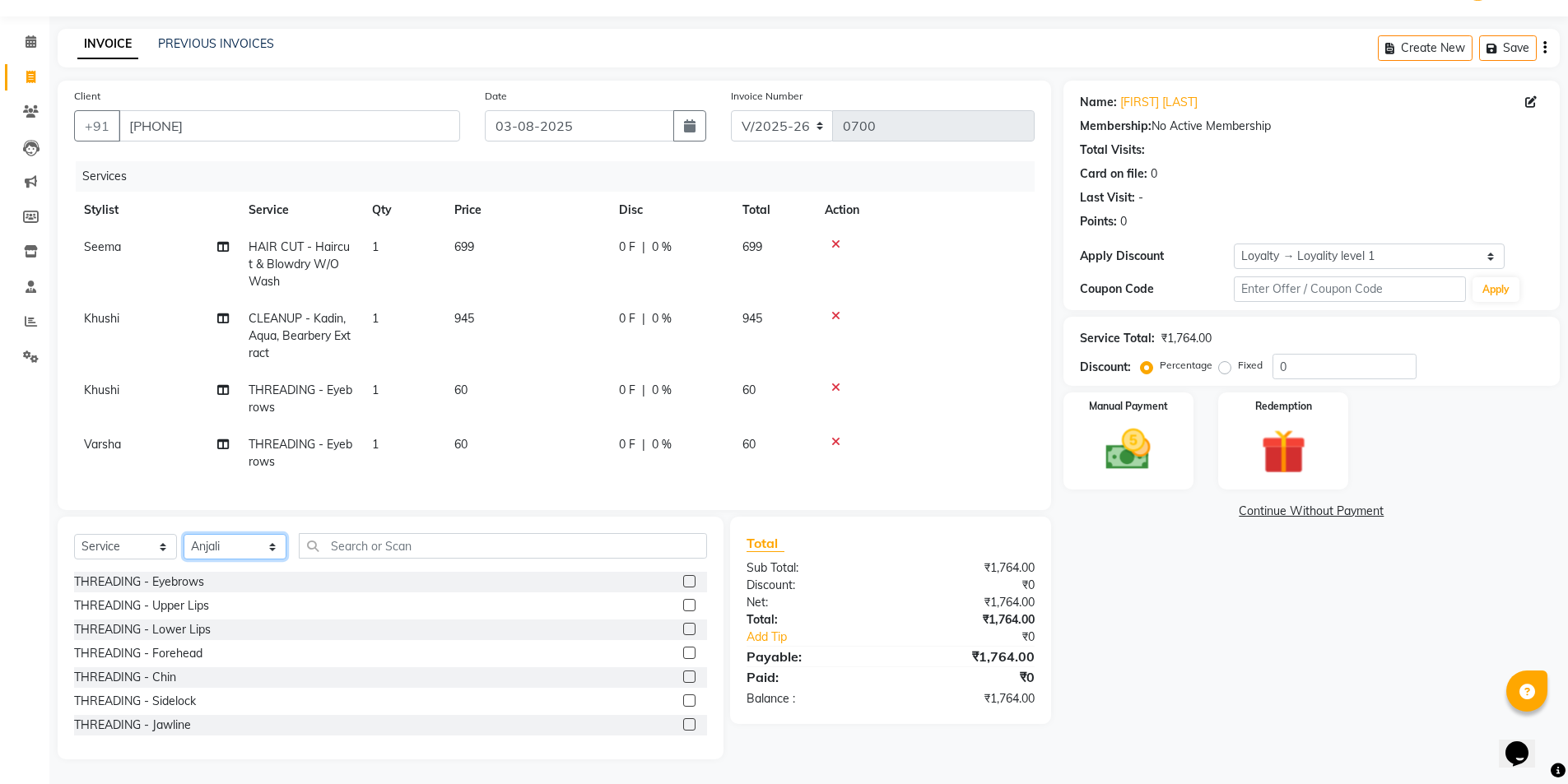 click on "Select Stylist [FIRST] [FIRST] [FIRST] [FIRST]" 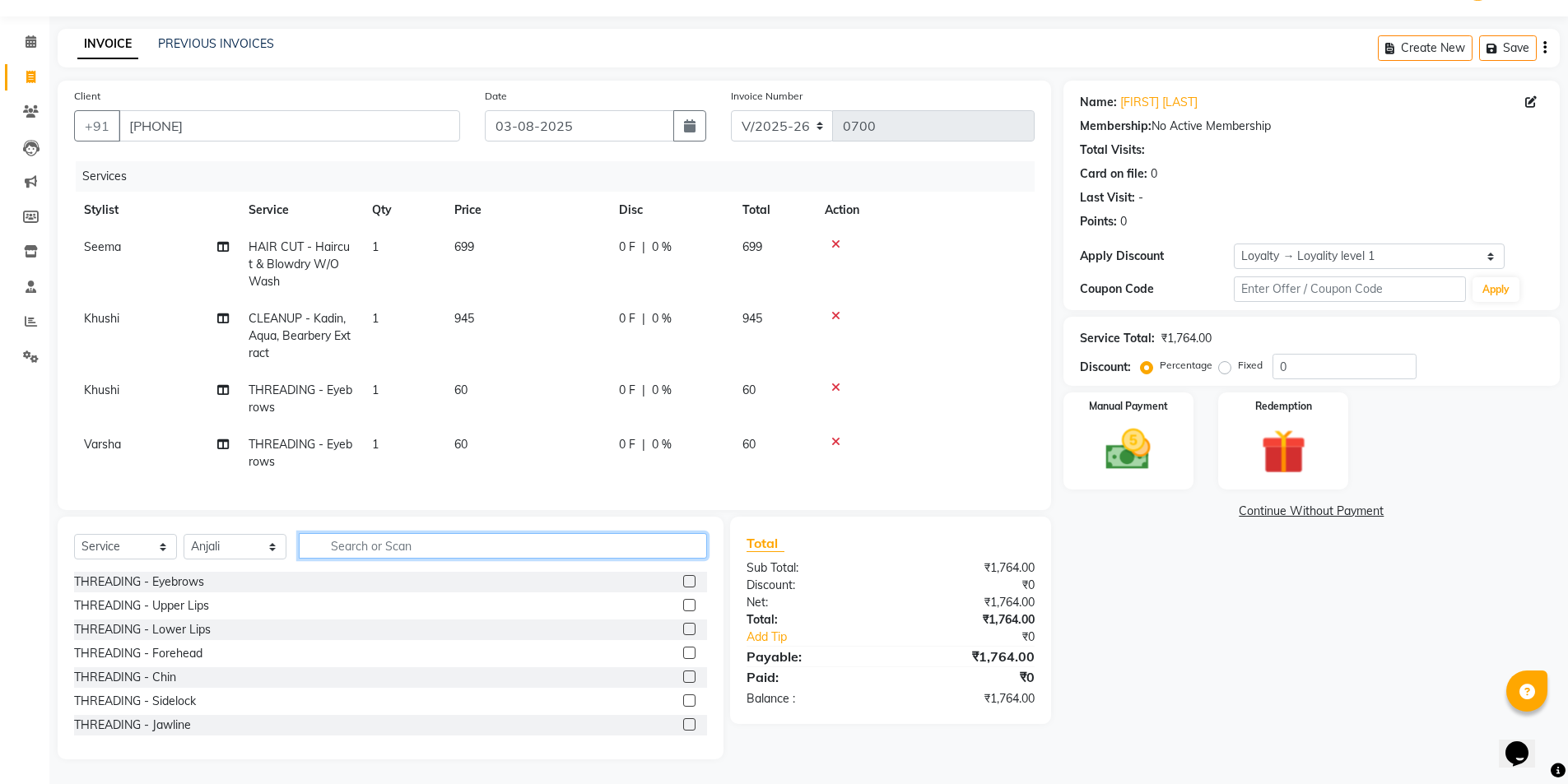 click 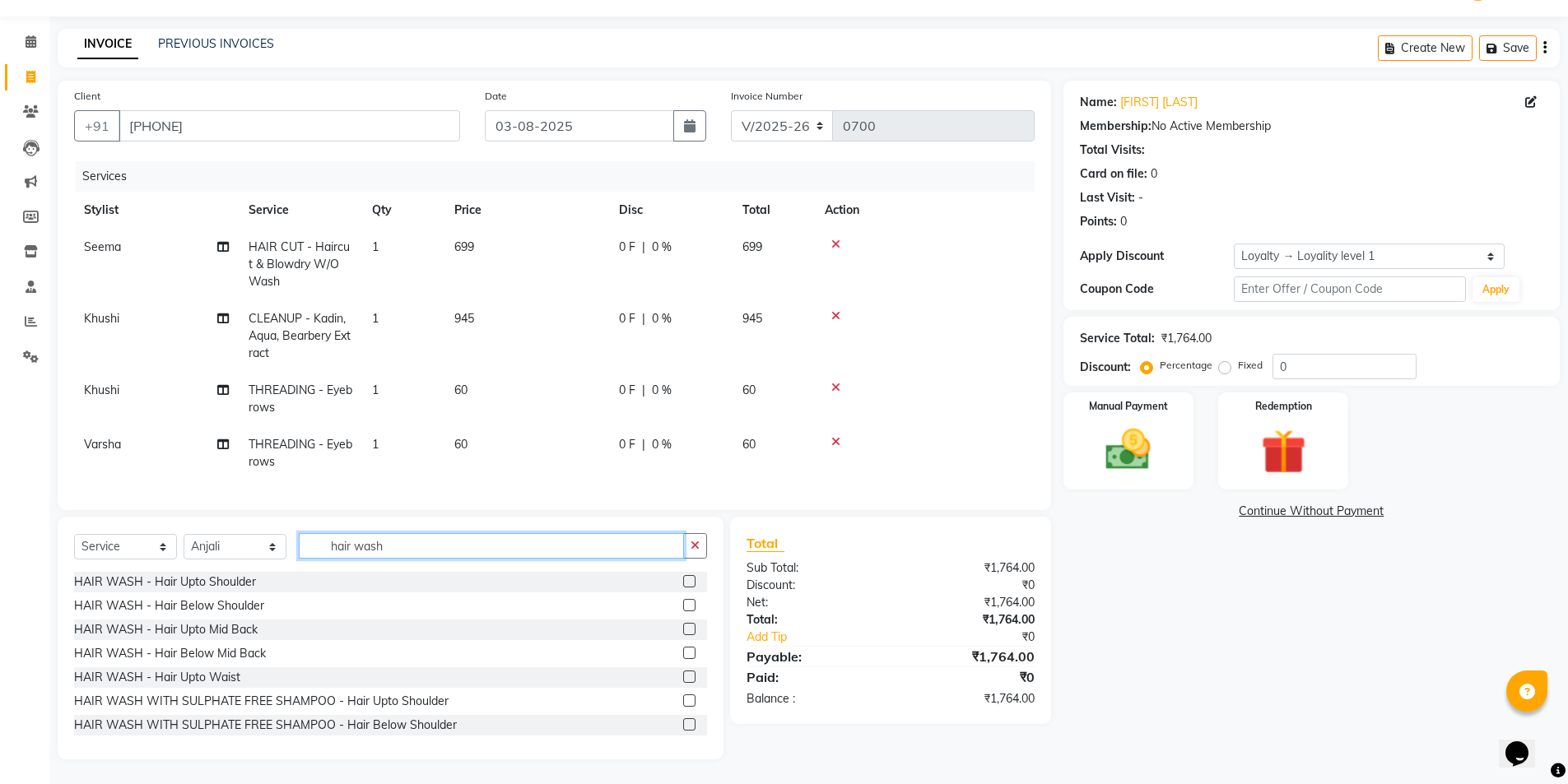 type on "hair wash" 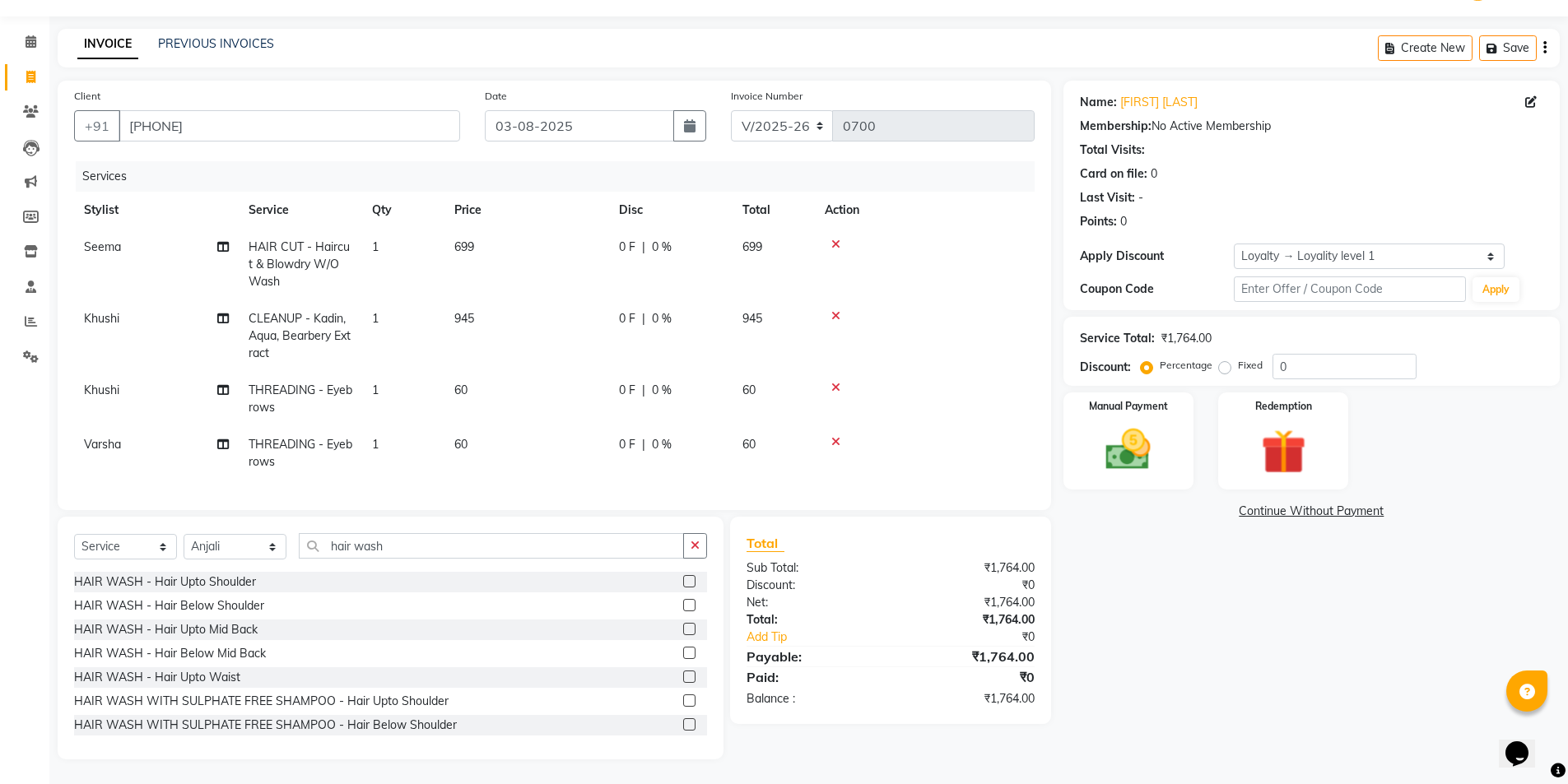 click 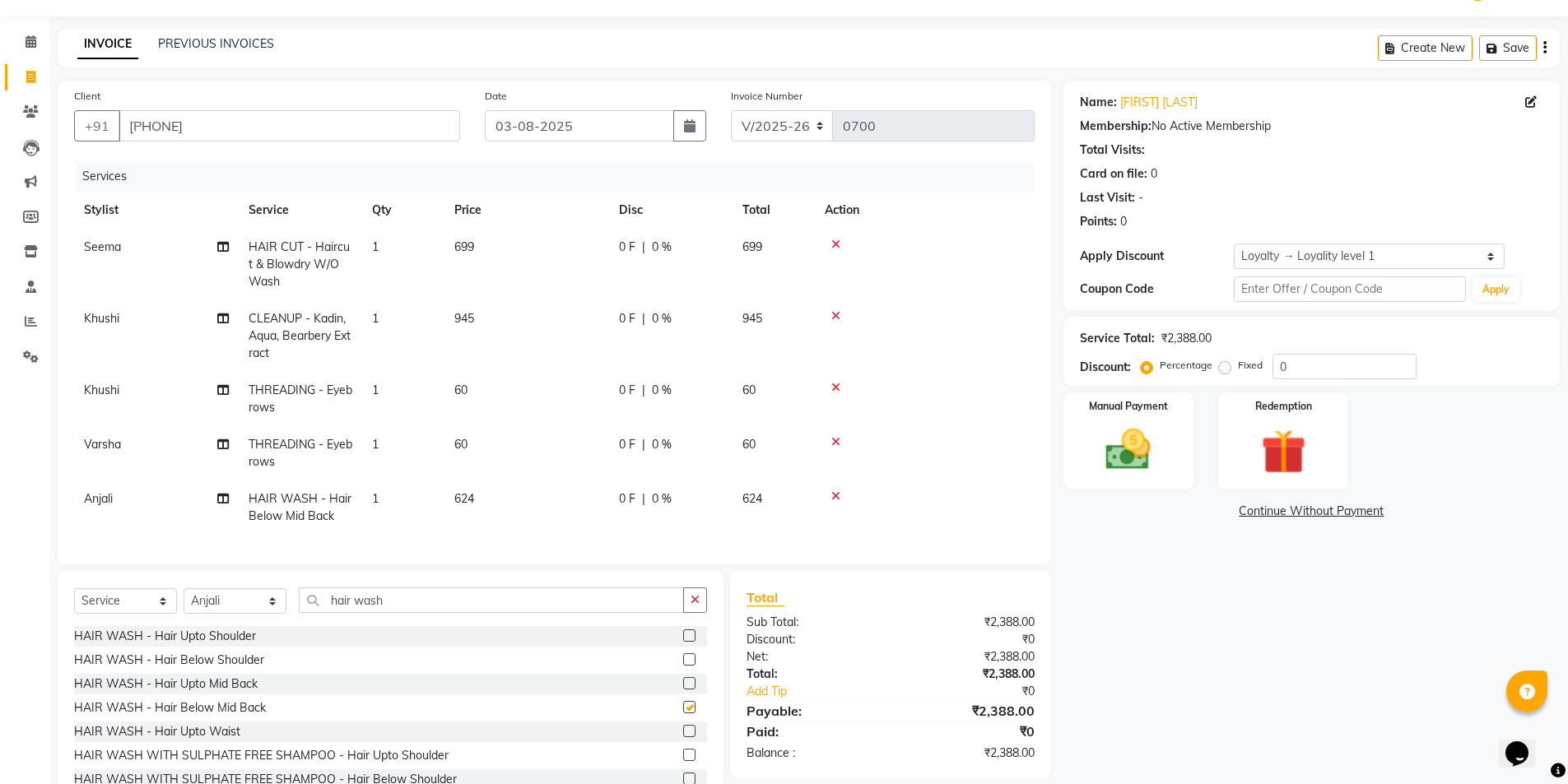 checkbox on "false" 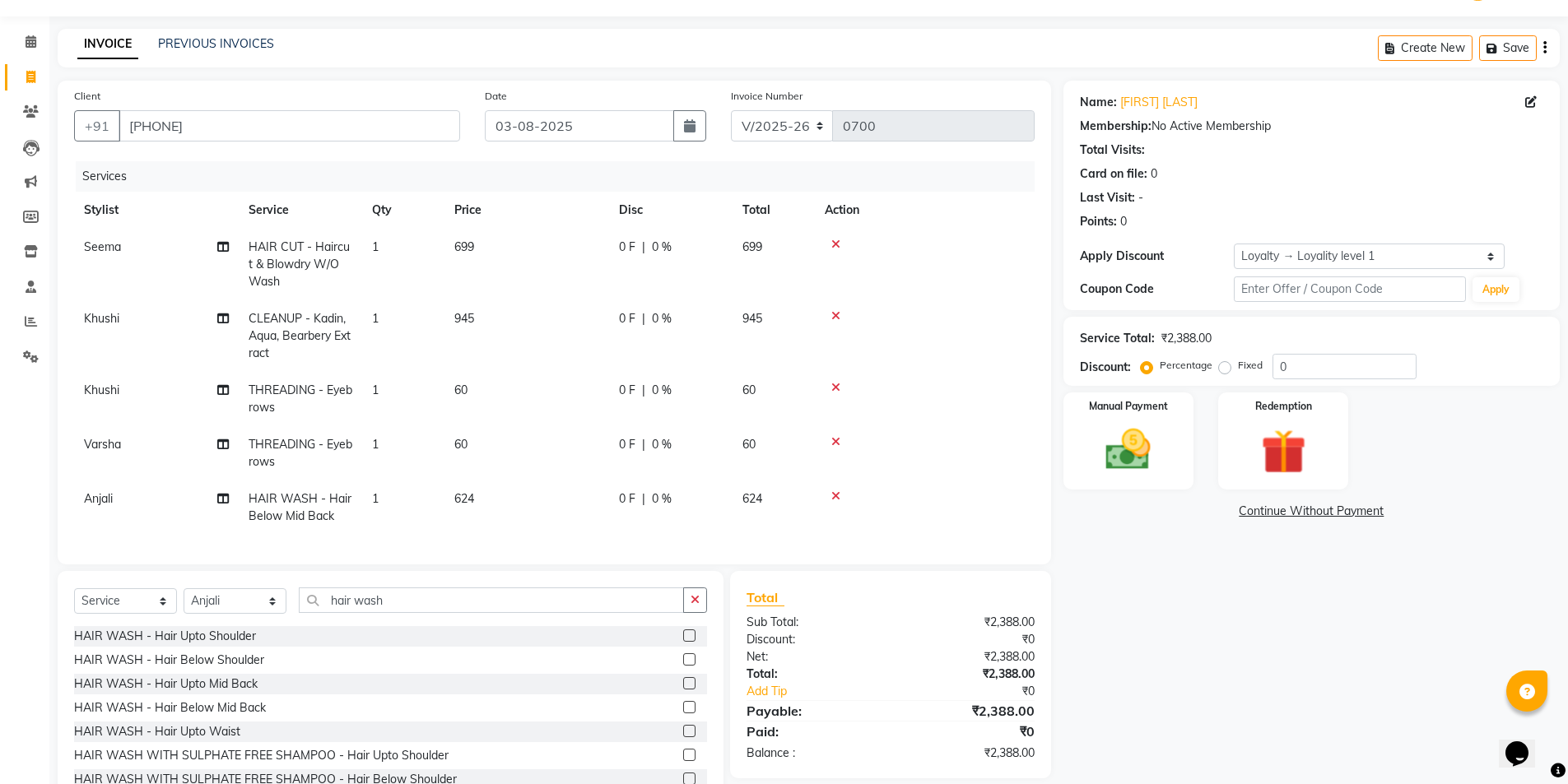 click 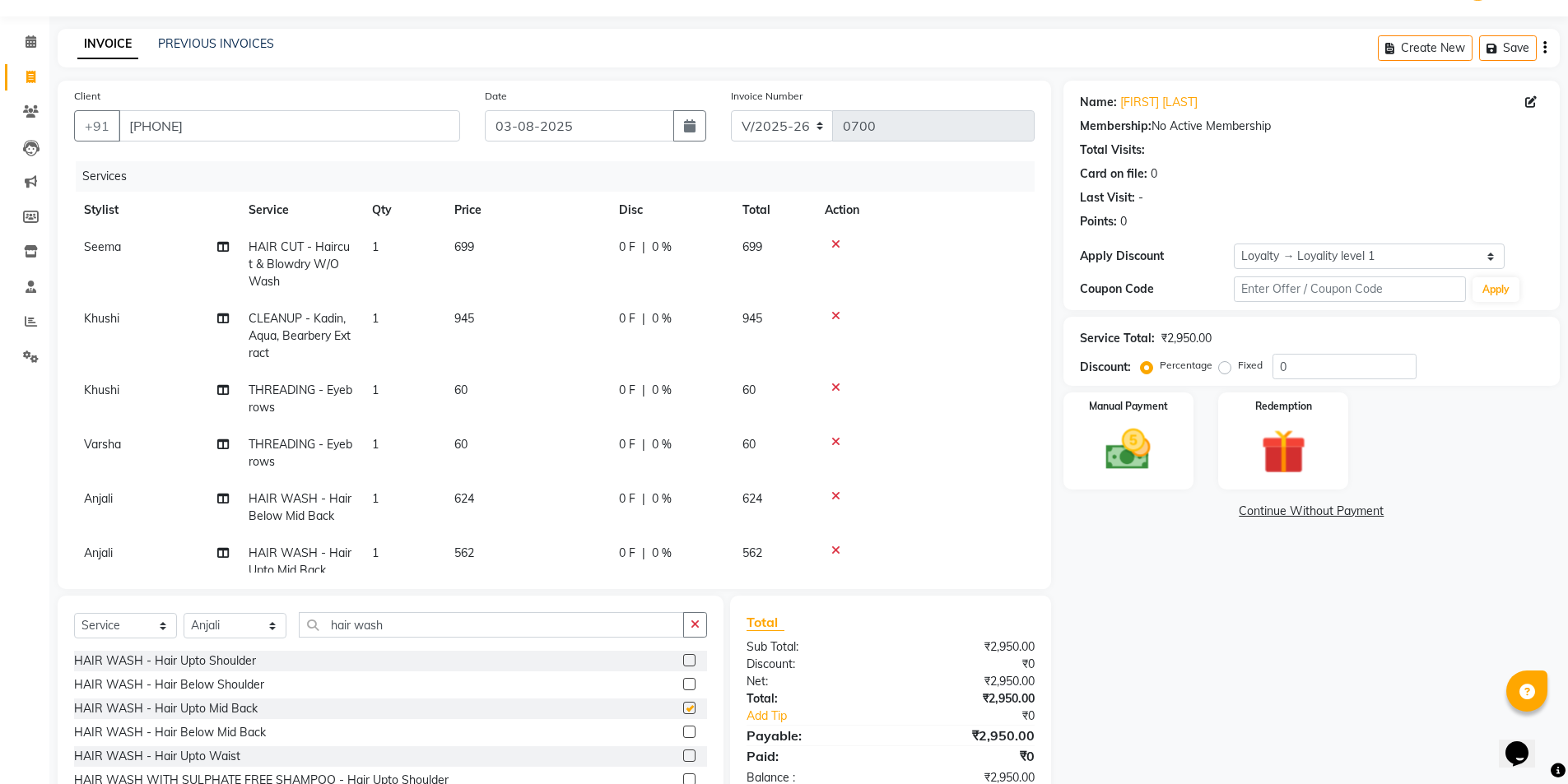 checkbox on "false" 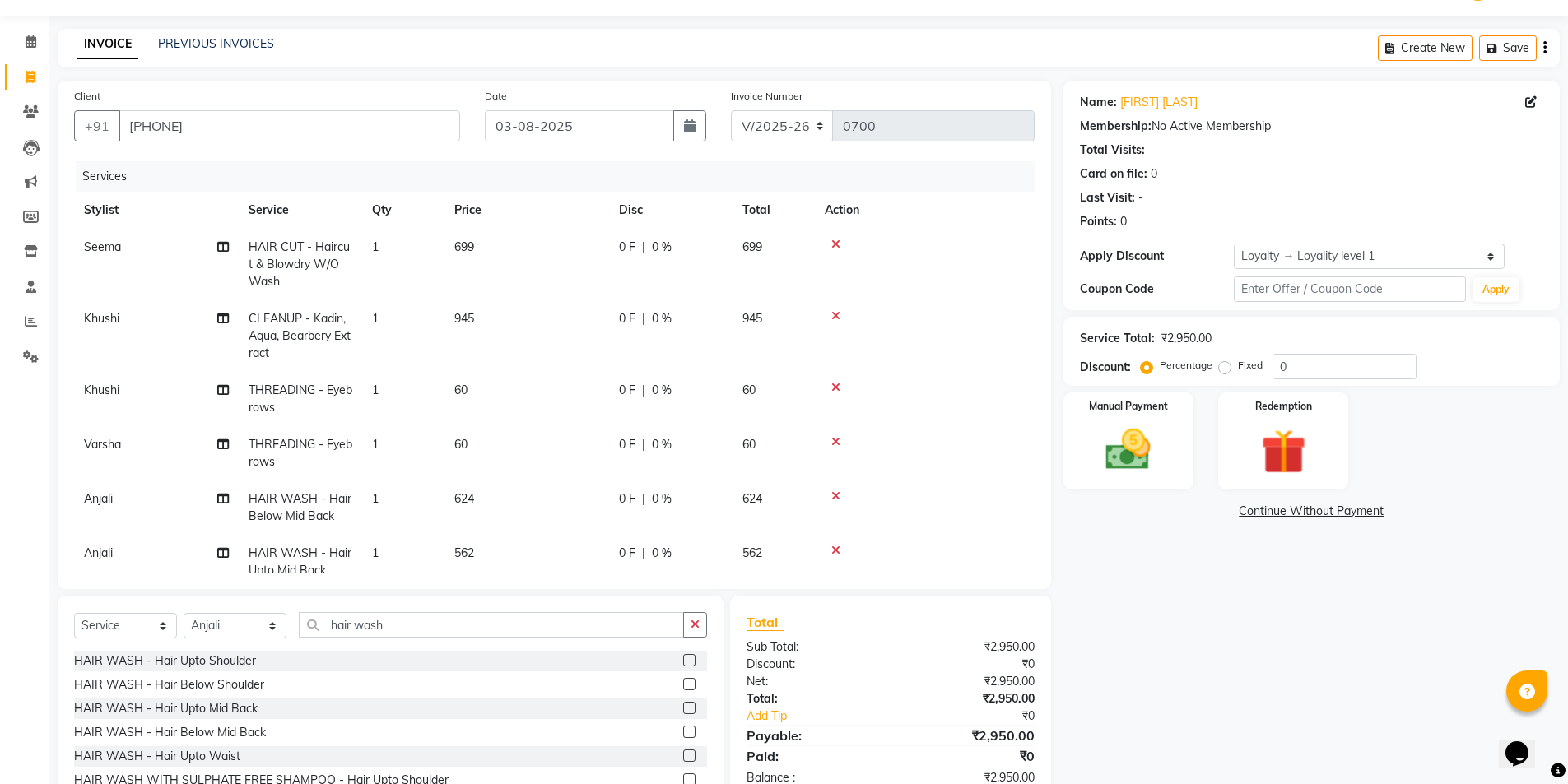 click 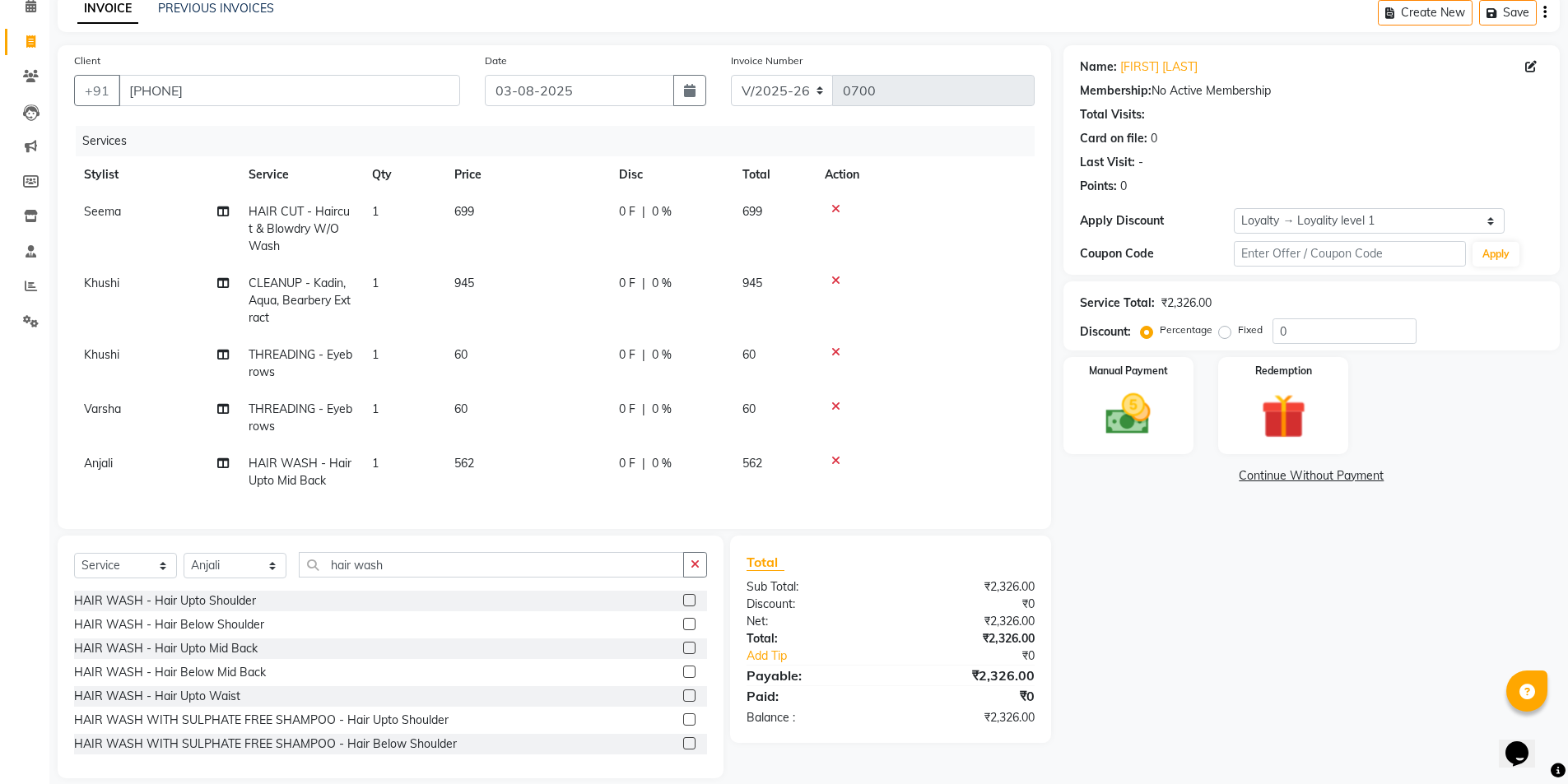 scroll, scrollTop: 97, scrollLeft: 0, axis: vertical 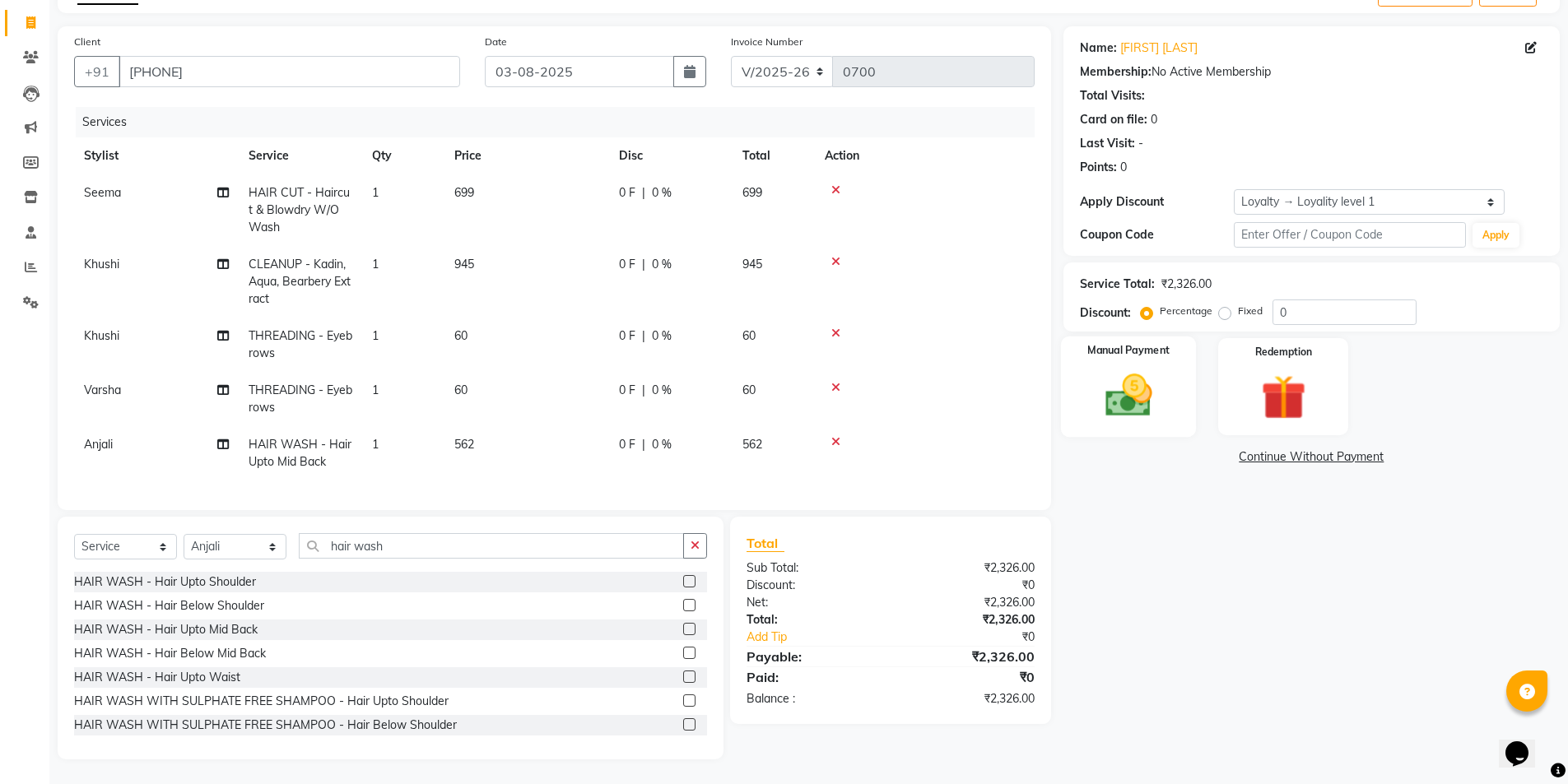 click 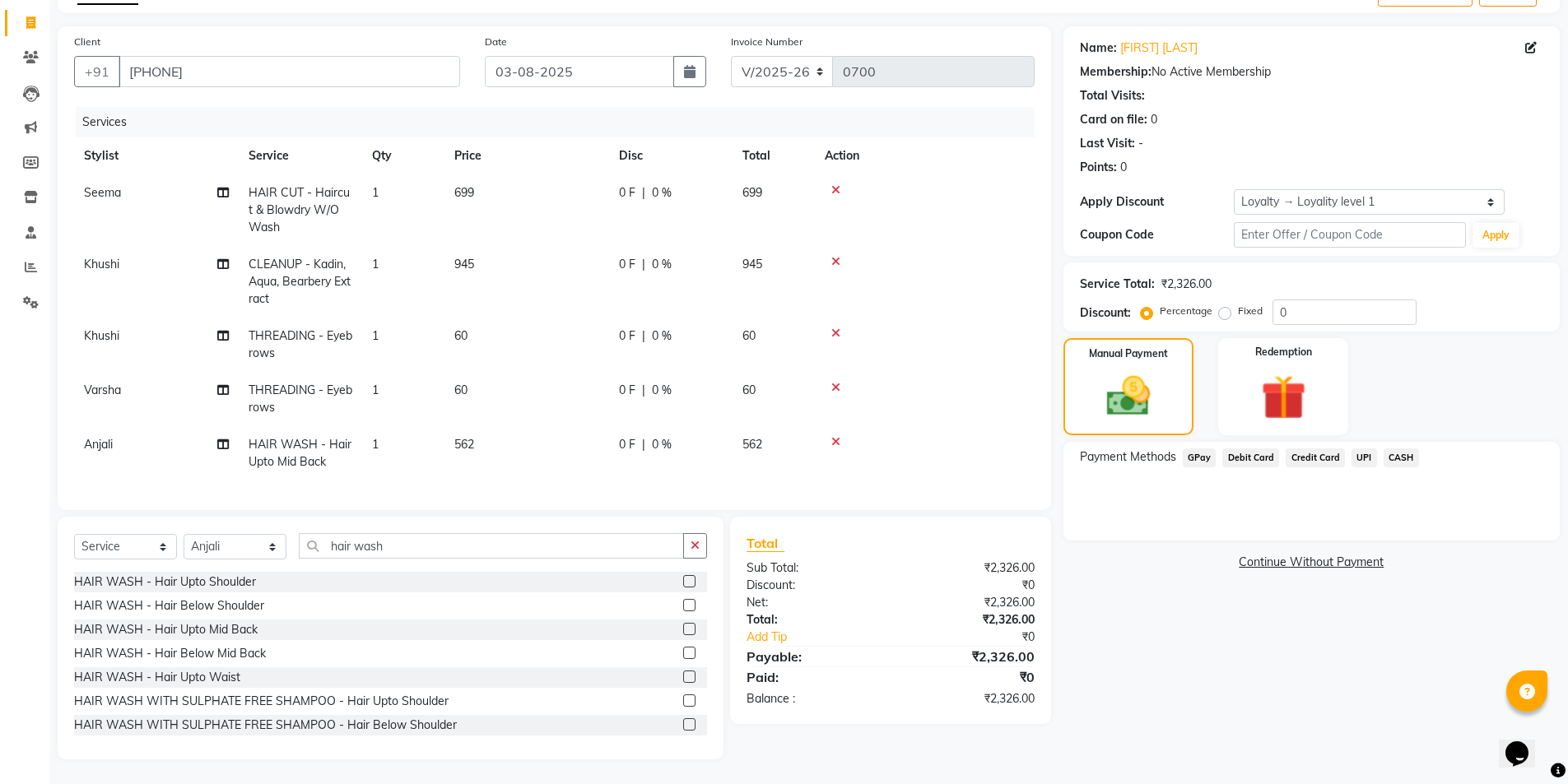 click on "GPay" 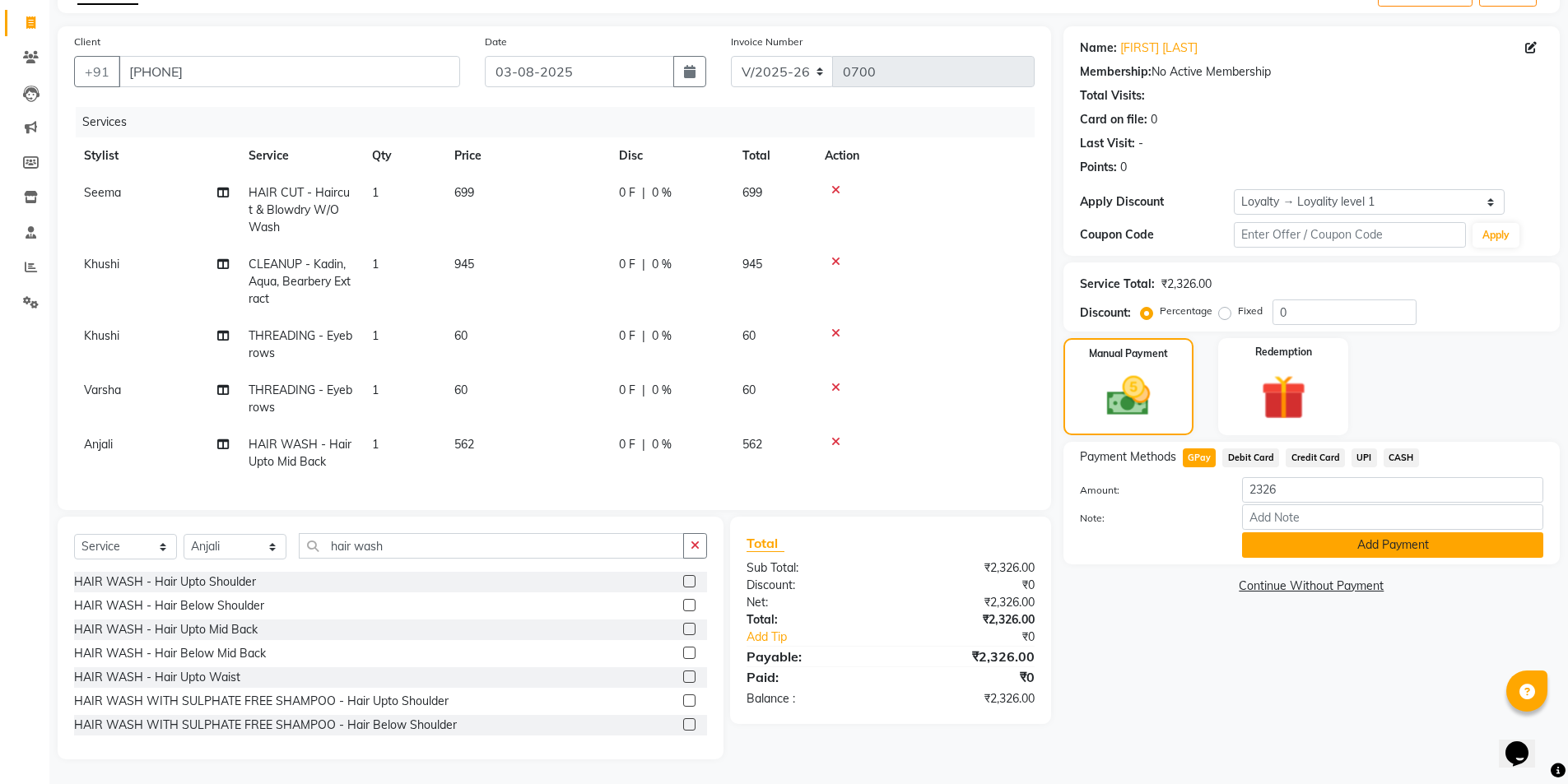 drag, startPoint x: 1324, startPoint y: 542, endPoint x: 1315, endPoint y: 540, distance: 9.219544 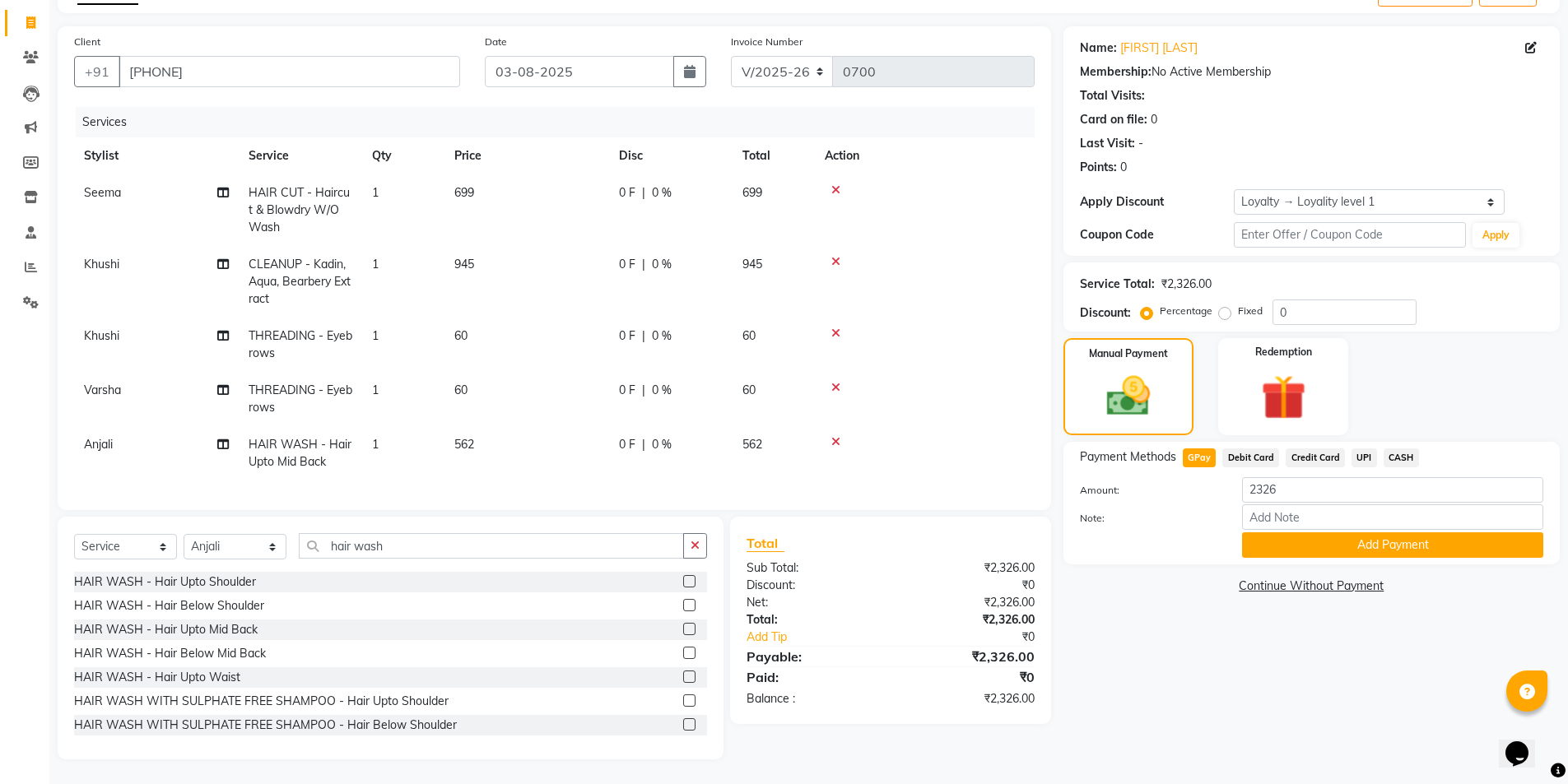 click on "Add Payment" 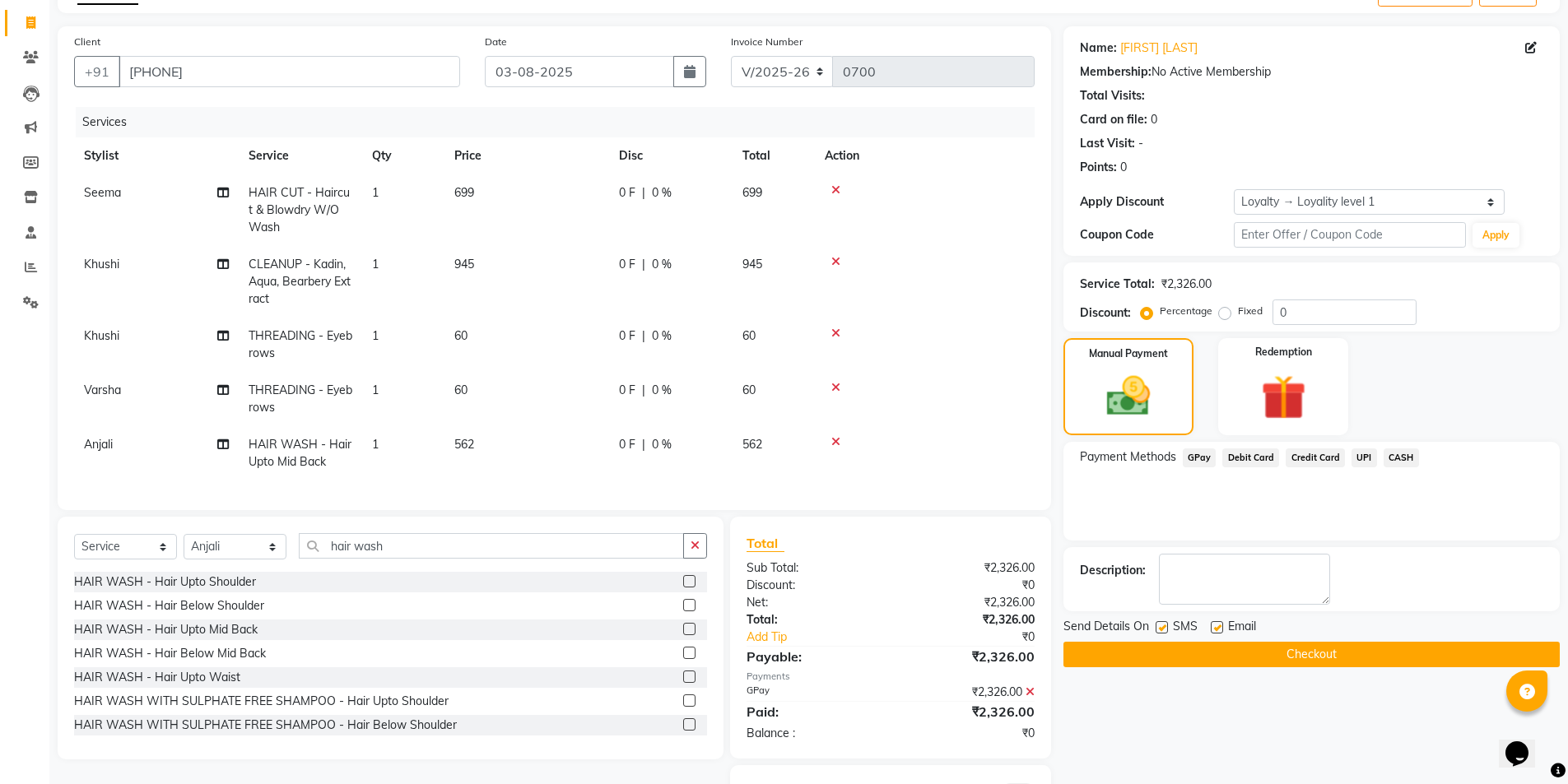 click 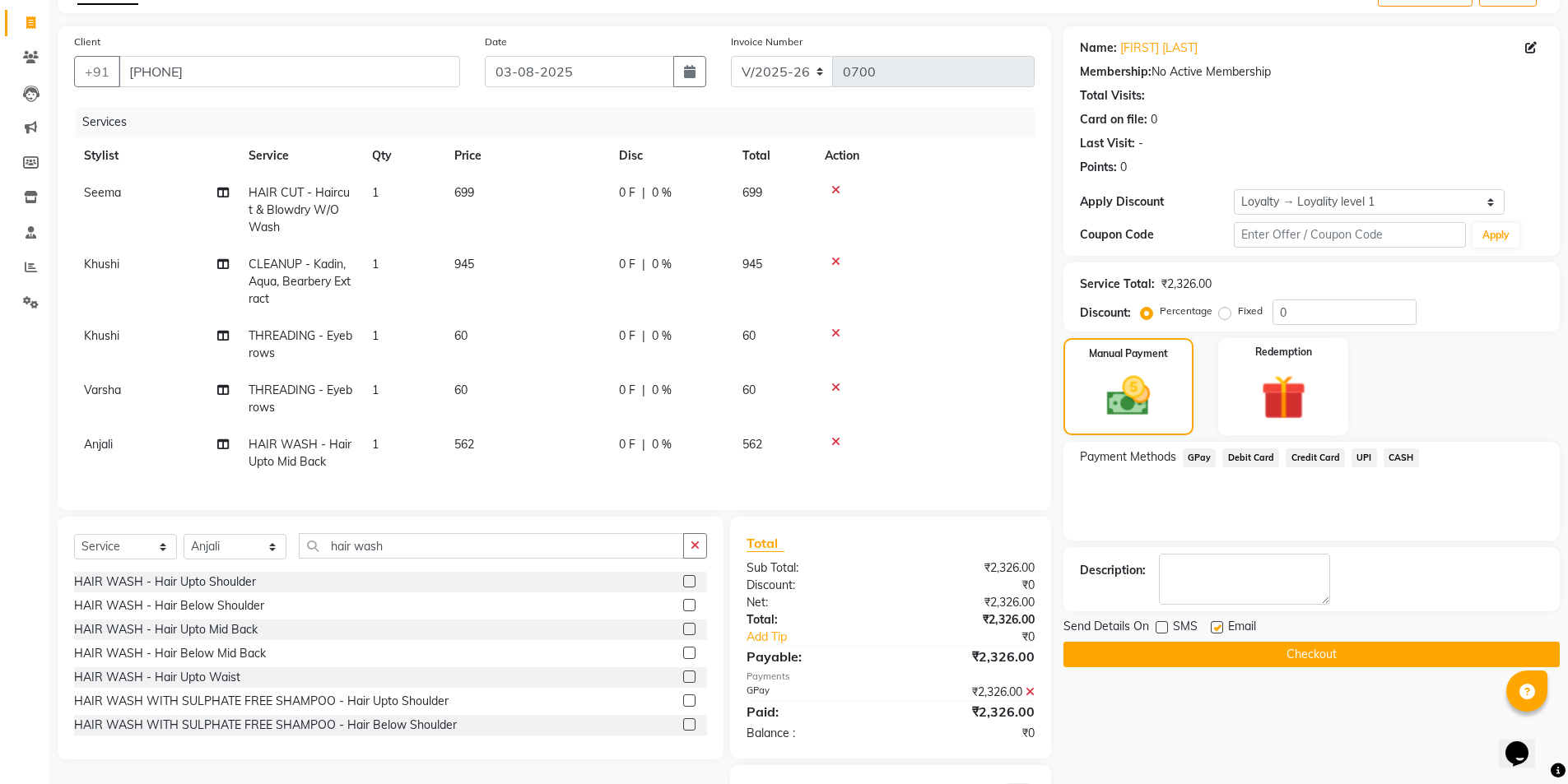 click 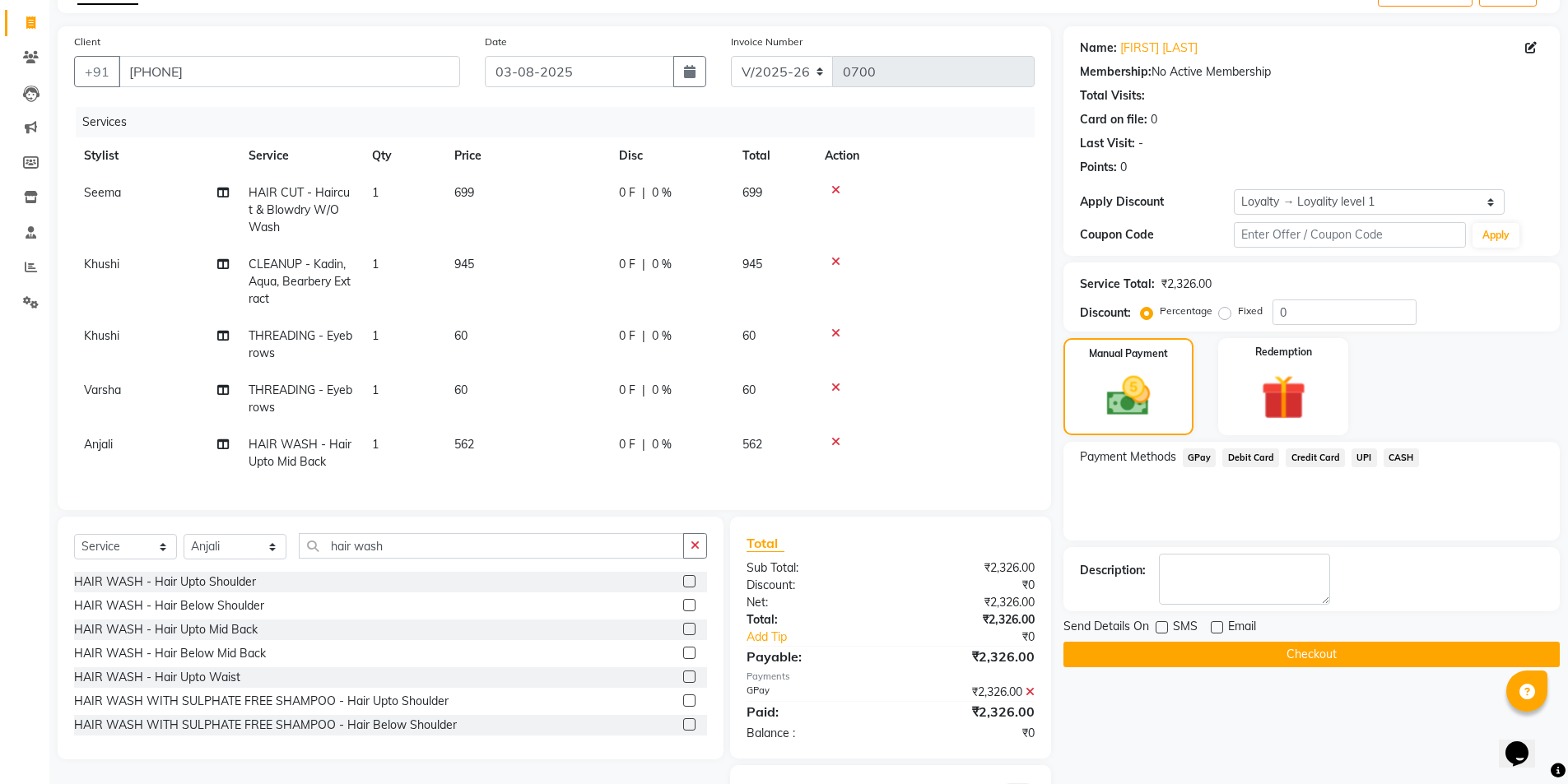 click on "Checkout" 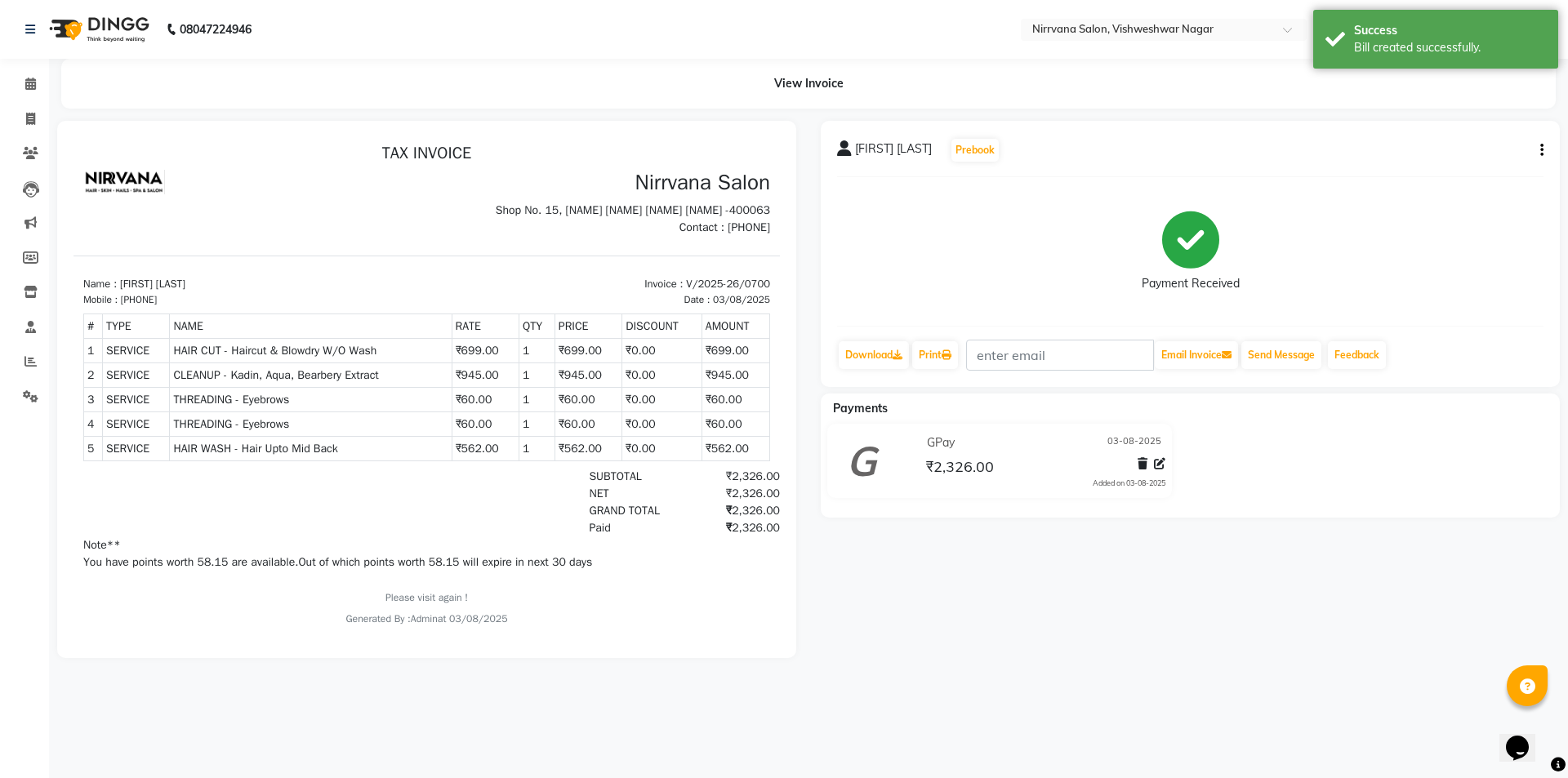 scroll, scrollTop: 0, scrollLeft: 0, axis: both 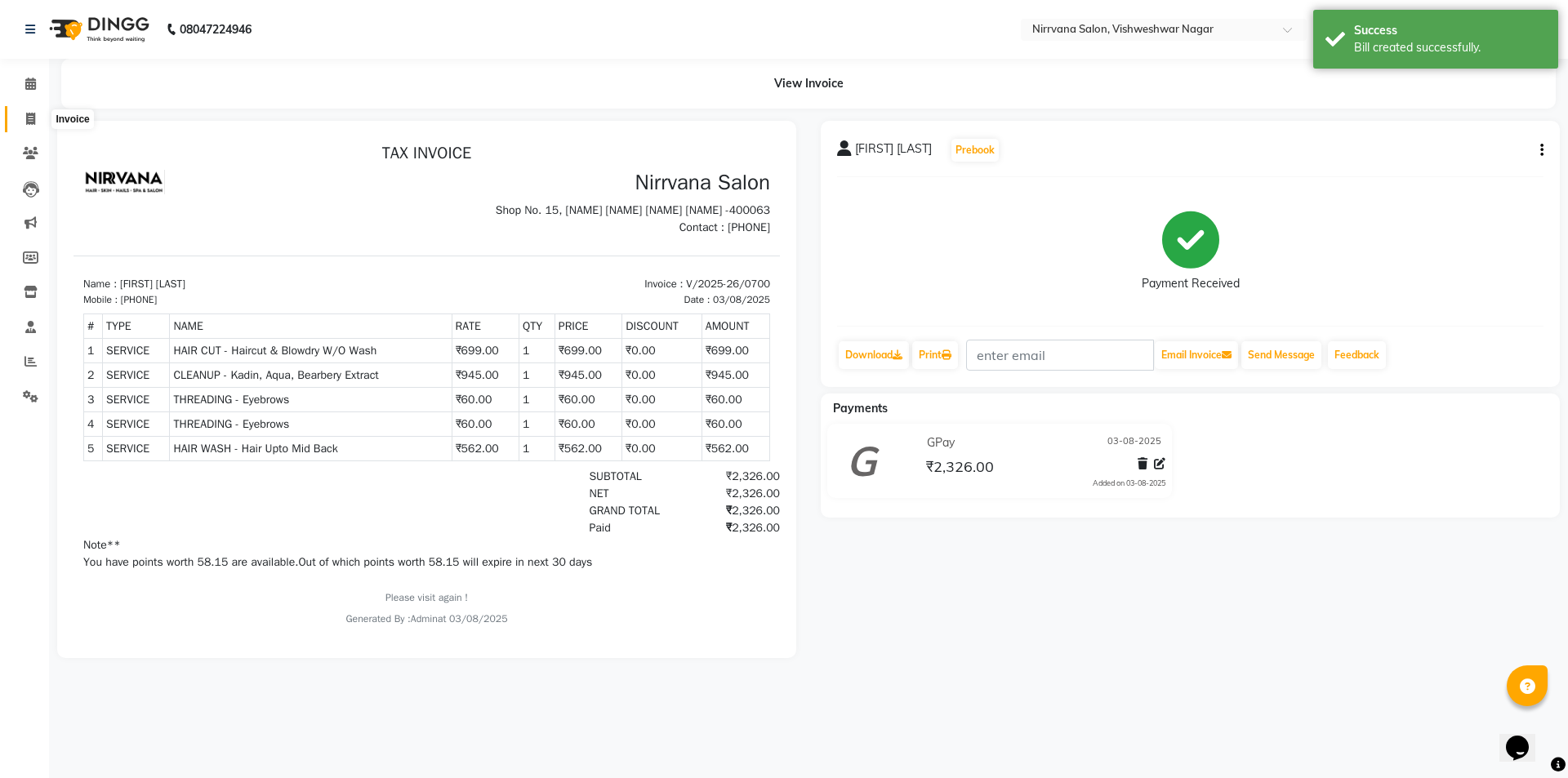 click 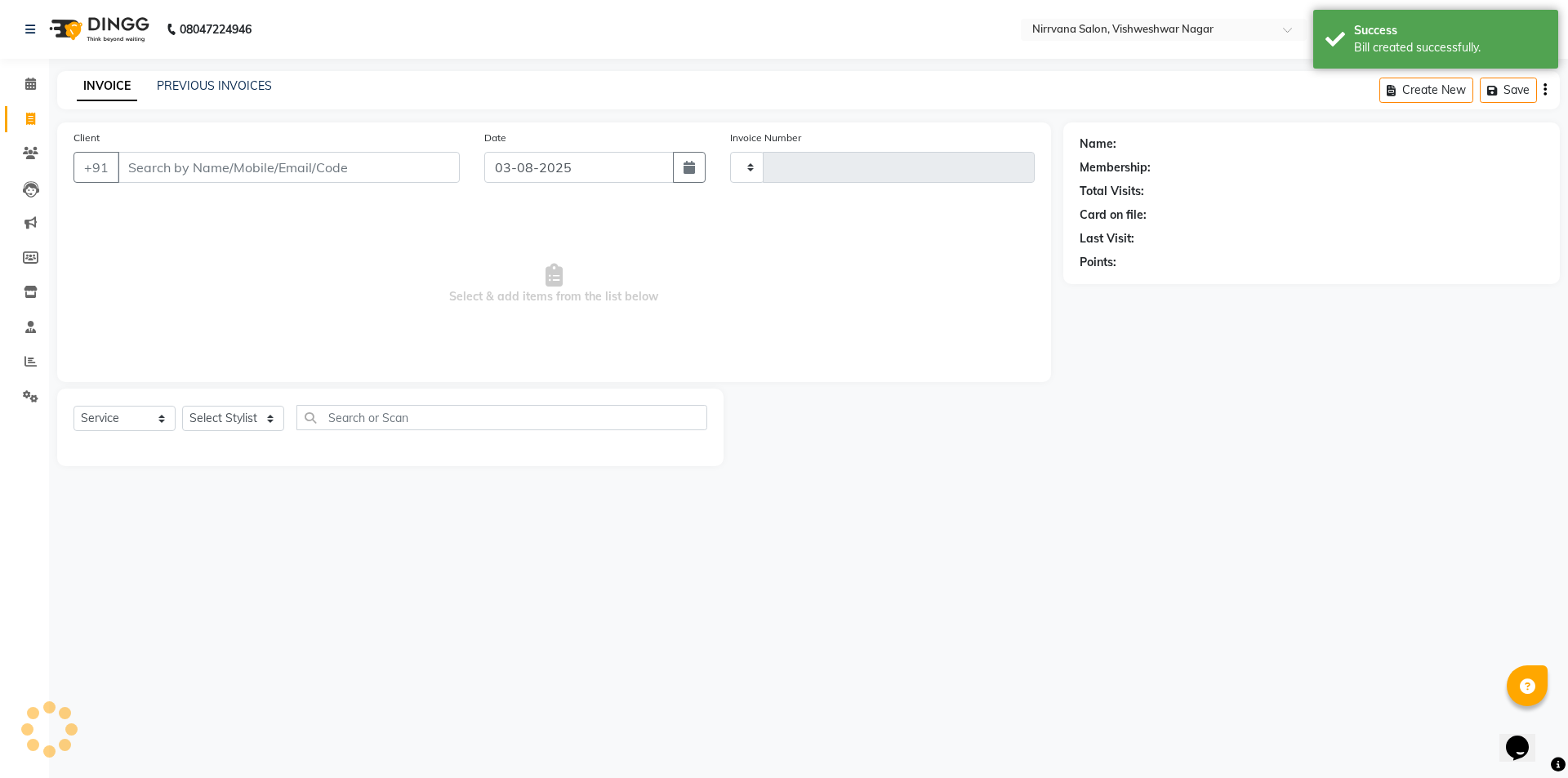 type on "0701" 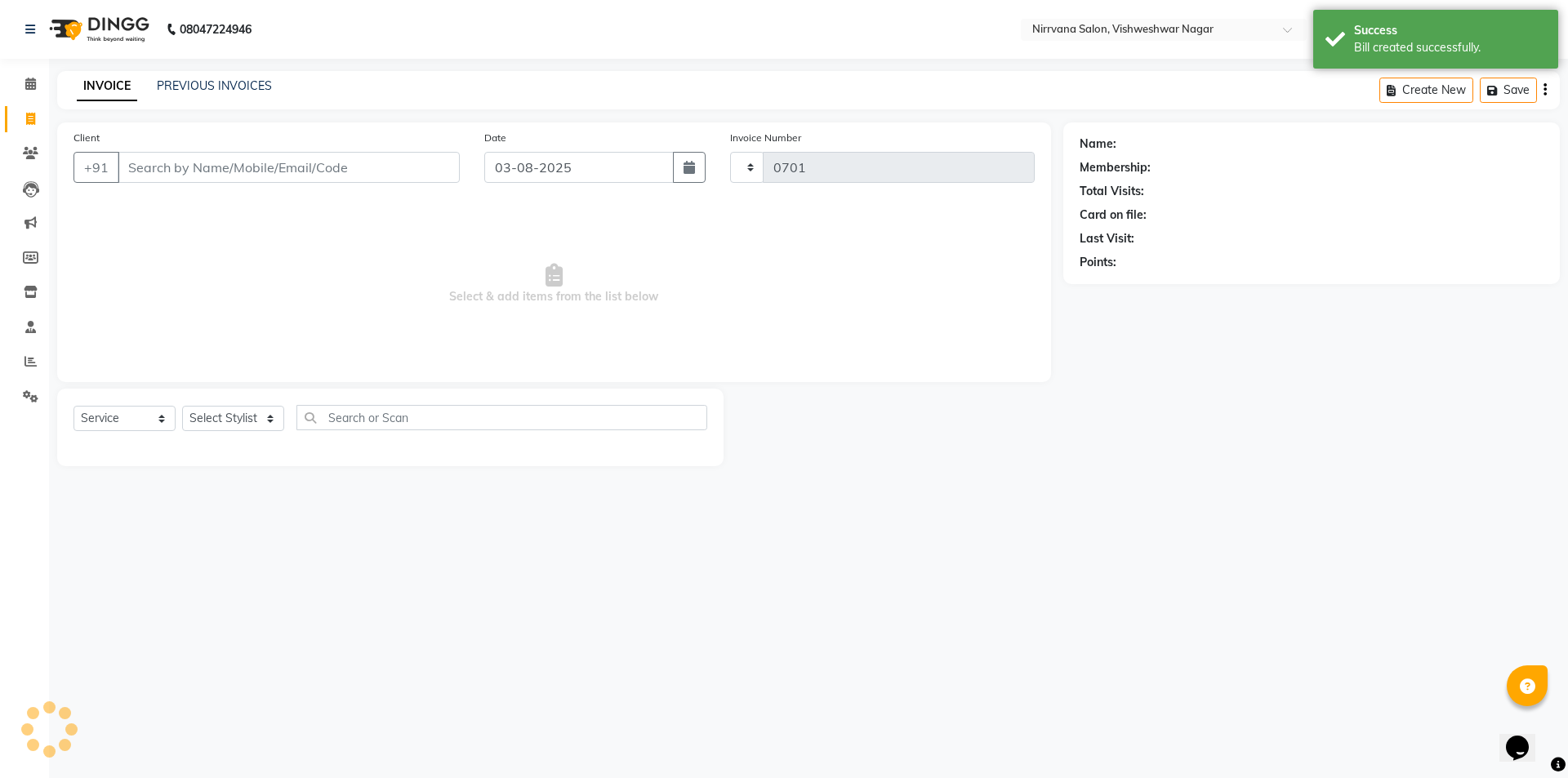 select on "7167" 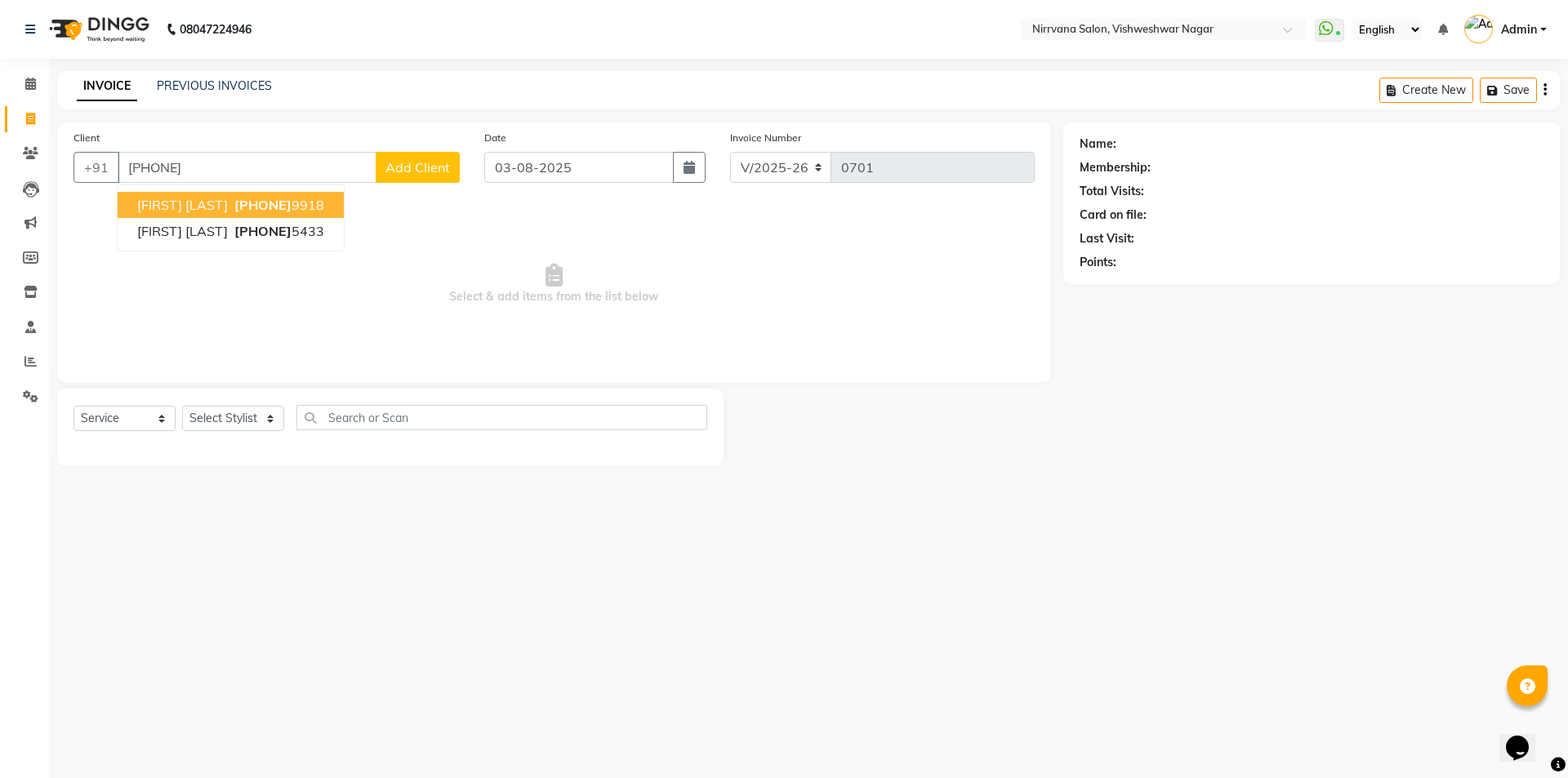 click on "[FIRST] [LAST]   [PHONE]" at bounding box center (230, 205) 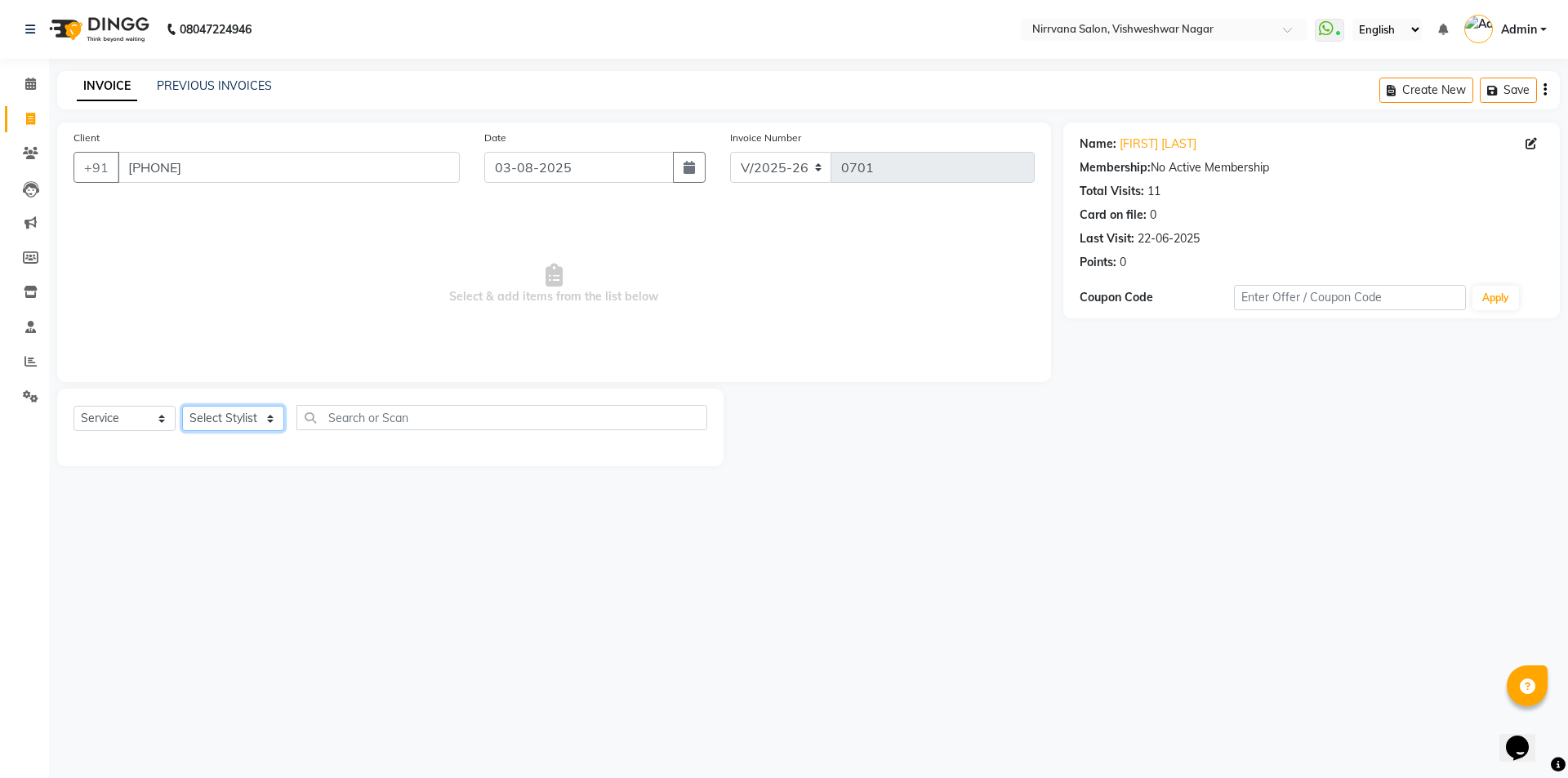click on "Select Stylist [FIRST] [FIRST] [FIRST] [FIRST]" 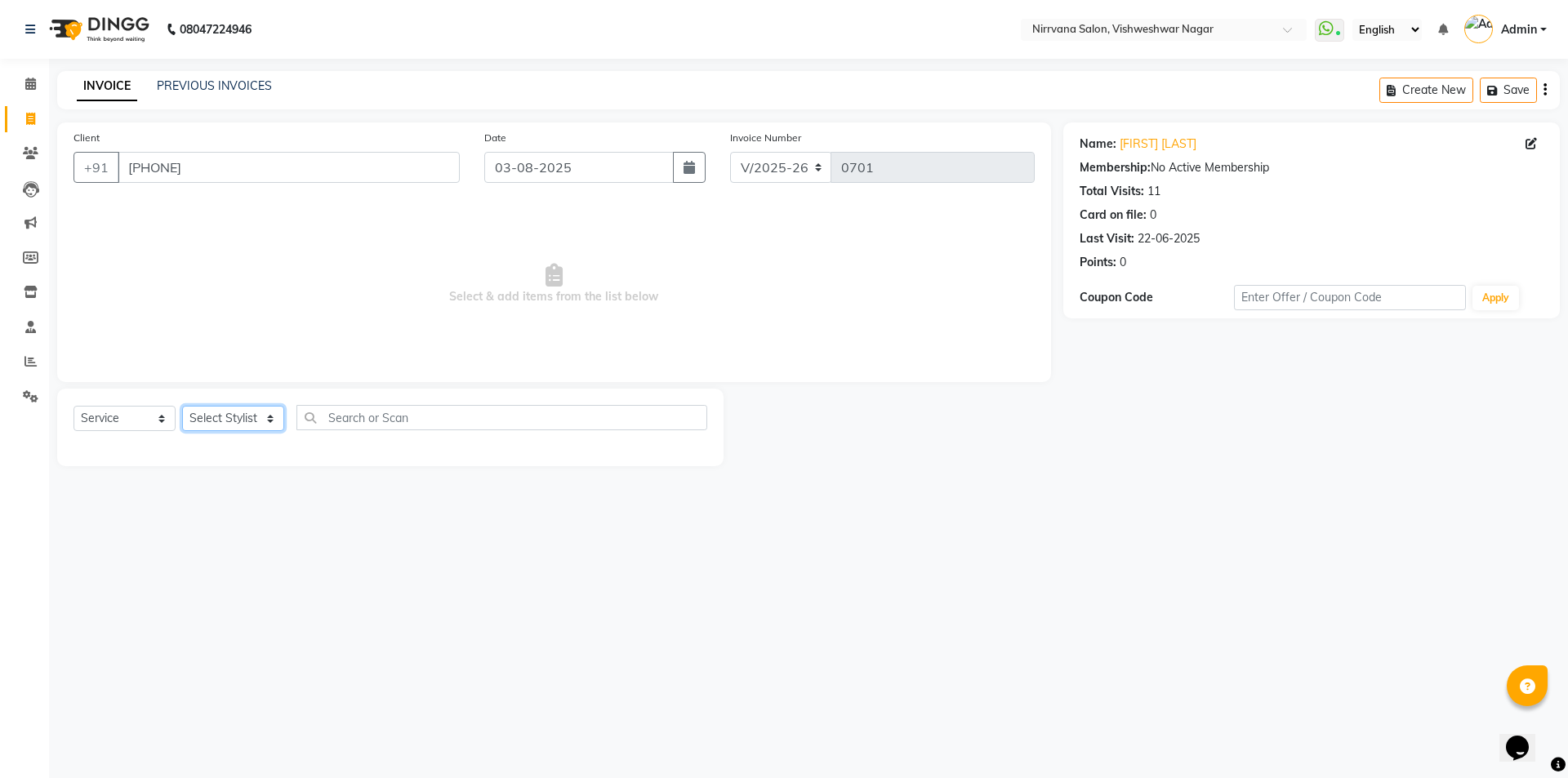 select on "80419" 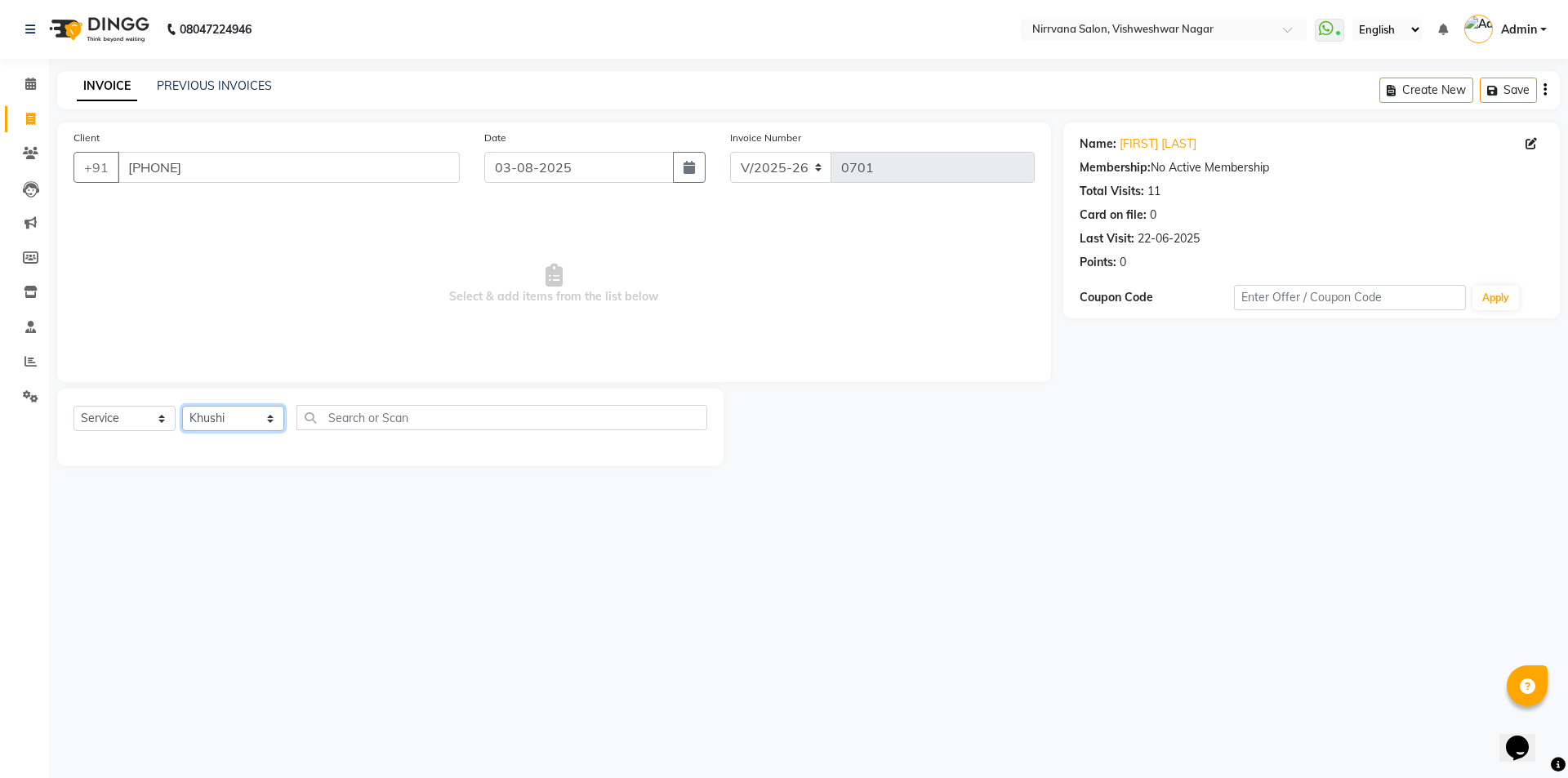 click on "Select Stylist [FIRST] [FIRST] [FIRST] [FIRST]" 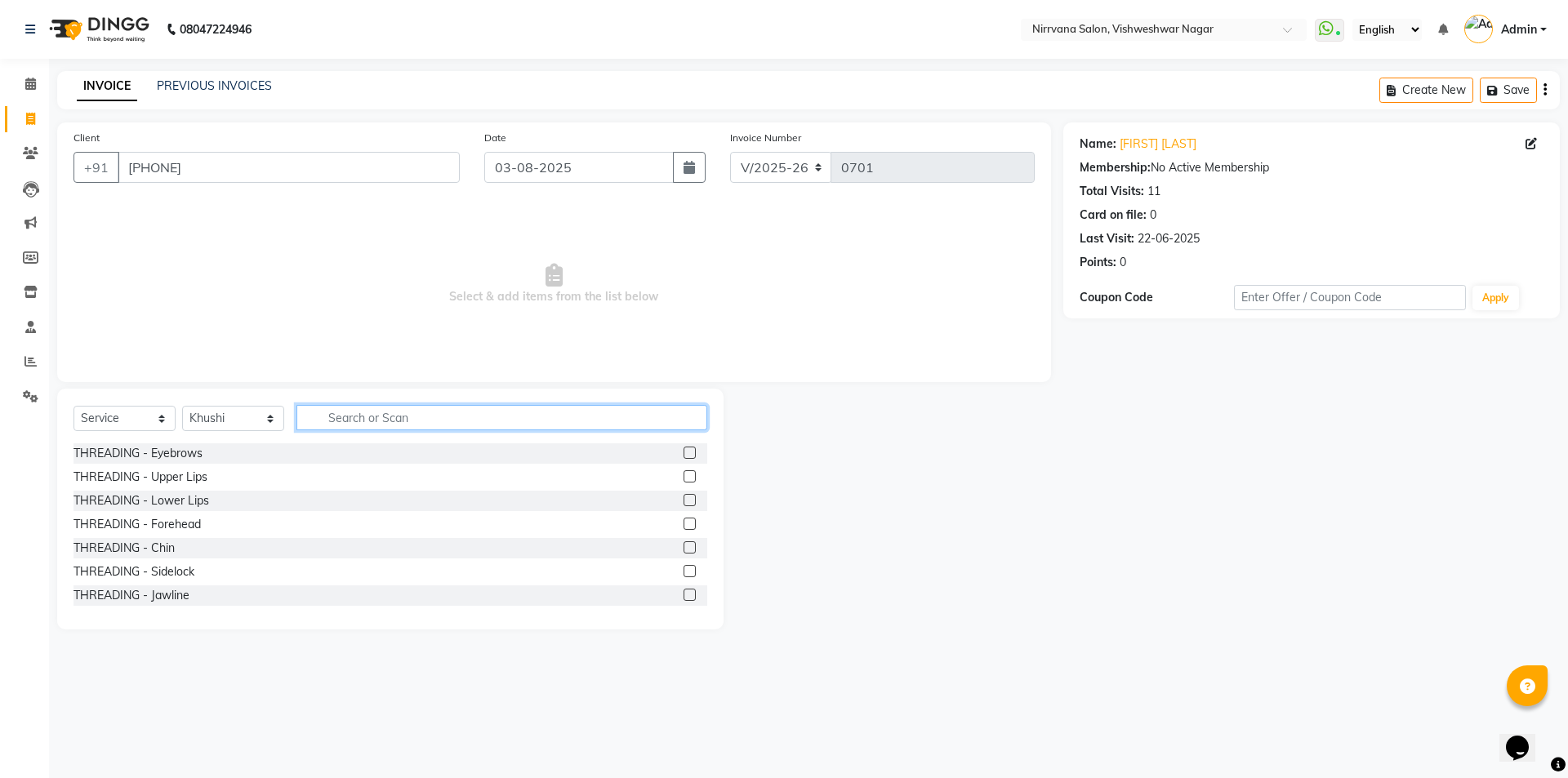 click 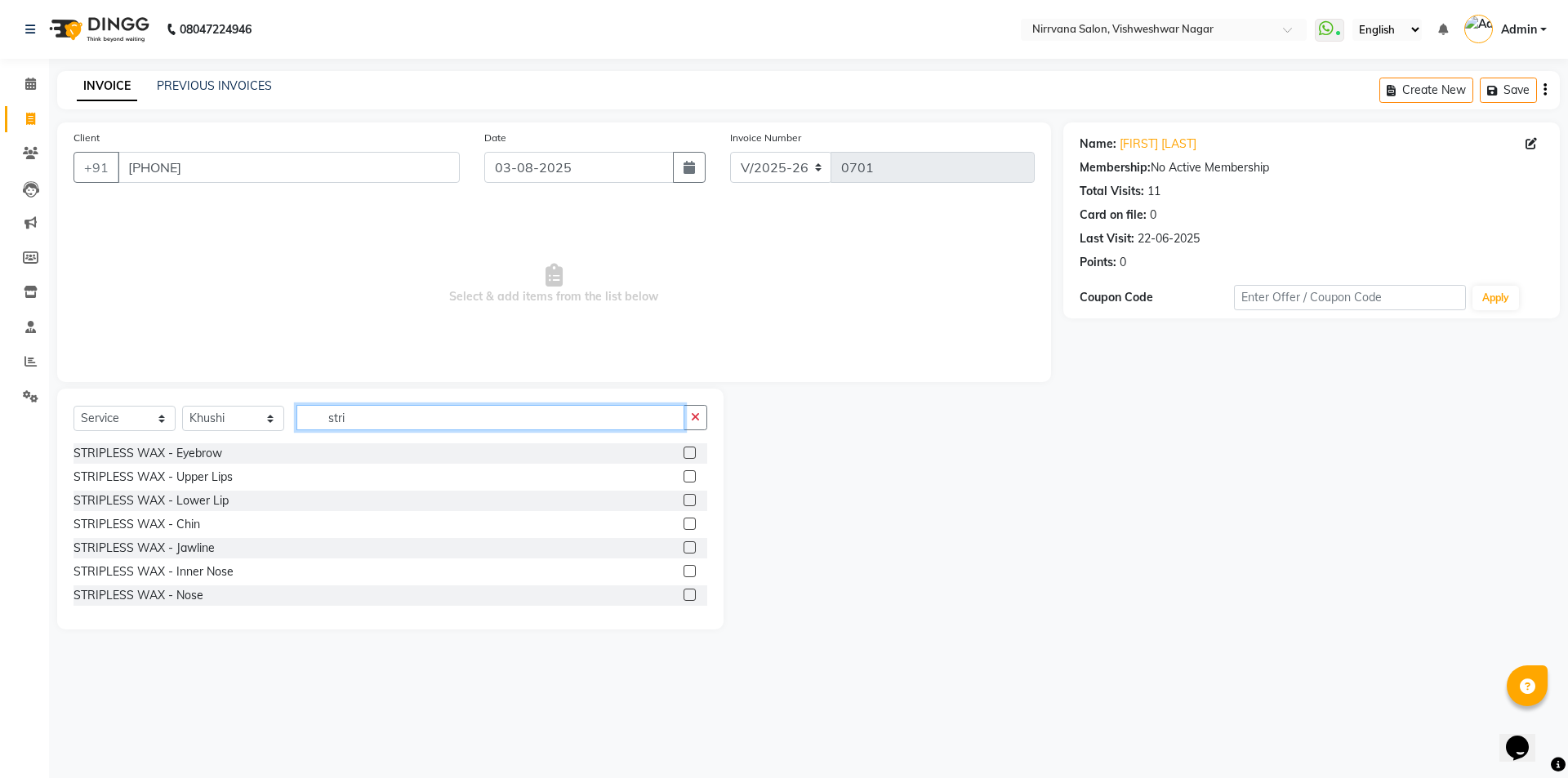 type on "stri" 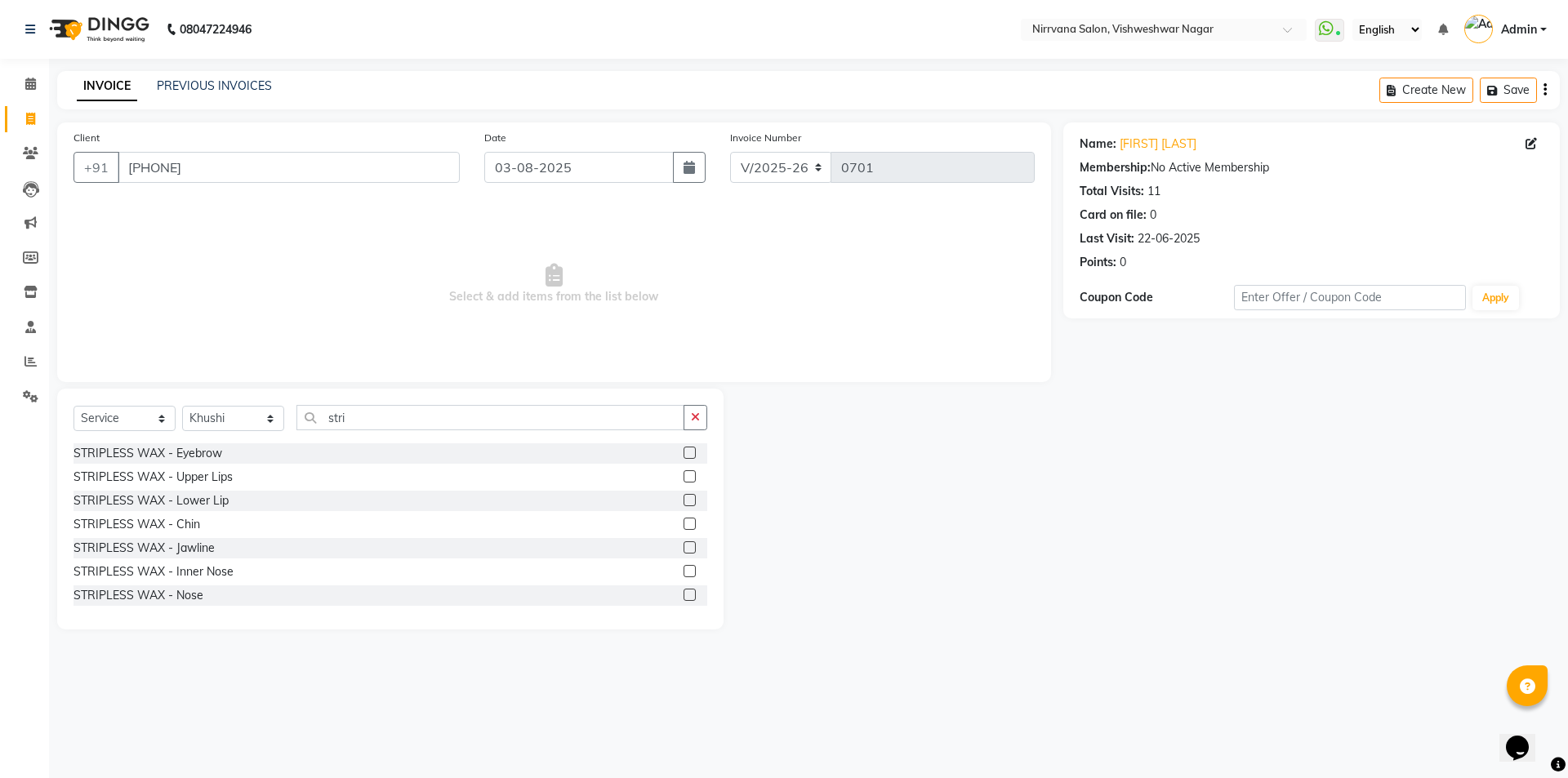 click 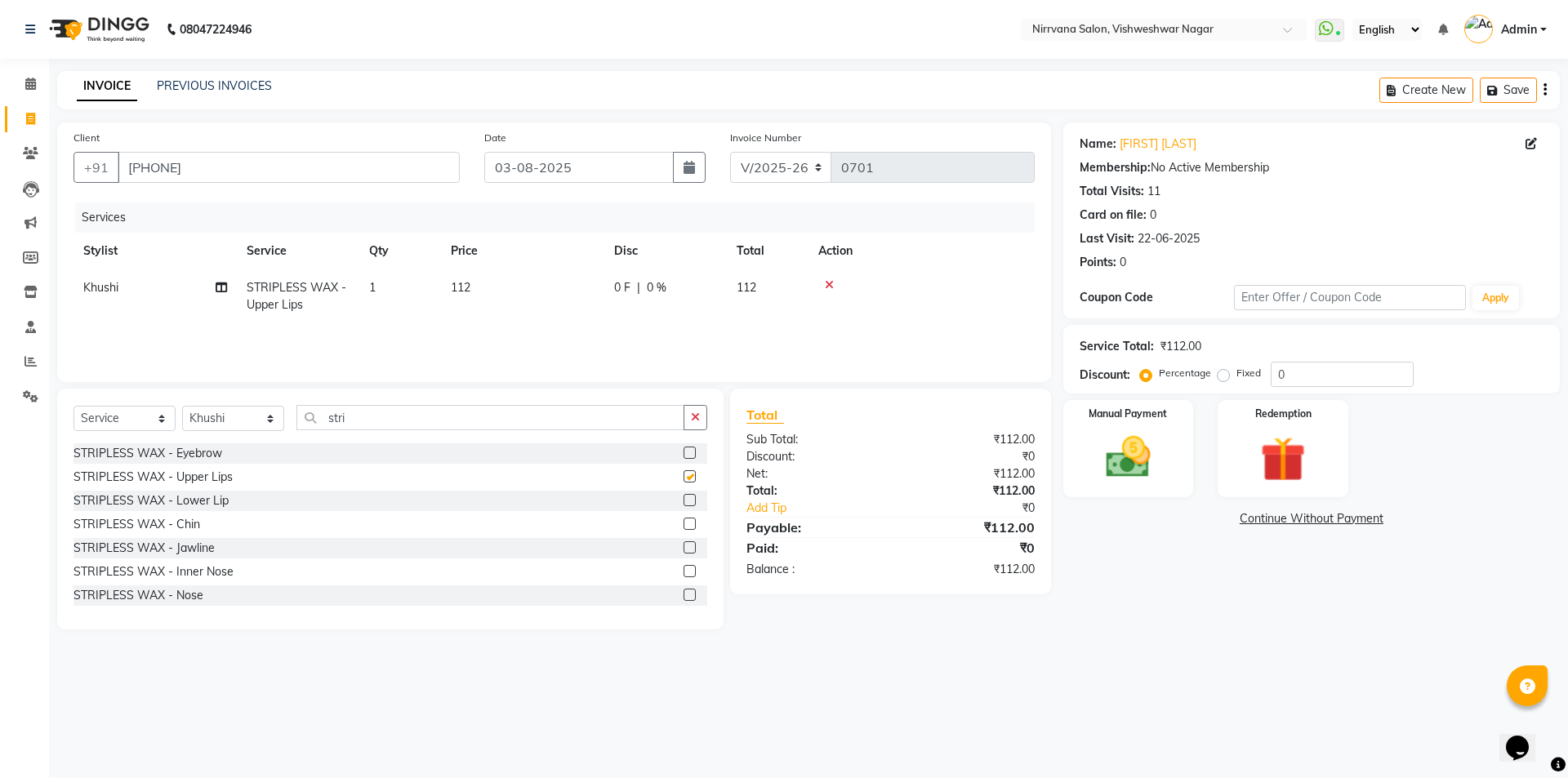 checkbox on "false" 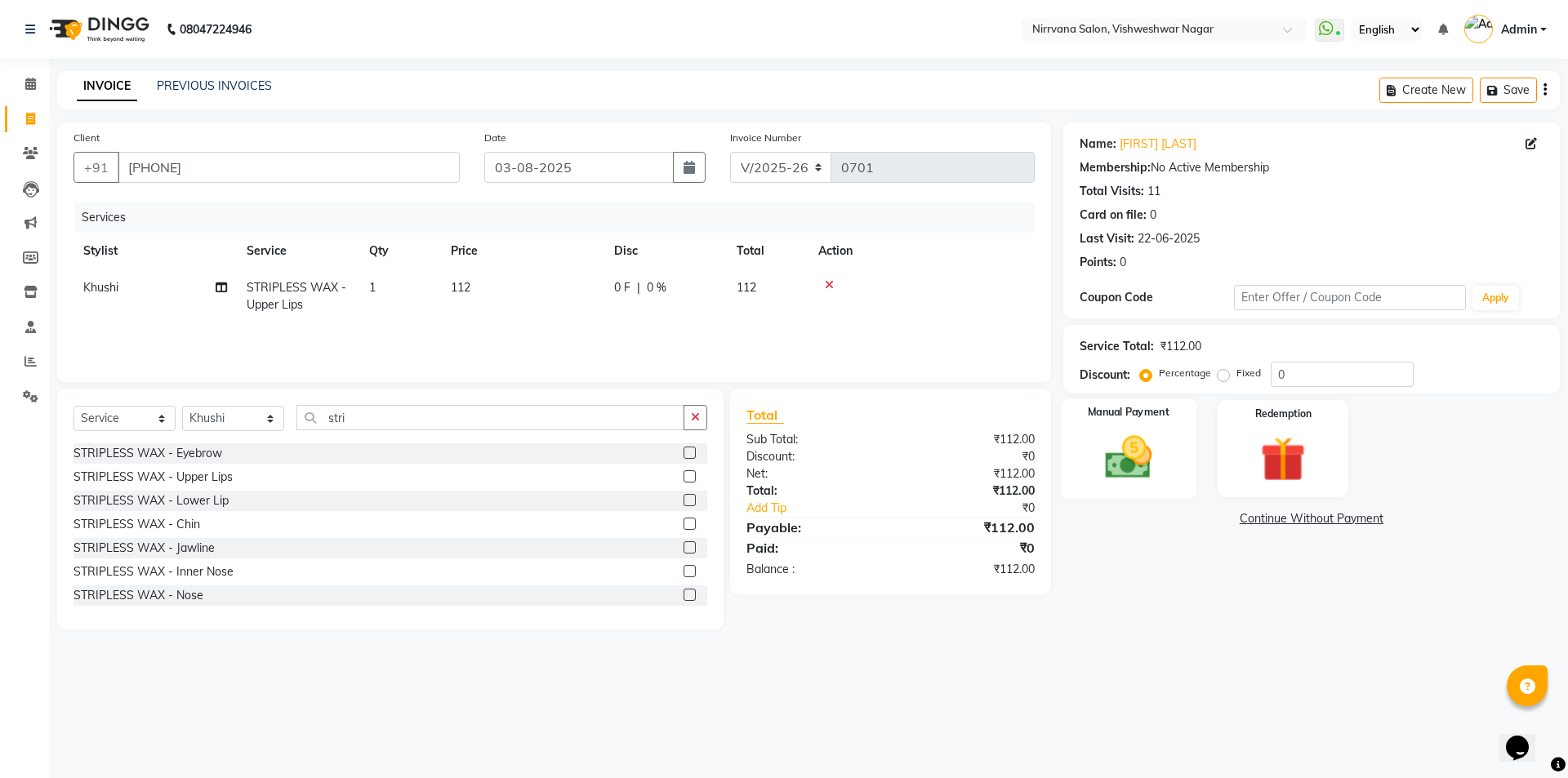 click 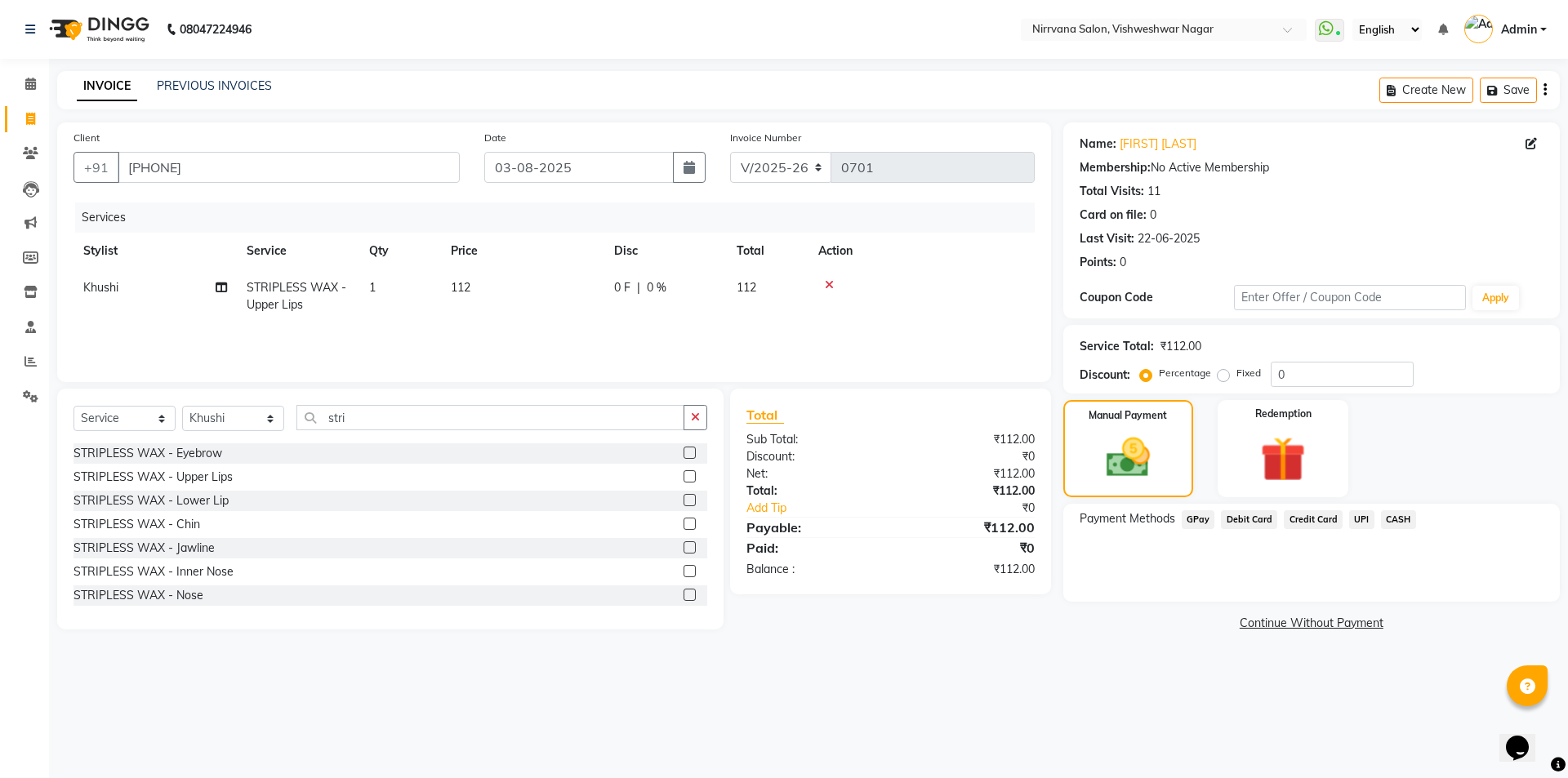 click on "GPay" 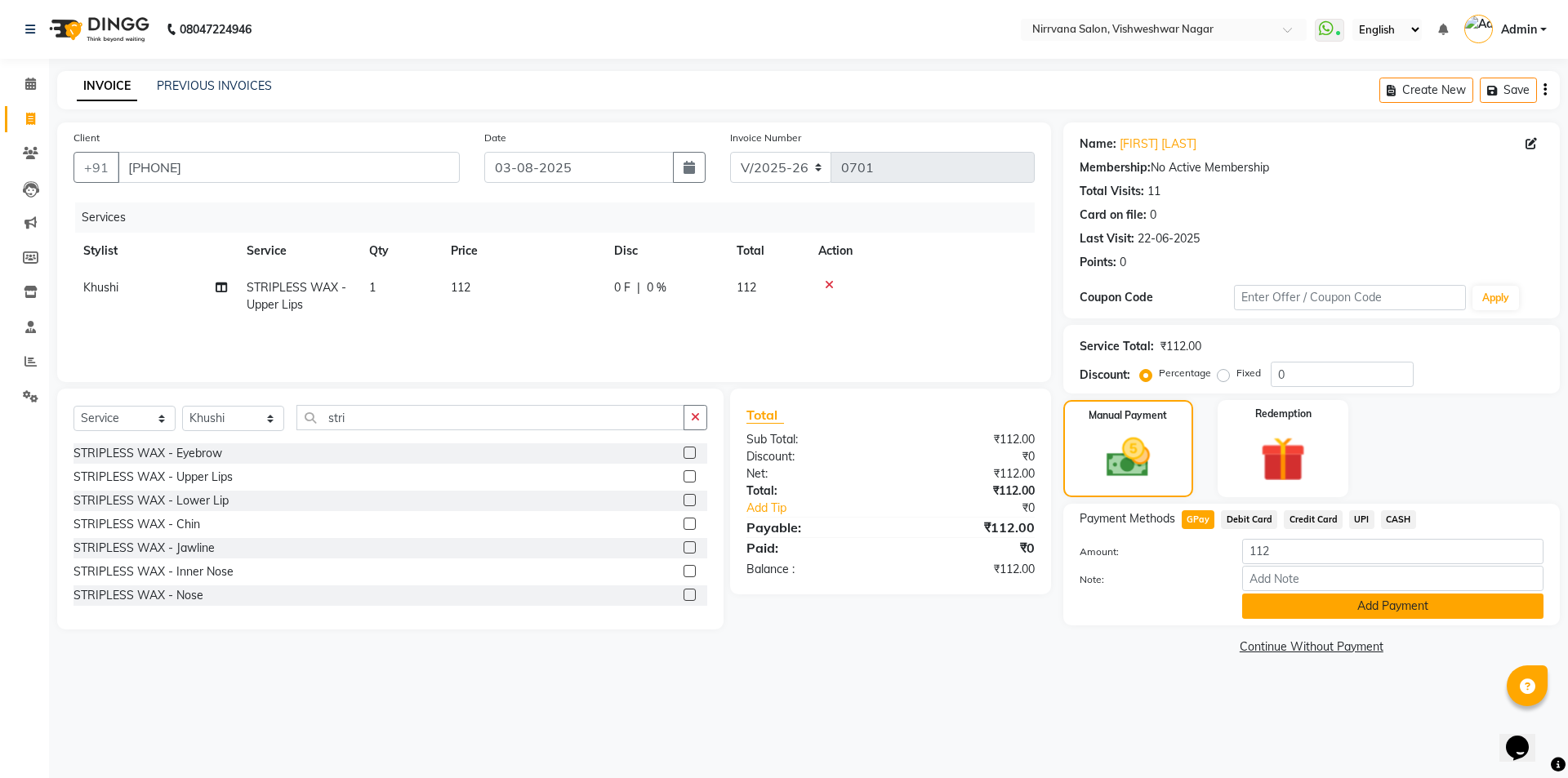 click on "Add Payment" 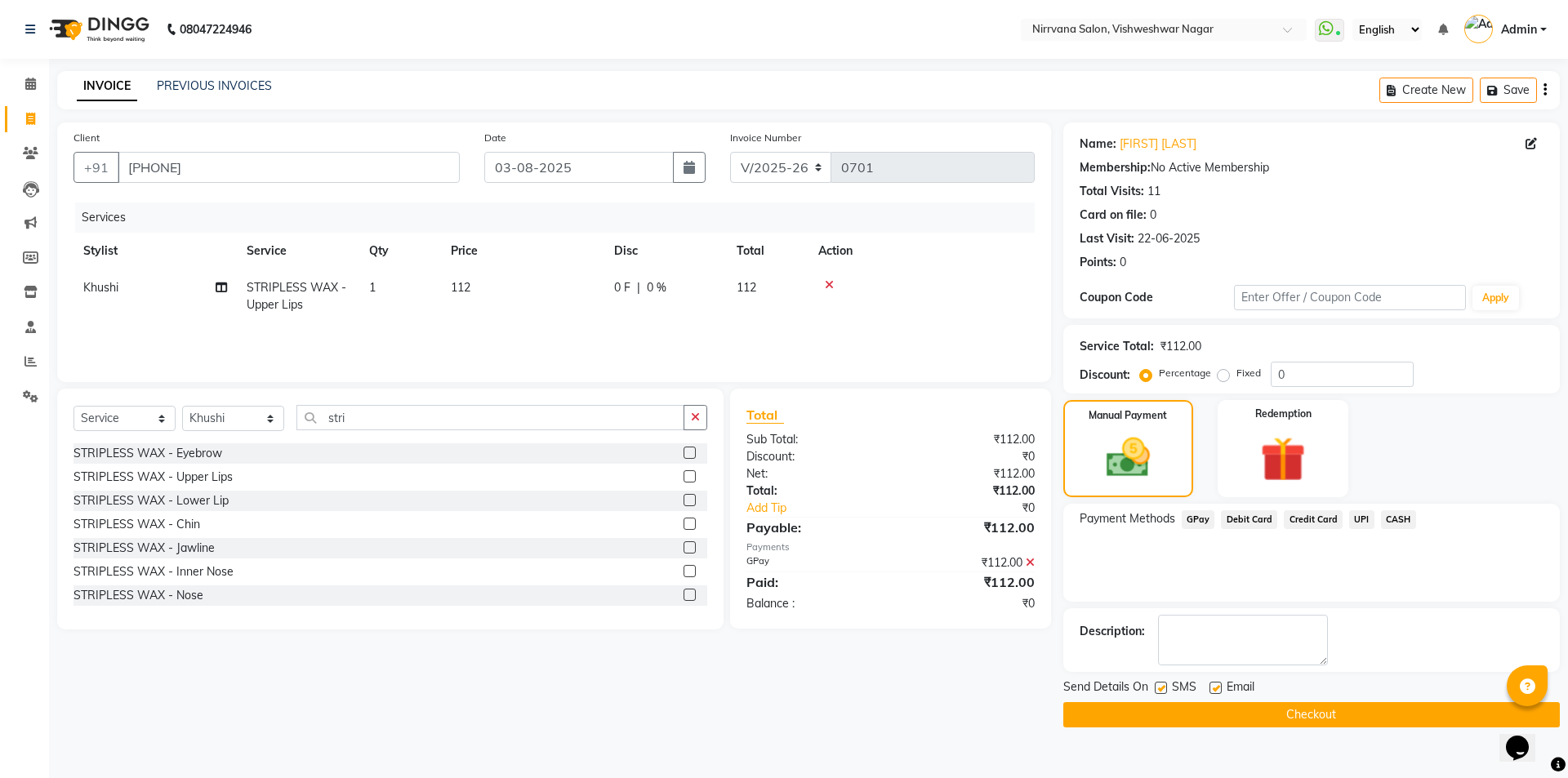 drag, startPoint x: 1169, startPoint y: 674, endPoint x: 1161, endPoint y: 687, distance: 15.264338 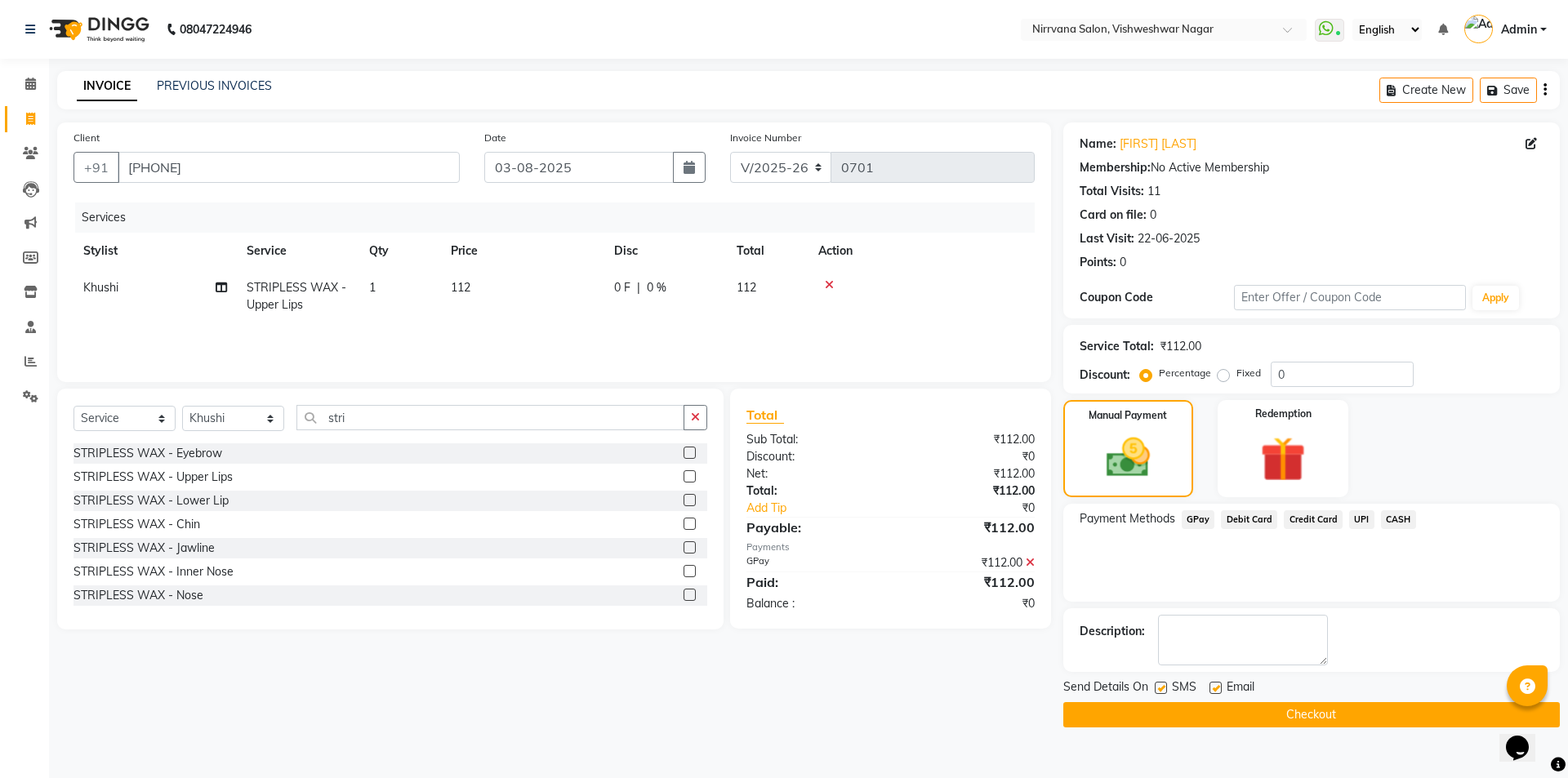 checkbox on "false" 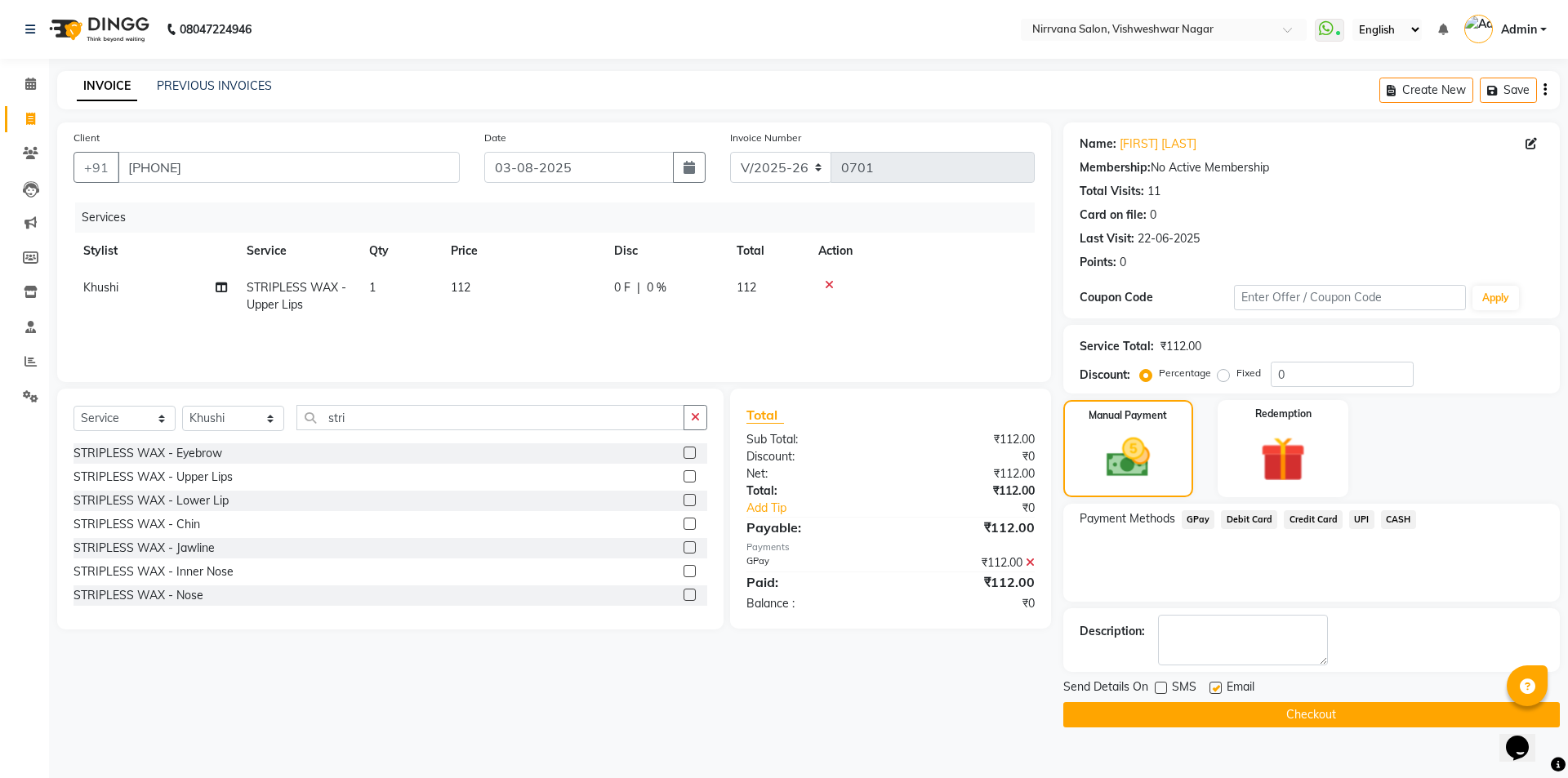 drag, startPoint x: 1216, startPoint y: 687, endPoint x: 1214, endPoint y: 709, distance: 22.090722 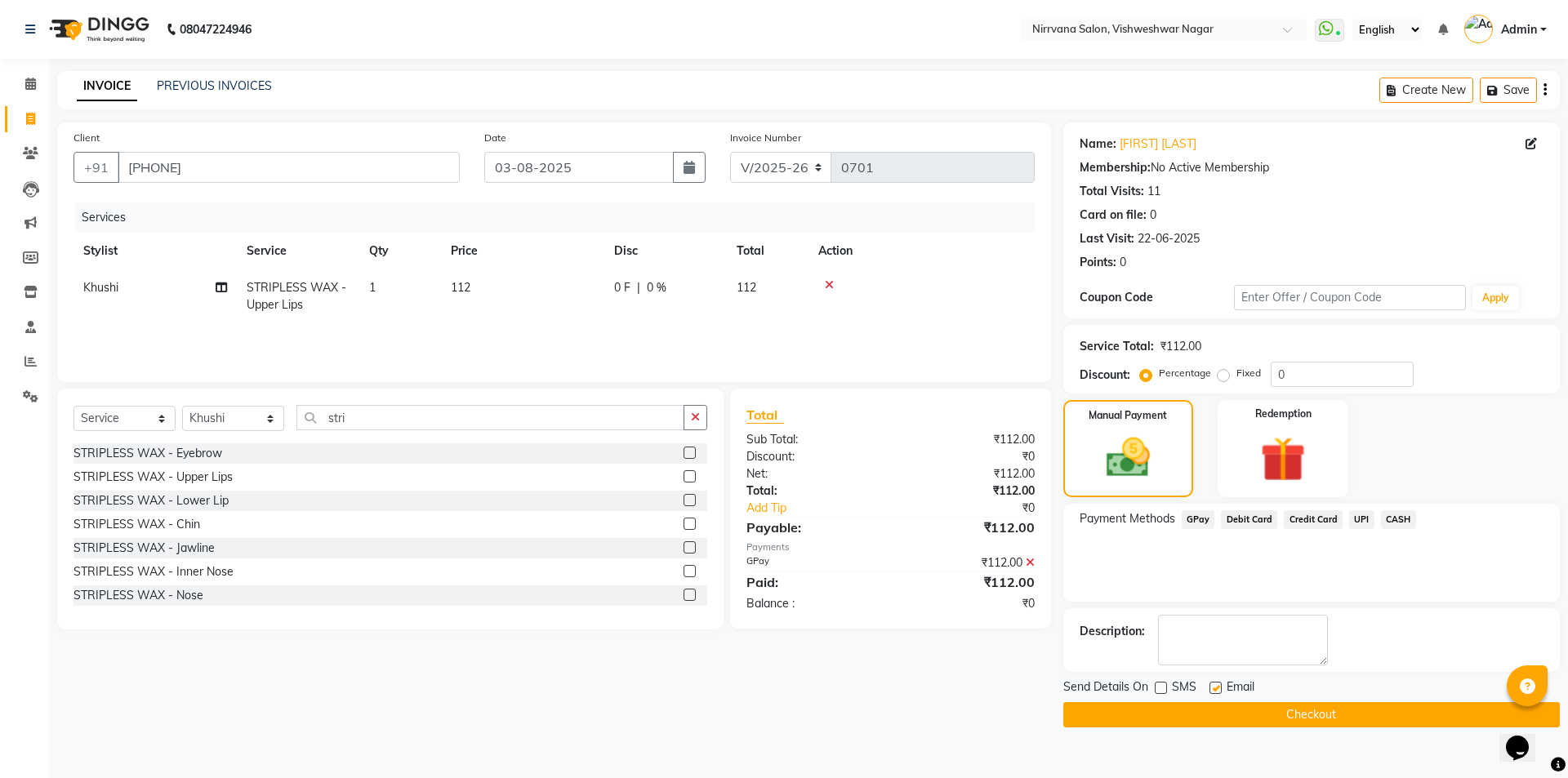 click at bounding box center (1214, 688) 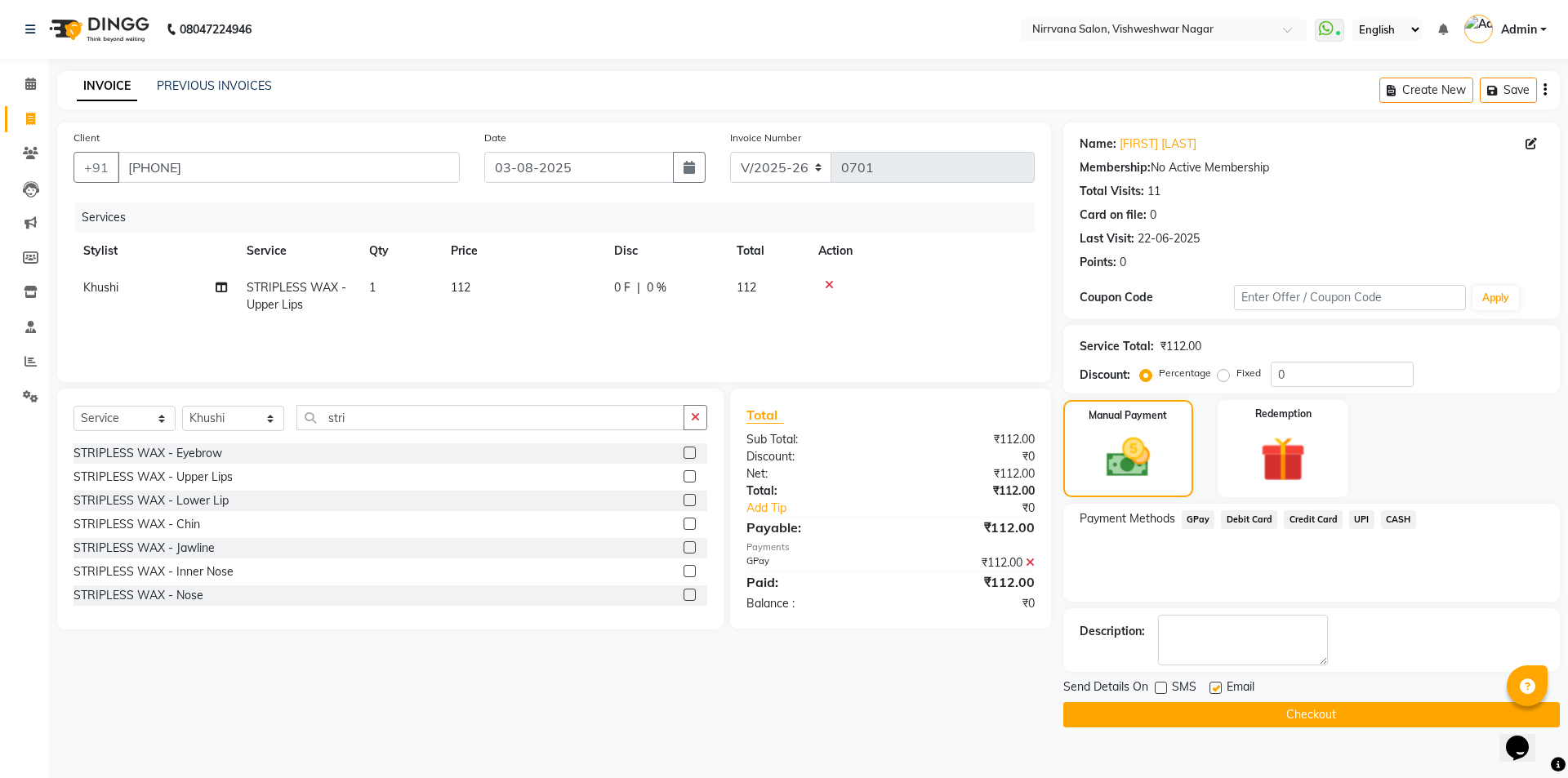checkbox on "false" 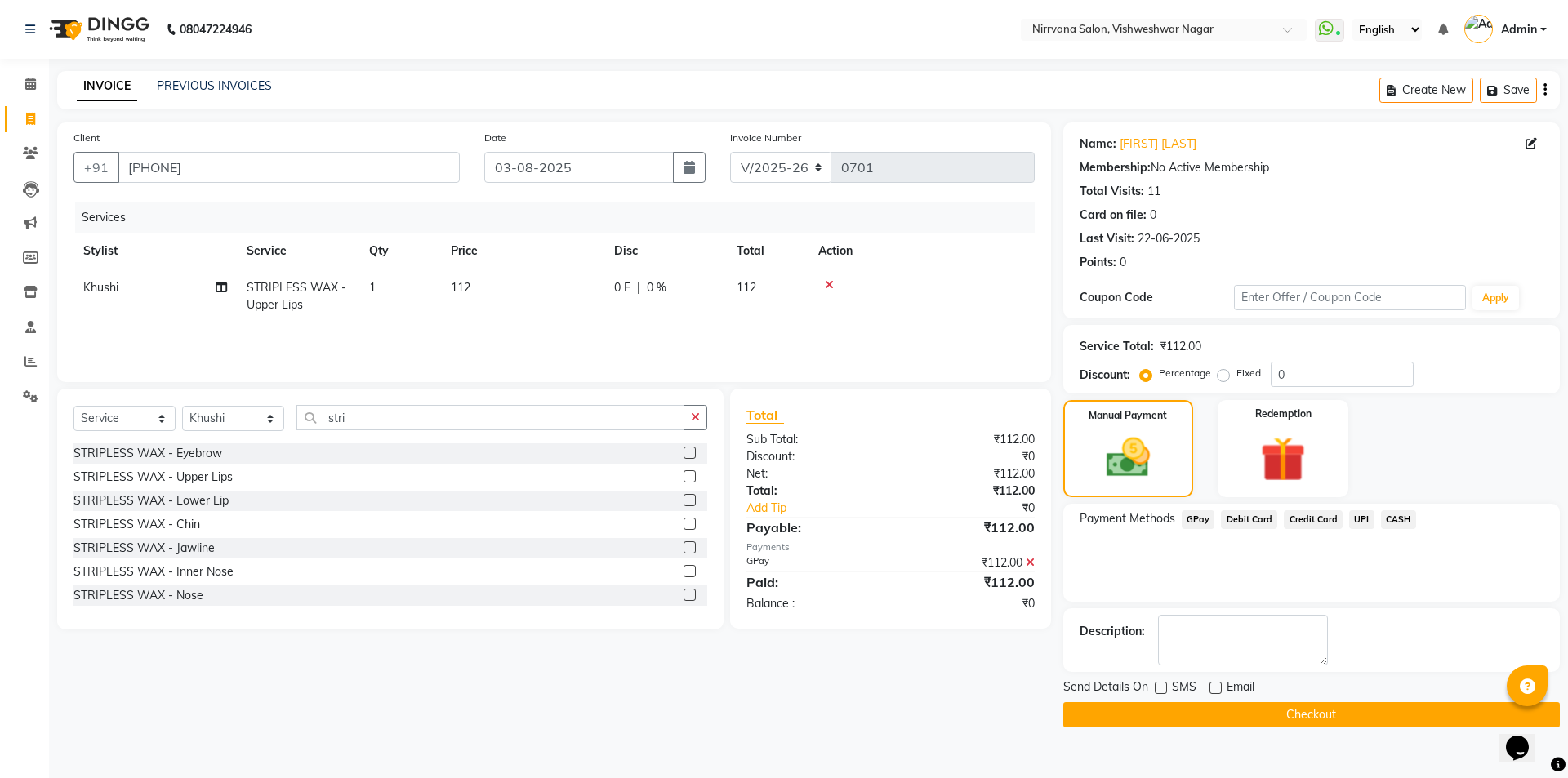 click on "Checkout" 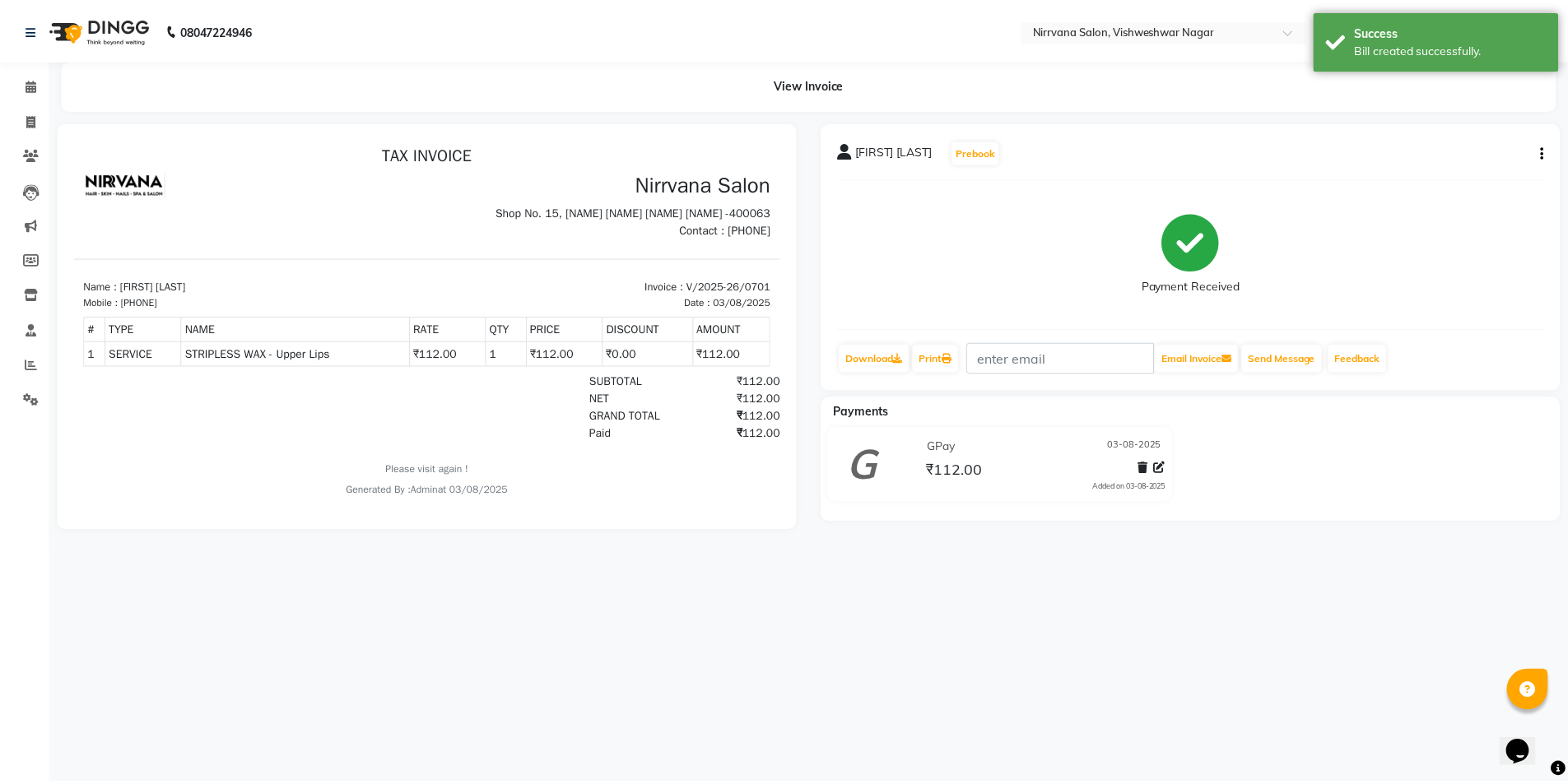 scroll, scrollTop: 0, scrollLeft: 0, axis: both 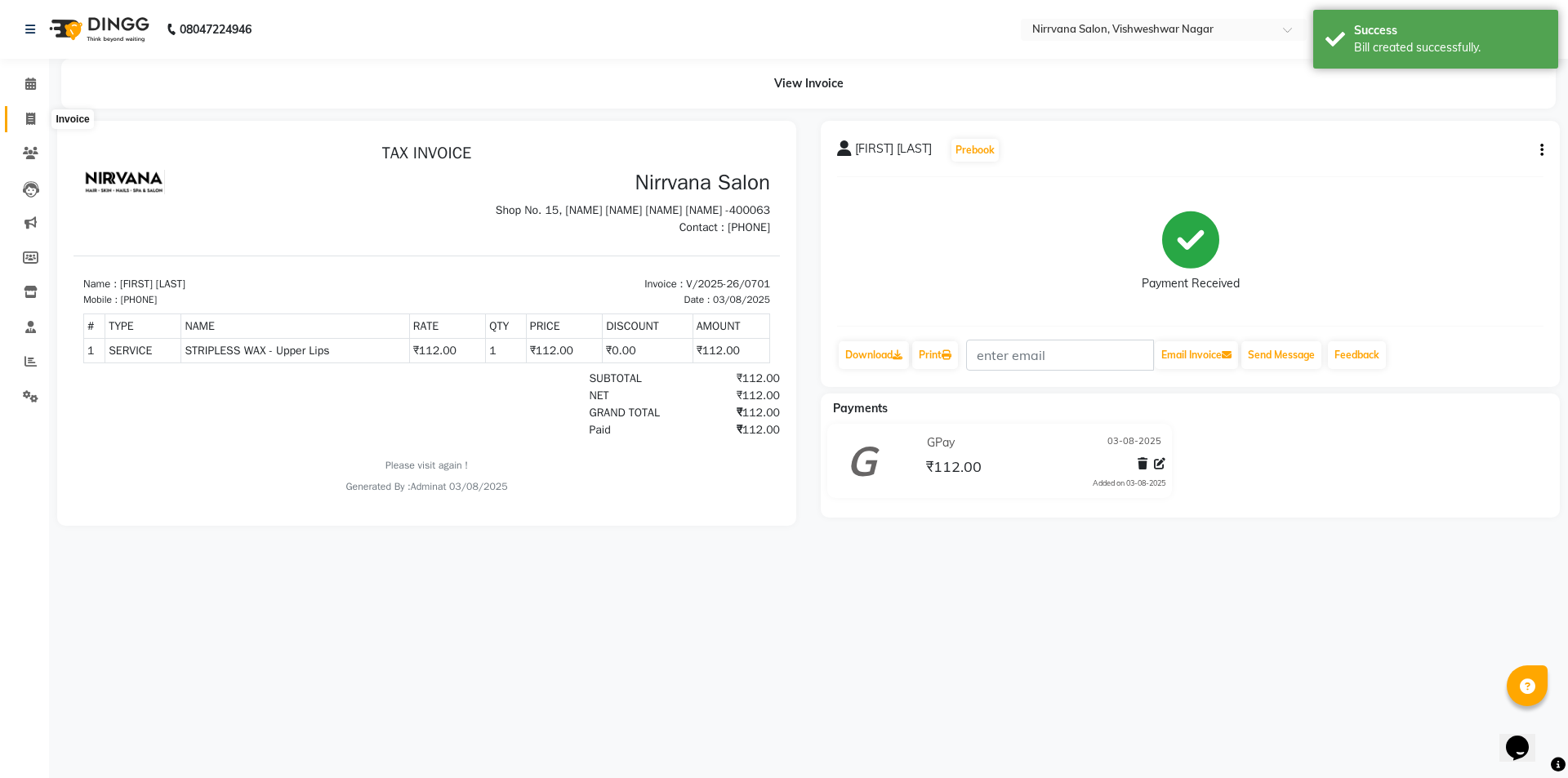 click 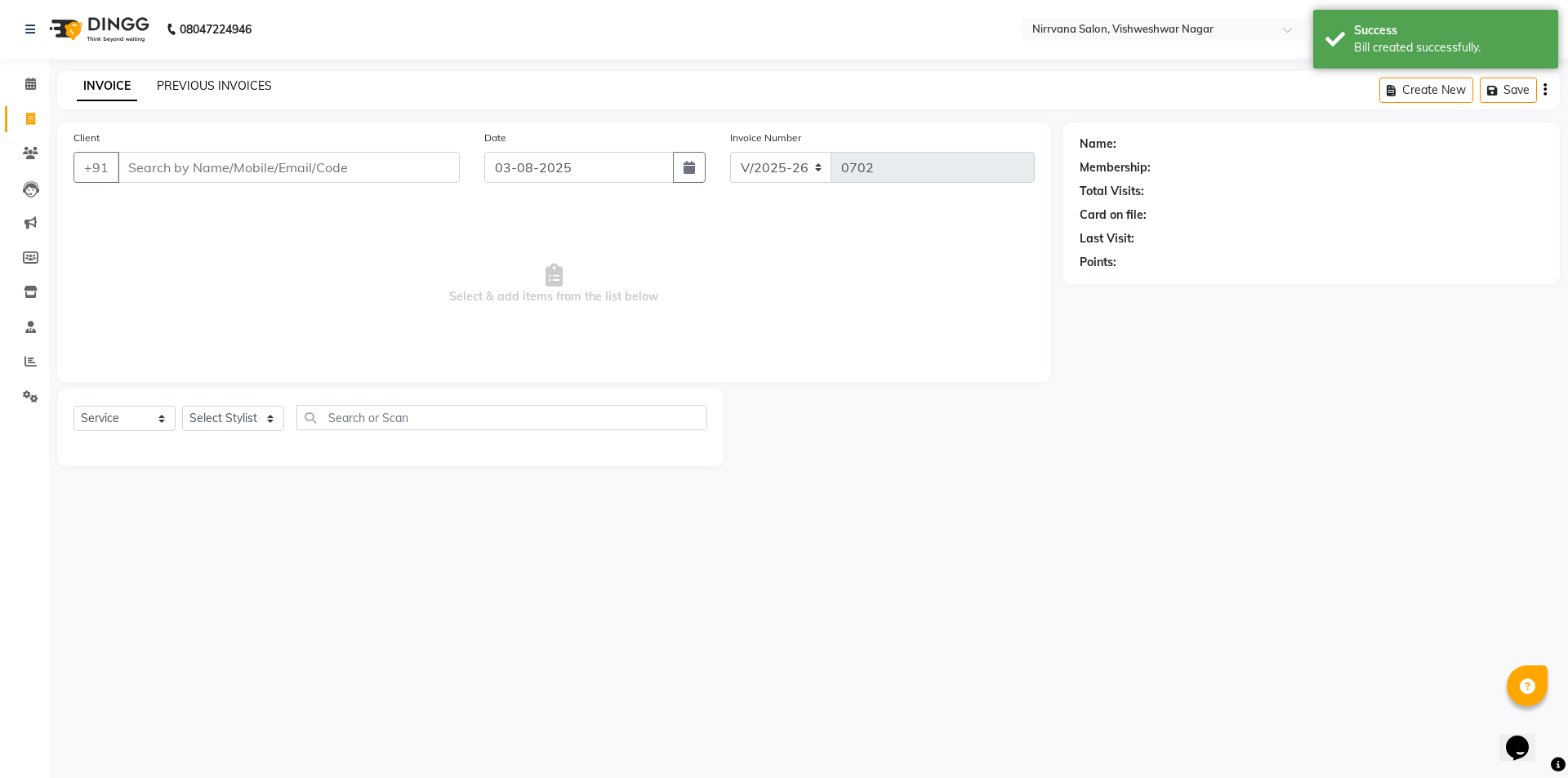 click on "PREVIOUS INVOICES" 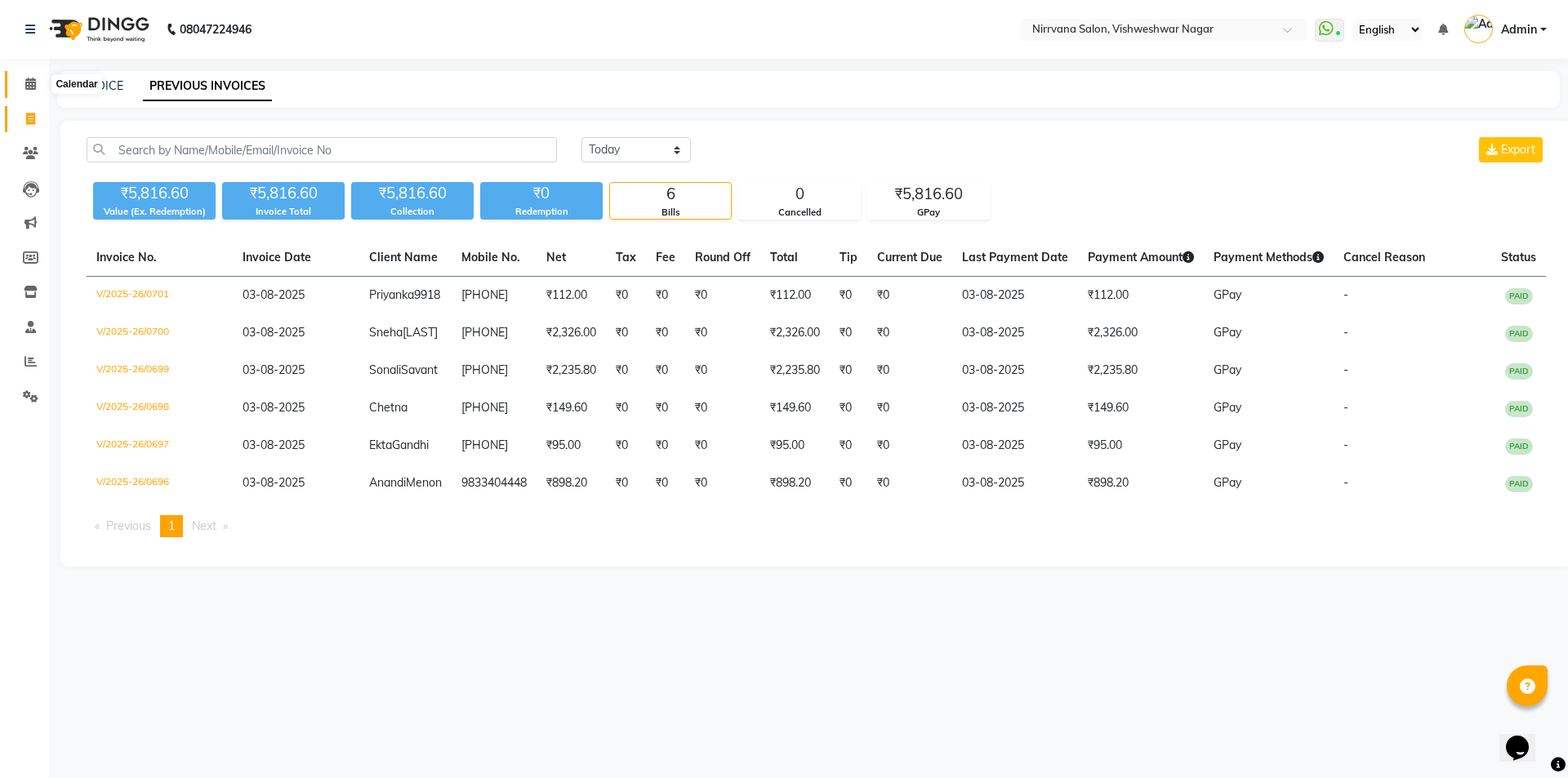 drag, startPoint x: 29, startPoint y: 84, endPoint x: 22, endPoint y: 76, distance: 10.630146 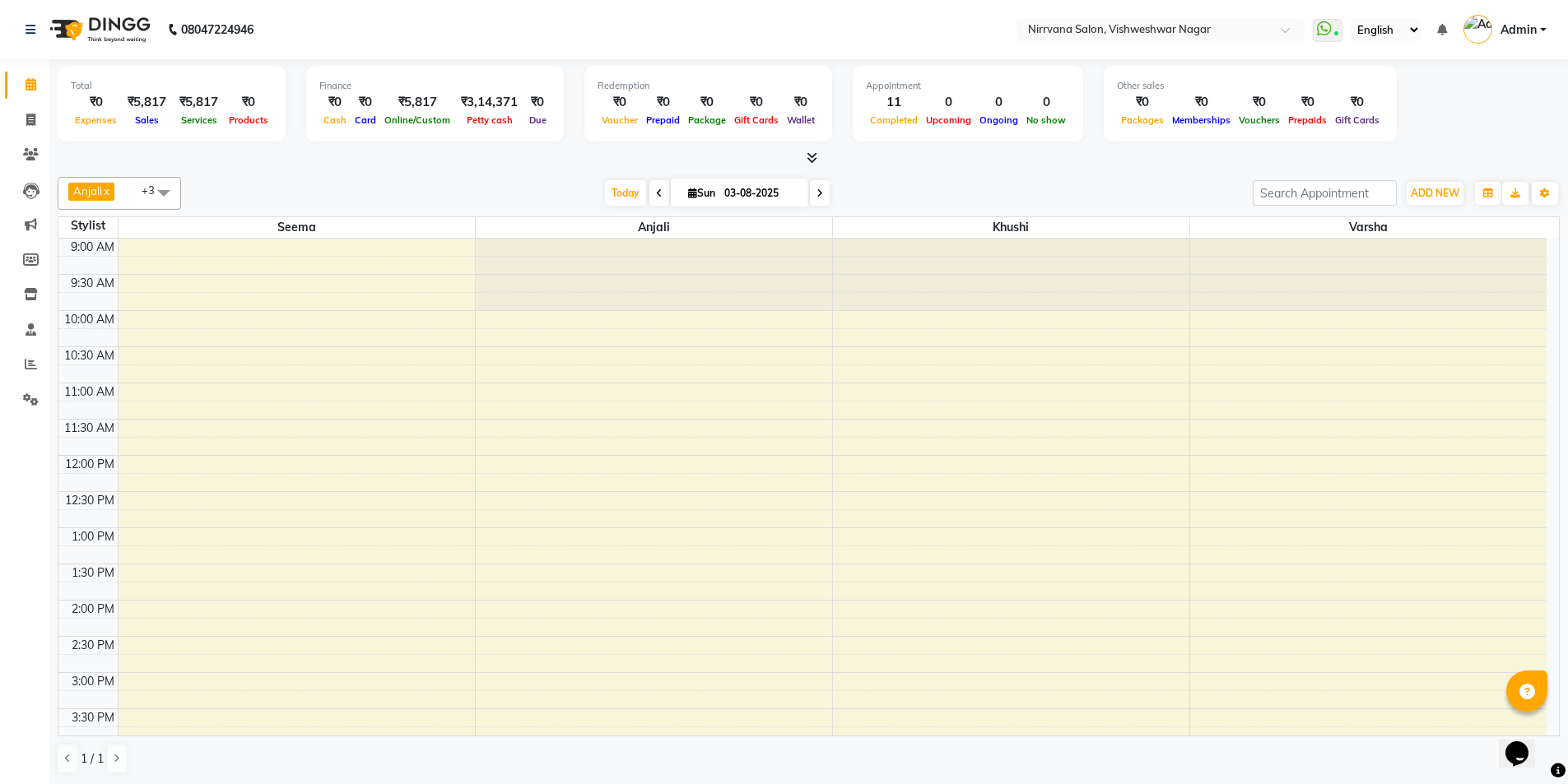 click at bounding box center [812, 157] 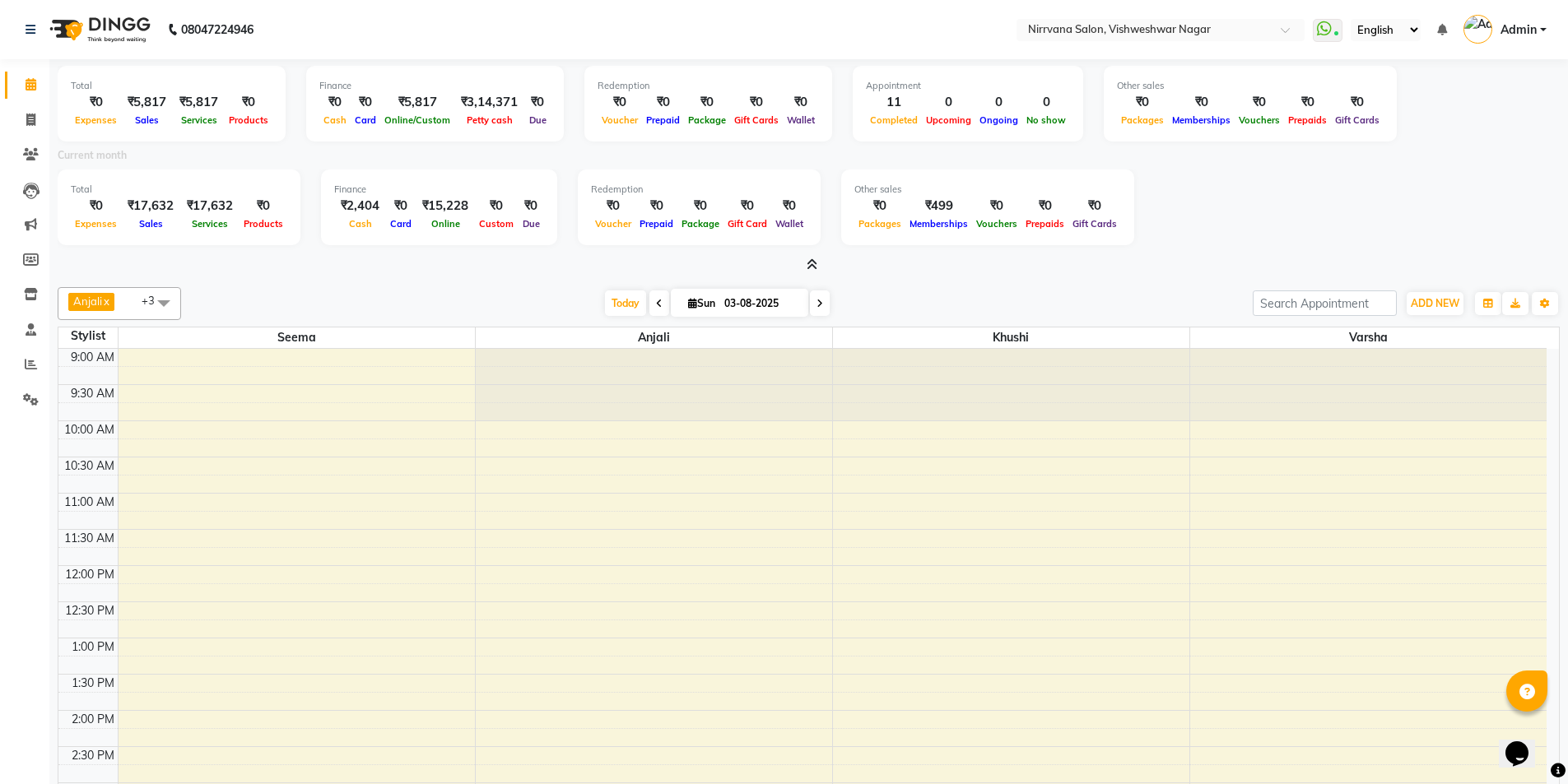 click at bounding box center (812, 264) 